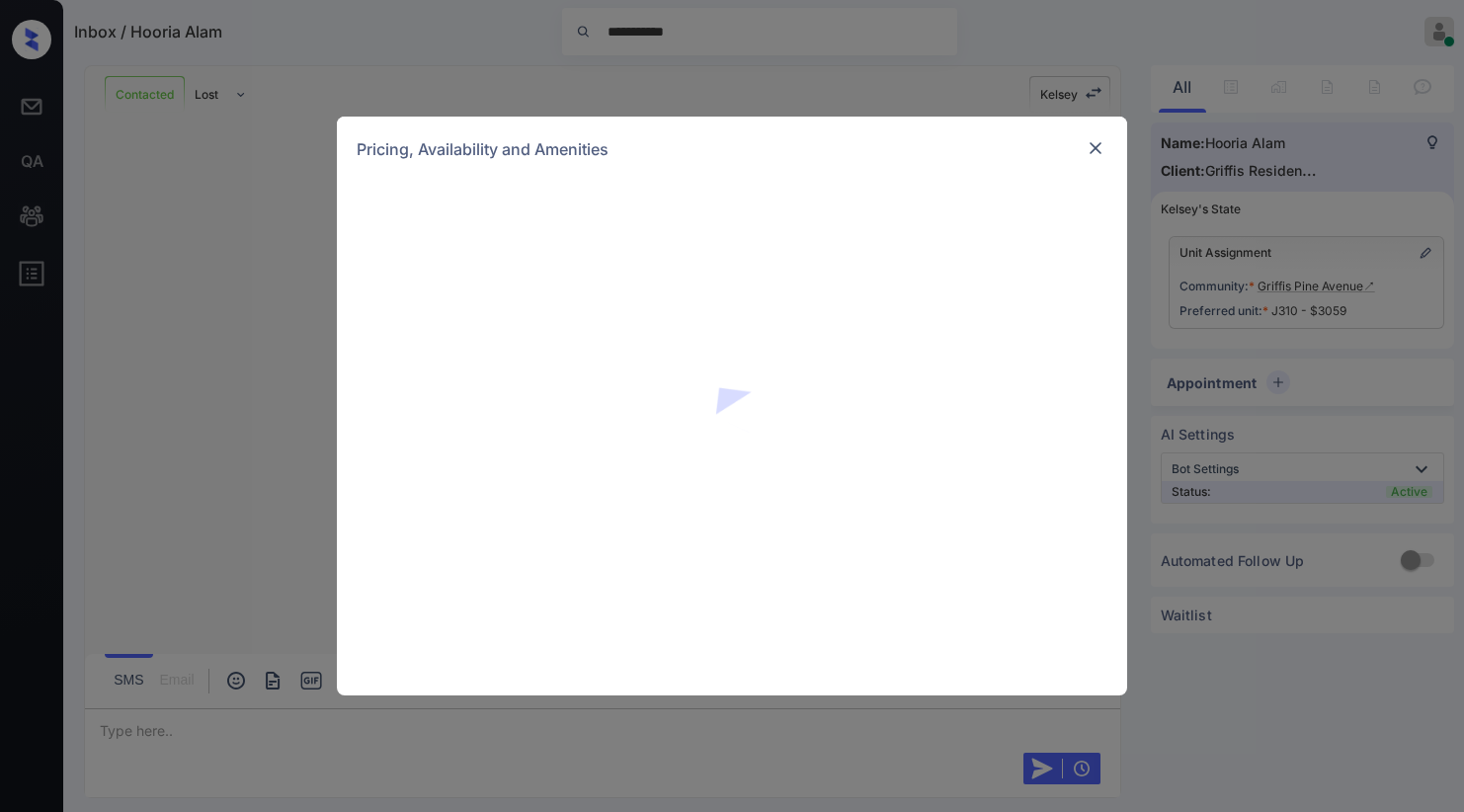 scroll, scrollTop: 0, scrollLeft: 0, axis: both 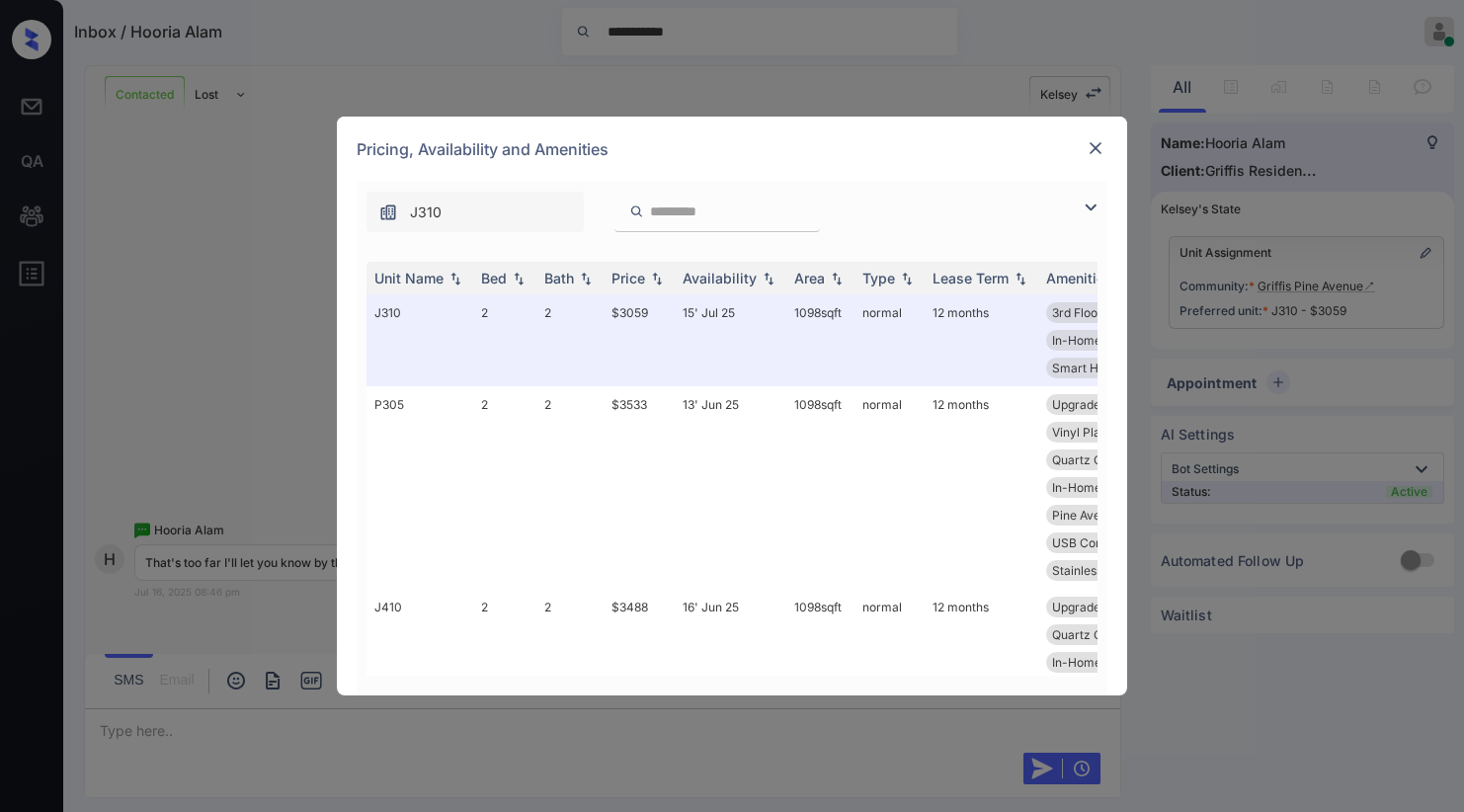 click at bounding box center [1096, 148] 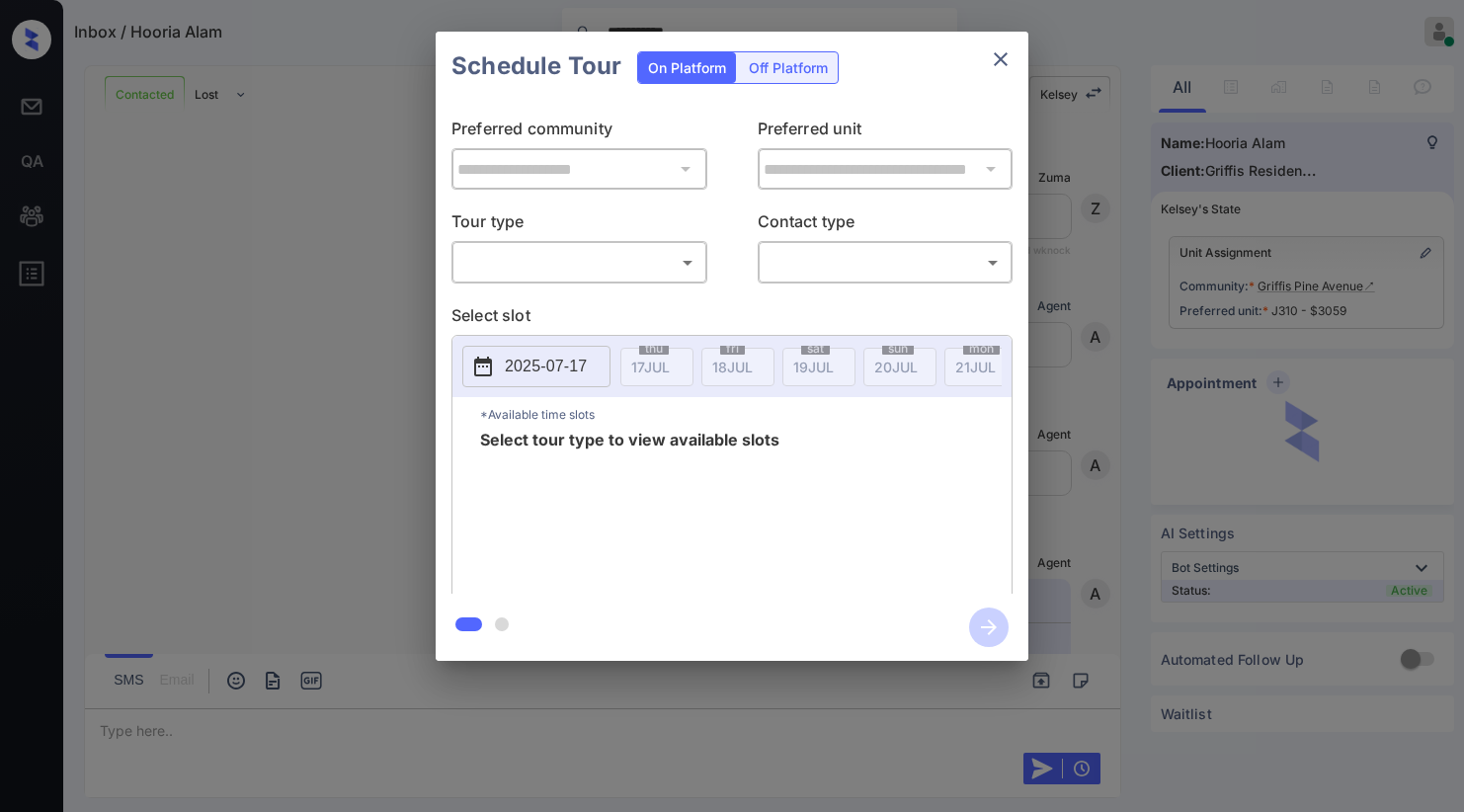 scroll, scrollTop: 0, scrollLeft: 0, axis: both 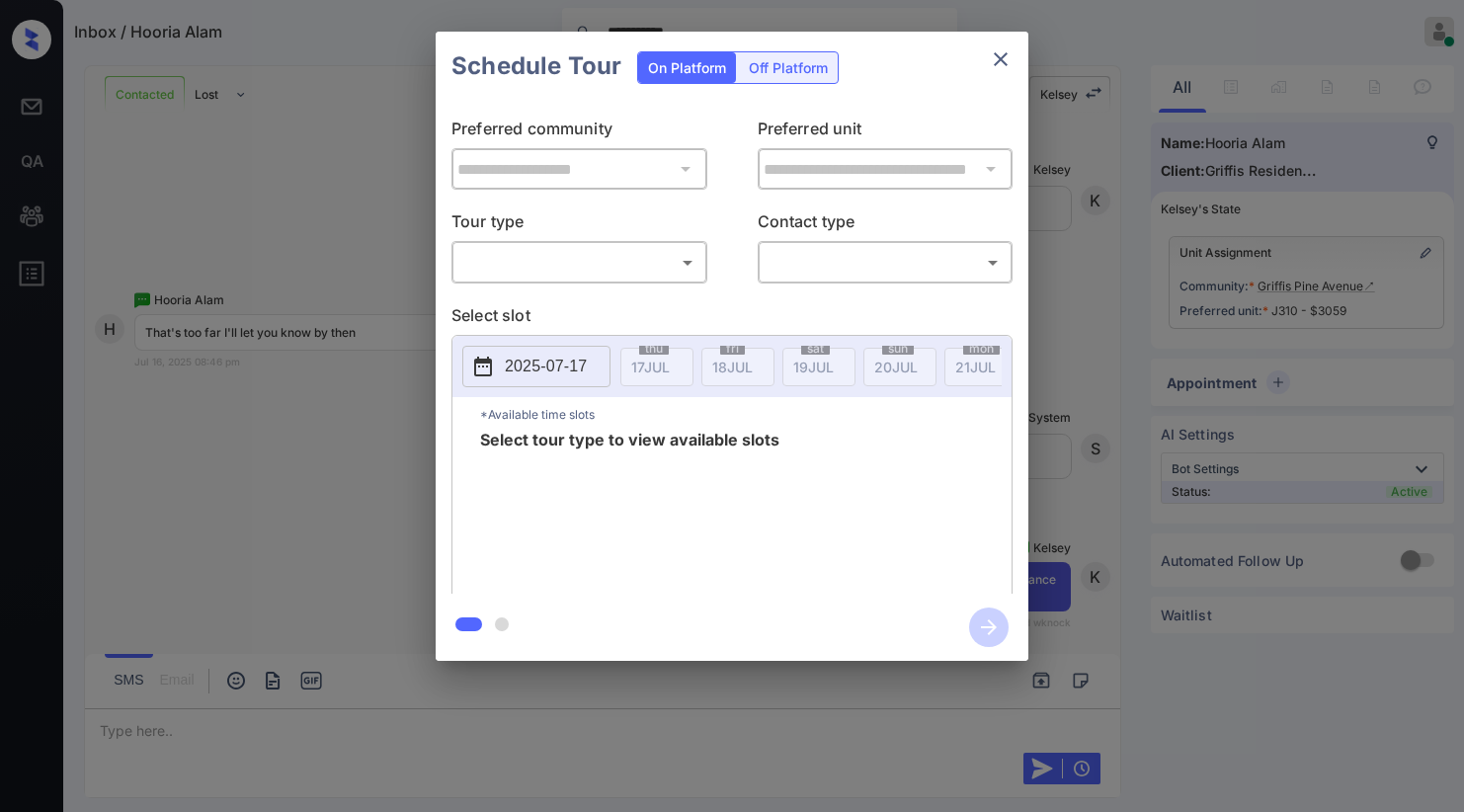 click on "**********" at bounding box center (732, 406) 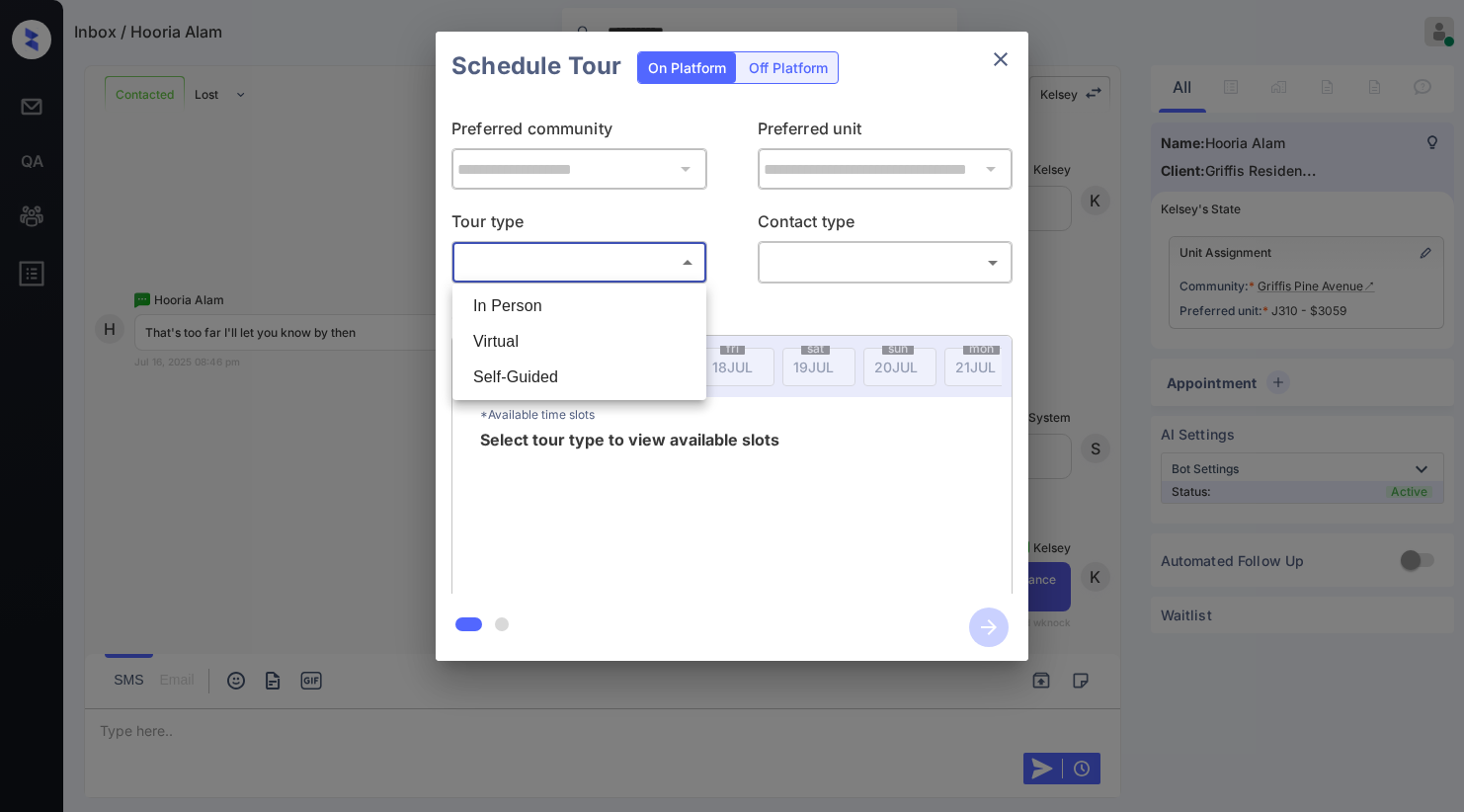 click on "In Person" at bounding box center (579, 306) 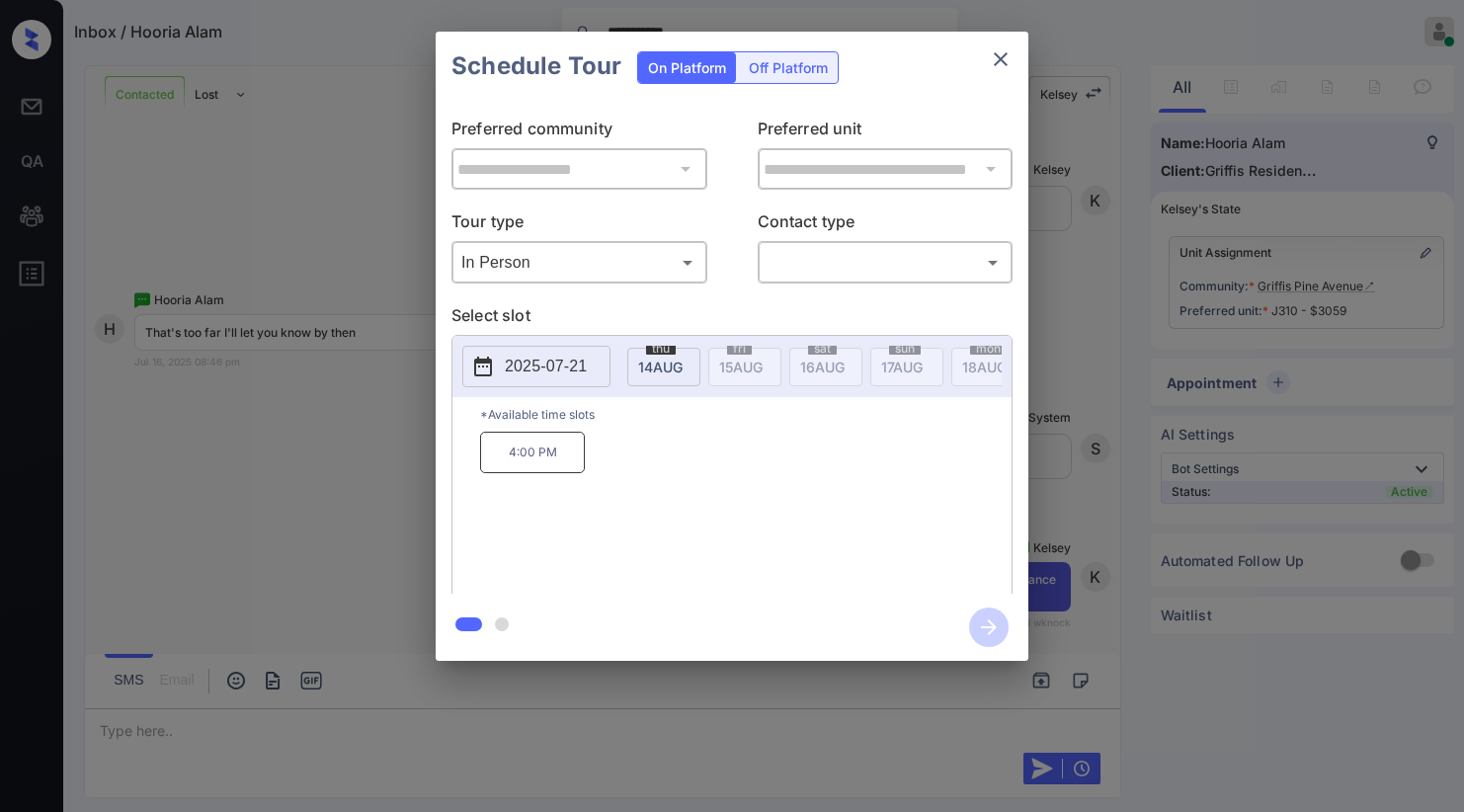 scroll, scrollTop: 0, scrollLeft: 2334, axis: horizontal 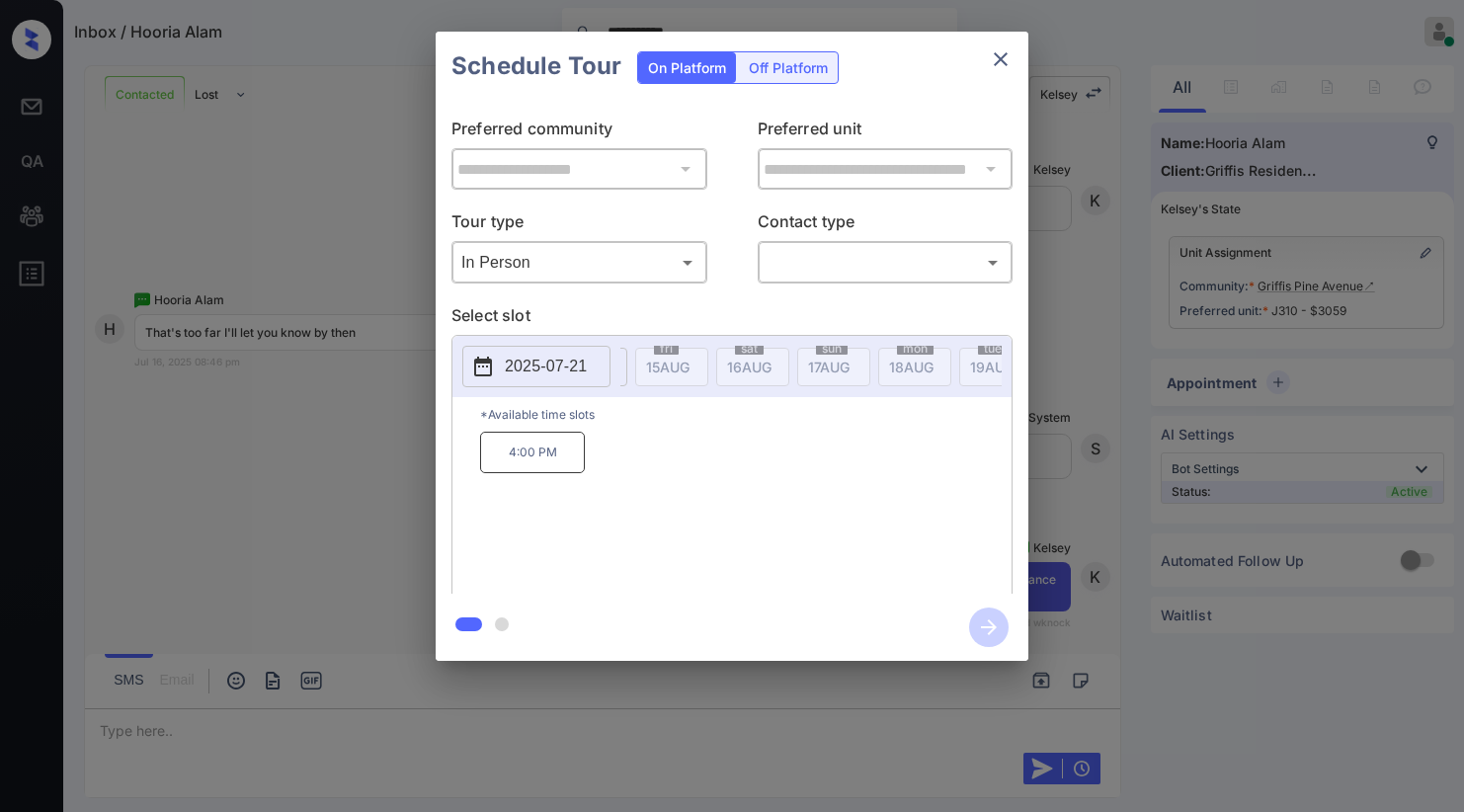 click 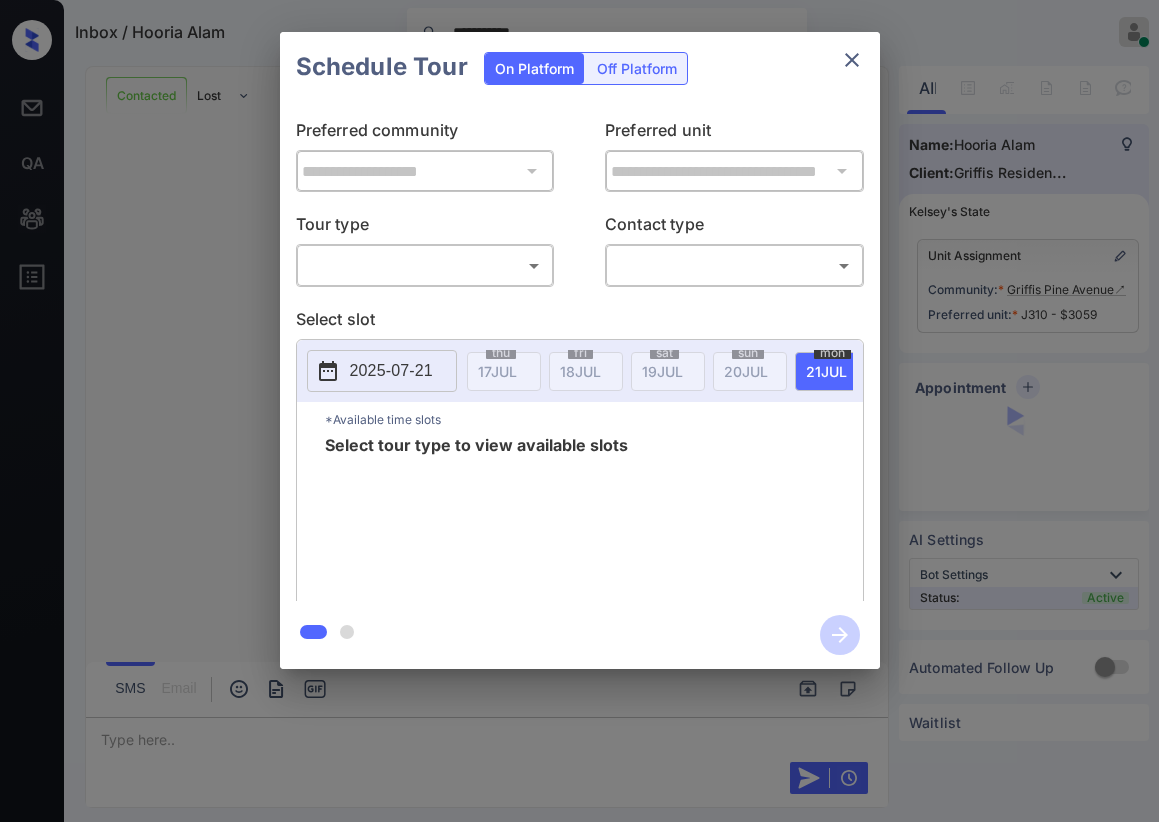 scroll, scrollTop: 0, scrollLeft: 0, axis: both 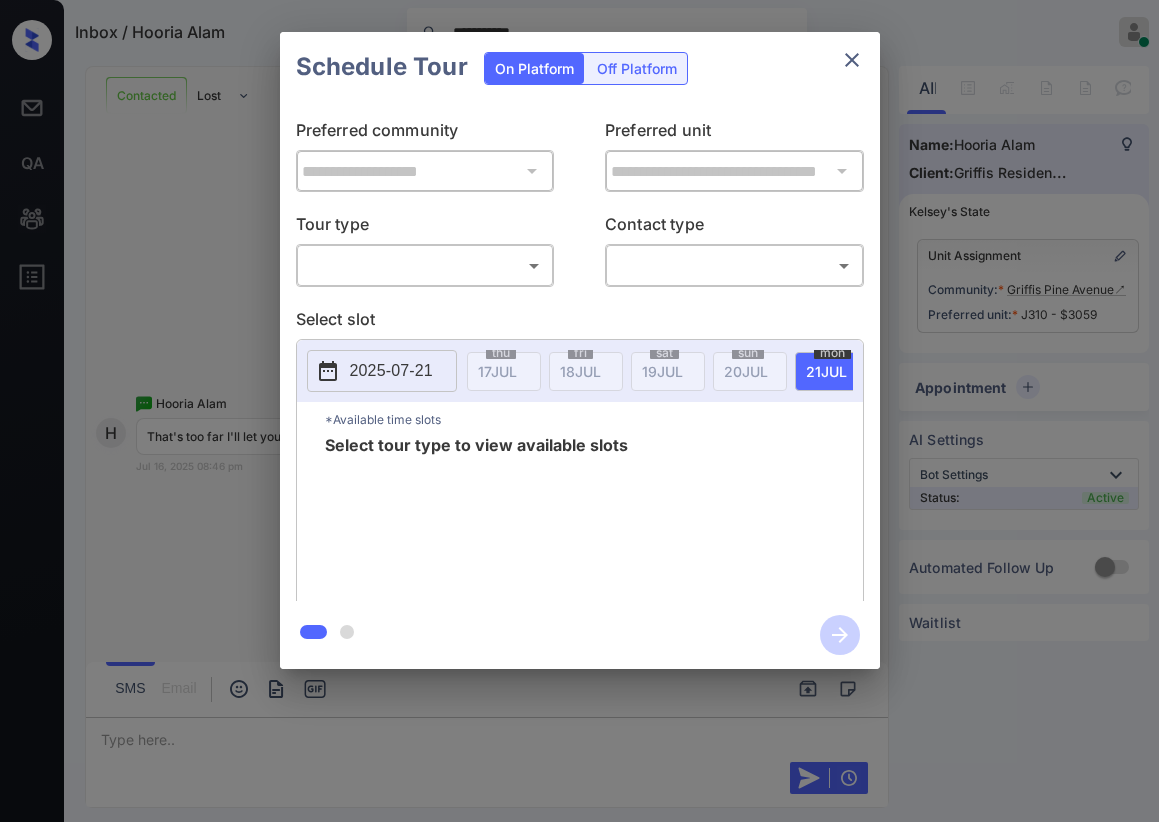 click on "**********" at bounding box center [579, 411] 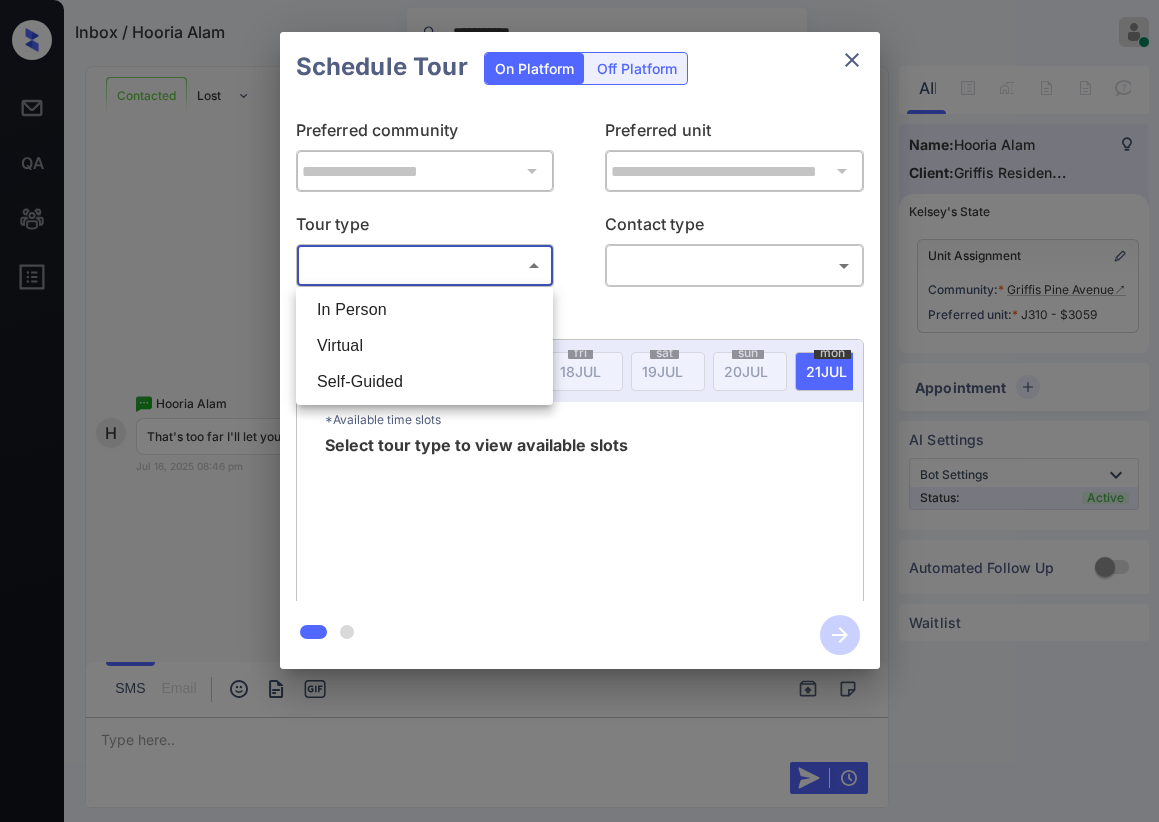 click on "In Person" at bounding box center [424, 310] 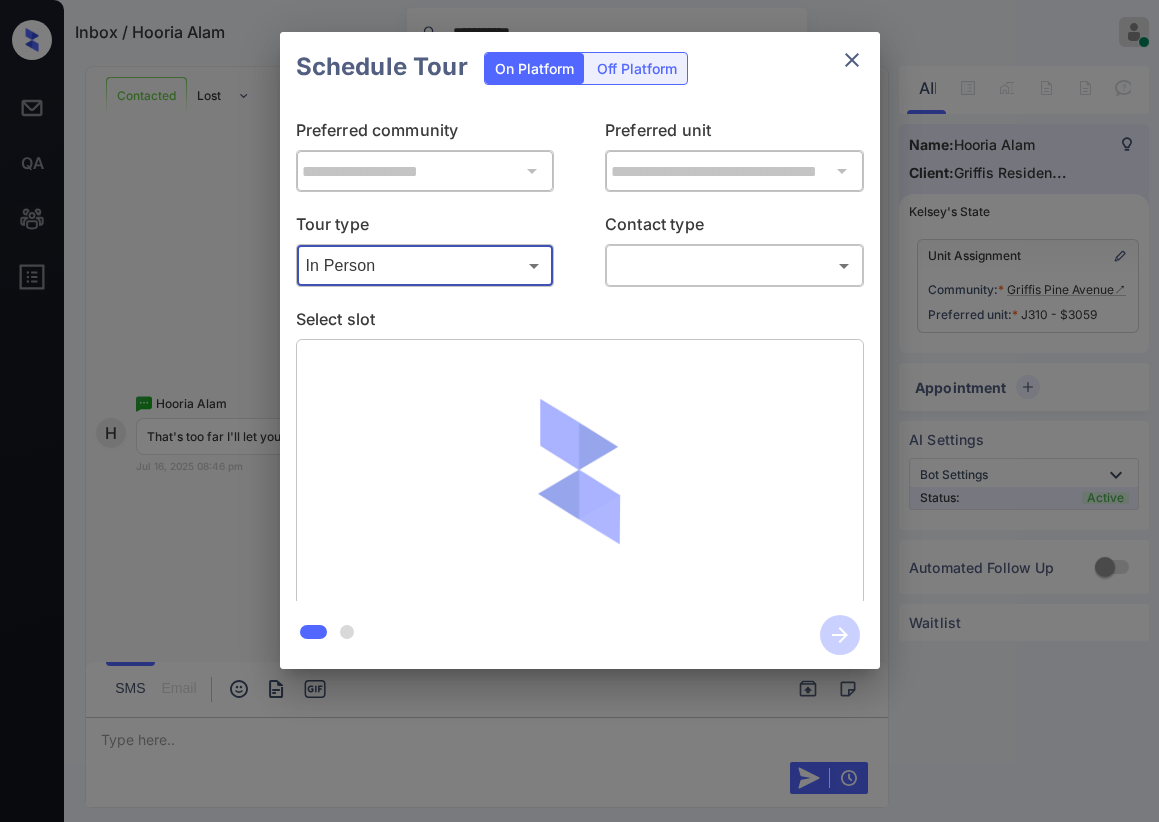 click on "**********" at bounding box center (579, 411) 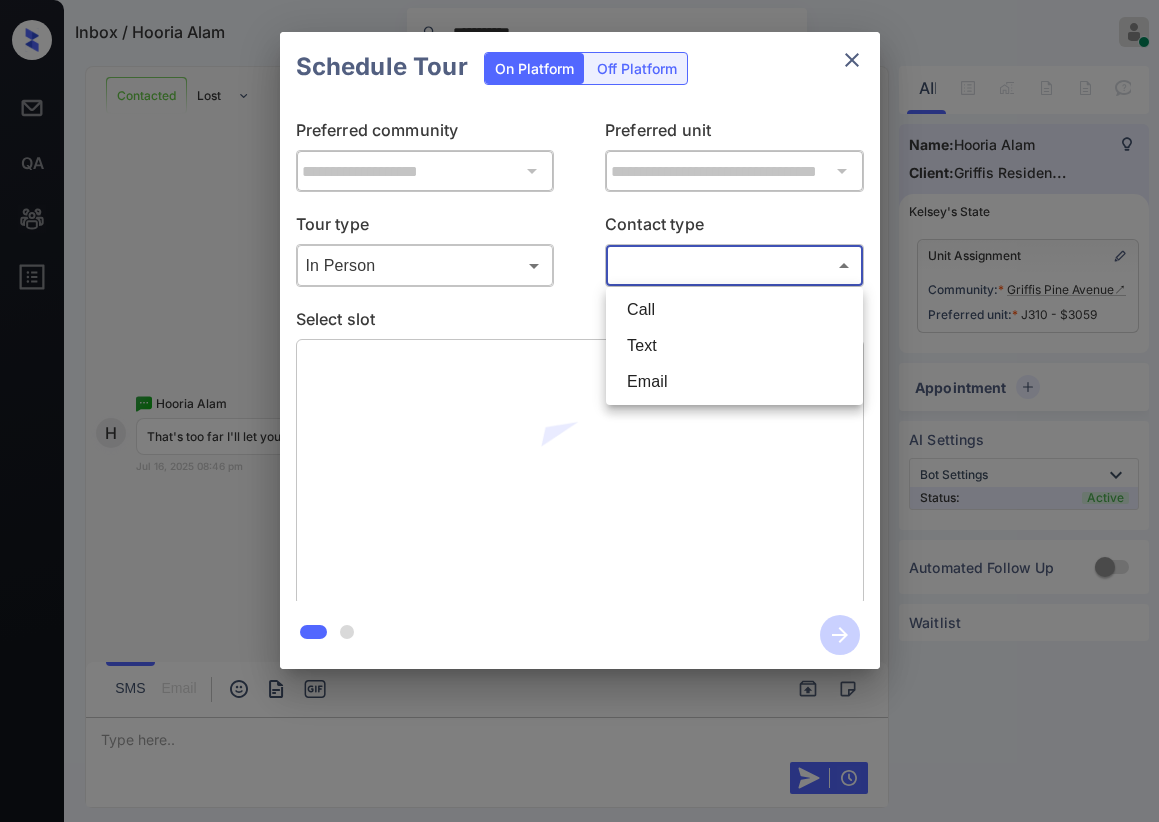 click on "Text" at bounding box center (734, 346) 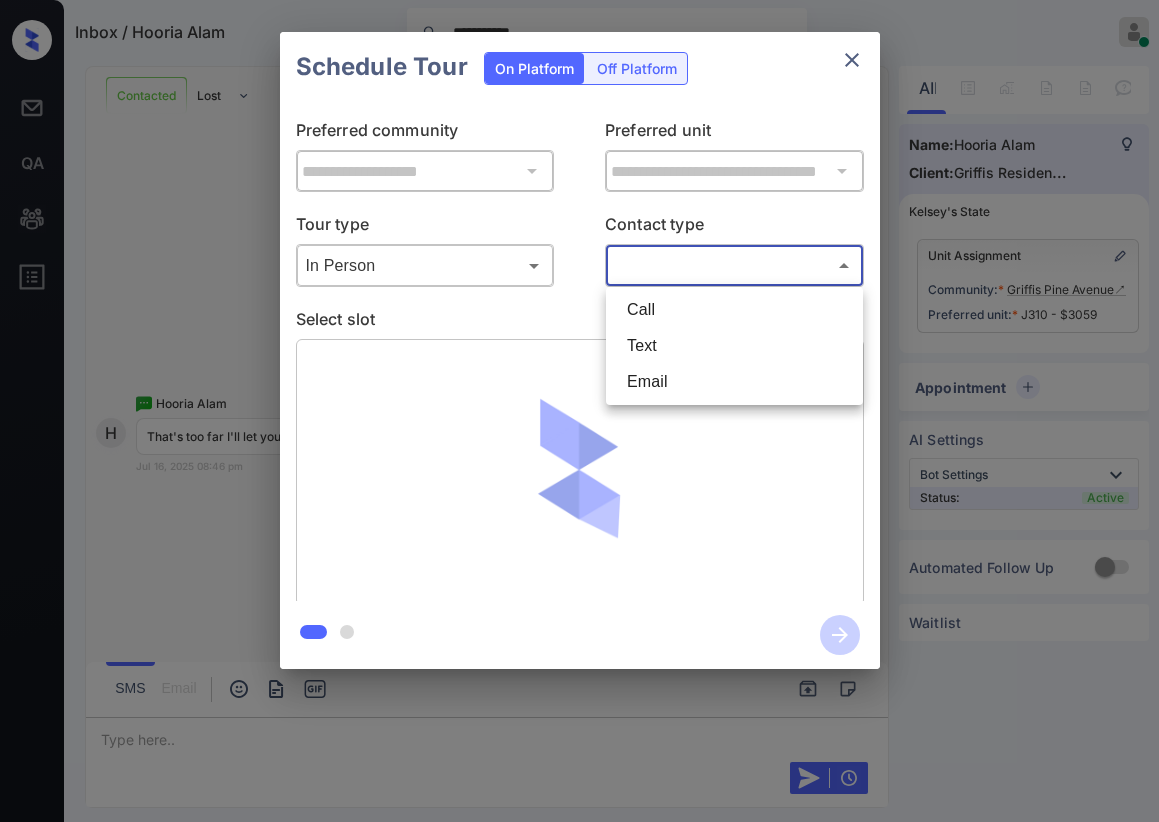 type on "****" 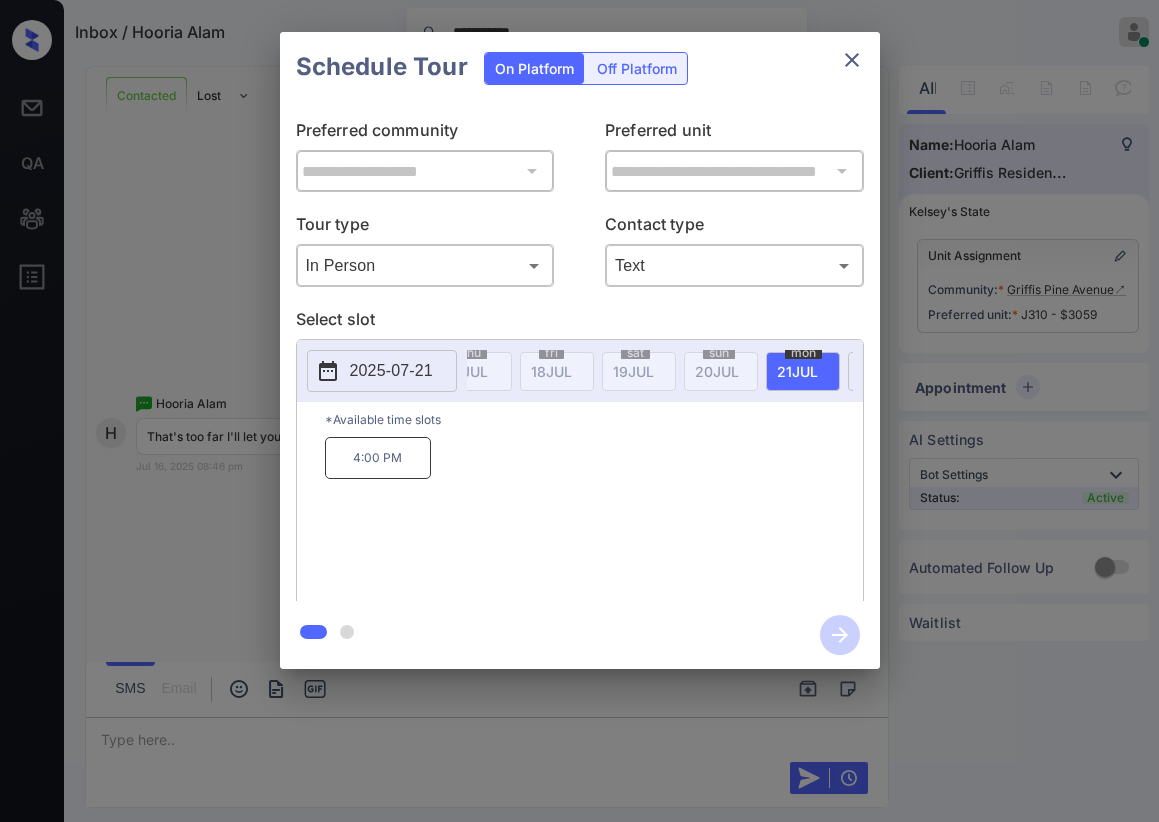 scroll, scrollTop: 0, scrollLeft: 73, axis: horizontal 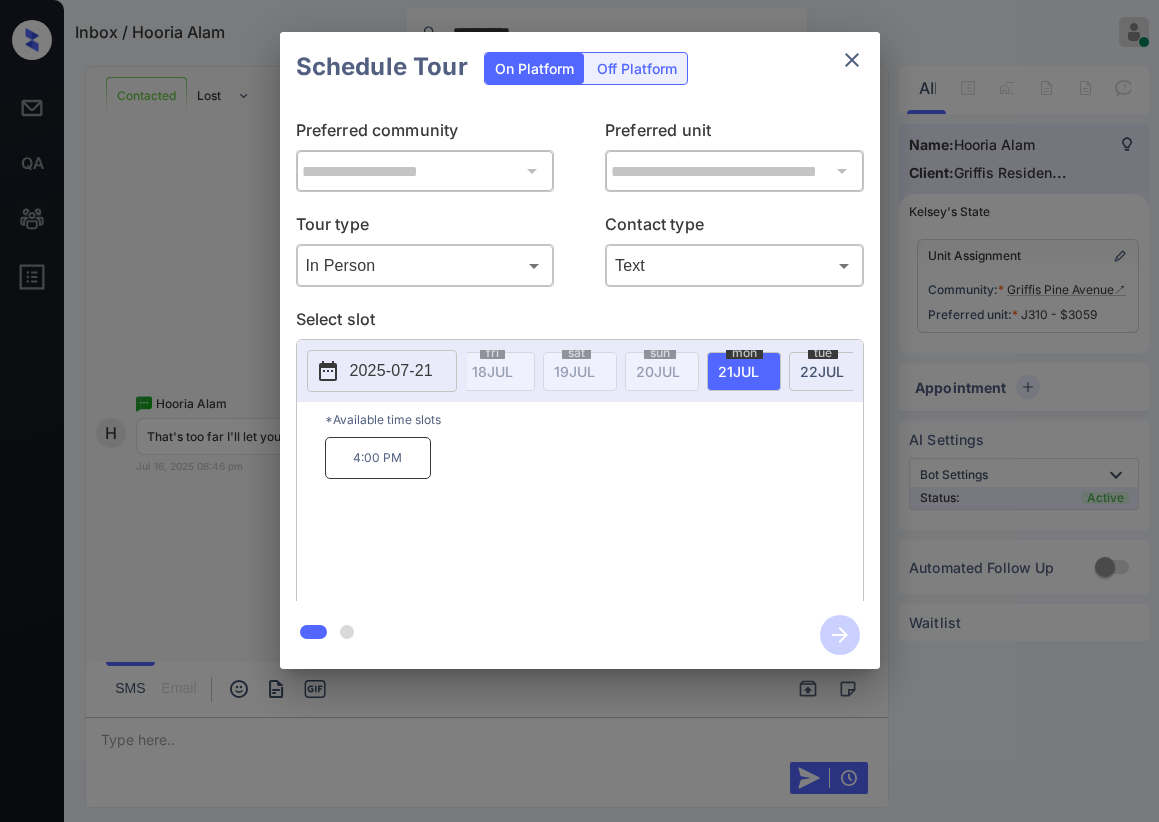 click on "mon 21 JUL" at bounding box center (744, 371) 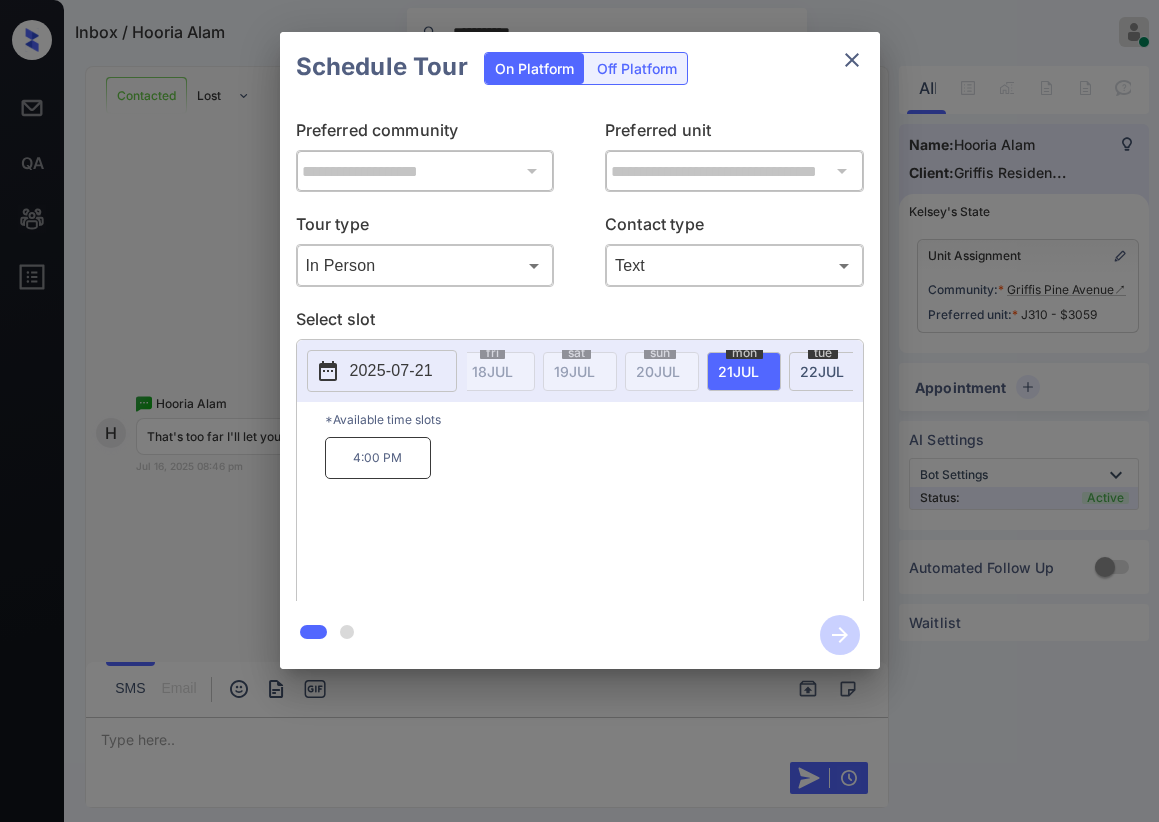 scroll, scrollTop: 0, scrollLeft: 161, axis: horizontal 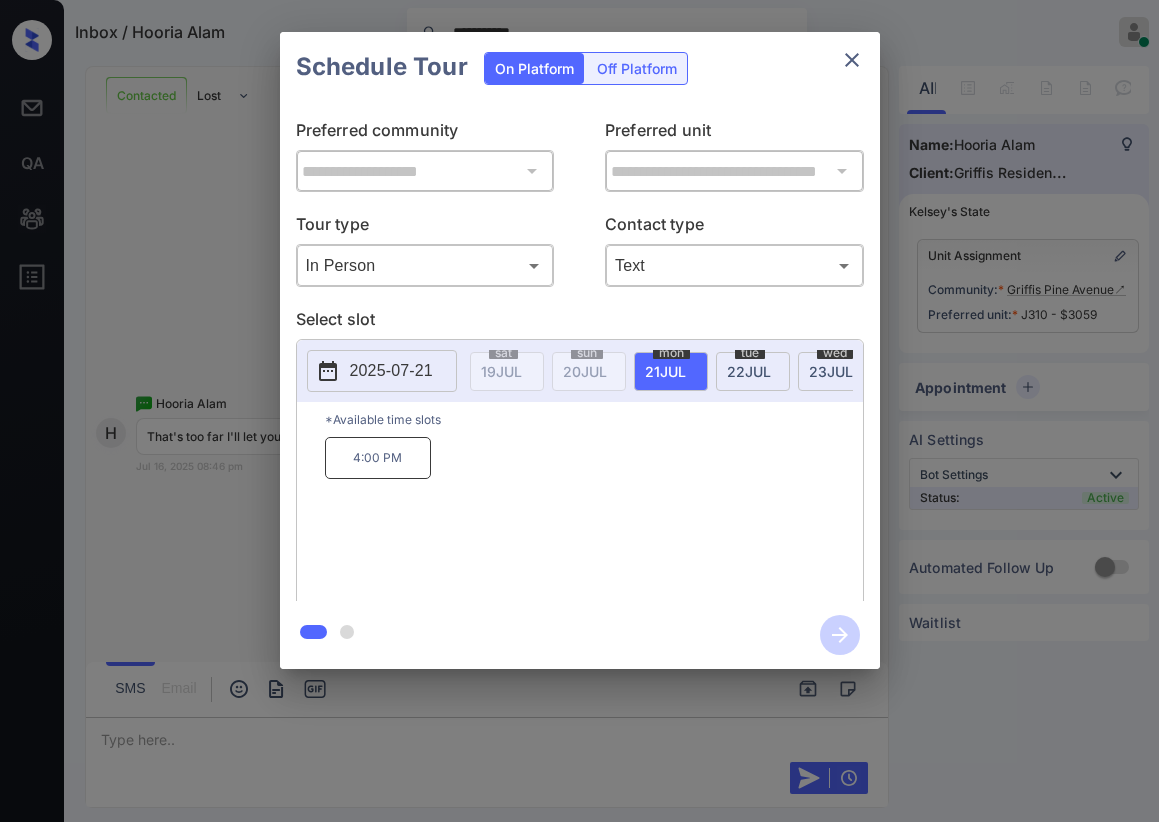 click on "21 JUL" at bounding box center (336, 371) 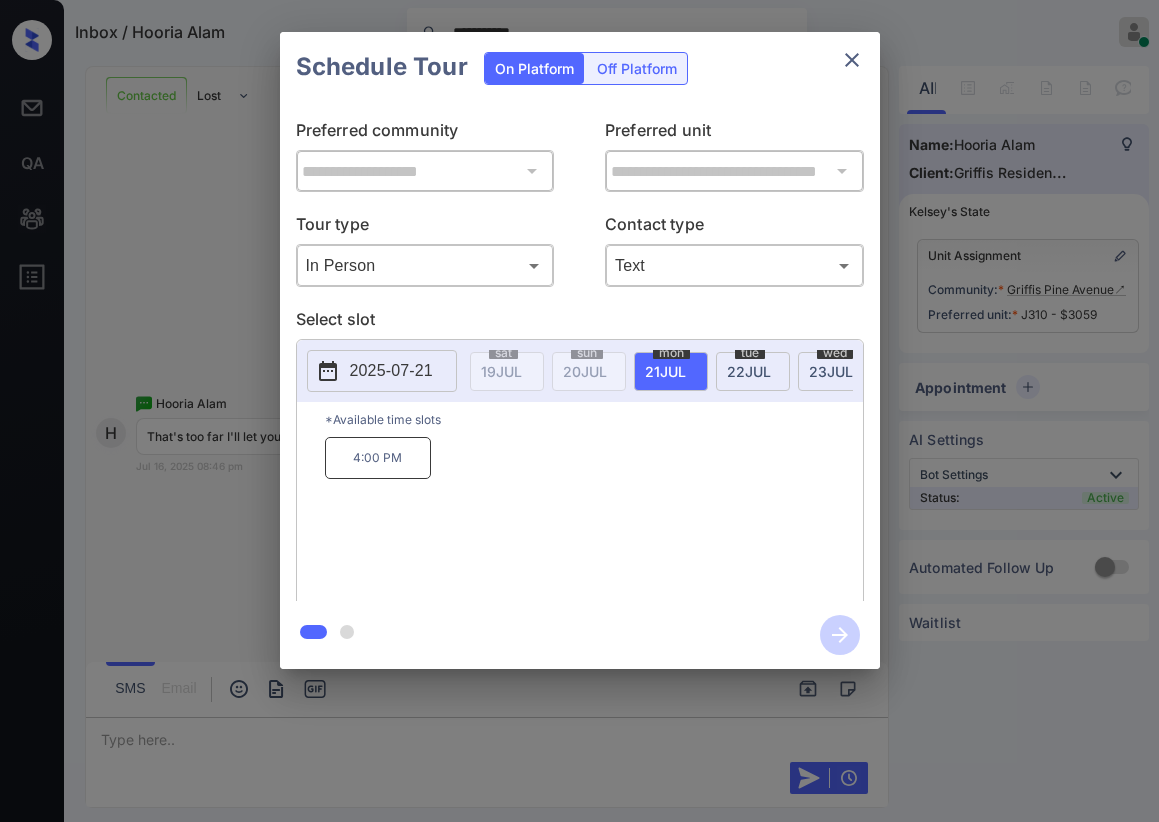click on "21 JUL" at bounding box center (336, 371) 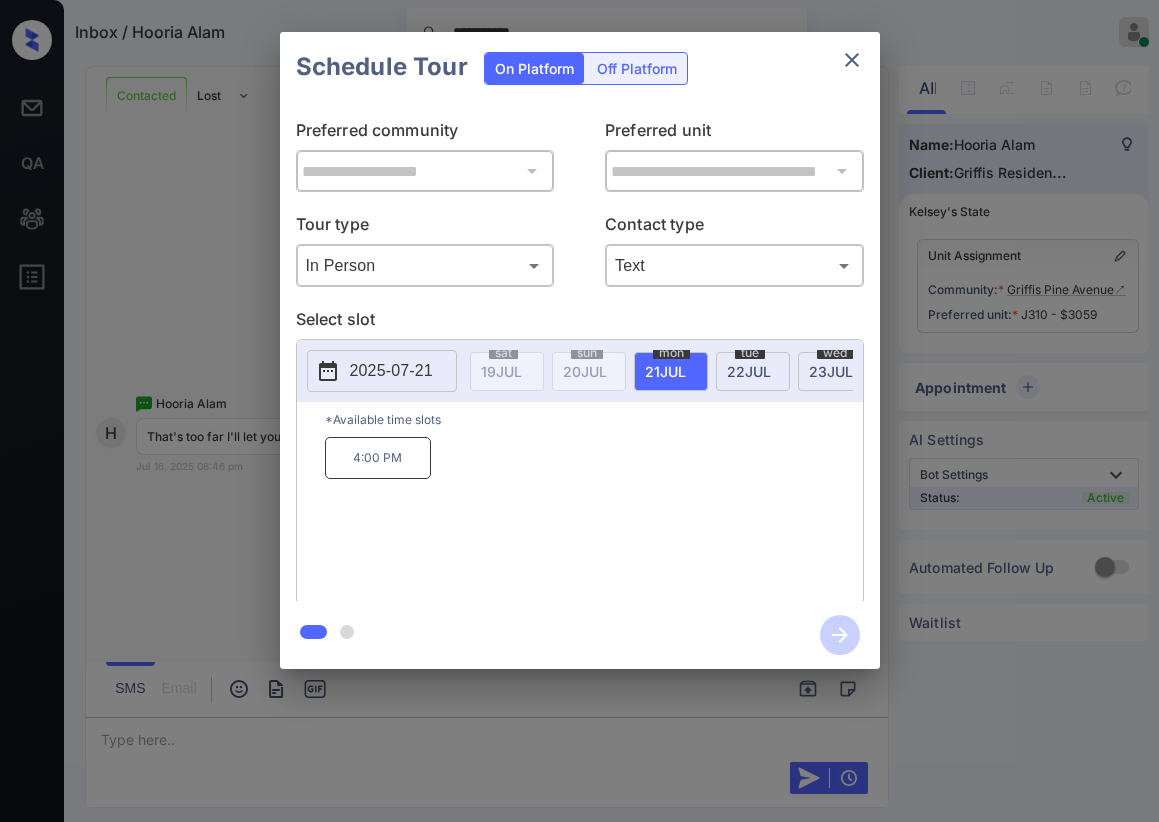 click 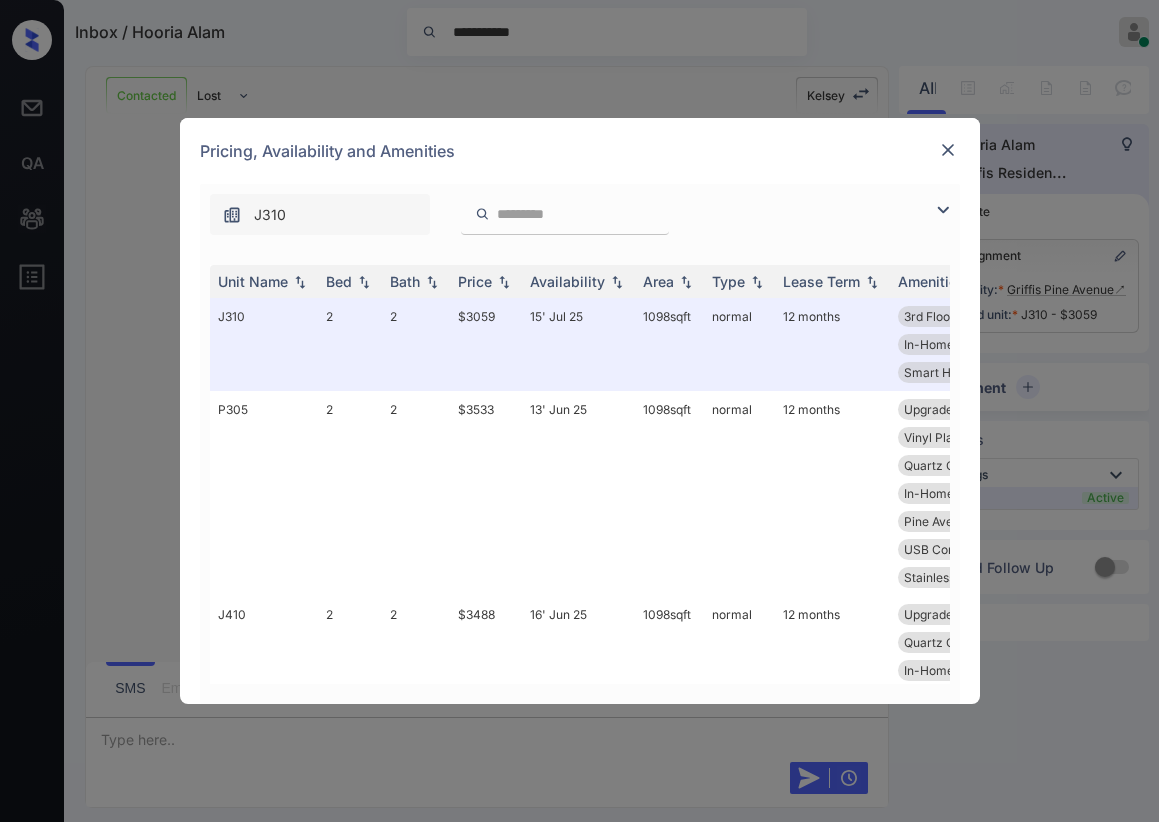 scroll, scrollTop: 0, scrollLeft: 0, axis: both 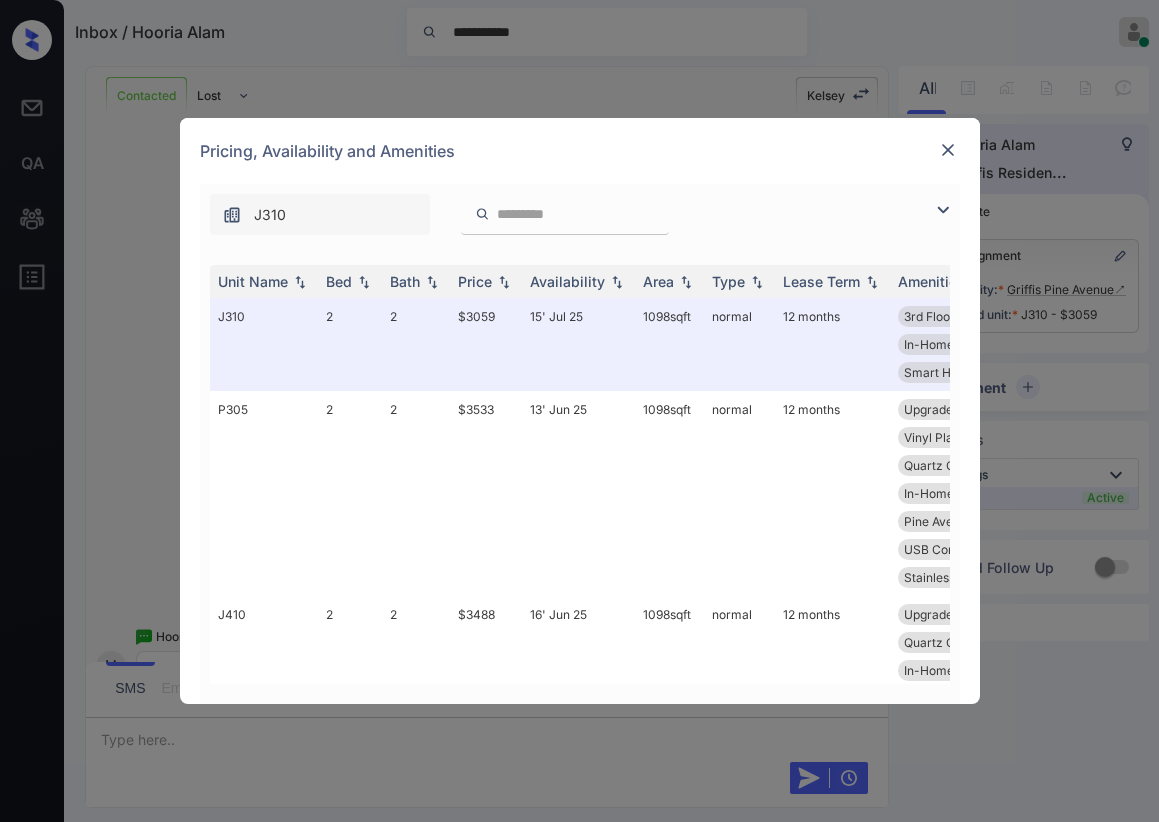 click at bounding box center [943, 210] 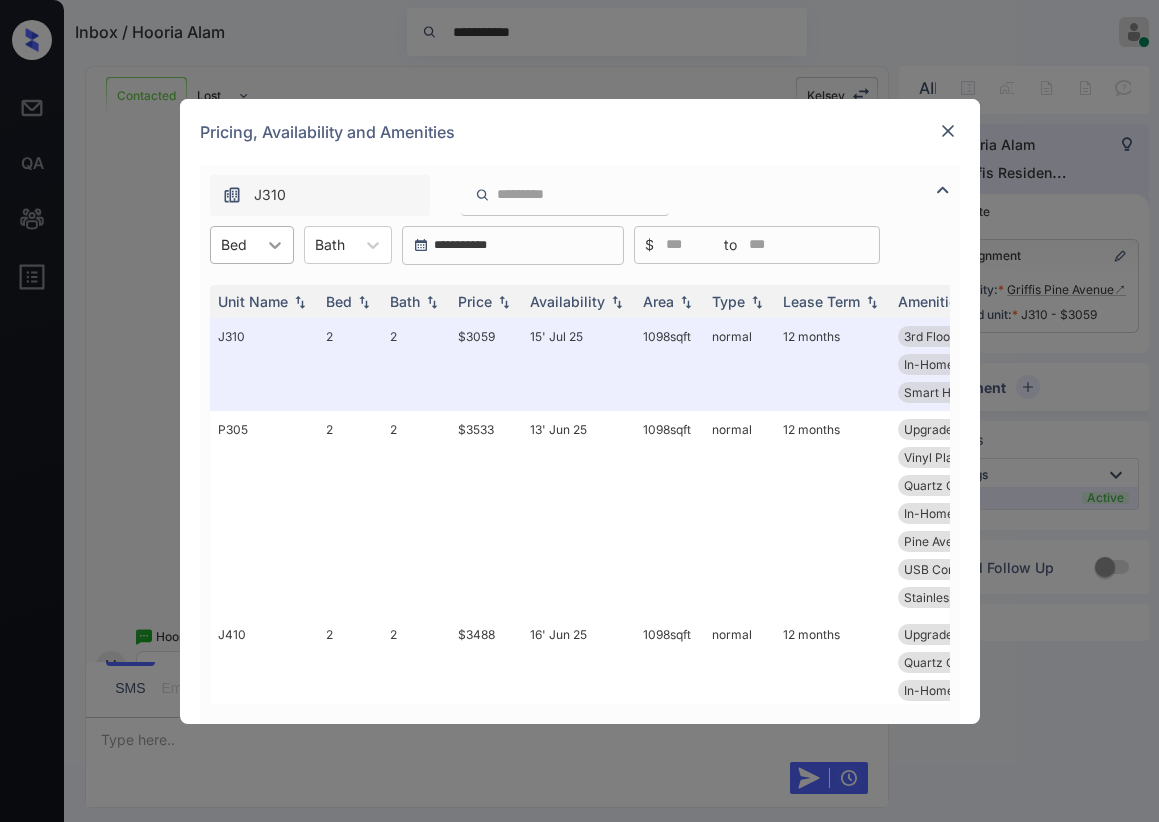 click at bounding box center (275, 245) 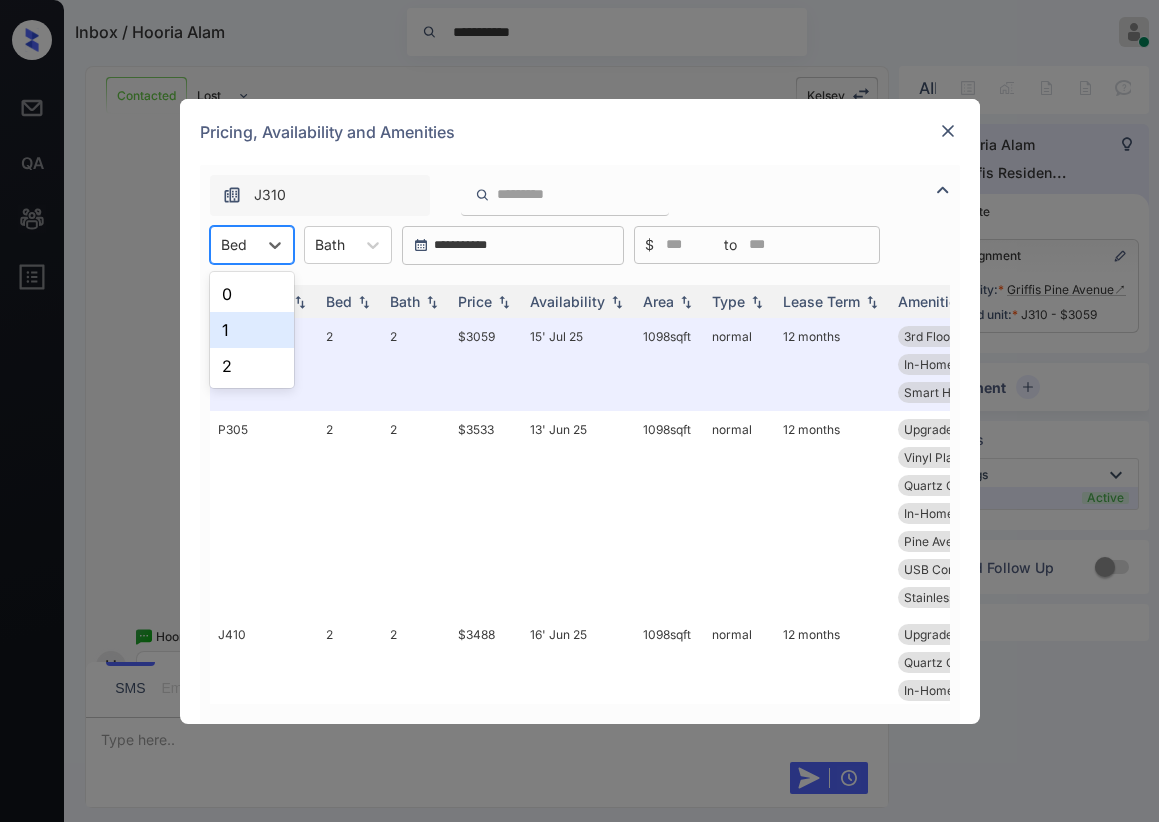 click on "1" at bounding box center [252, 330] 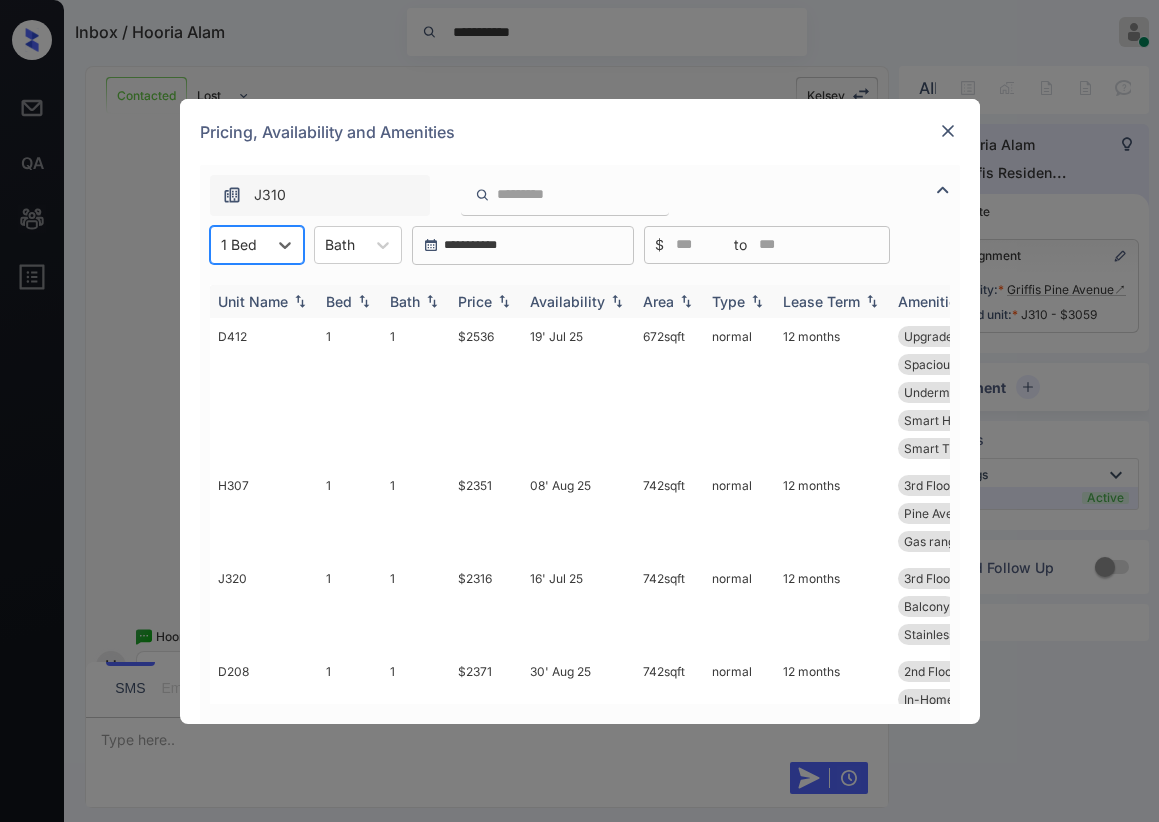 click on "Price" at bounding box center (475, 301) 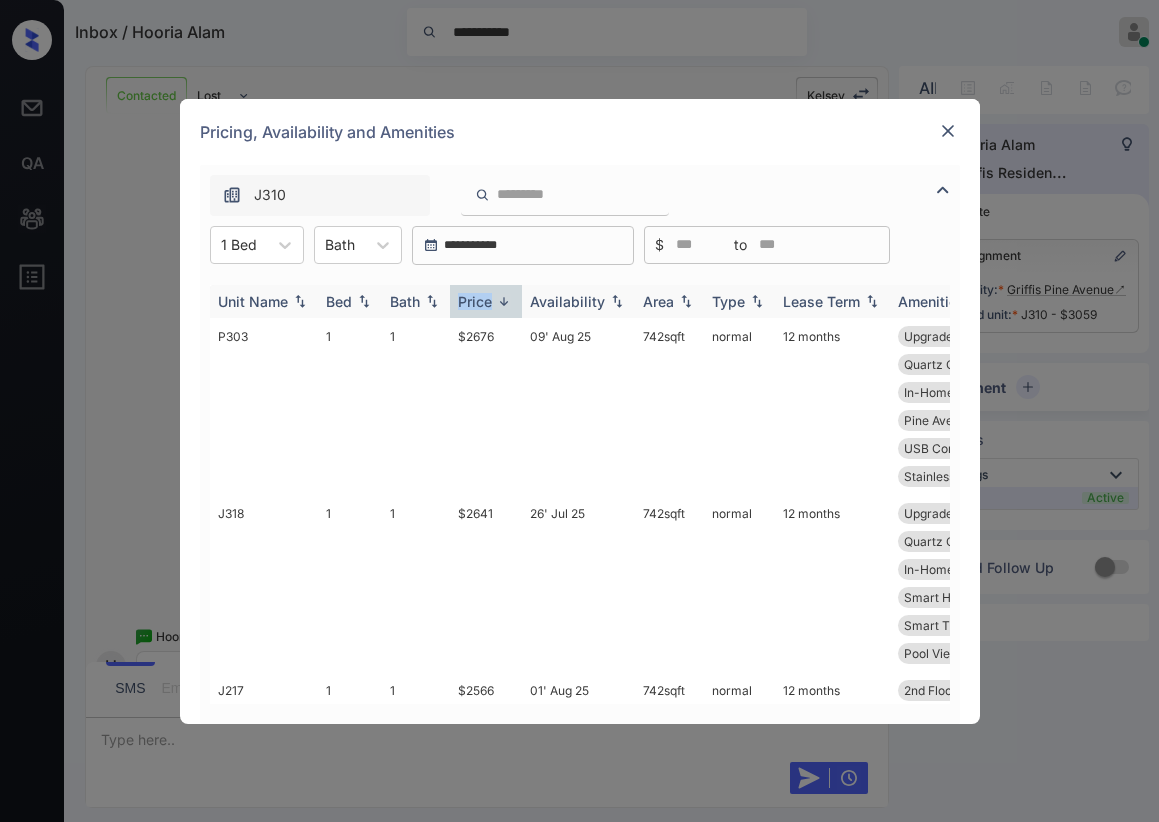 click on "Price" at bounding box center [475, 301] 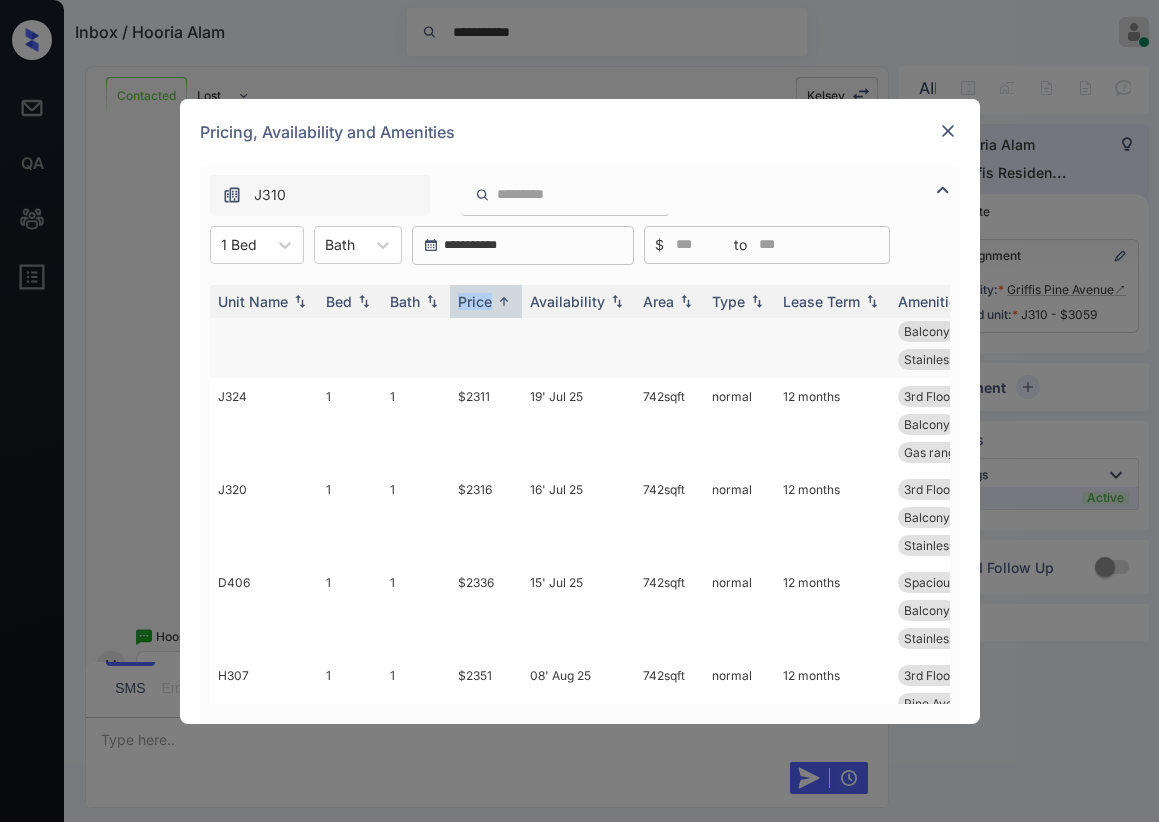 scroll, scrollTop: 0, scrollLeft: 0, axis: both 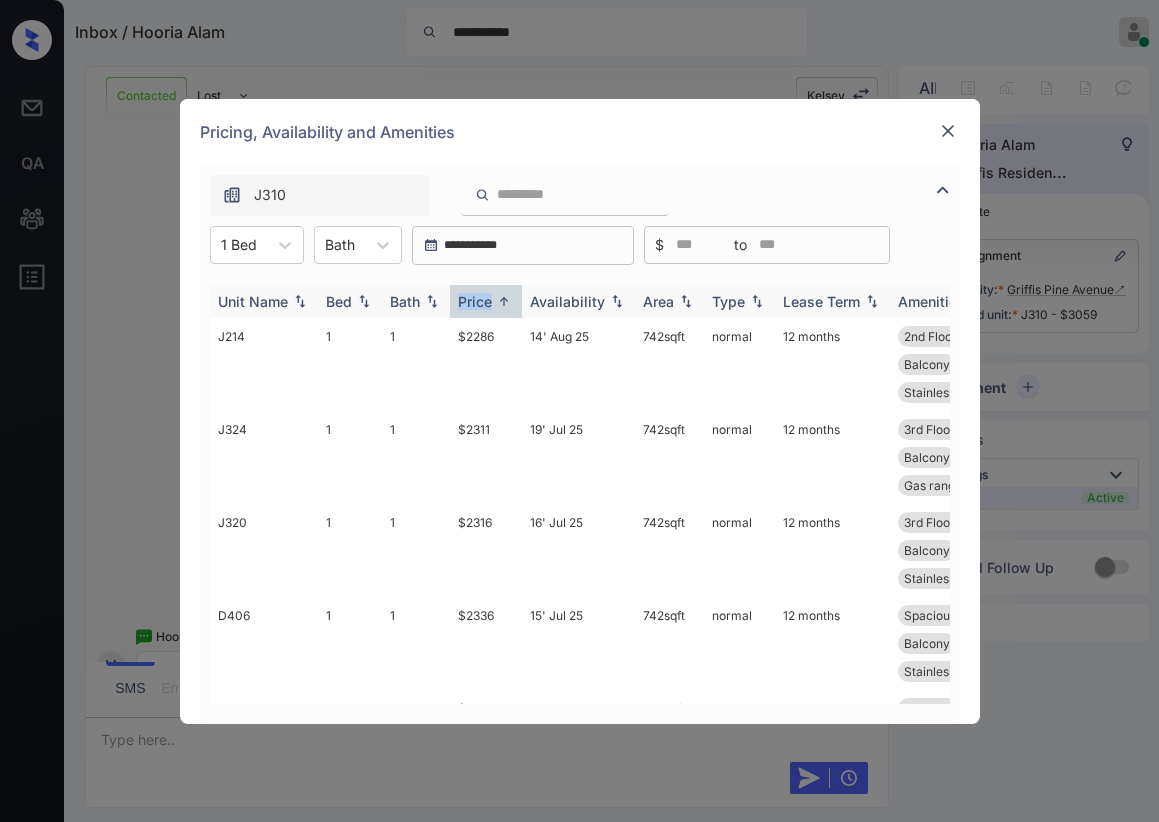 click on "Price" at bounding box center (475, 301) 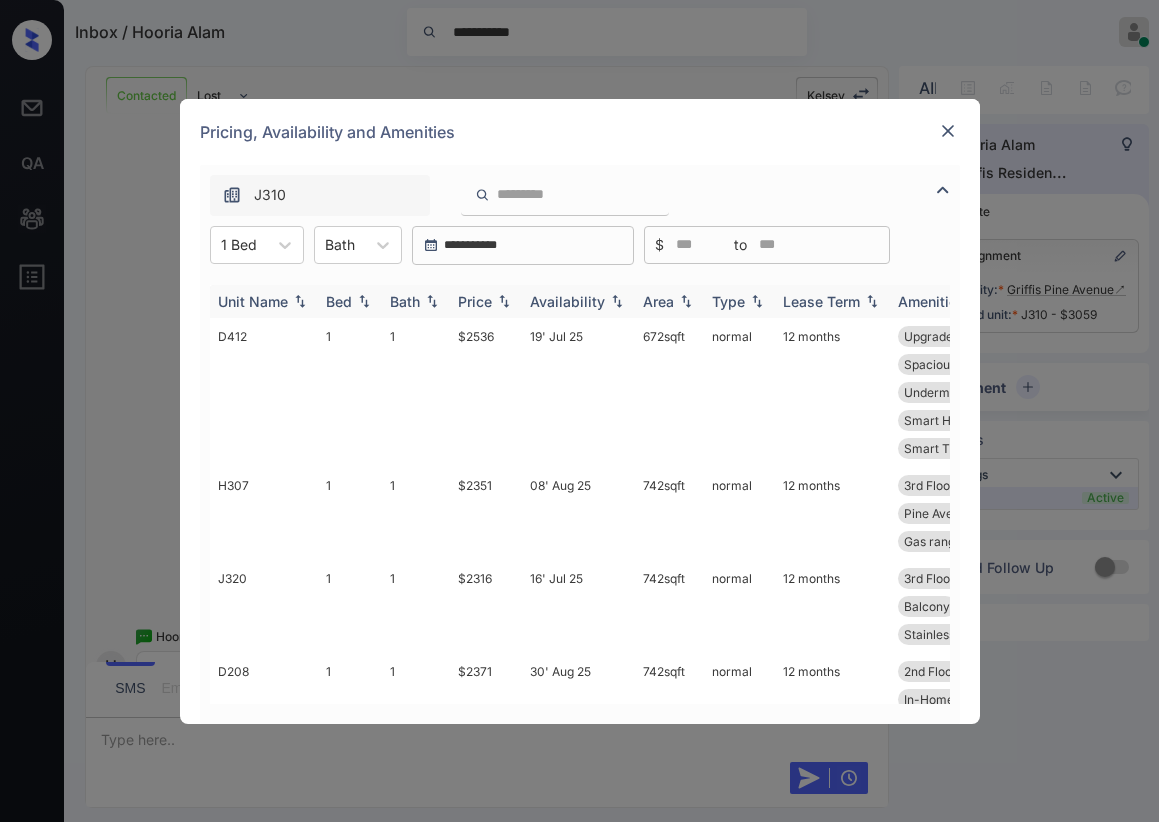 click on "Price" at bounding box center (475, 301) 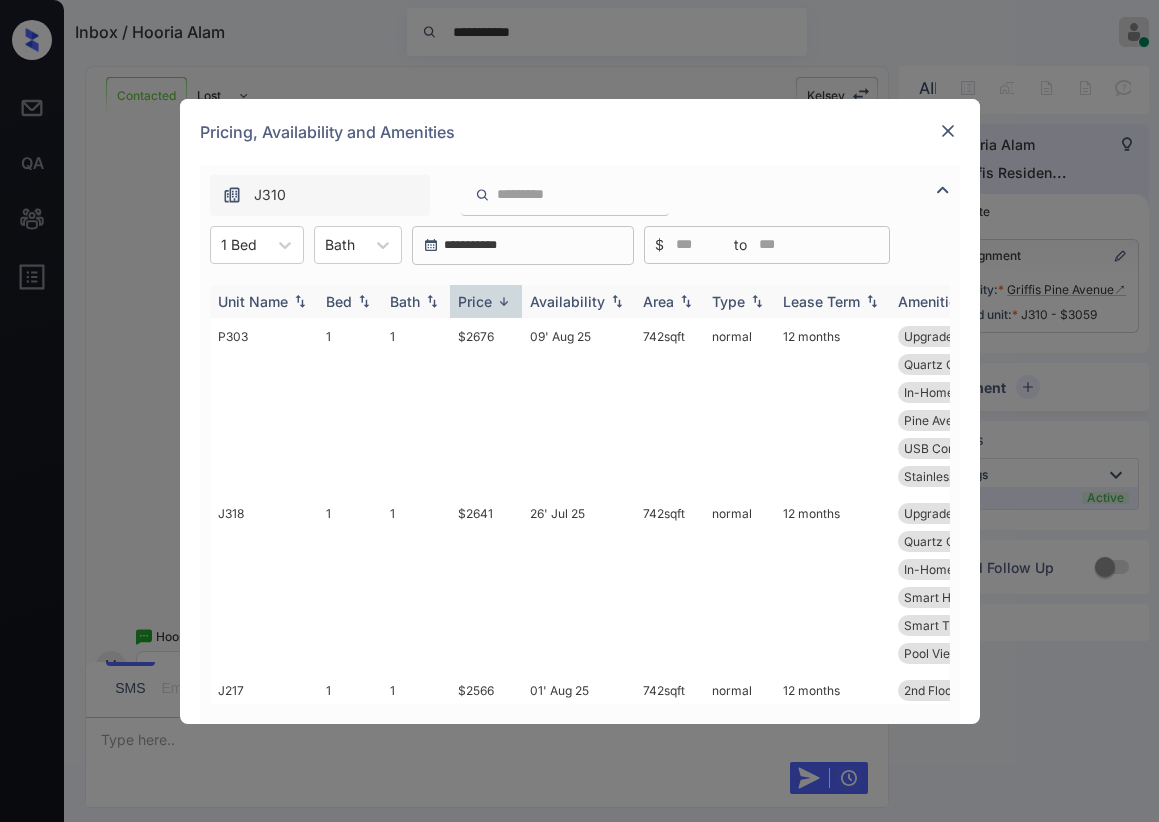 click on "Price" at bounding box center [475, 301] 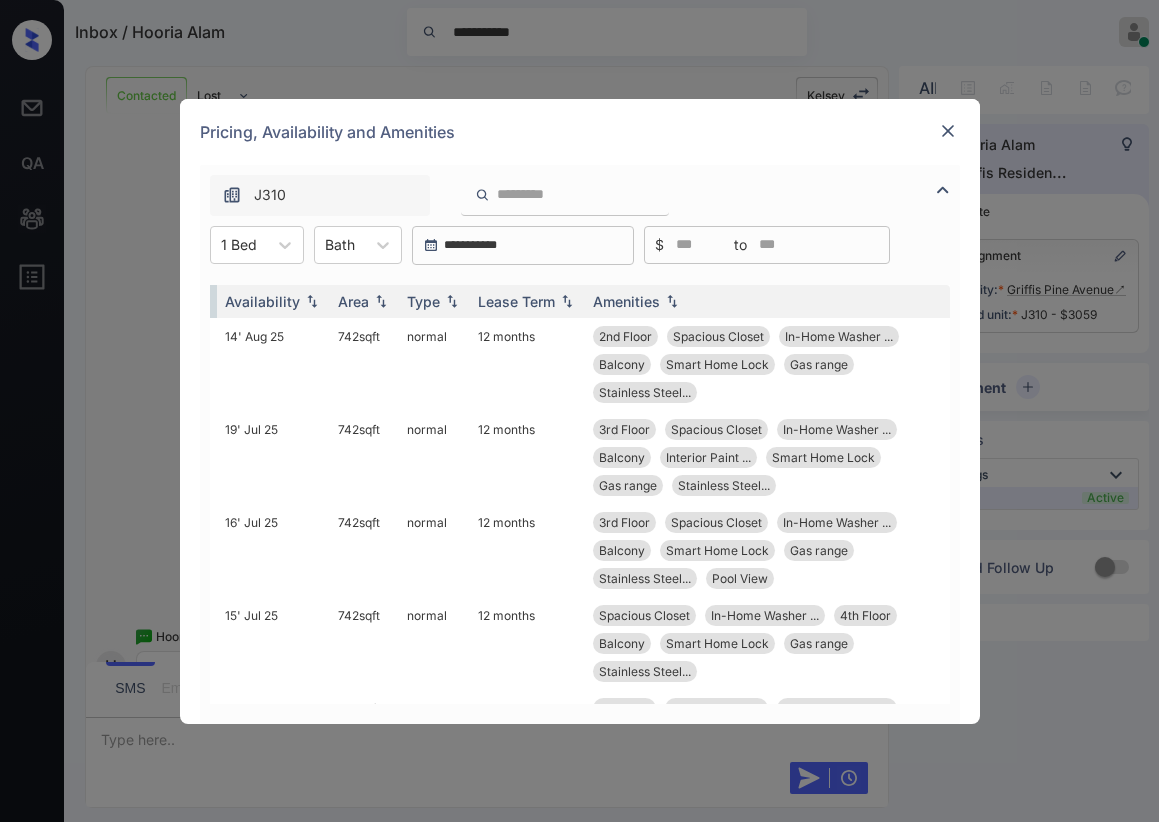 scroll, scrollTop: 0, scrollLeft: 320, axis: horizontal 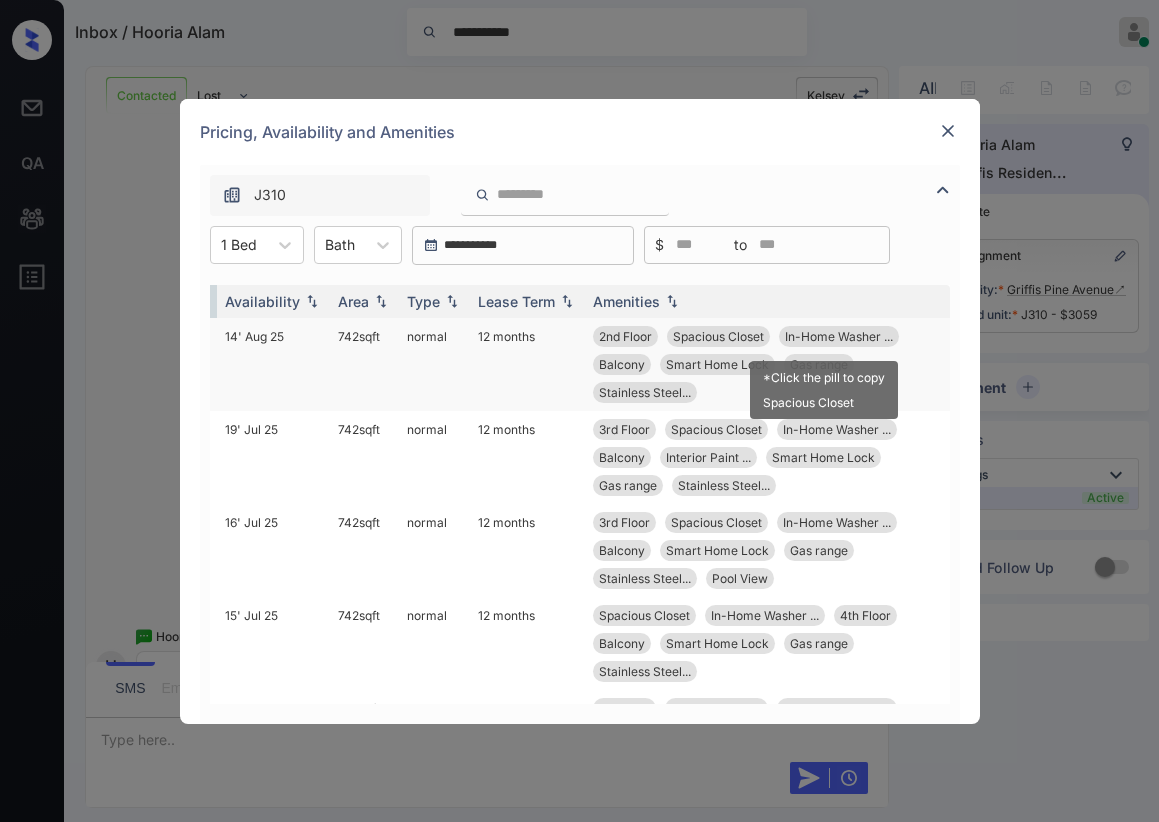click on "In-Home Washer ..." at bounding box center (839, 336) 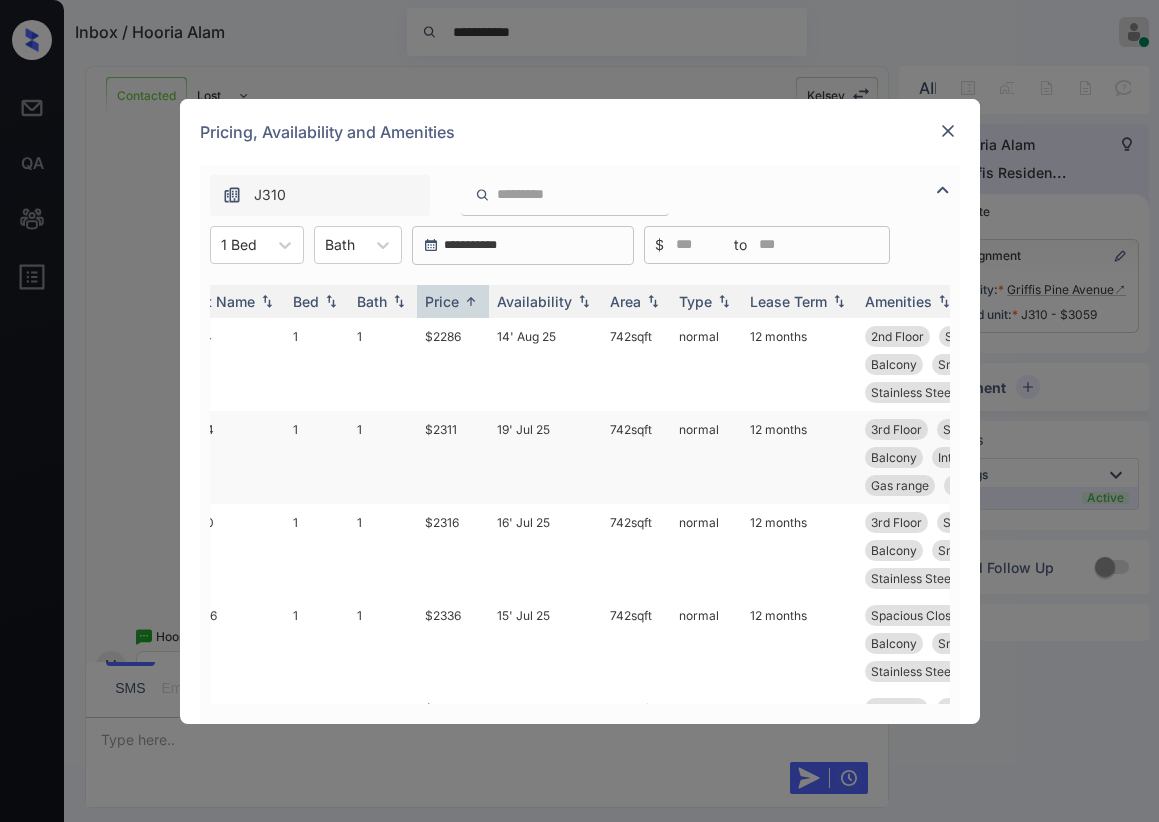 scroll, scrollTop: 0, scrollLeft: 32, axis: horizontal 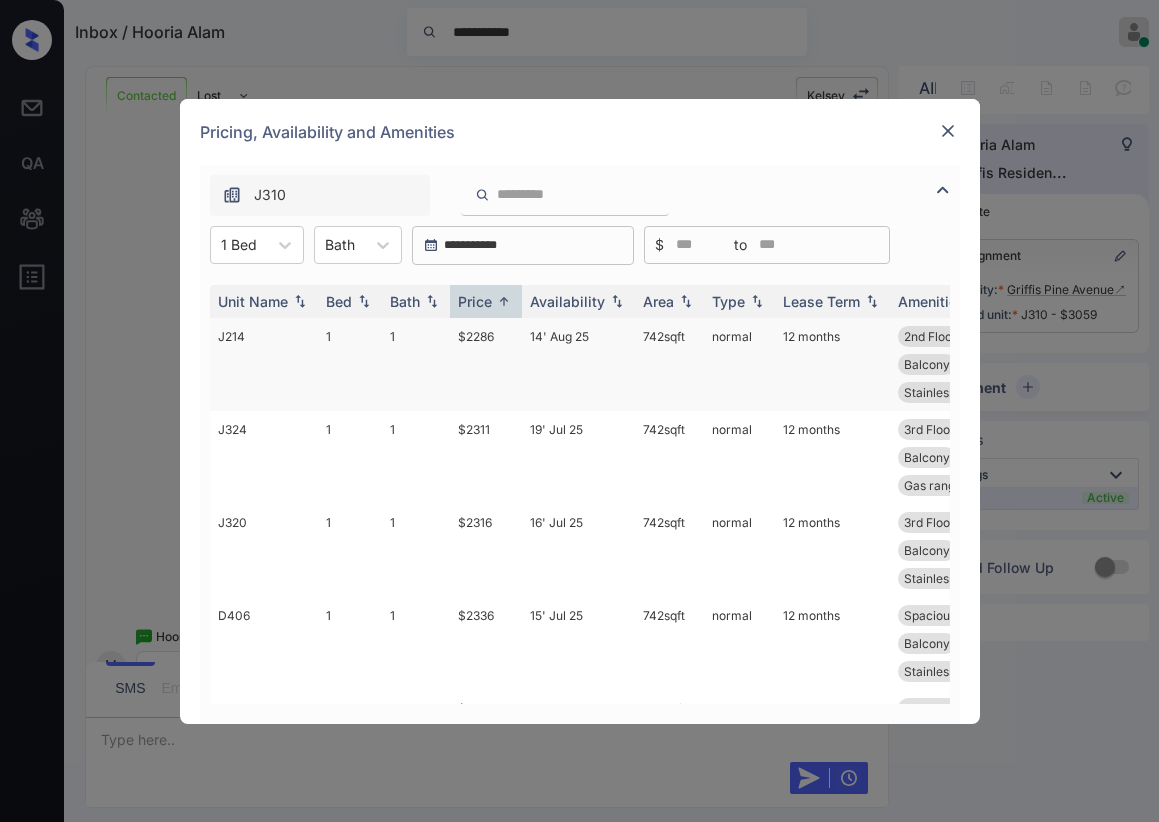 click on "$2286" at bounding box center (486, 364) 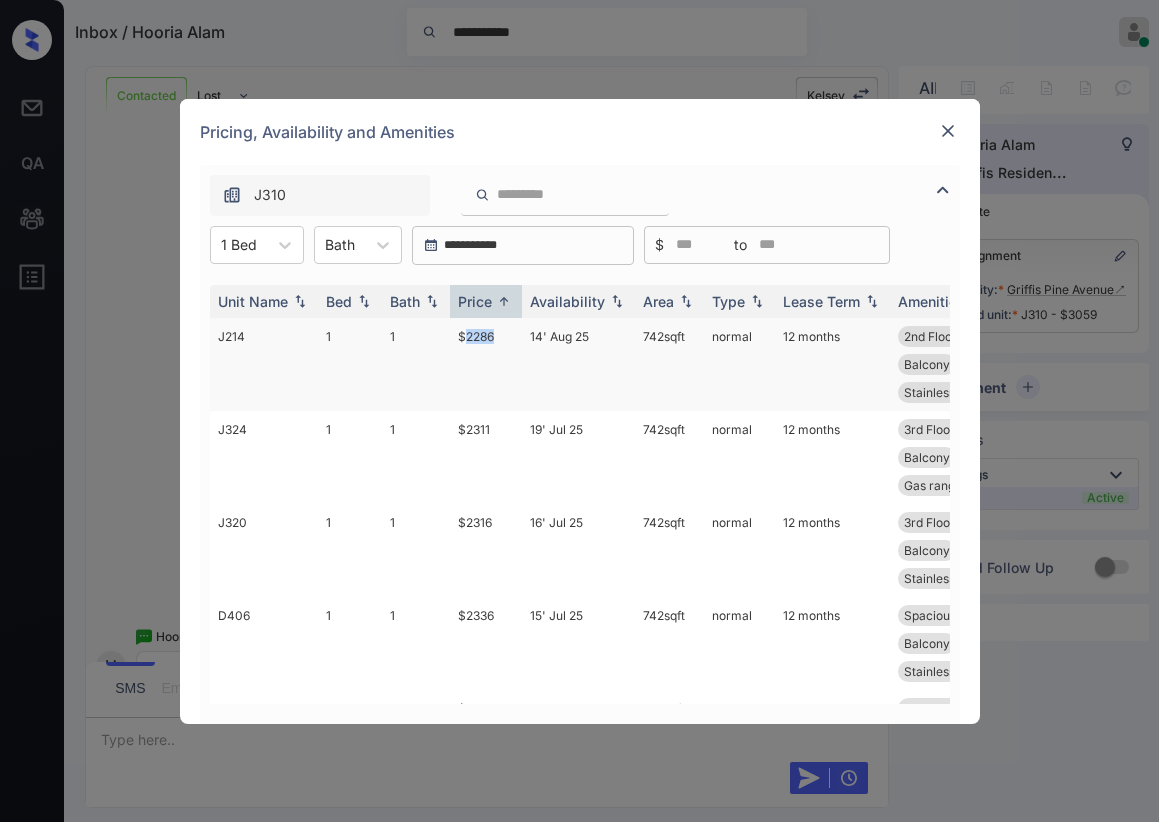 click on "$2286" at bounding box center (486, 364) 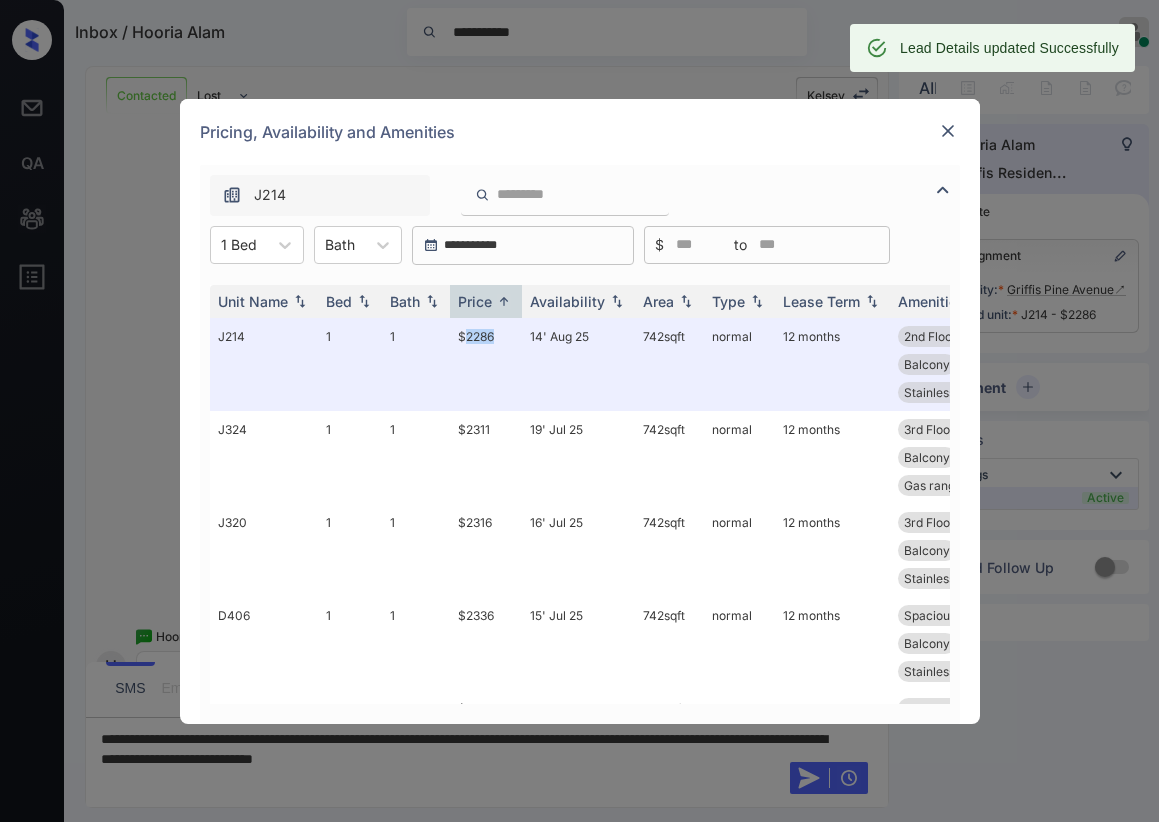click at bounding box center [948, 131] 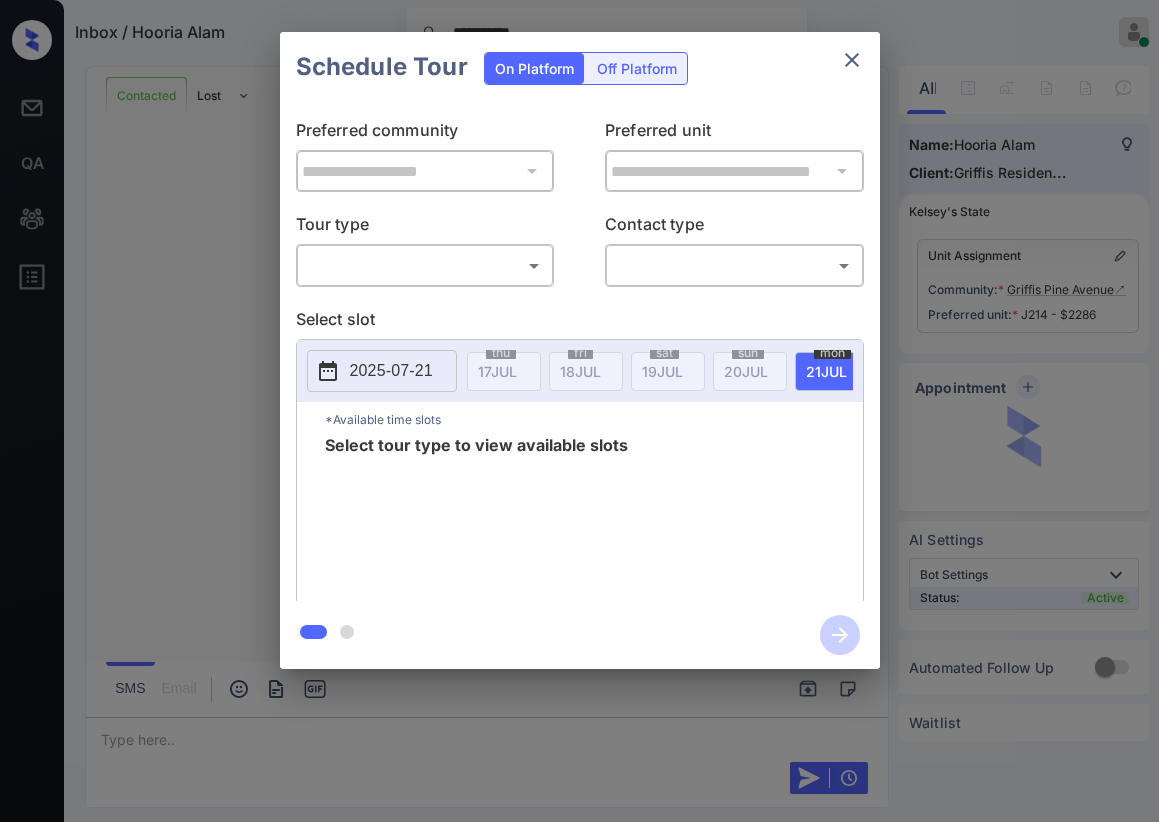 scroll, scrollTop: 0, scrollLeft: 0, axis: both 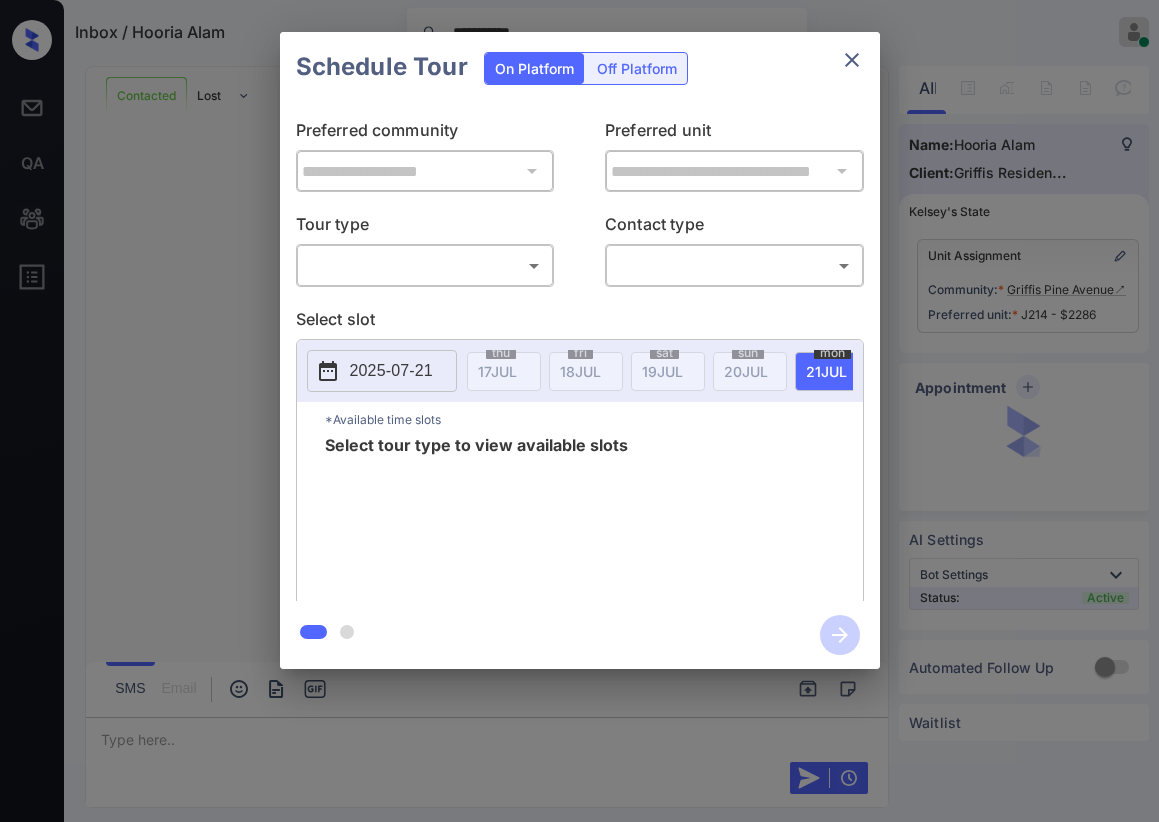 click on "**********" at bounding box center (579, 411) 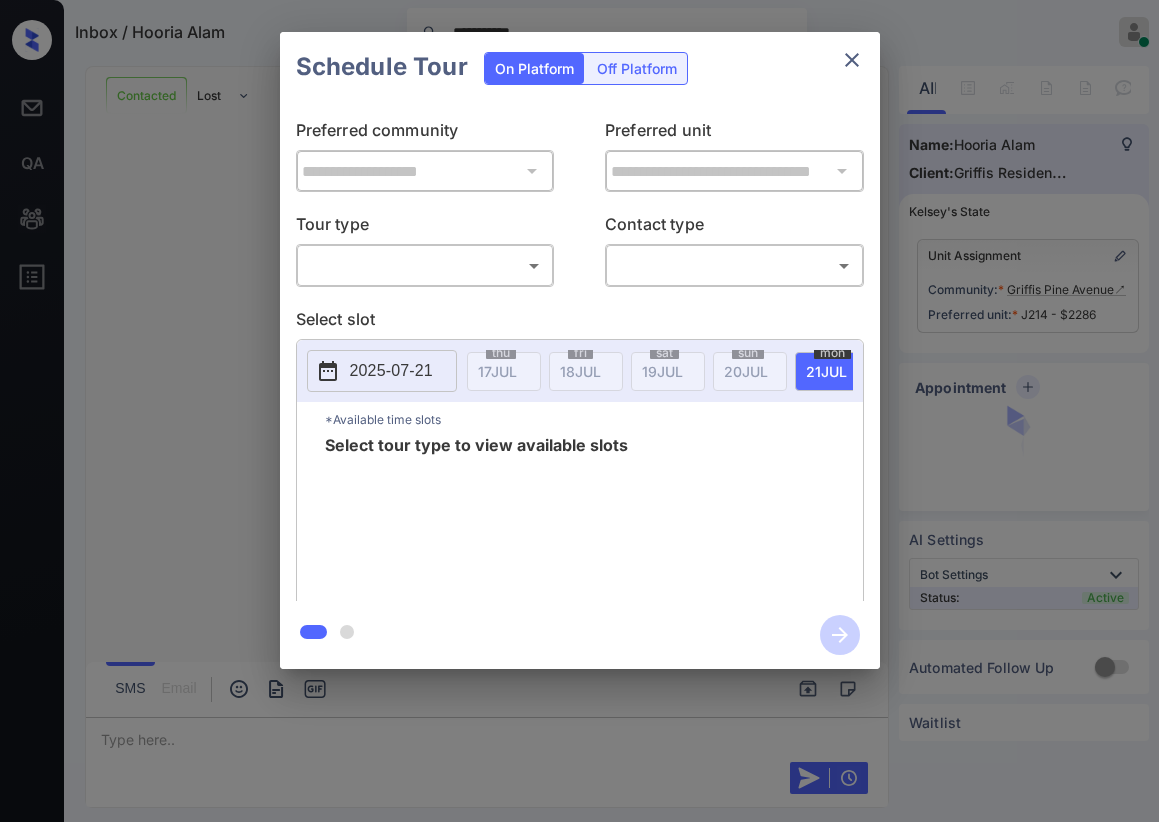 scroll, scrollTop: 3122, scrollLeft: 0, axis: vertical 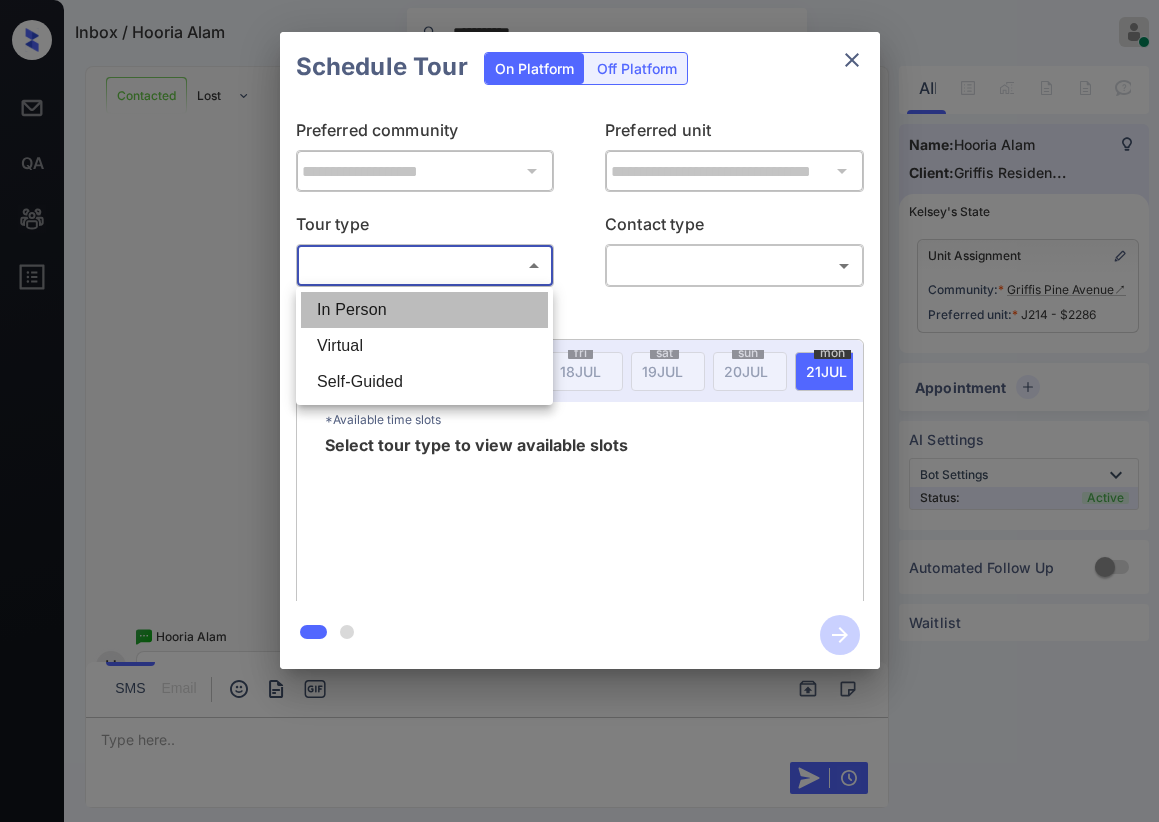 click on "In Person" at bounding box center [424, 310] 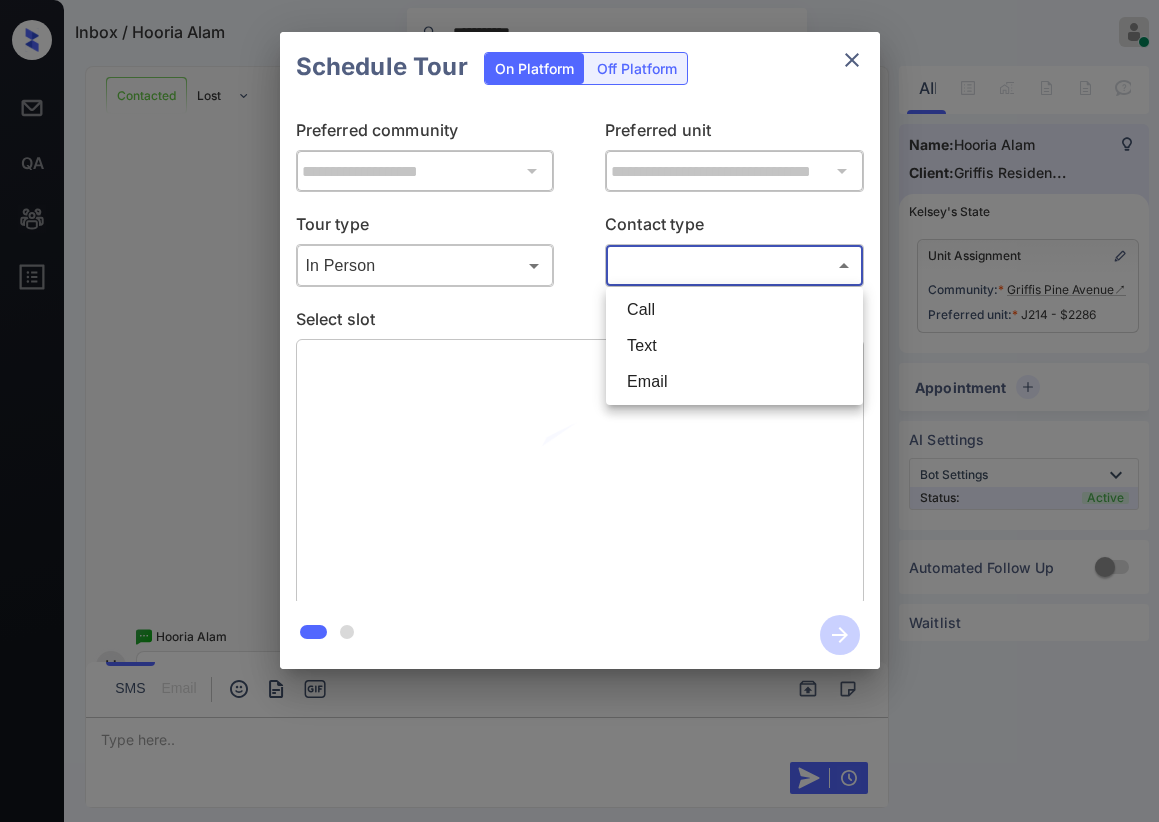 click on "**********" at bounding box center [579, 411] 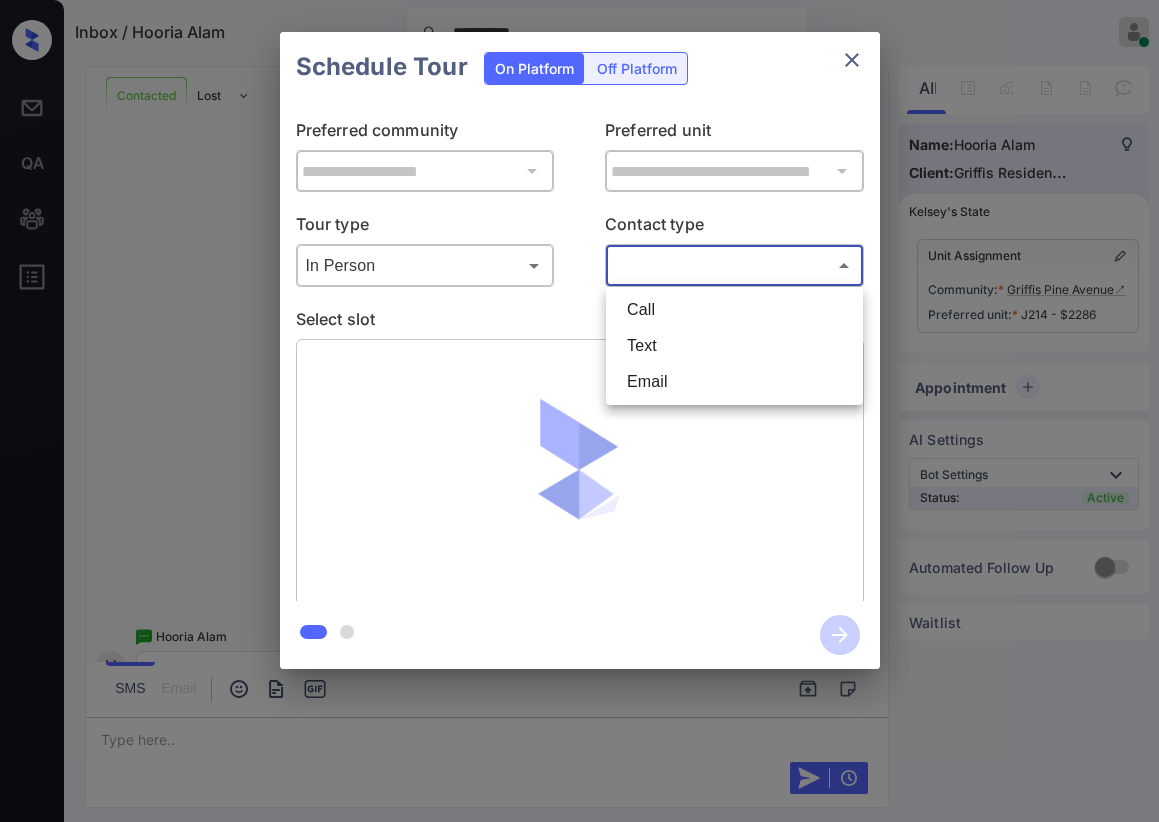 click on "Text" at bounding box center (734, 346) 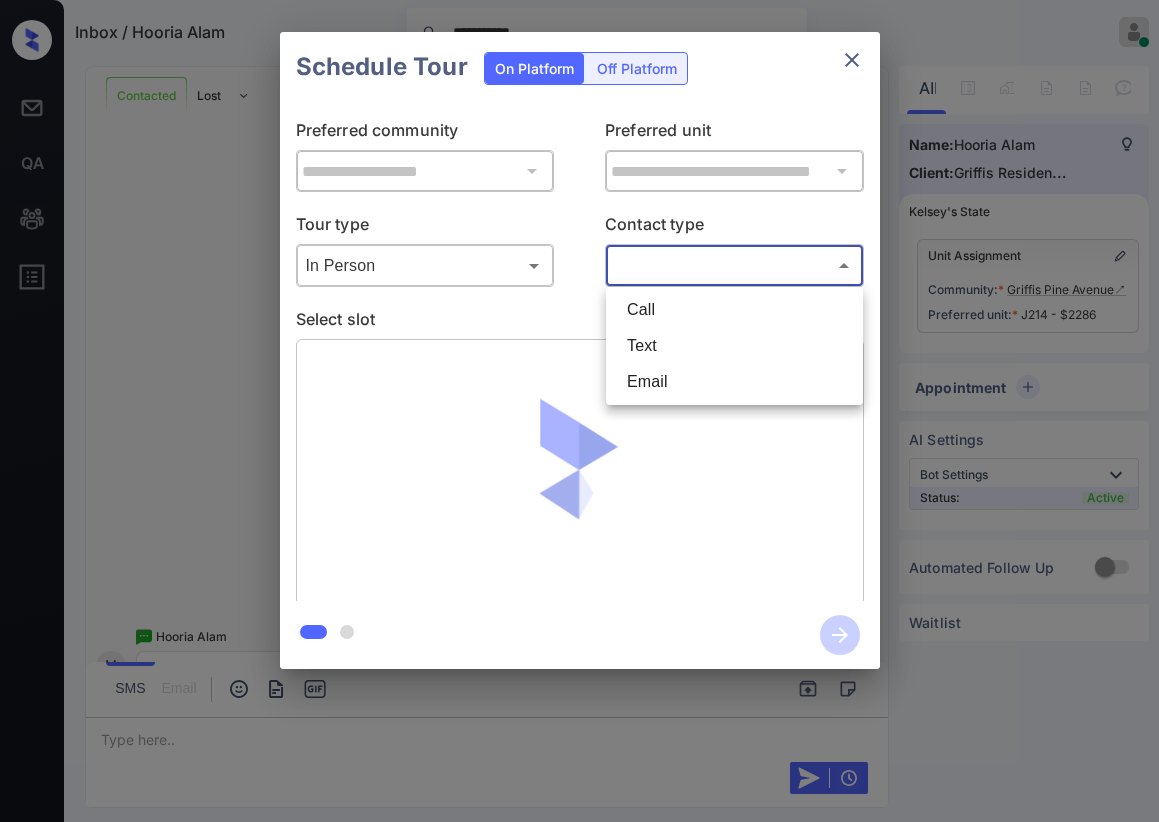 type on "****" 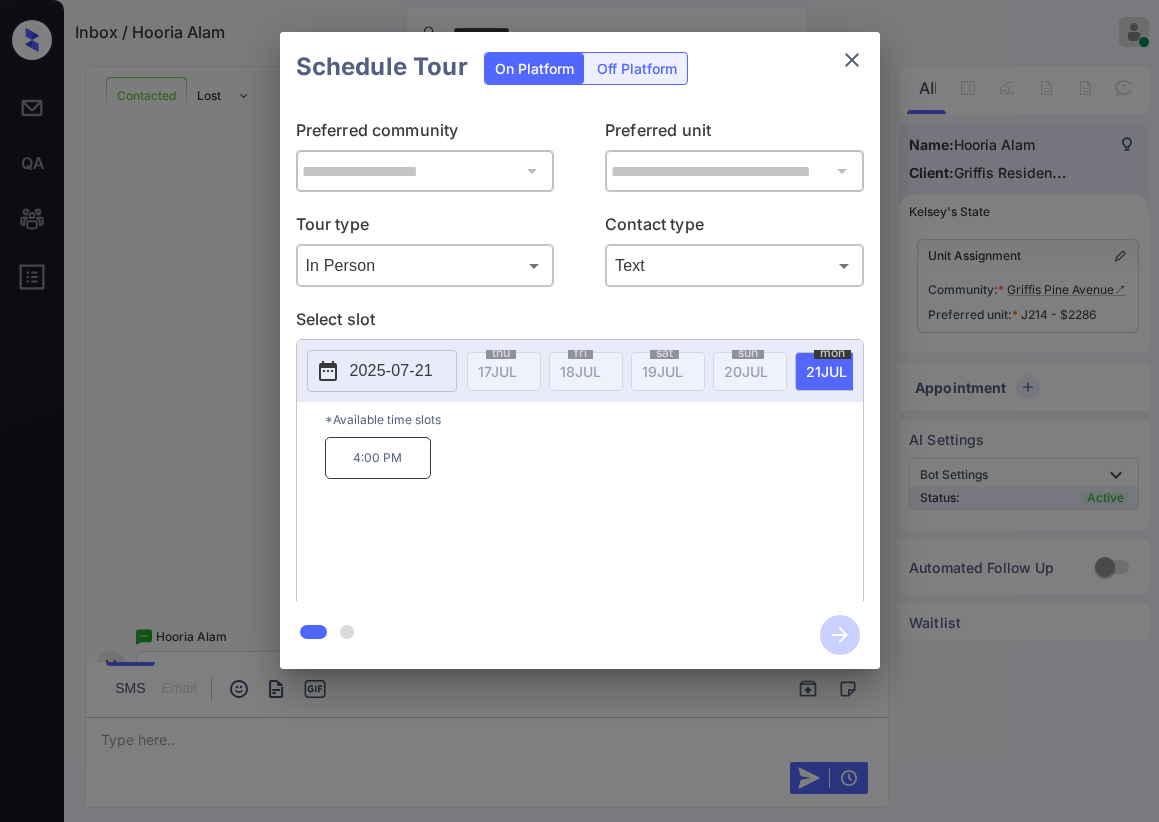 click on "4:00 PM" at bounding box center (378, 458) 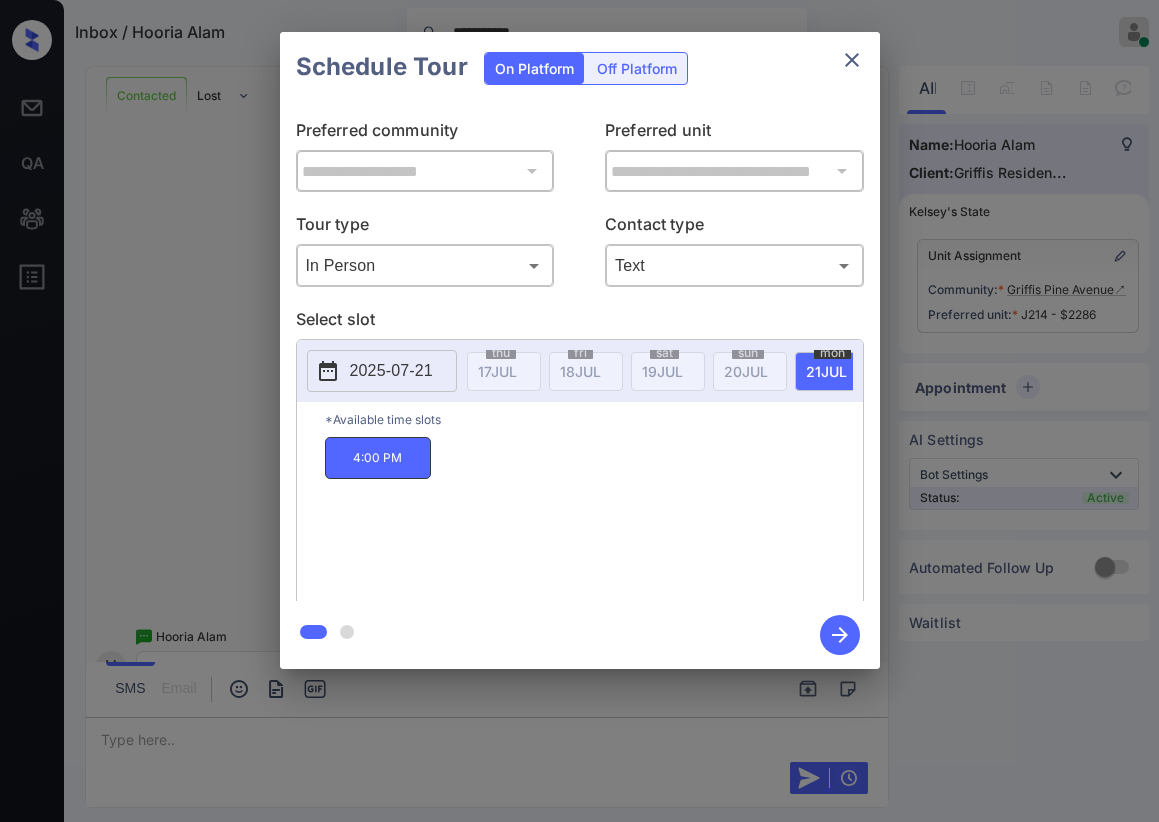 drag, startPoint x: 840, startPoint y: 633, endPoint x: 835, endPoint y: 588, distance: 45.276924 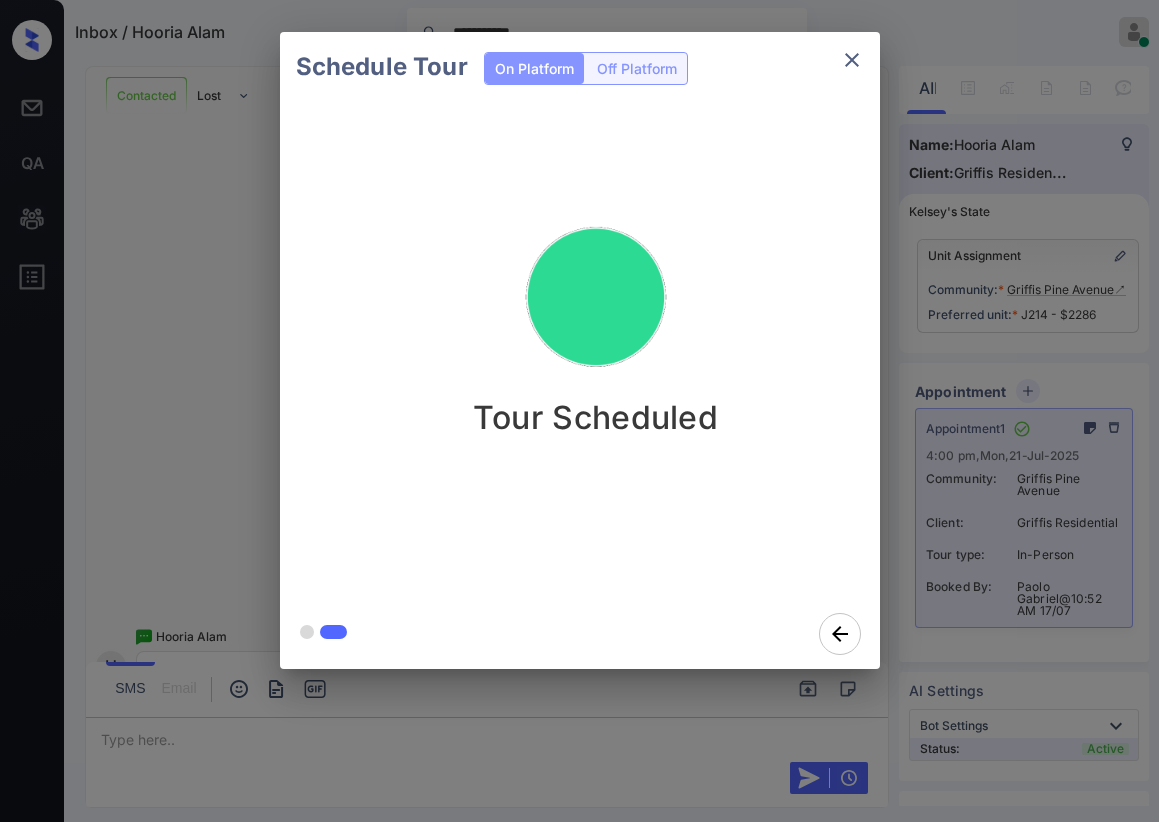 click 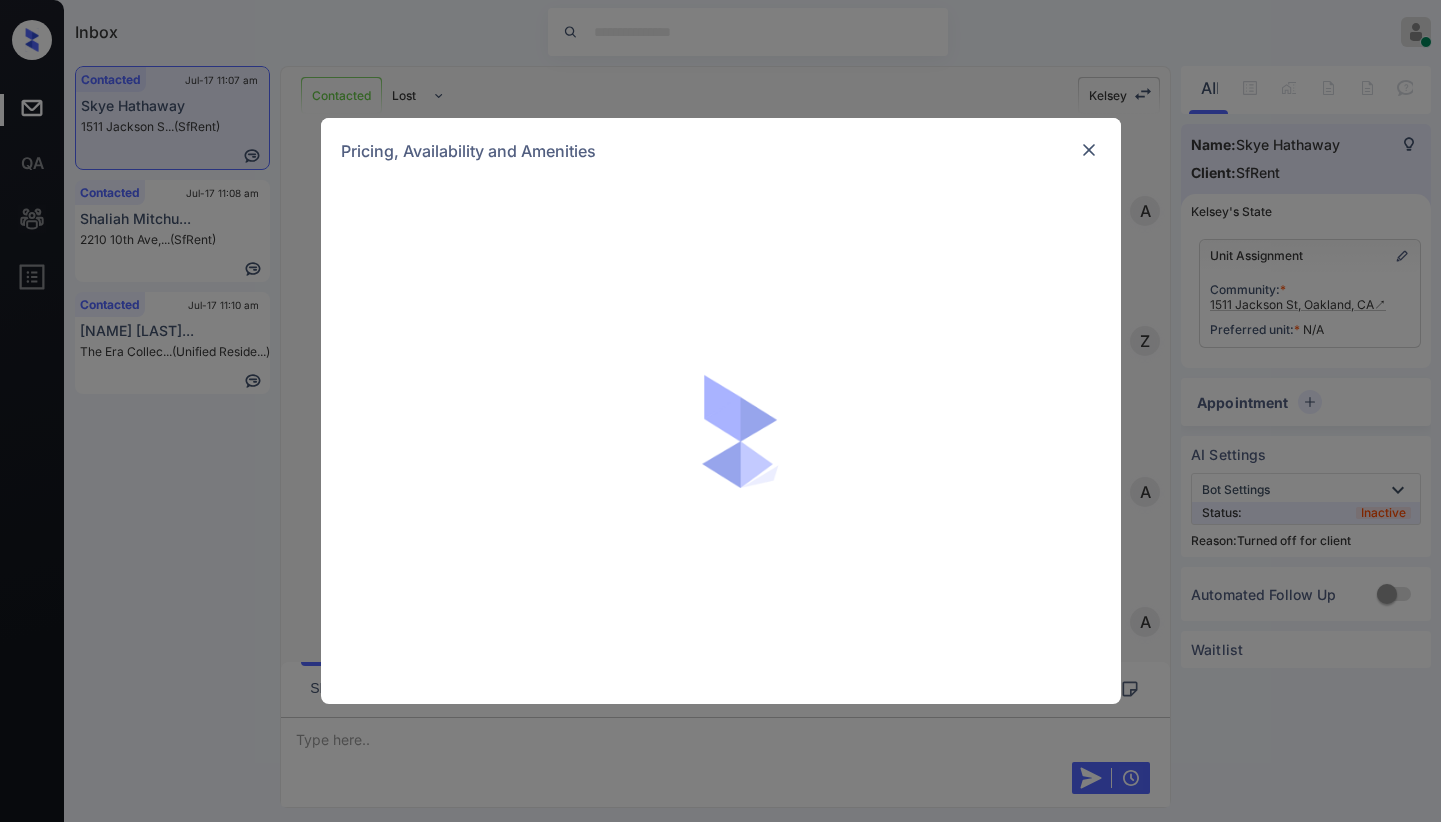 scroll, scrollTop: 0, scrollLeft: 0, axis: both 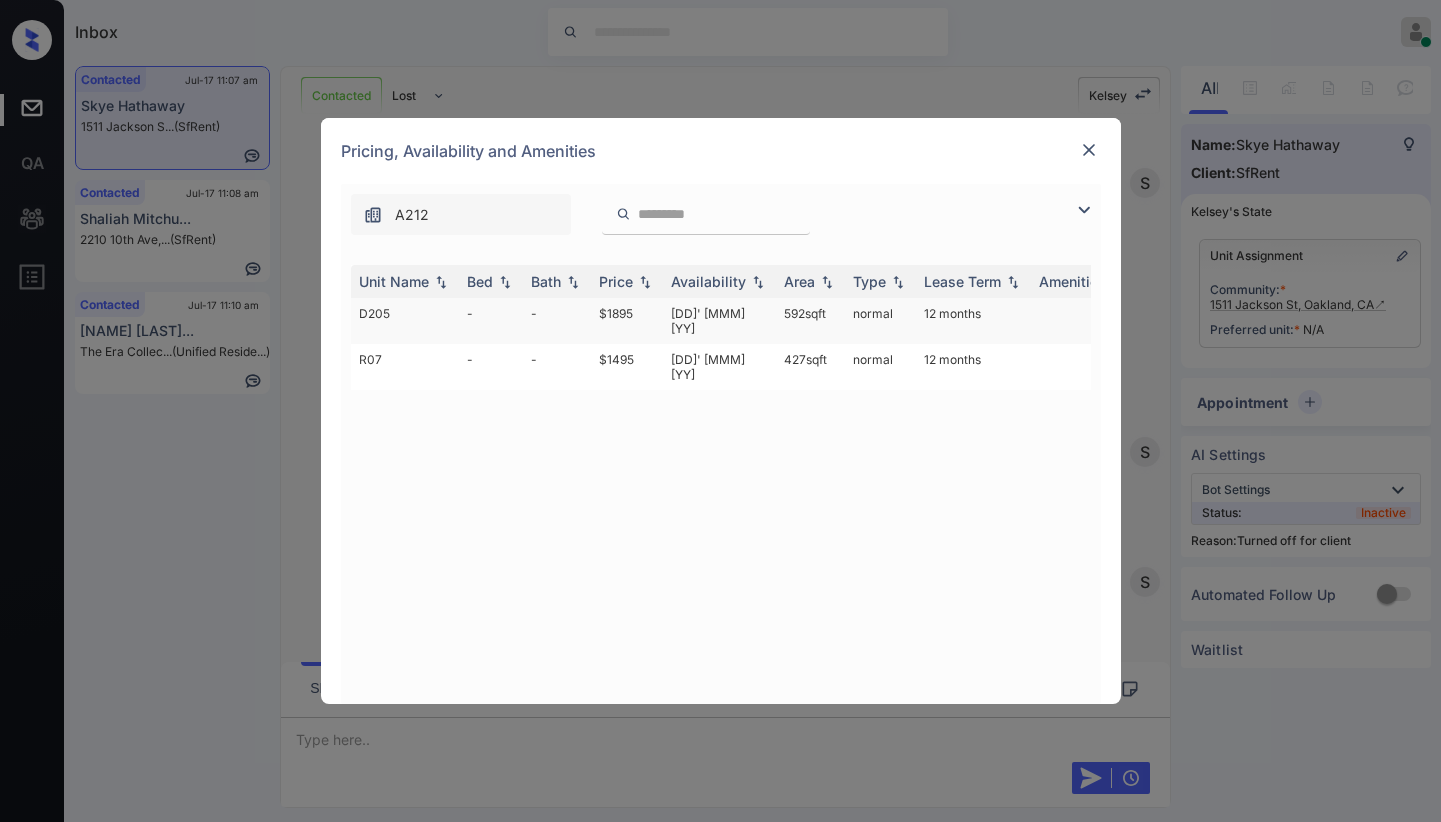 click on "$1895" at bounding box center (627, 321) 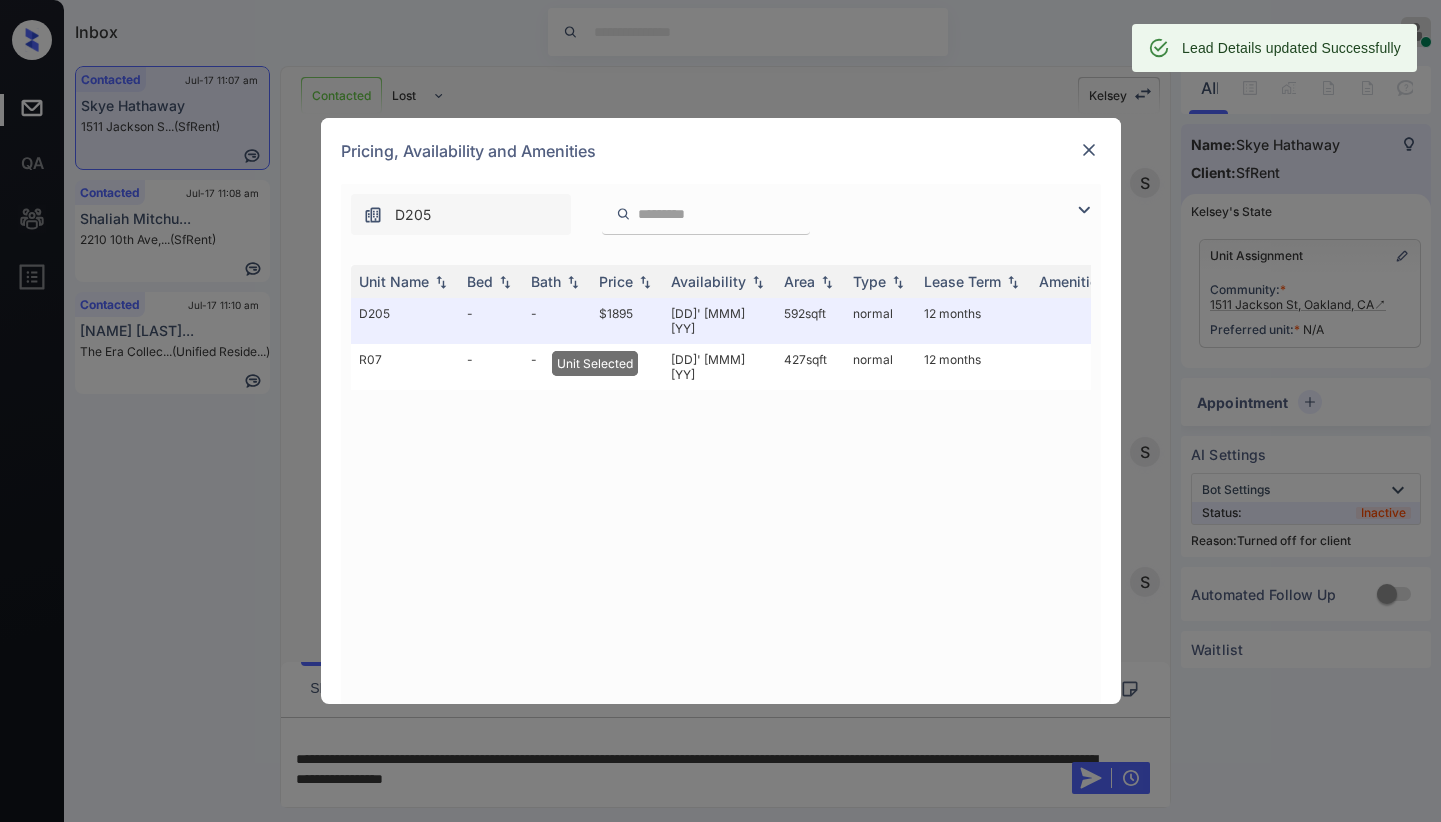 click at bounding box center [1089, 150] 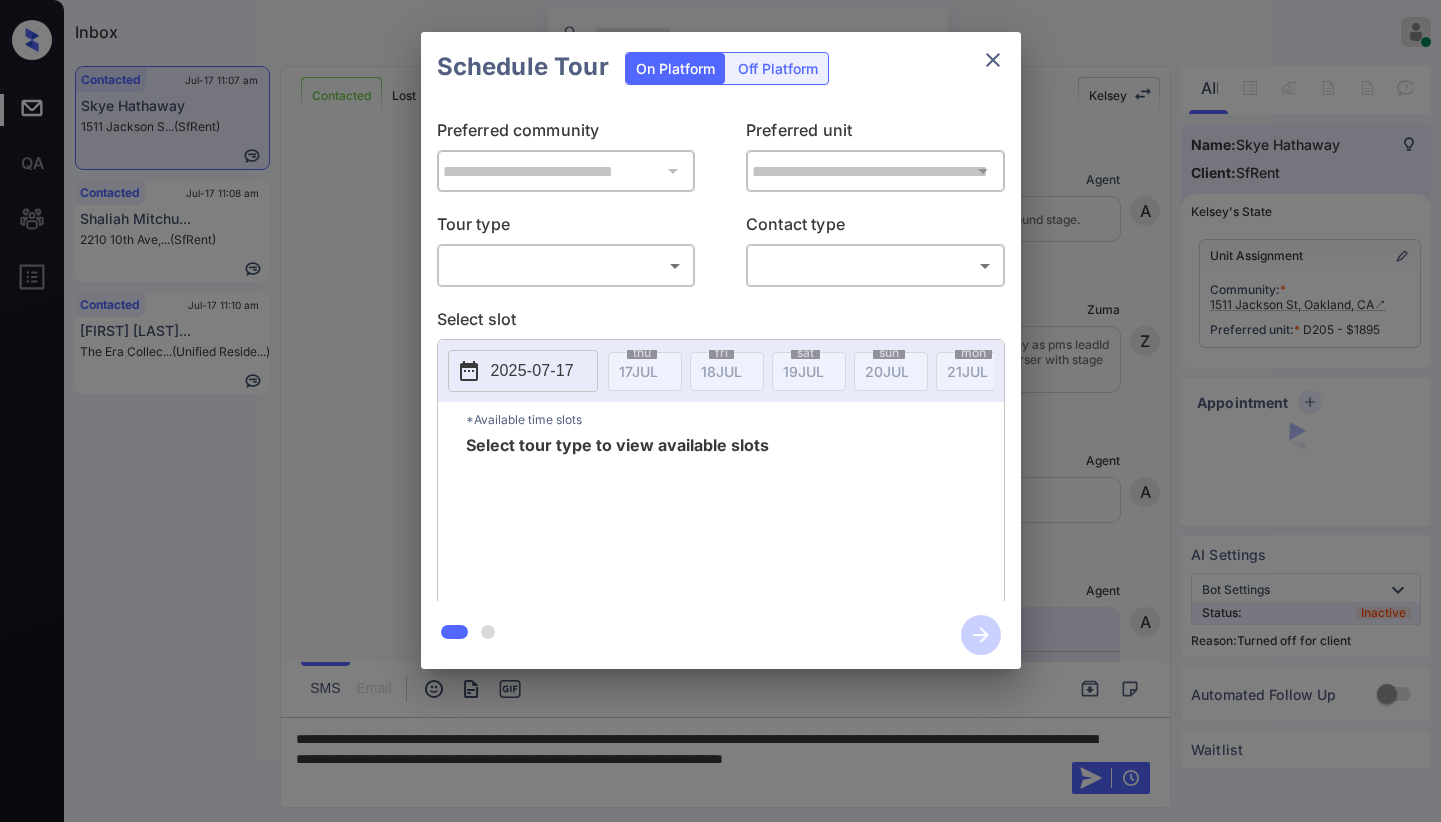 scroll, scrollTop: 0, scrollLeft: 0, axis: both 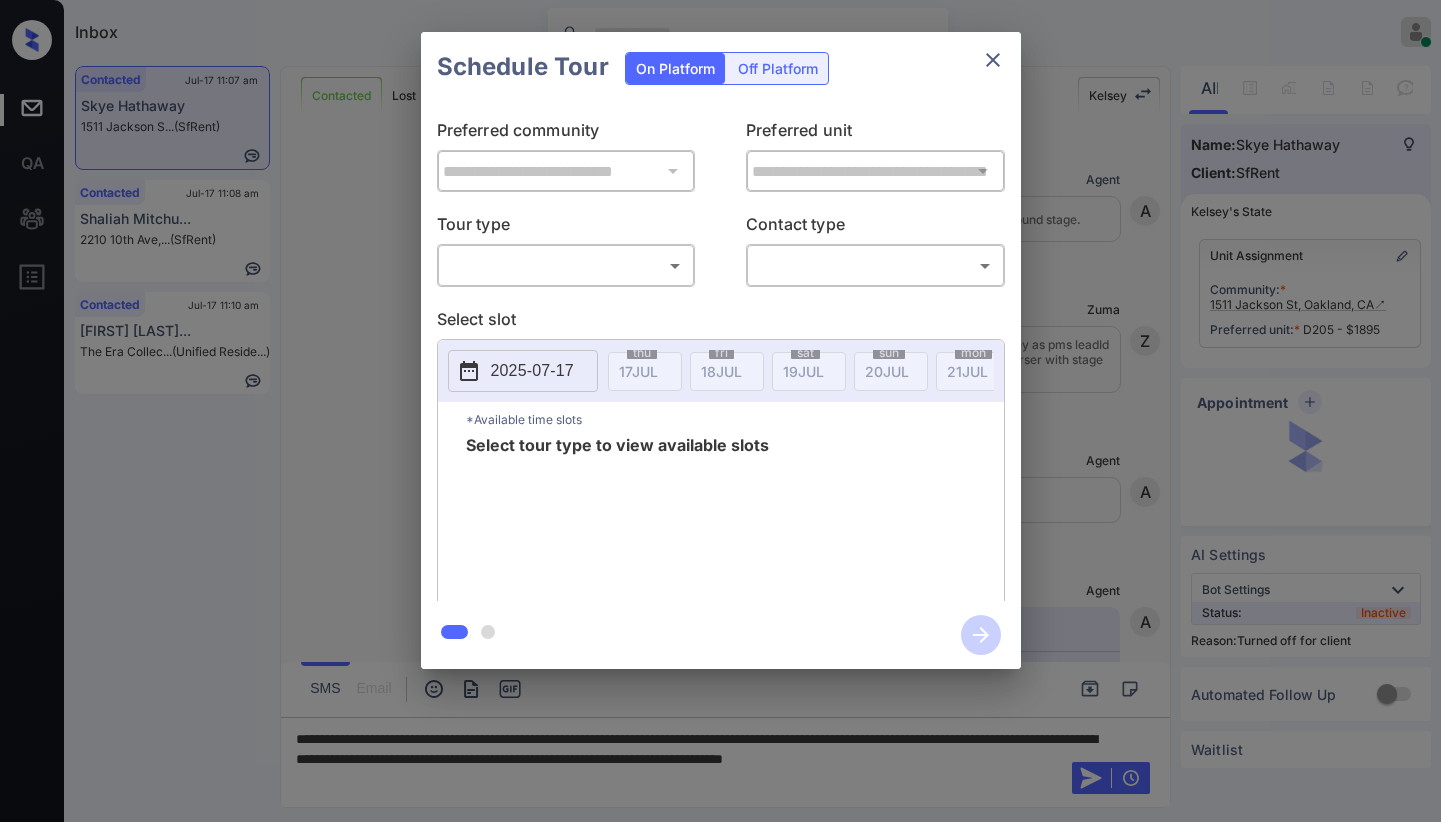 click on "Off Platform" at bounding box center [778, 68] 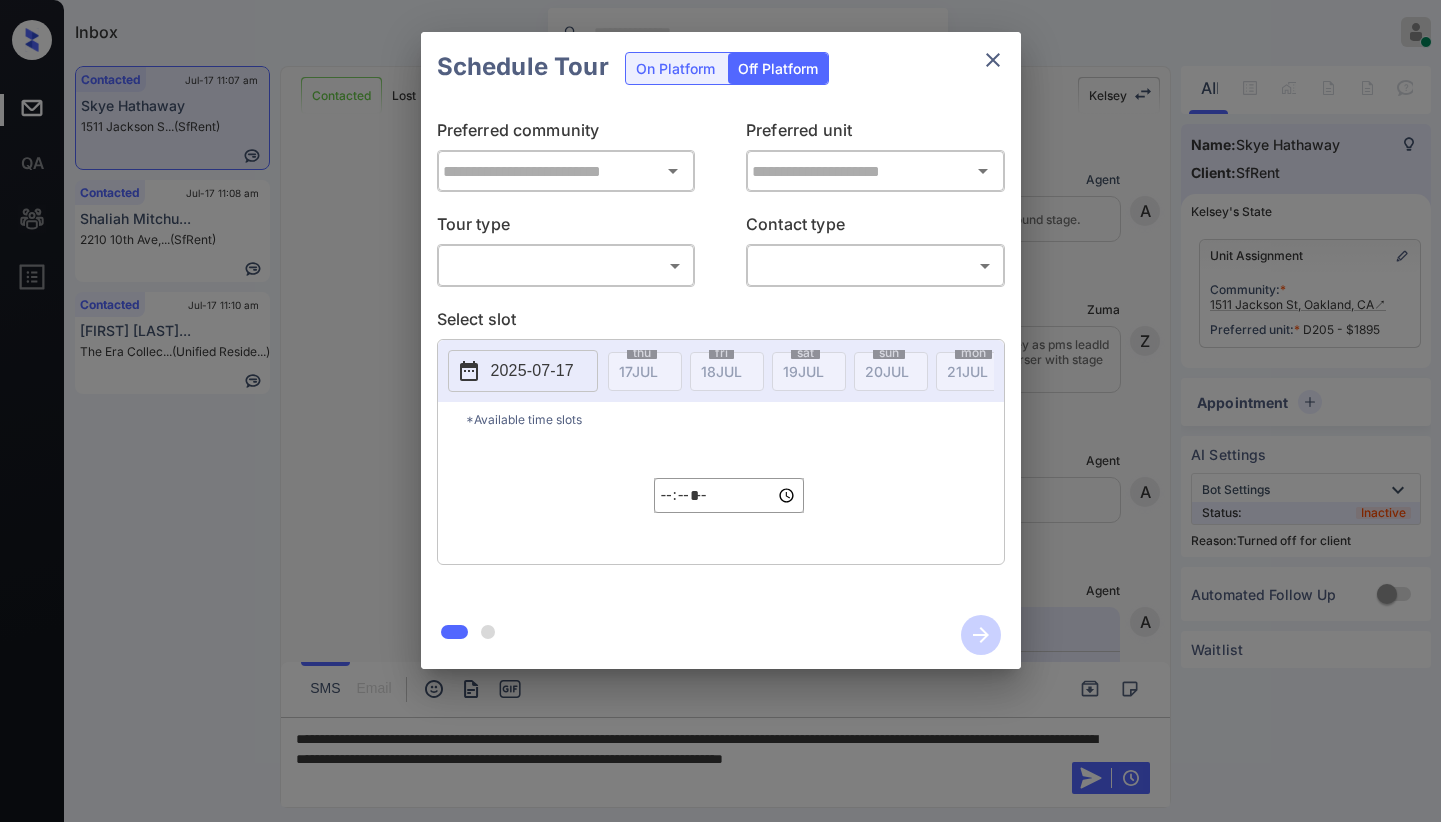 scroll, scrollTop: 3058, scrollLeft: 0, axis: vertical 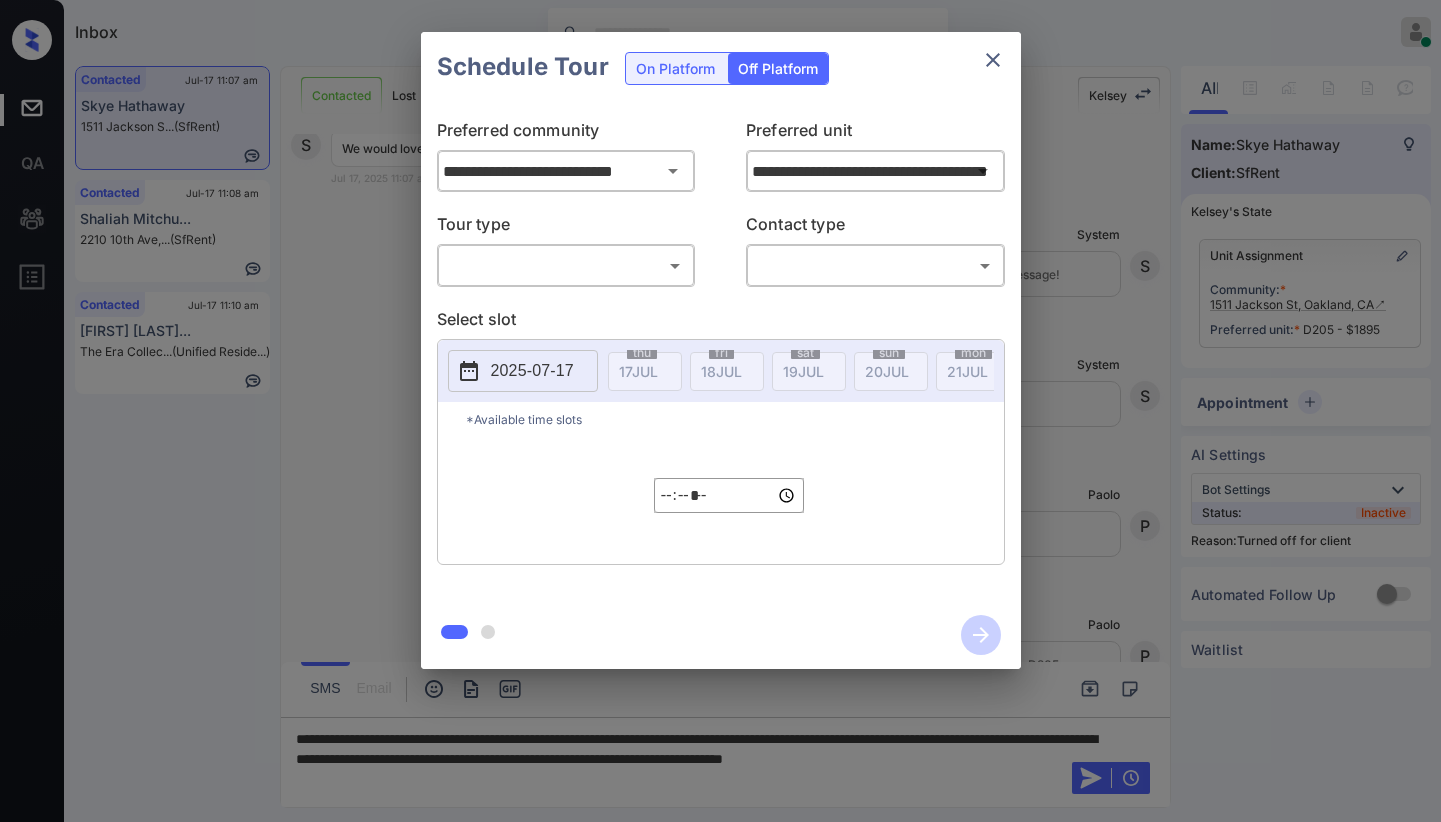 click on "Inbox Paolo Gabriel  Online Set yourself   offline Set yourself   on break Profile Switch to  dark  mode Sign out Contacted Jul-17 11:07 am   Skye Hathaway 1511 Jackson S...  (SfRent) Contacted Jul-17 11:08 am   Shaliah Mitchu... 2210 10th Ave,...  (SfRent) Contacted Jul-17 11:10 am   Raymond Derous... The Era Collec...  (Unified Reside...) Contacted Lost Lead Sentiment: Angry Upon sliding the acknowledgement:  Lead will move to lost stage. * ​ SMS and call option will be set to opt out. AFM will be turned off for the lead. Kelsey New Message Agent Lead created via emailParser in Inbound stage. Jul 16, 2025 09:58 pm A New Message Zuma Lead transfer skipped to agent: Kelsey as pms leadId does not exists for leadType emailParser with stage Inbound Jul 16, 2025 09:58 pm Z New Message Agent AFM Request sent to Kelsey. Jul 16, 2025 09:58 pm A New Message Agent Notes Note: Jul 16, 2025 09:58 pm A New Message Kelsey Lead Details Updated
BedRoom: 2
Jul 16, 2025 09:58 pm K New Message Kelsey K New Message Kelsey" at bounding box center [720, 411] 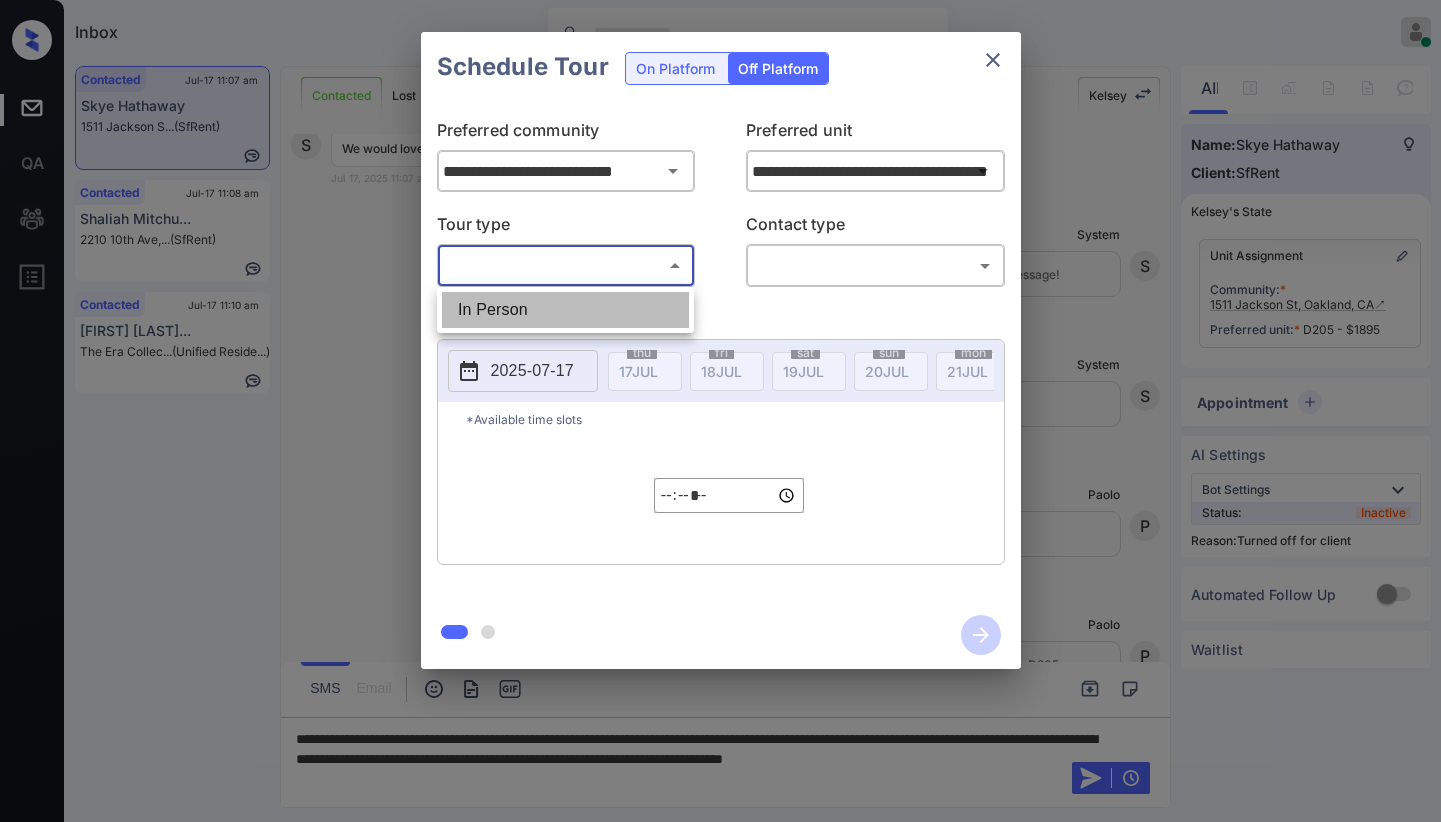 click on "In Person" at bounding box center (565, 310) 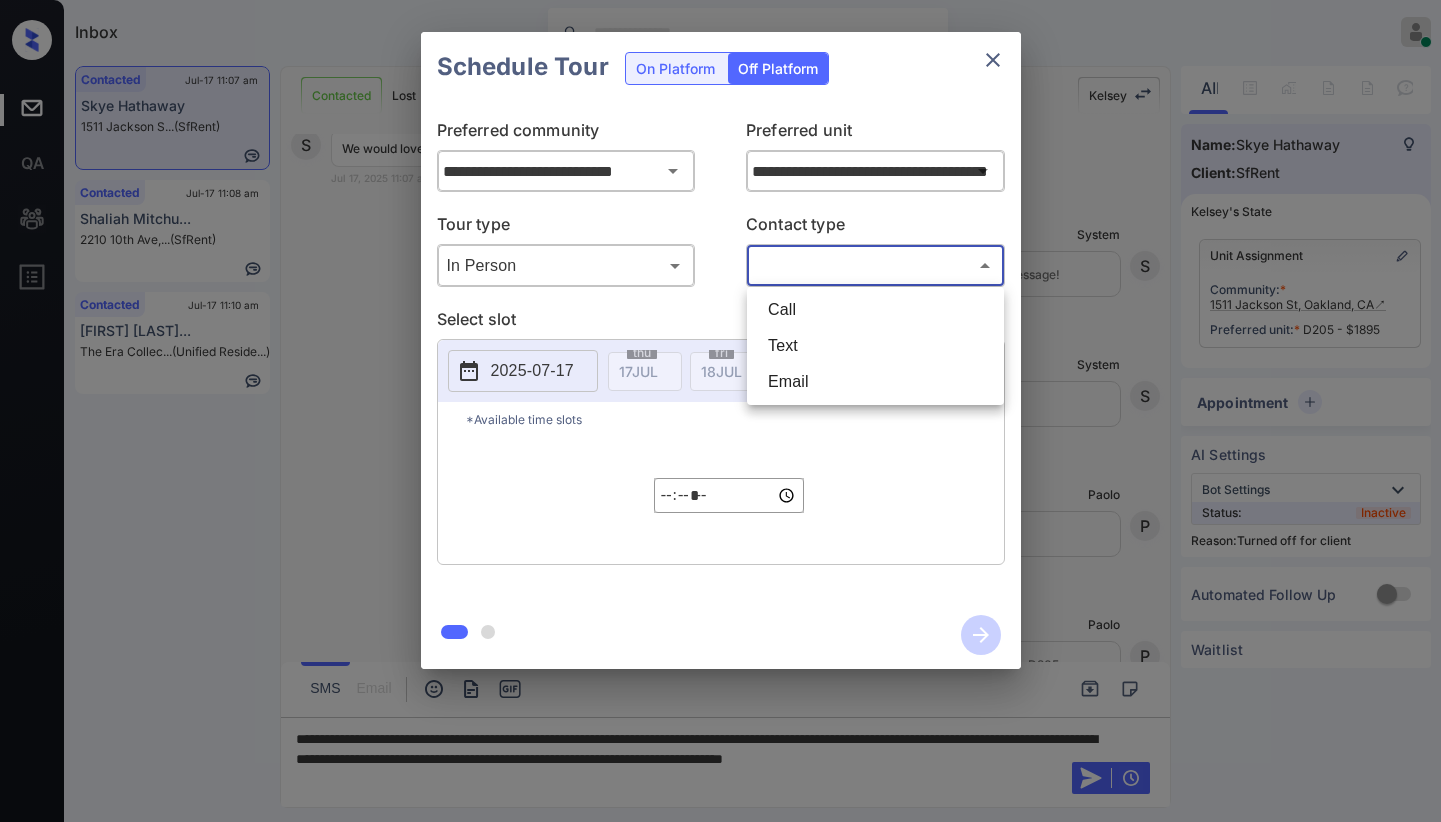 click on "Inbox Paolo Gabriel  Online Set yourself   offline Set yourself   on break Profile Switch to  dark  mode Sign out Contacted Jul-17 11:07 am   Skye Hathaway 1511 Jackson S...  (SfRent) Contacted Jul-17 11:08 am   Shaliah Mitchu... 2210 10th Ave,...  (SfRent) Contacted Jul-17 11:10 am   Raymond Derous... The Era Collec...  (Unified Reside...) Contacted Lost Lead Sentiment: Angry Upon sliding the acknowledgement:  Lead will move to lost stage. * ​ SMS and call option will be set to opt out. AFM will be turned off for the lead. Kelsey New Message Agent Lead created via emailParser in Inbound stage. Jul 16, 2025 09:58 pm A New Message Zuma Lead transfer skipped to agent: Kelsey as pms leadId does not exists for leadType emailParser with stage Inbound Jul 16, 2025 09:58 pm Z New Message Agent AFM Request sent to Kelsey. Jul 16, 2025 09:58 pm A New Message Agent Notes Note: Jul 16, 2025 09:58 pm A New Message Kelsey Lead Details Updated
BedRoom: 2
Jul 16, 2025 09:58 pm K New Message Kelsey K New Message Kelsey" at bounding box center [720, 411] 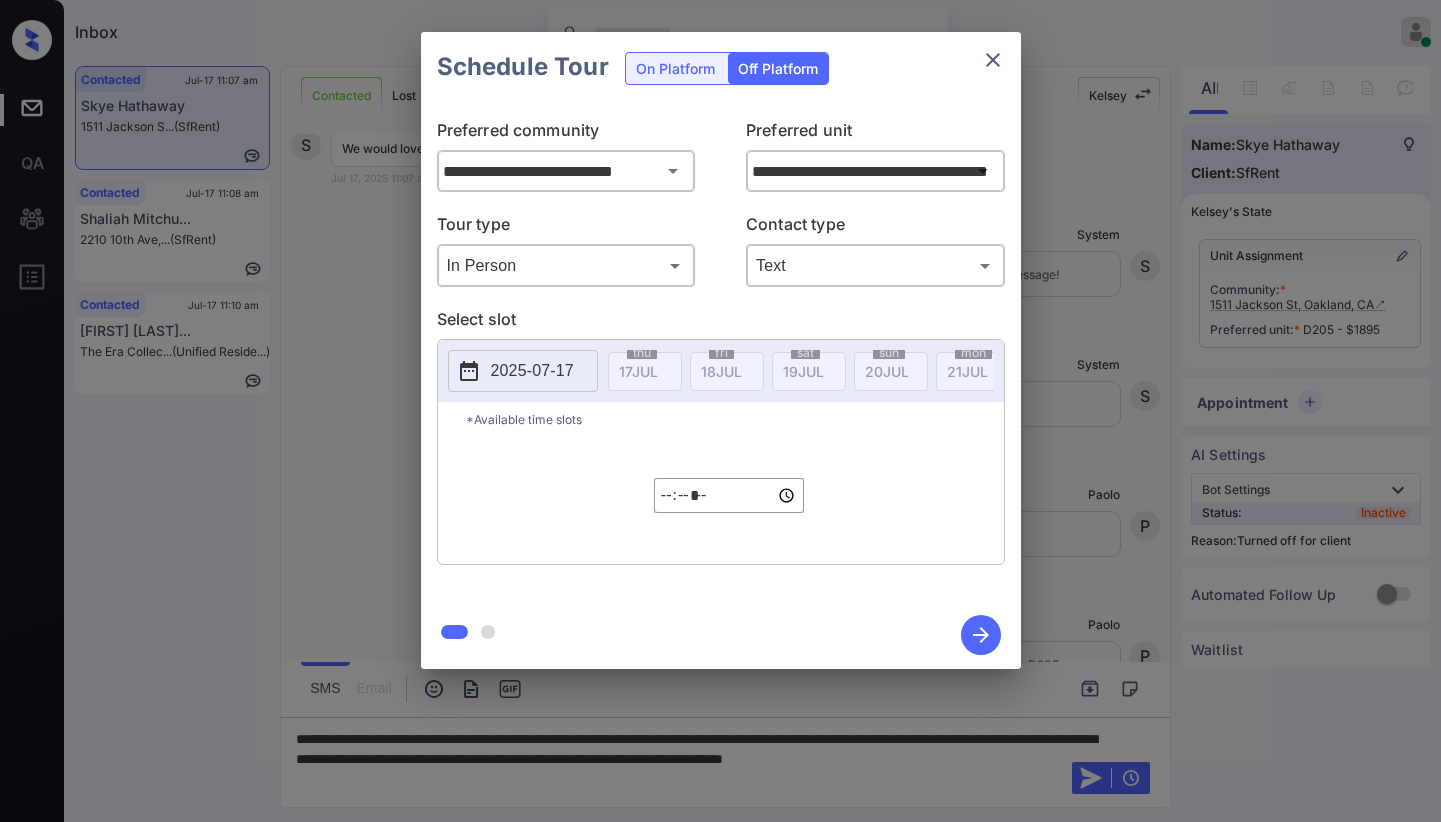 click on "2025-07-17" at bounding box center (532, 371) 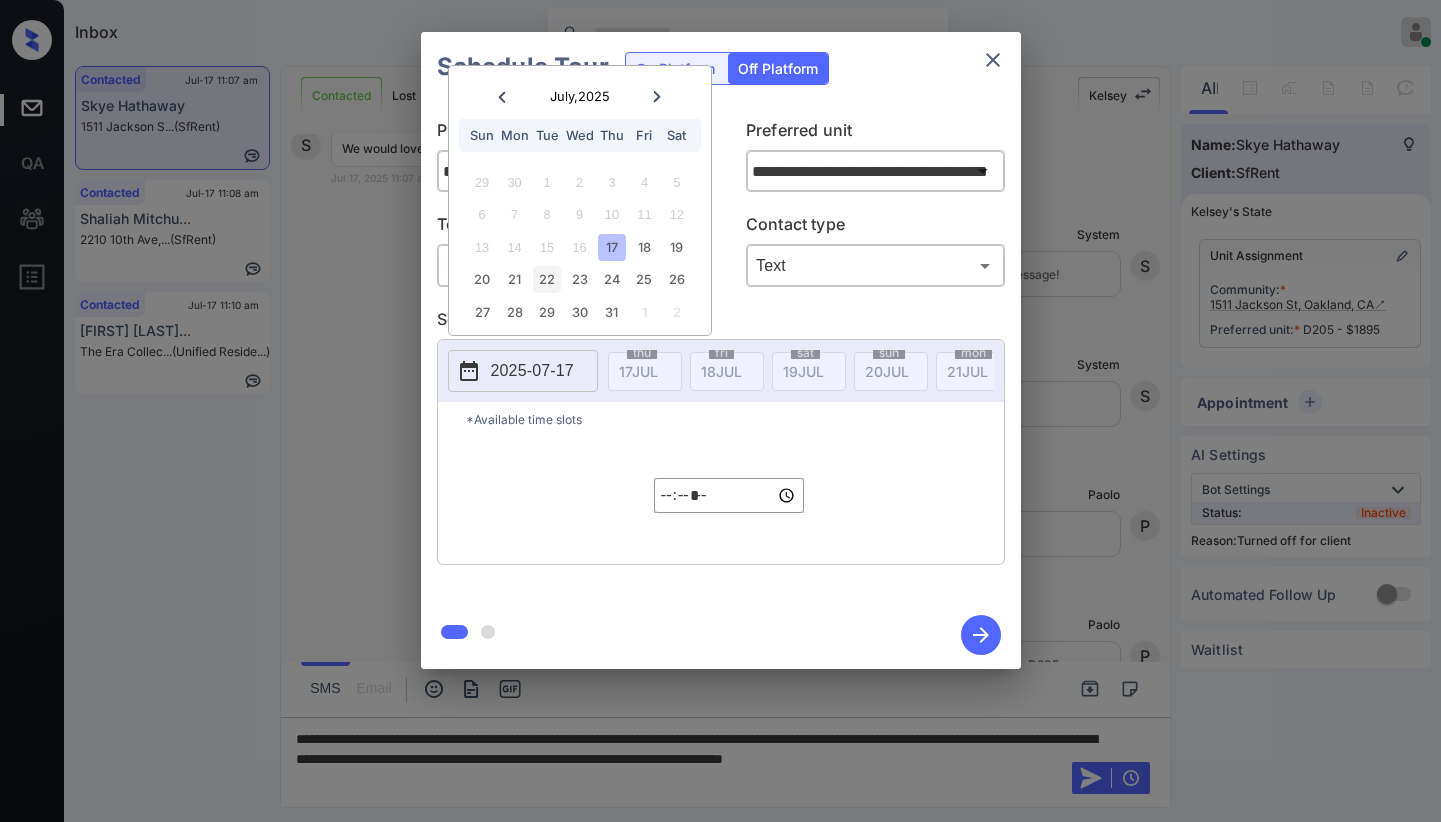 click on "22" at bounding box center [546, 279] 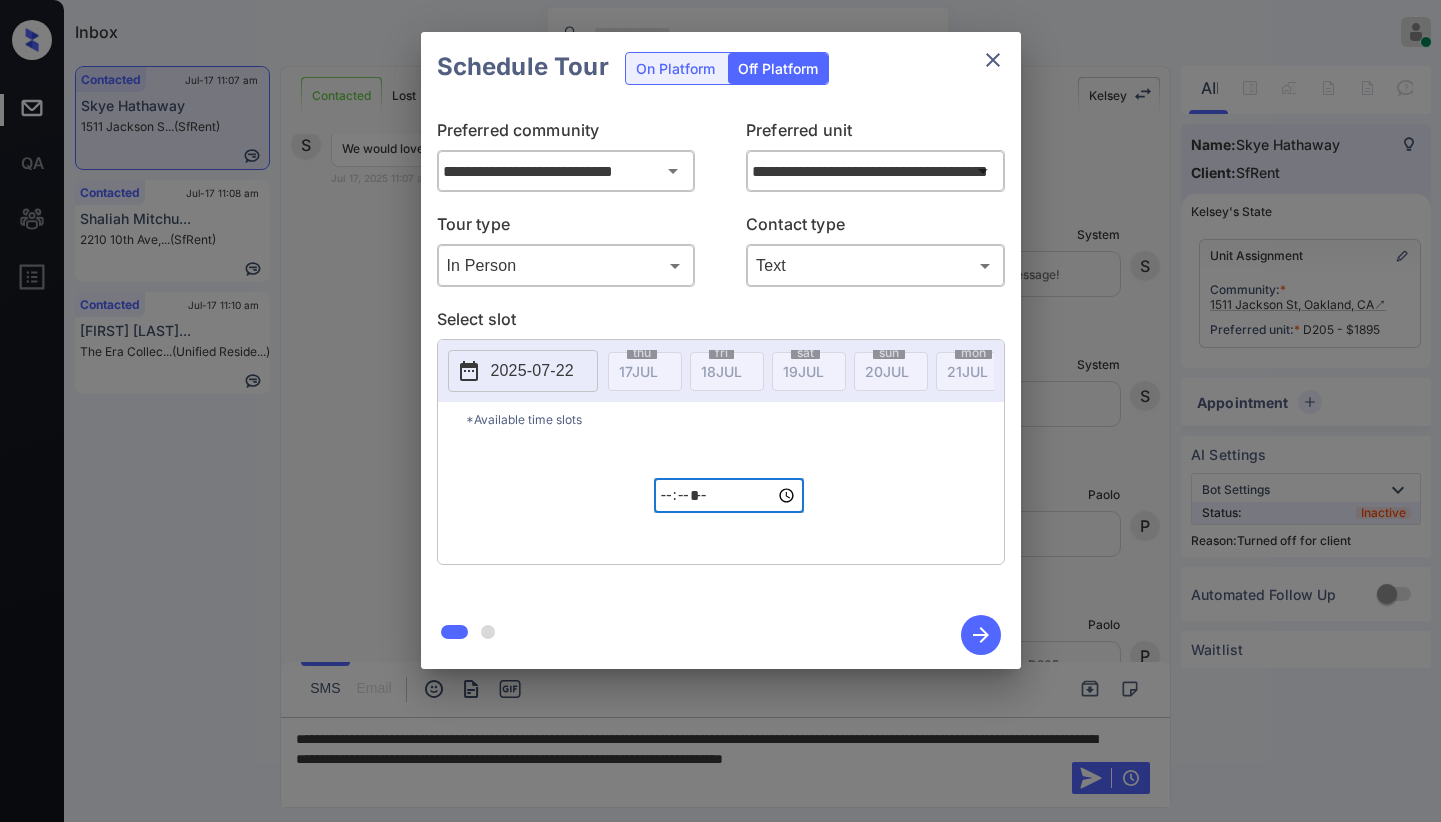click on "*****" at bounding box center (729, 495) 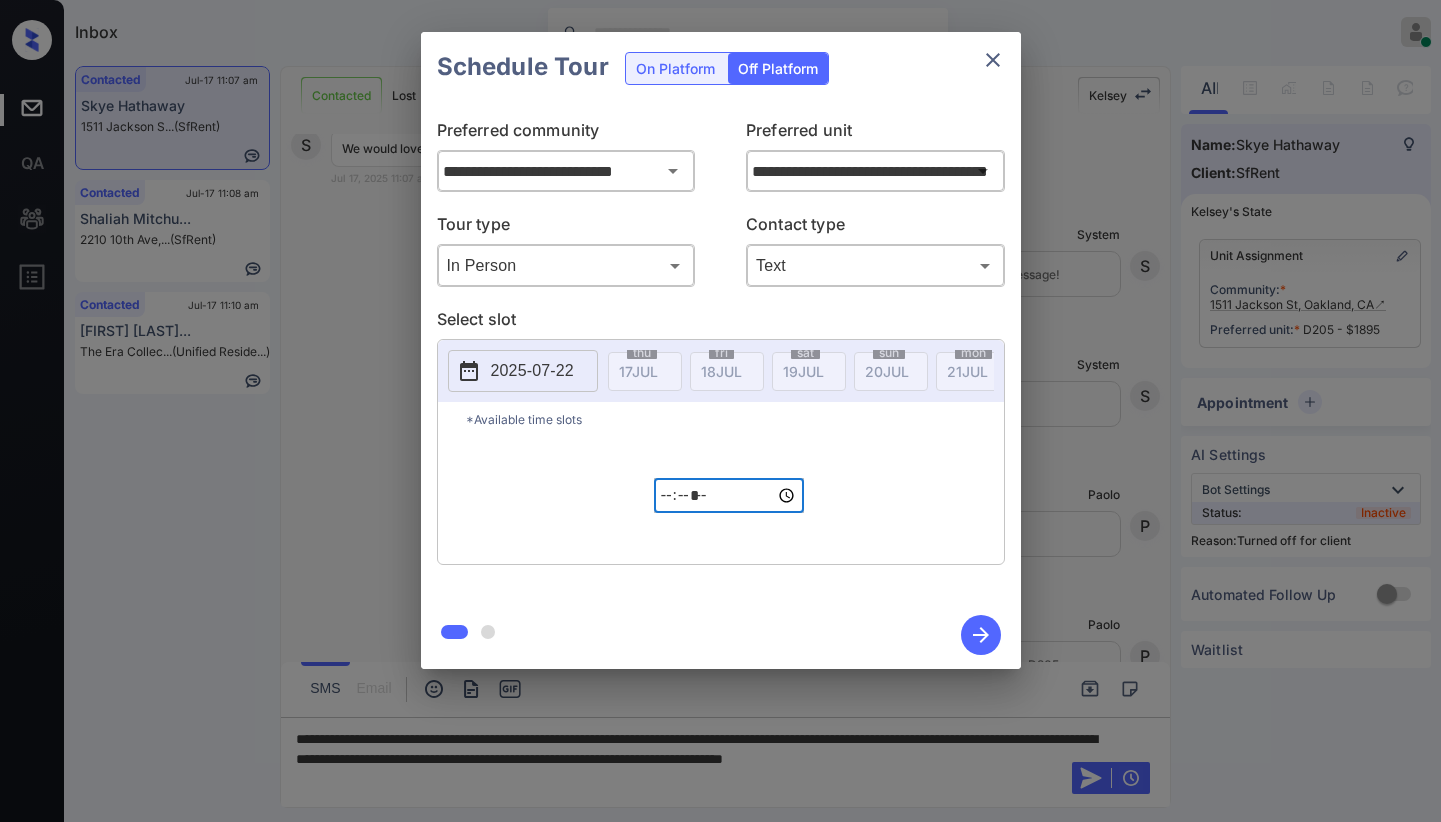 click on "*****" at bounding box center [729, 495] 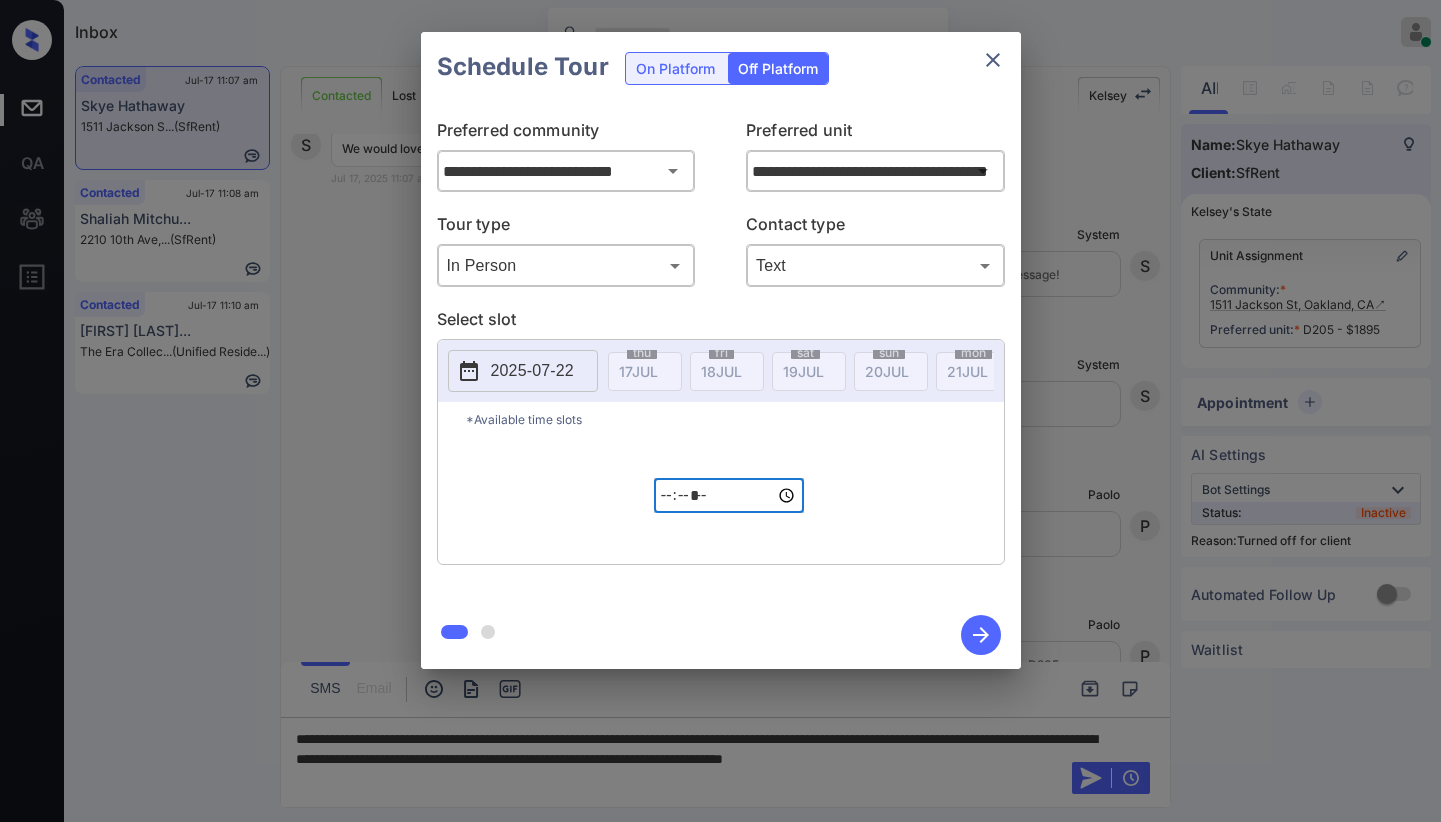 click 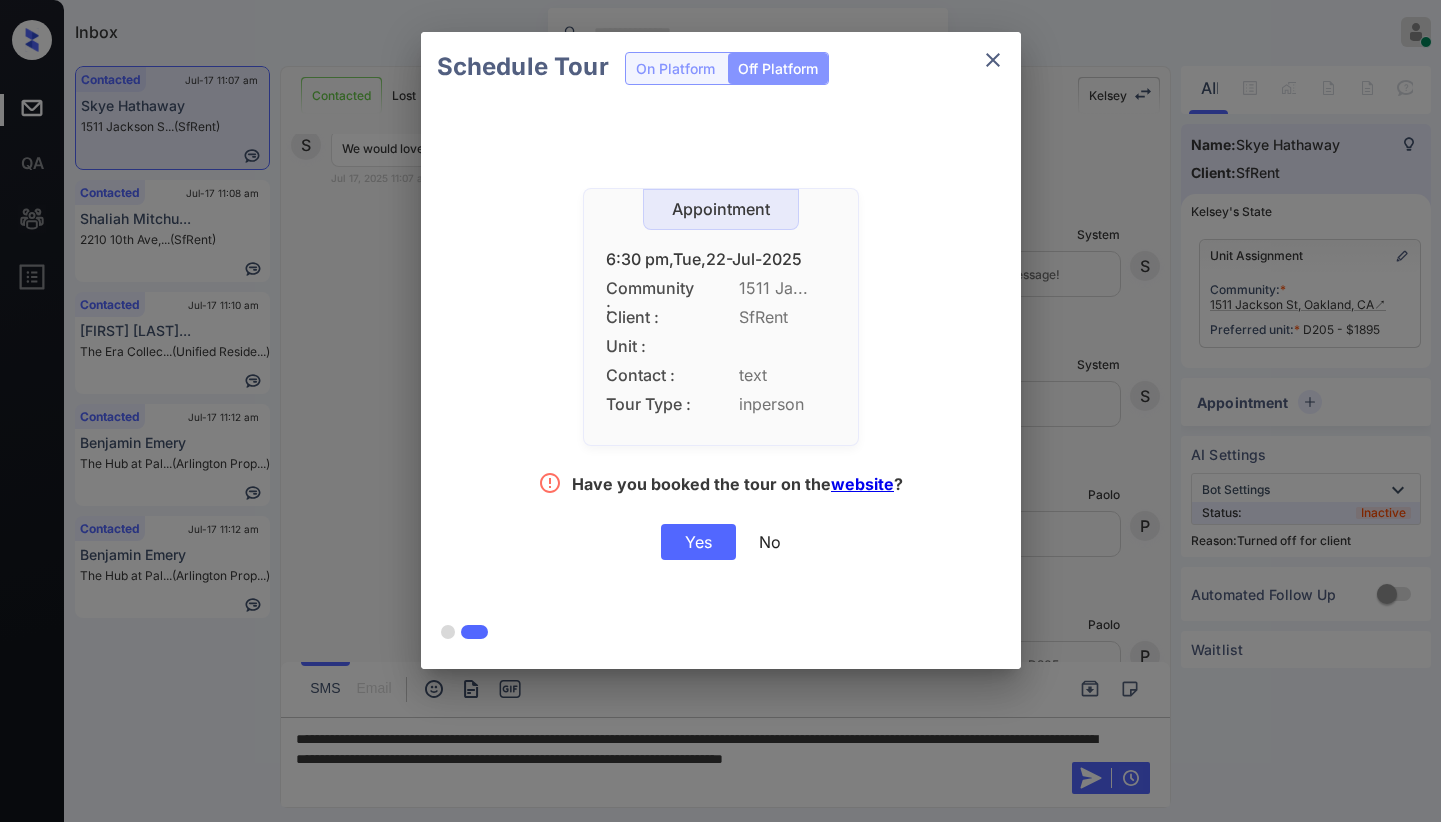click on "Yes" at bounding box center [698, 542] 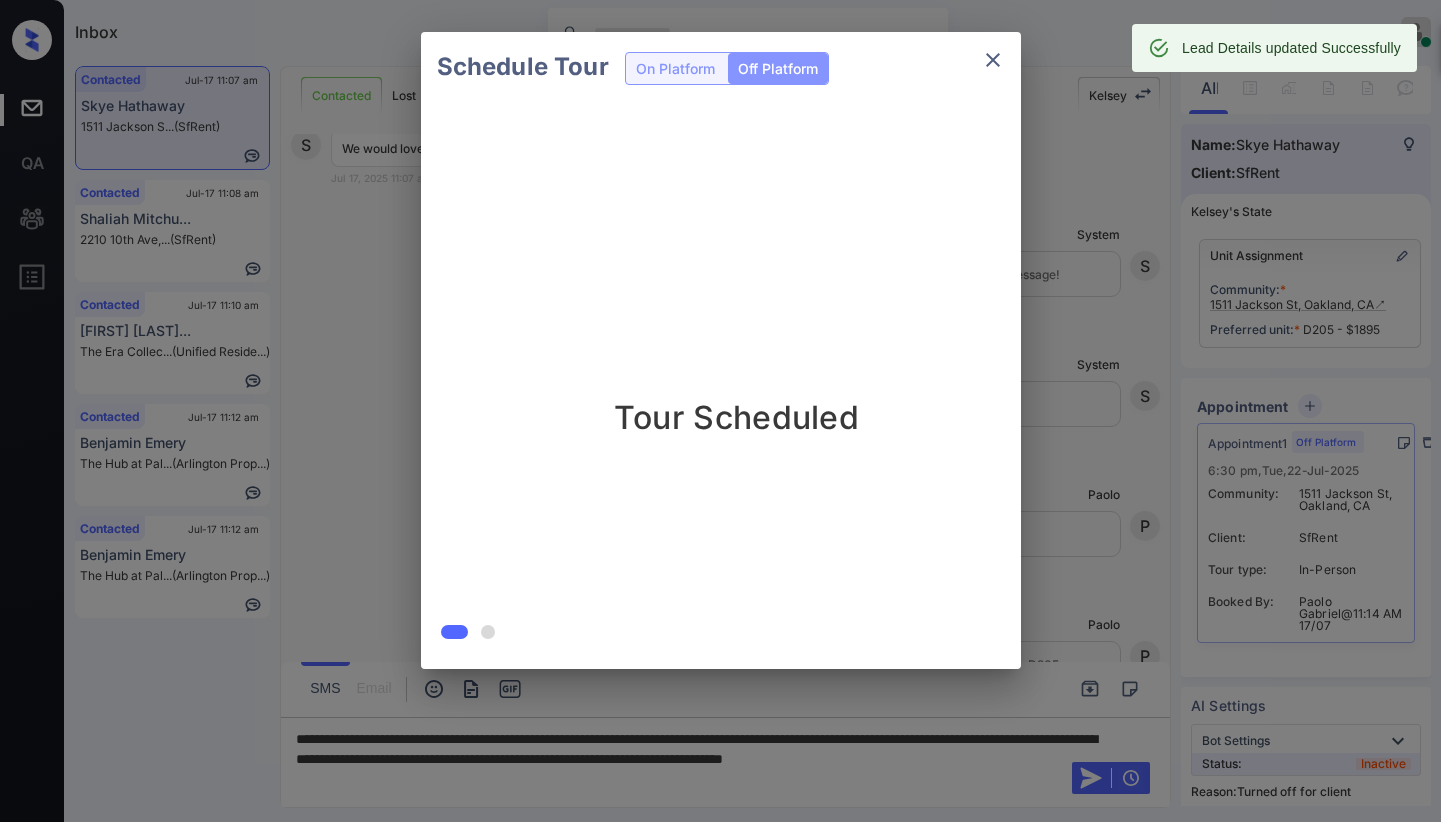 click 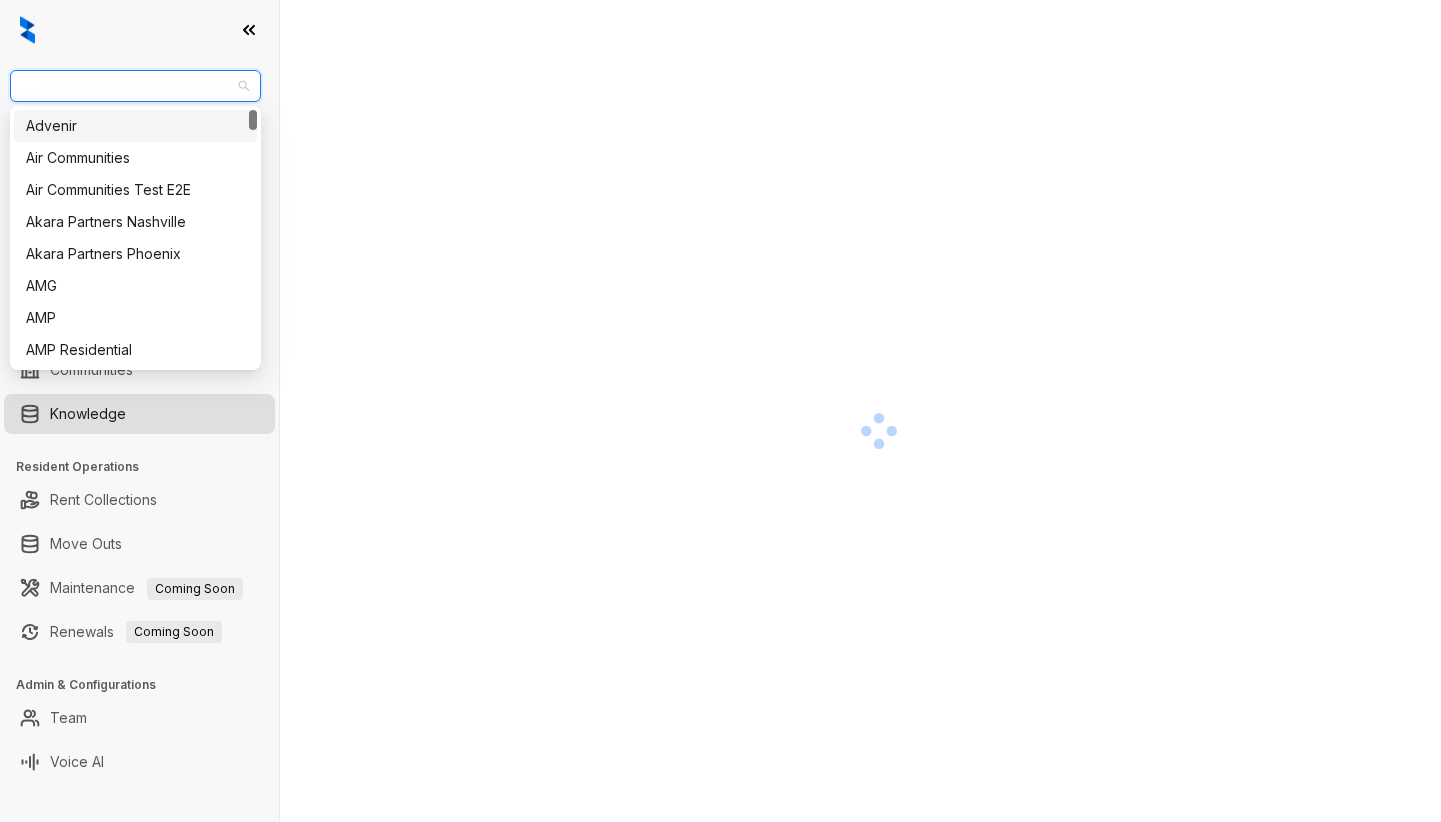 scroll, scrollTop: 0, scrollLeft: 0, axis: both 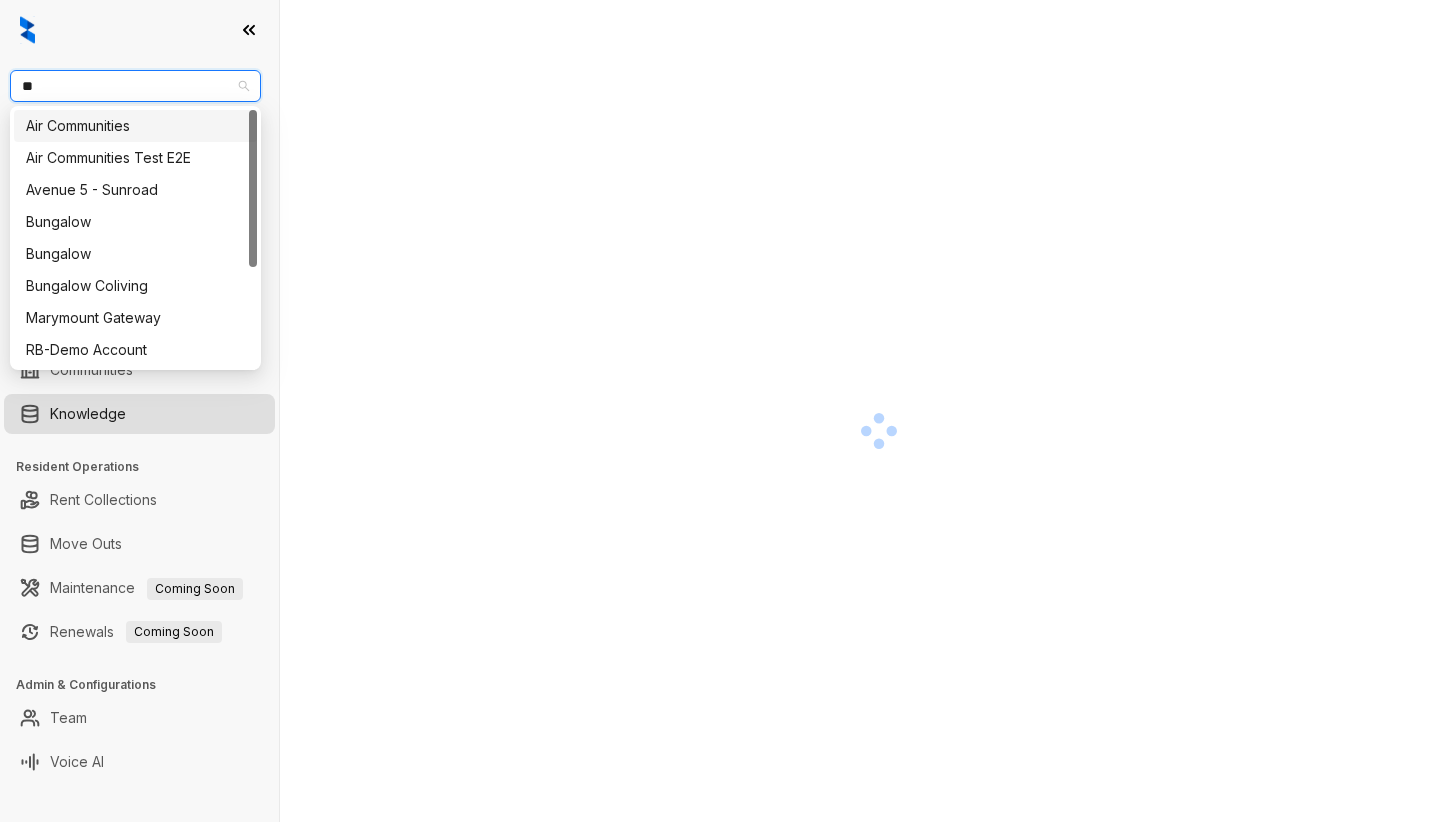 type on "***" 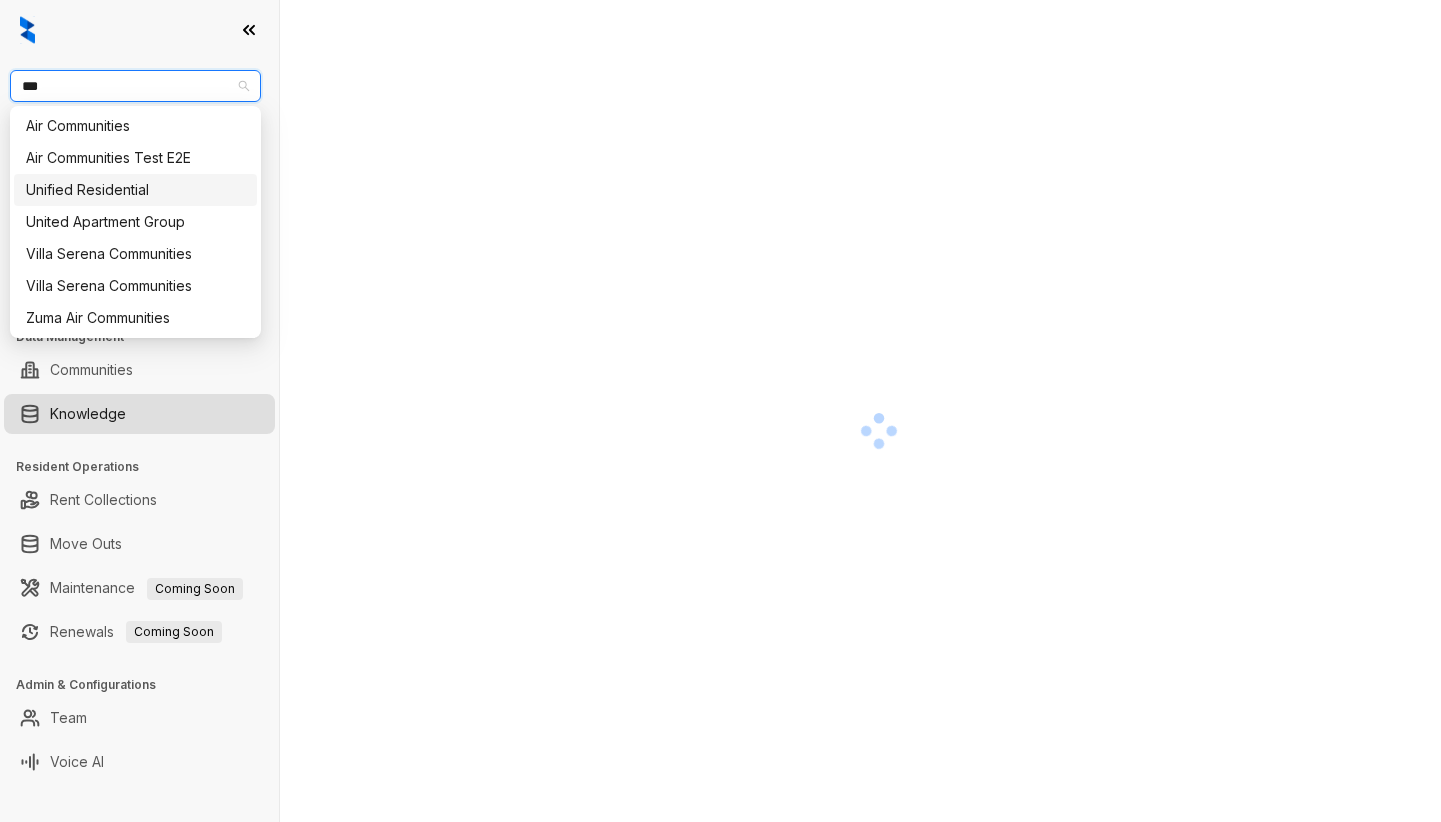 click on "Unified Residential" at bounding box center (135, 190) 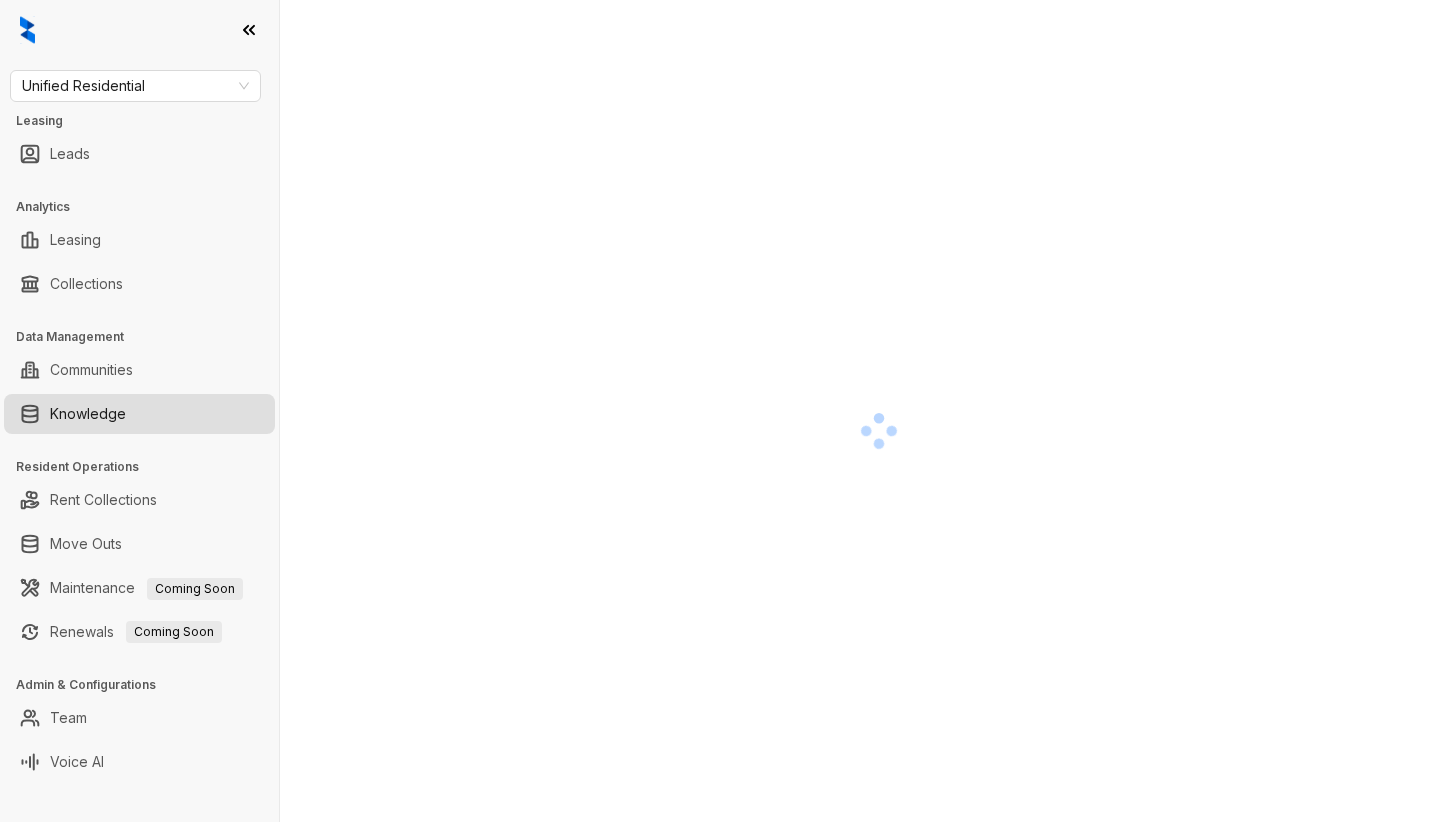 scroll, scrollTop: 0, scrollLeft: 0, axis: both 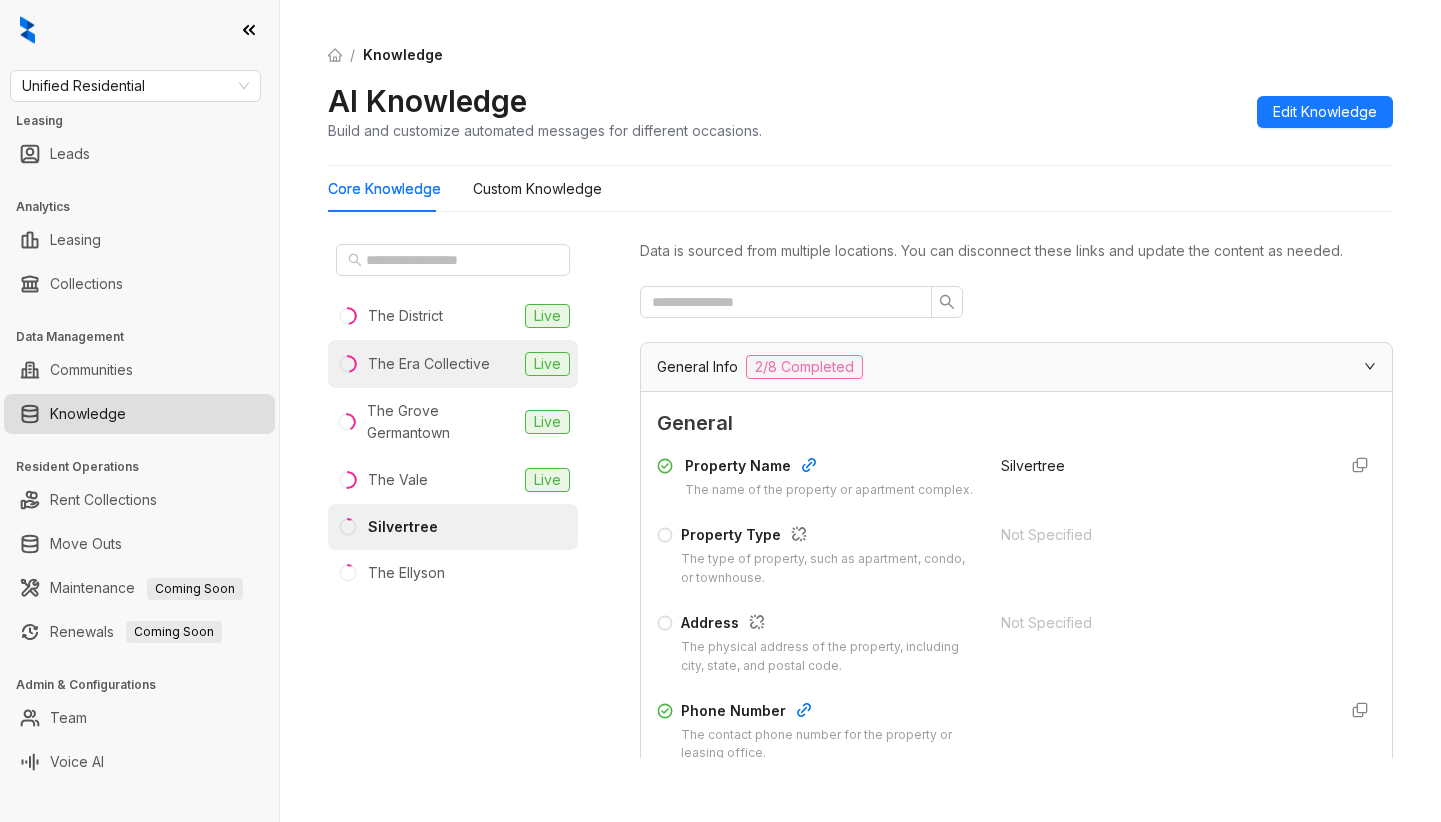 click on "The Era Collective" at bounding box center (429, 364) 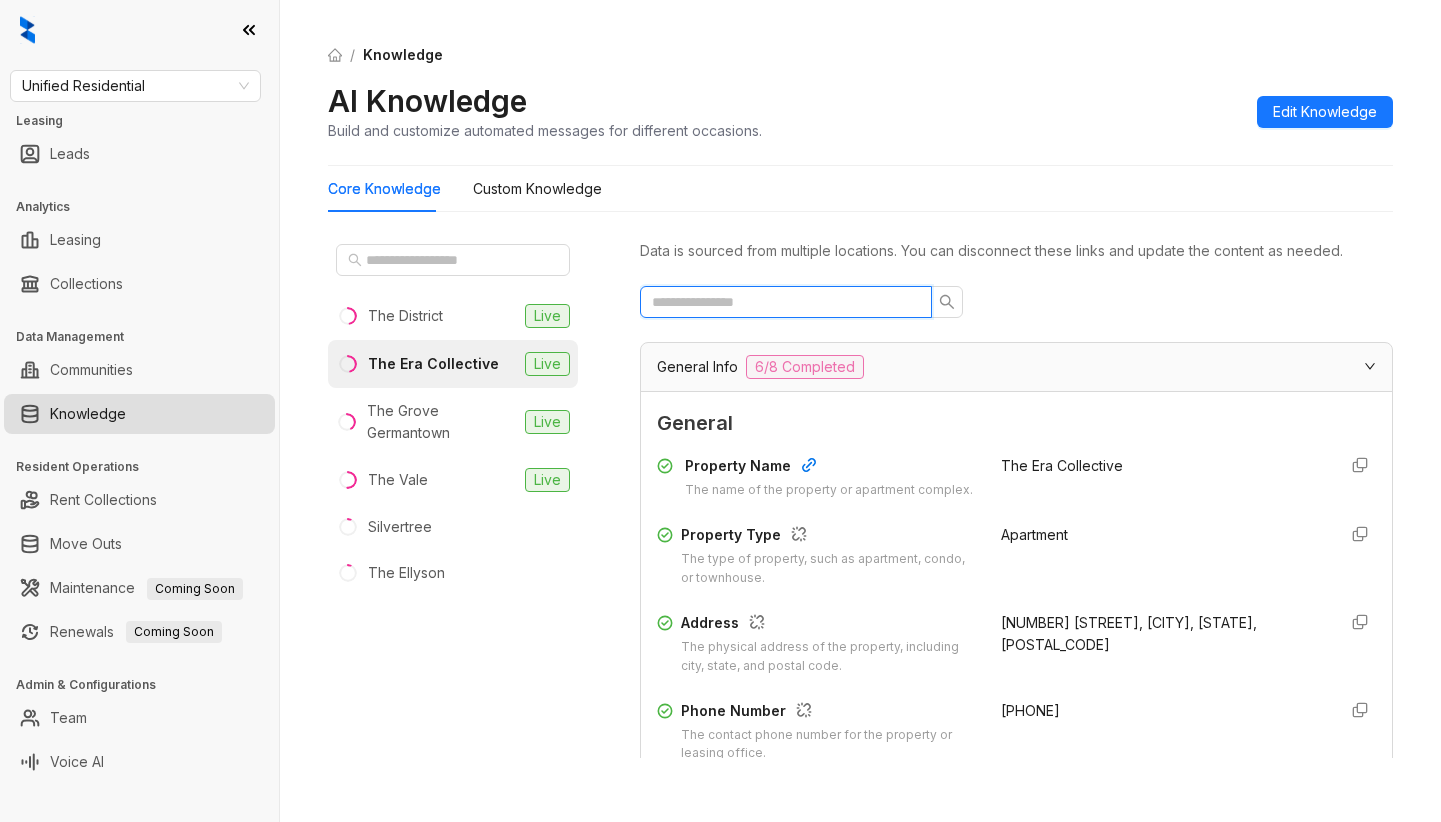 click at bounding box center (778, 302) 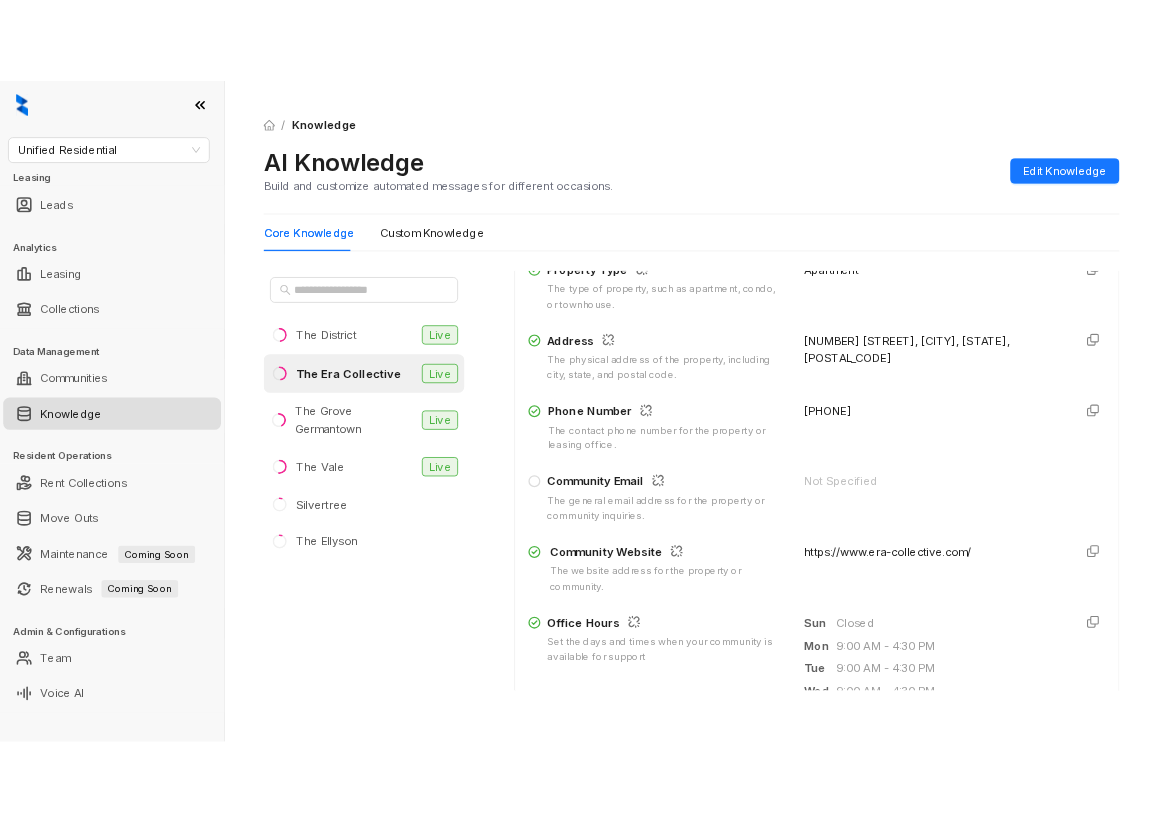 scroll, scrollTop: 233, scrollLeft: 0, axis: vertical 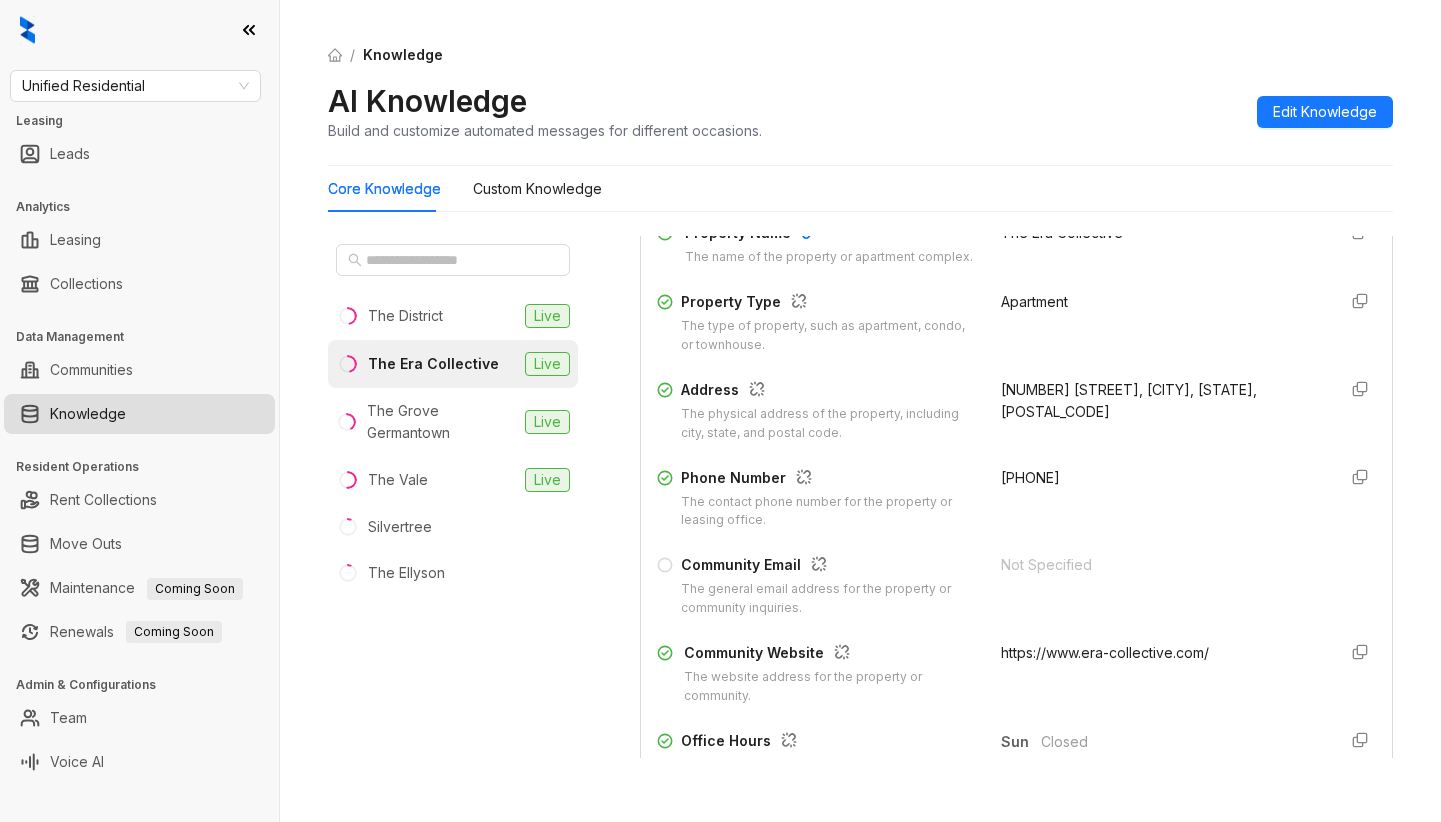 drag, startPoint x: 989, startPoint y: 470, endPoint x: 1014, endPoint y: 395, distance: 79.05694 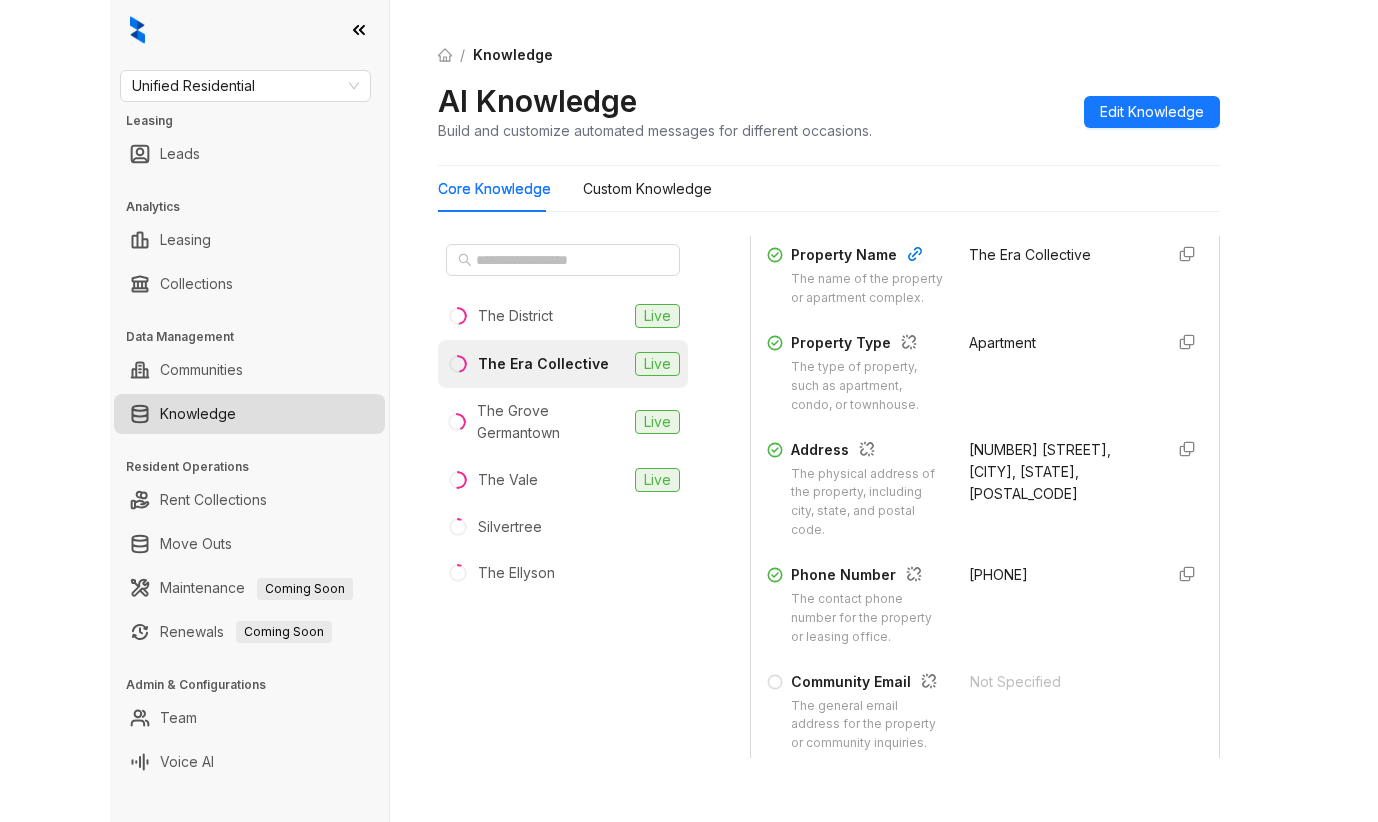scroll, scrollTop: 255, scrollLeft: 0, axis: vertical 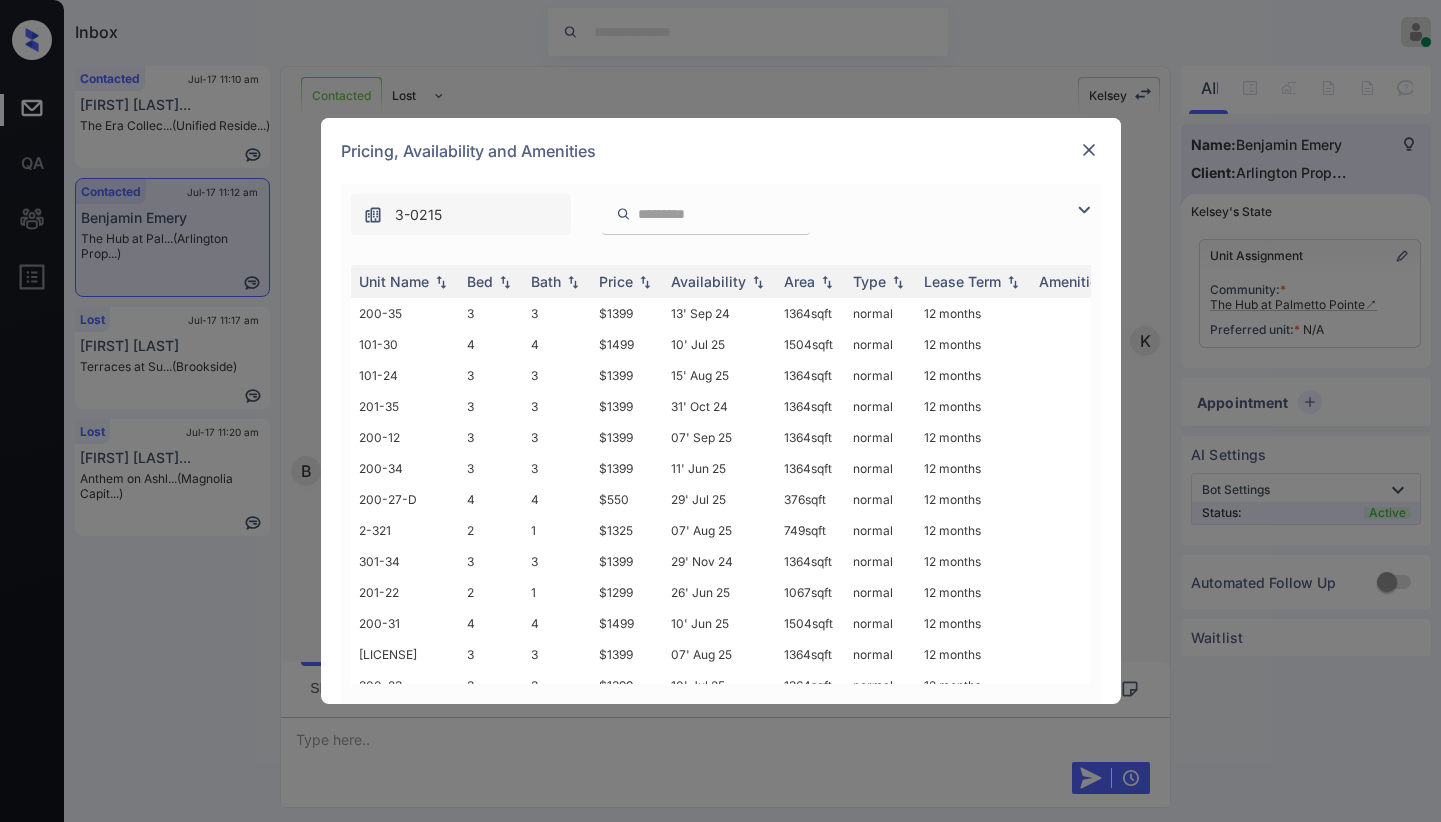click at bounding box center [1089, 150] 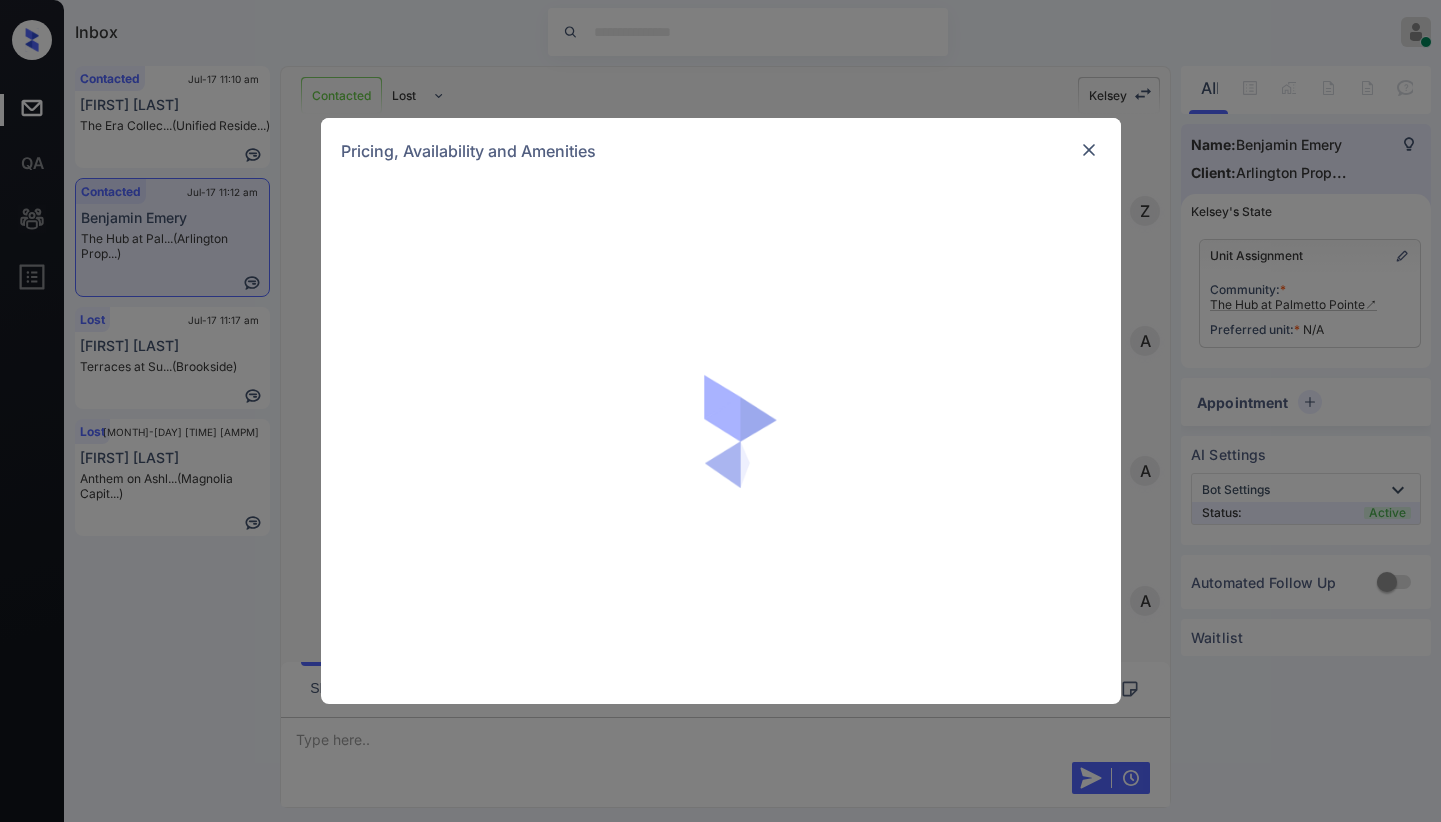 scroll, scrollTop: 0, scrollLeft: 0, axis: both 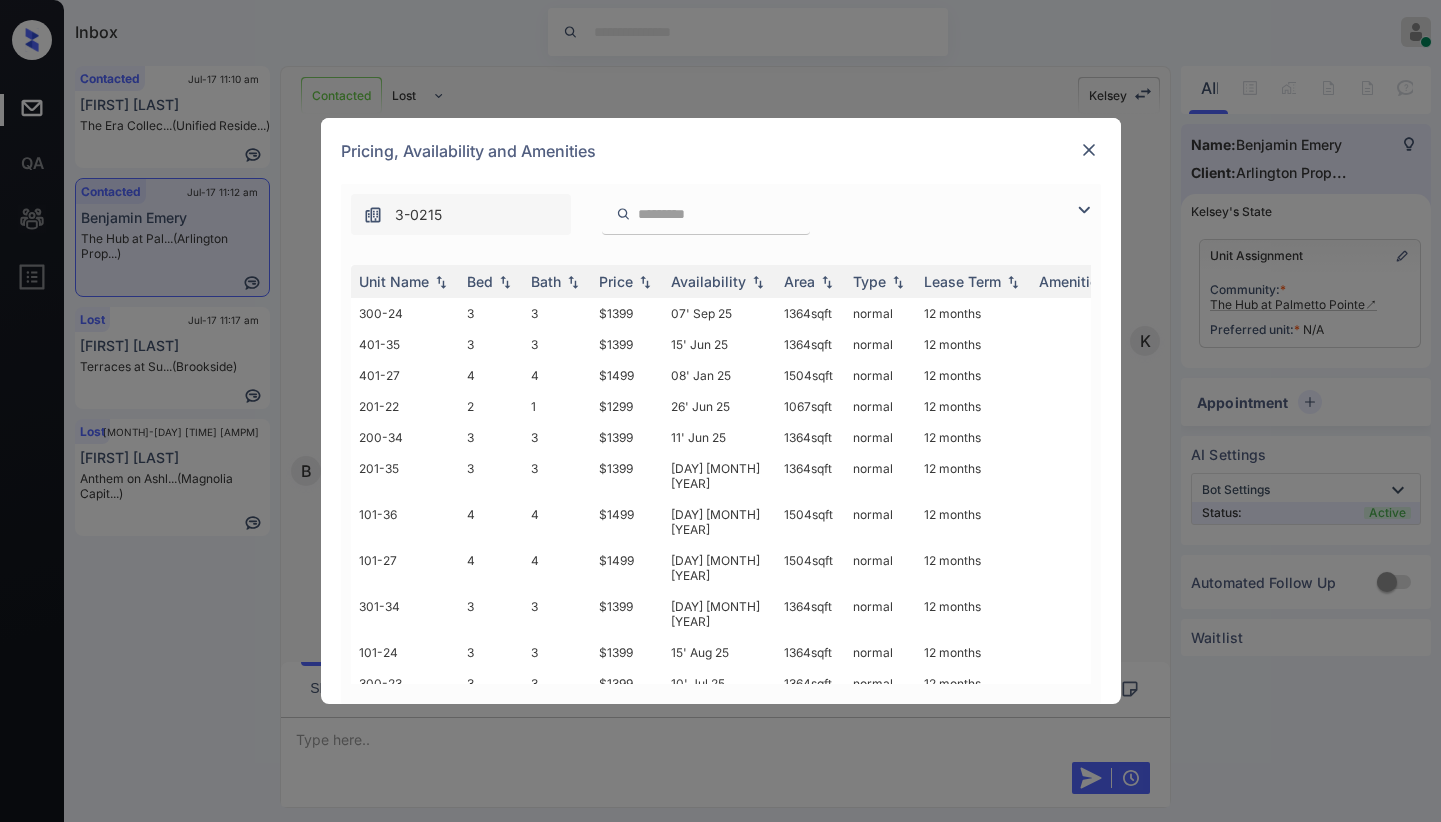 drag, startPoint x: 1092, startPoint y: 212, endPoint x: 551, endPoint y: 212, distance: 541 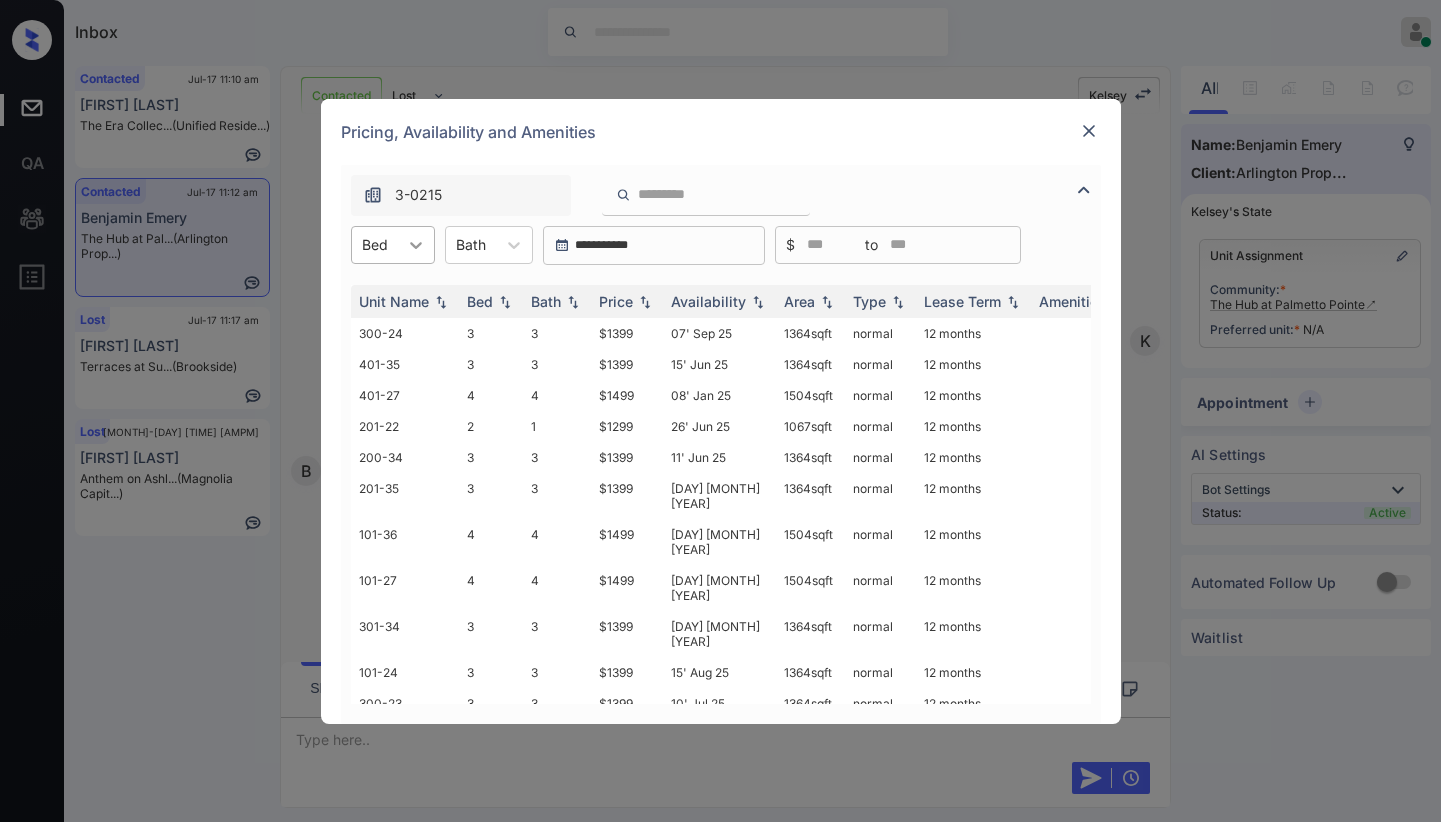 click 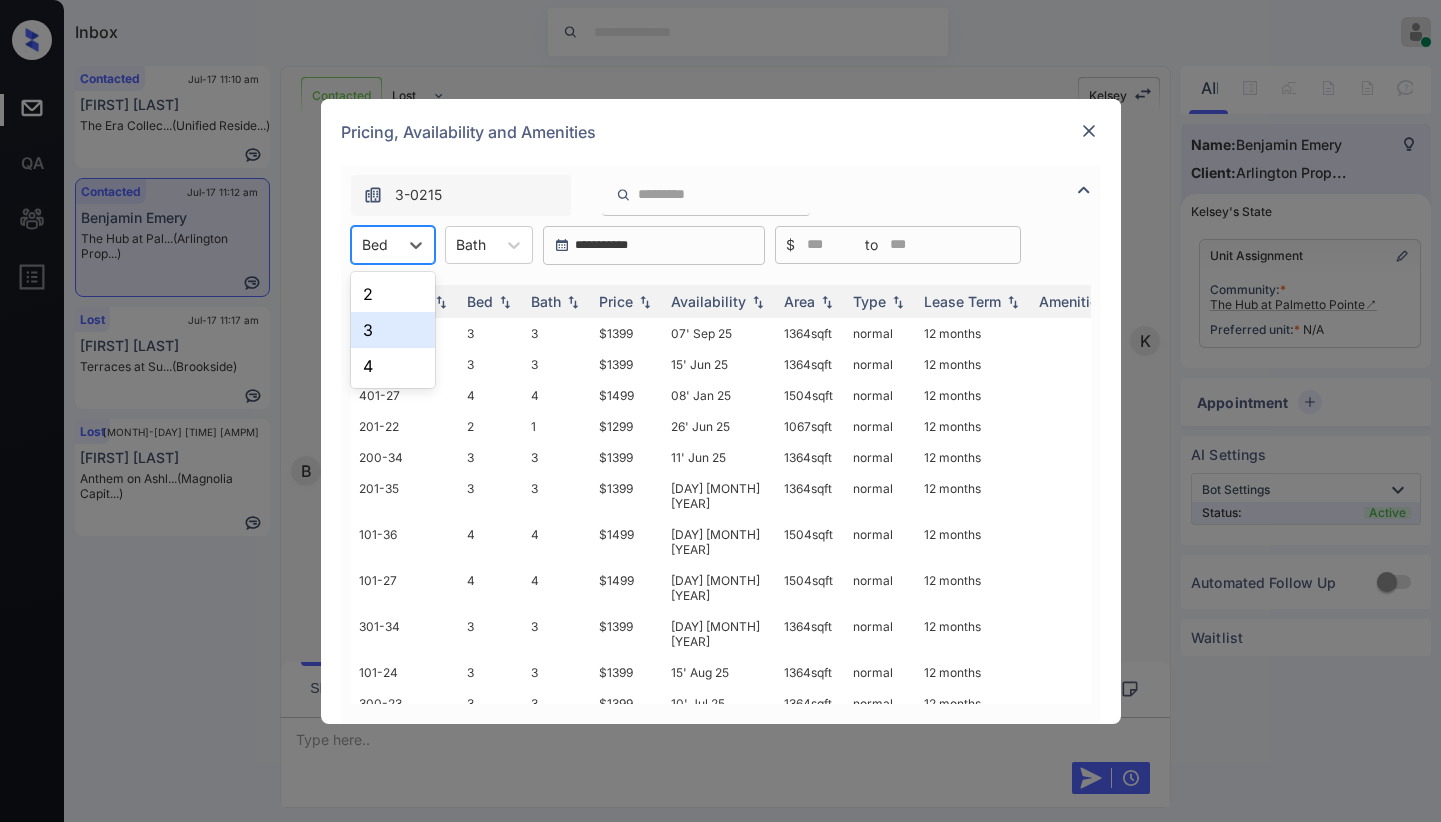 click on "3" at bounding box center (393, 330) 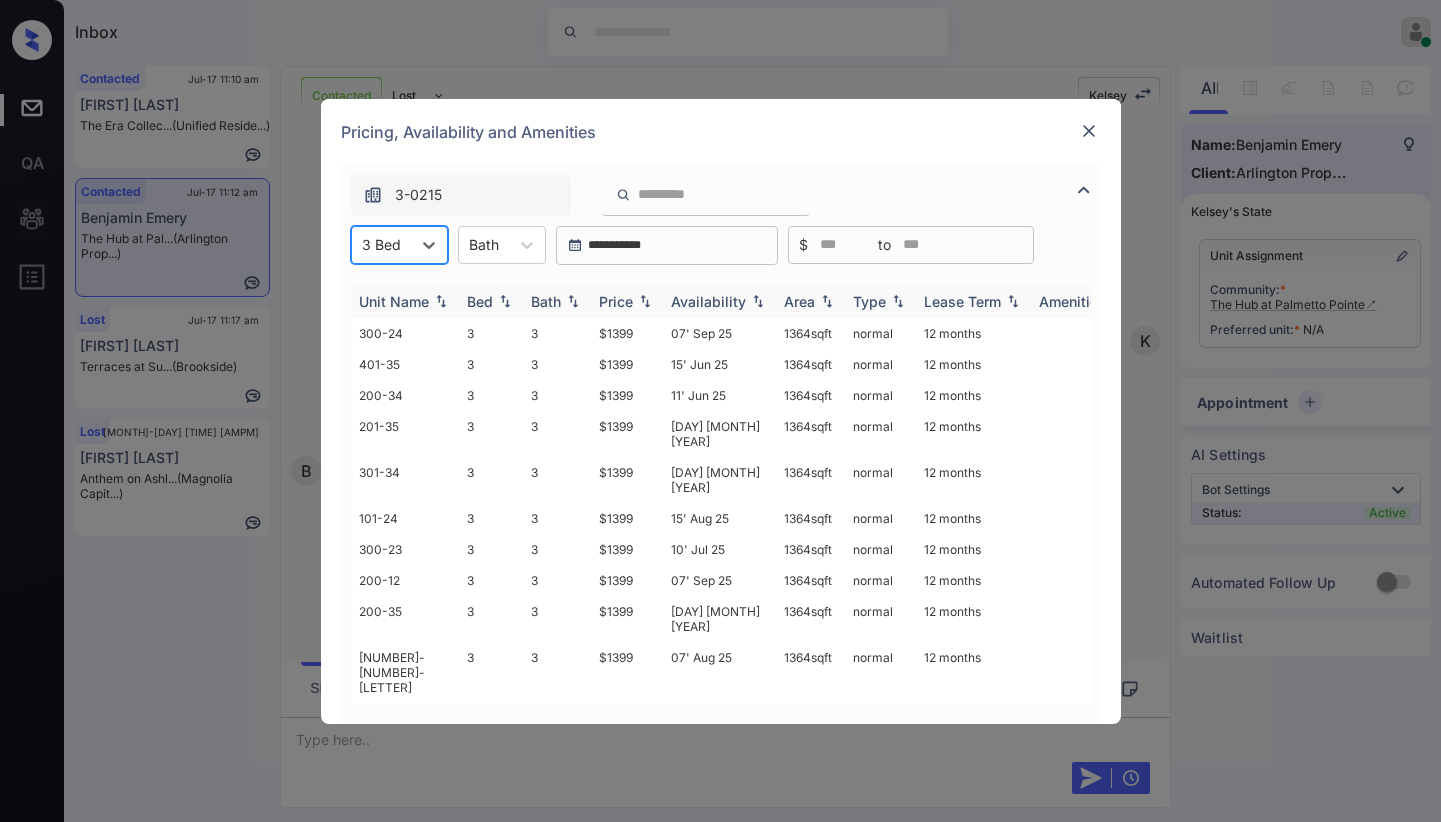 click on "Price" at bounding box center (616, 301) 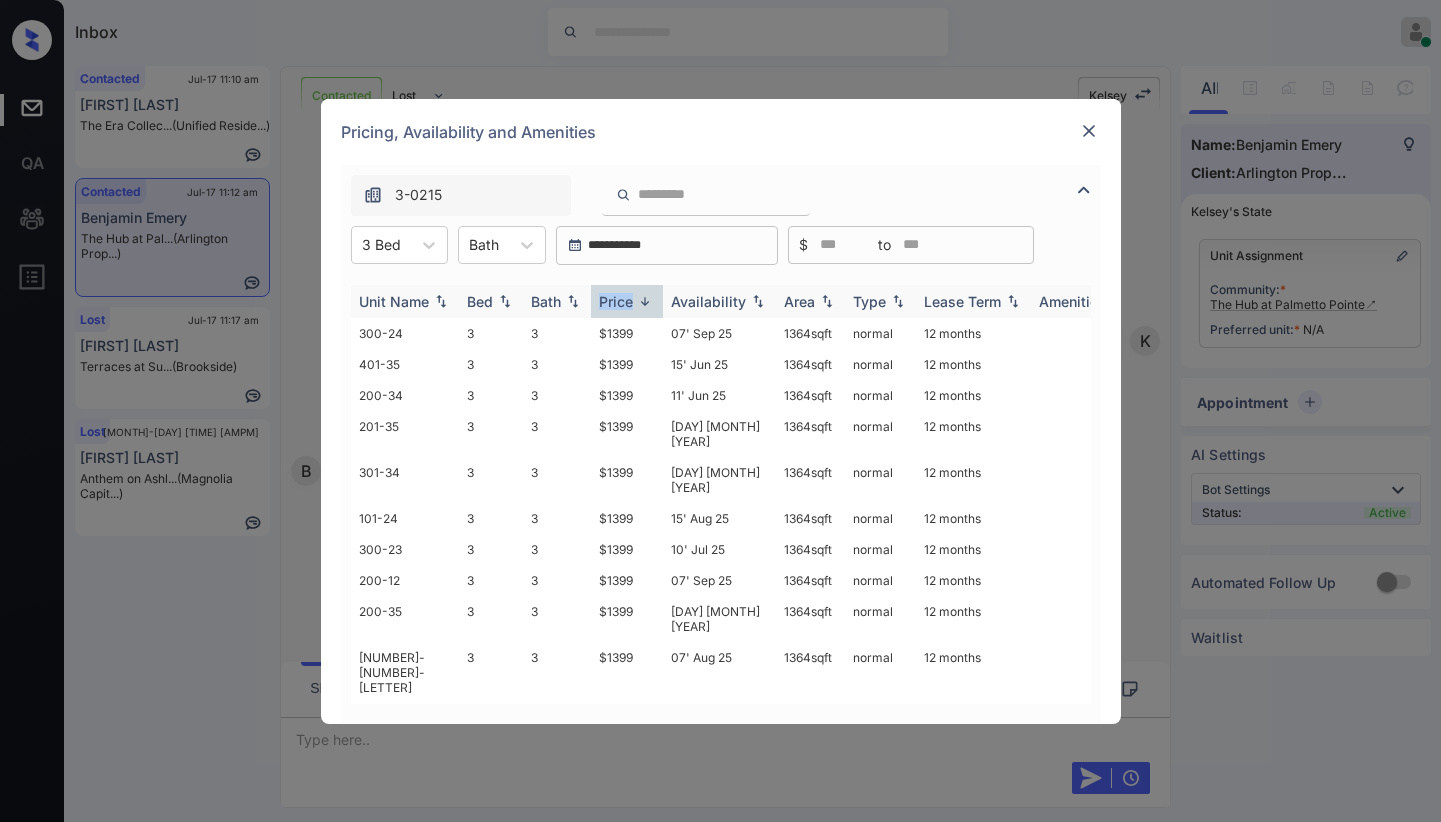 click on "Price" at bounding box center [616, 301] 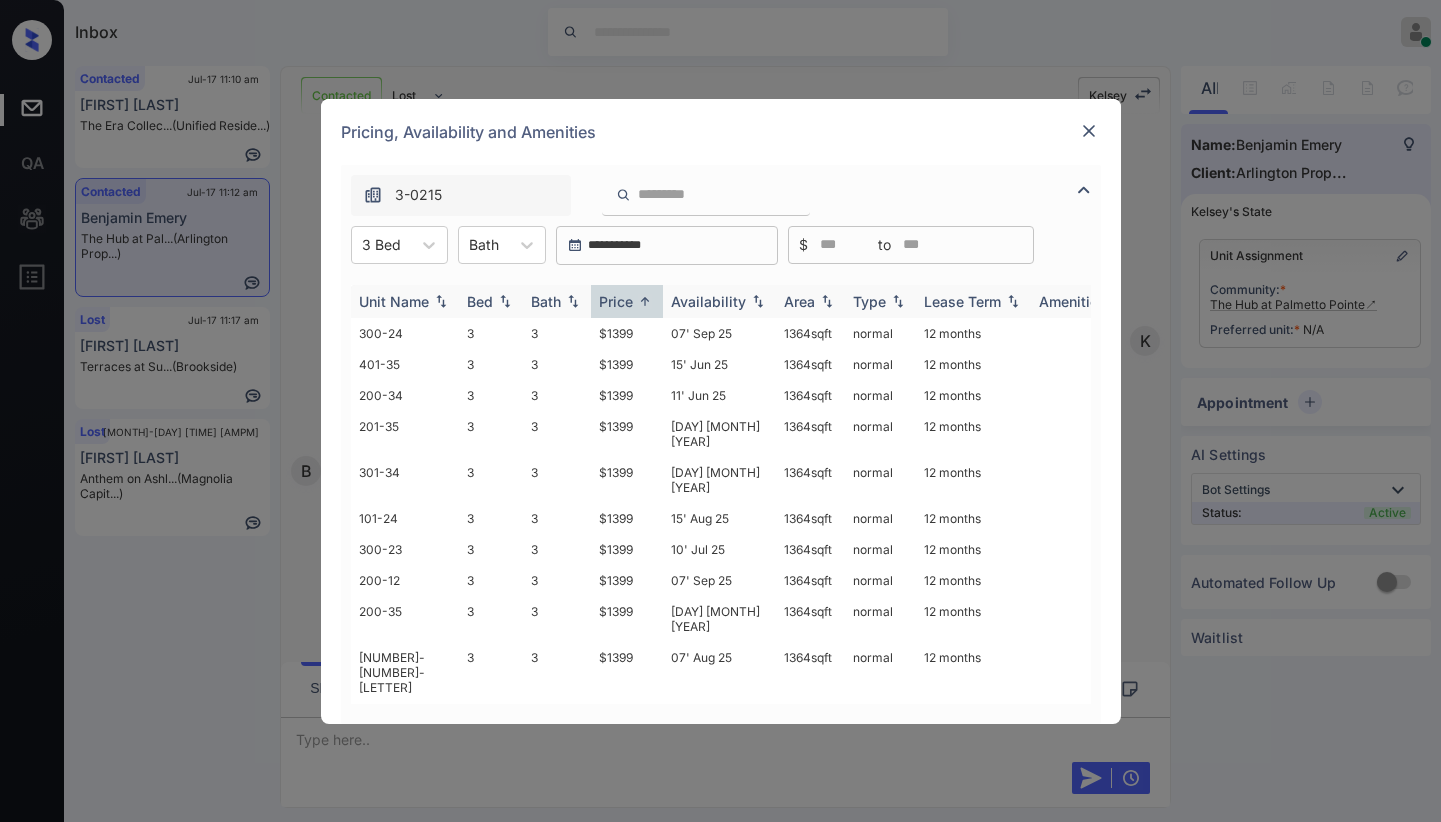 click on "Price" at bounding box center (616, 301) 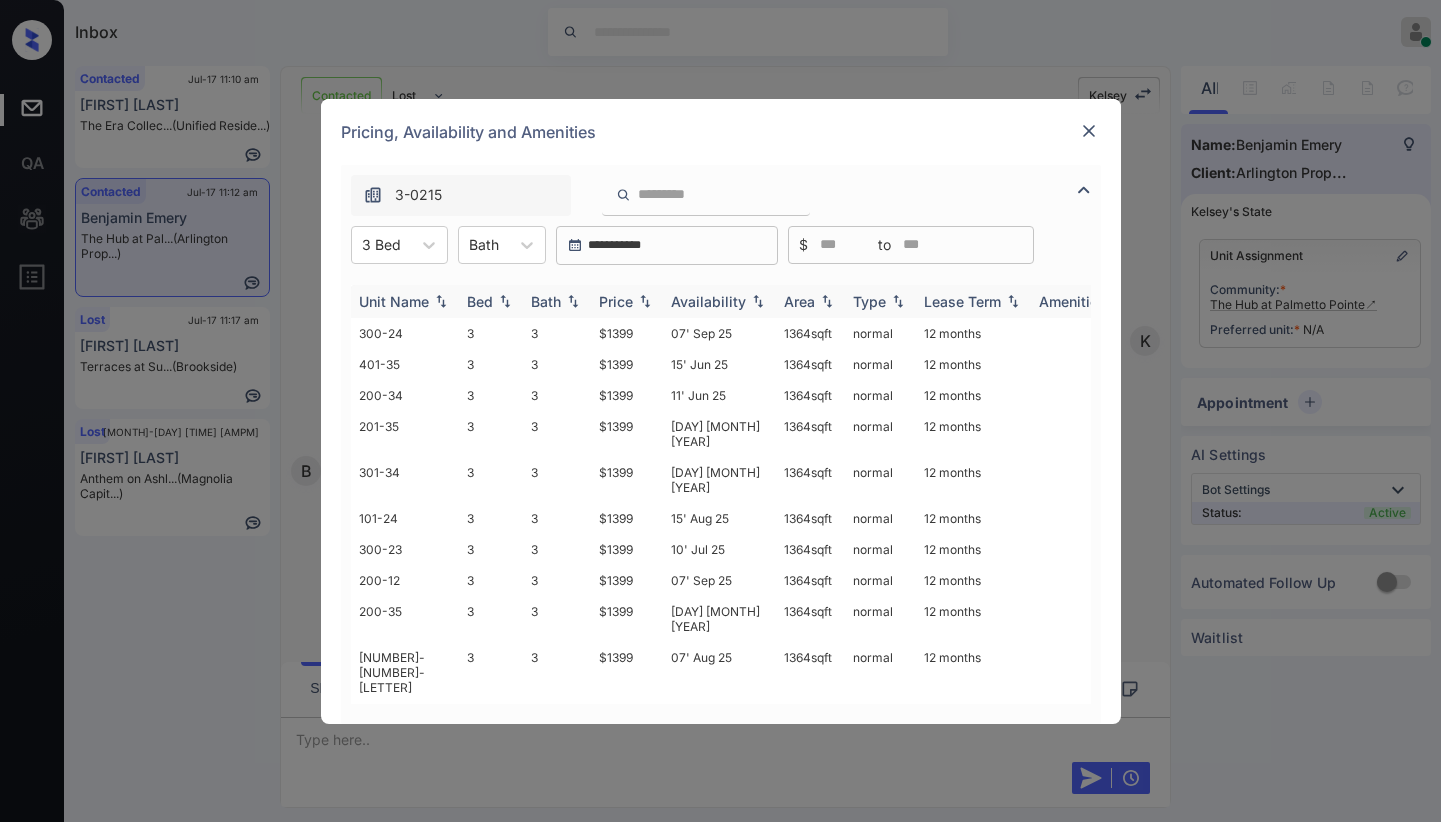click on "Price" at bounding box center (616, 301) 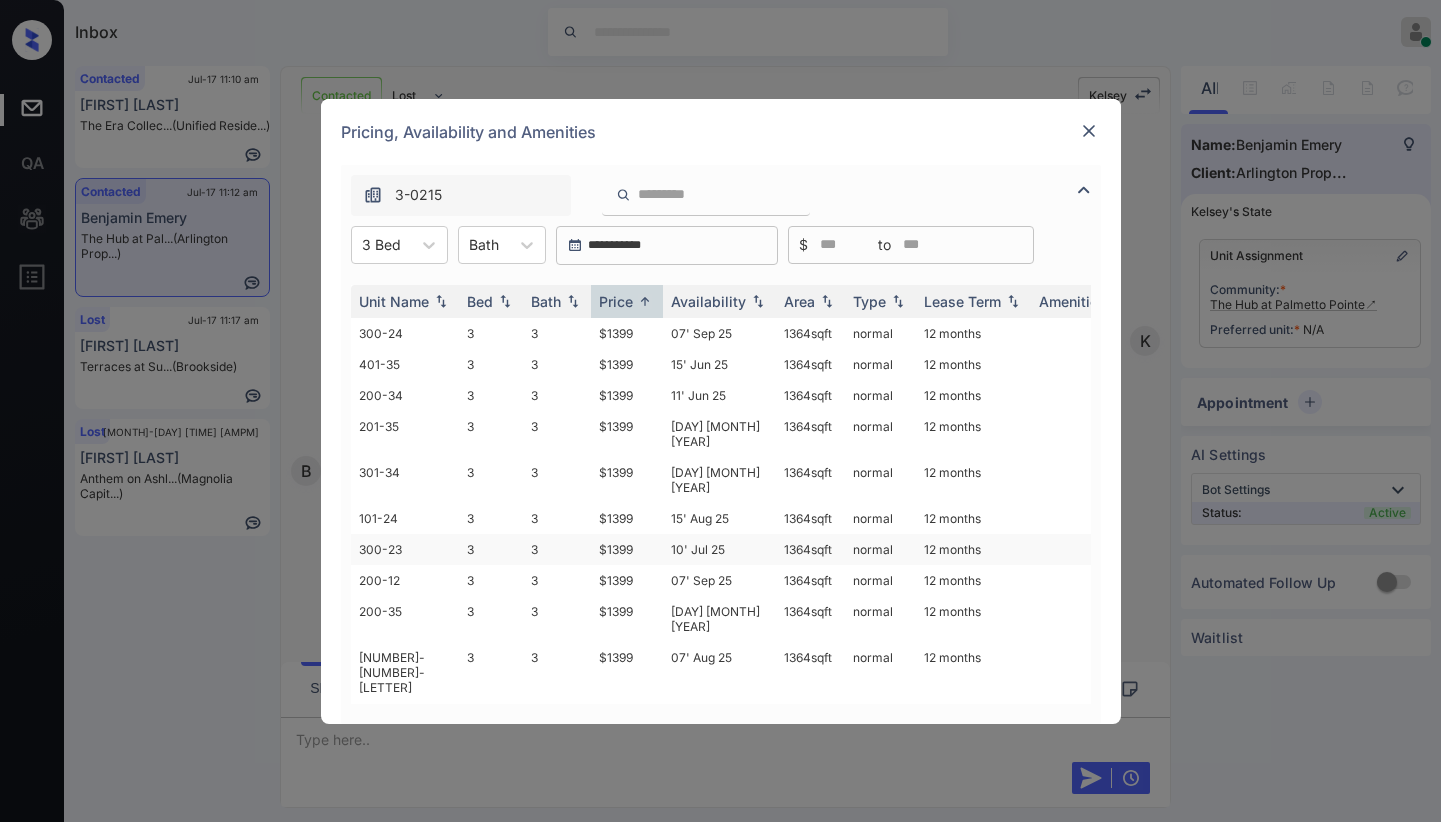 click on "$1399" at bounding box center [627, 549] 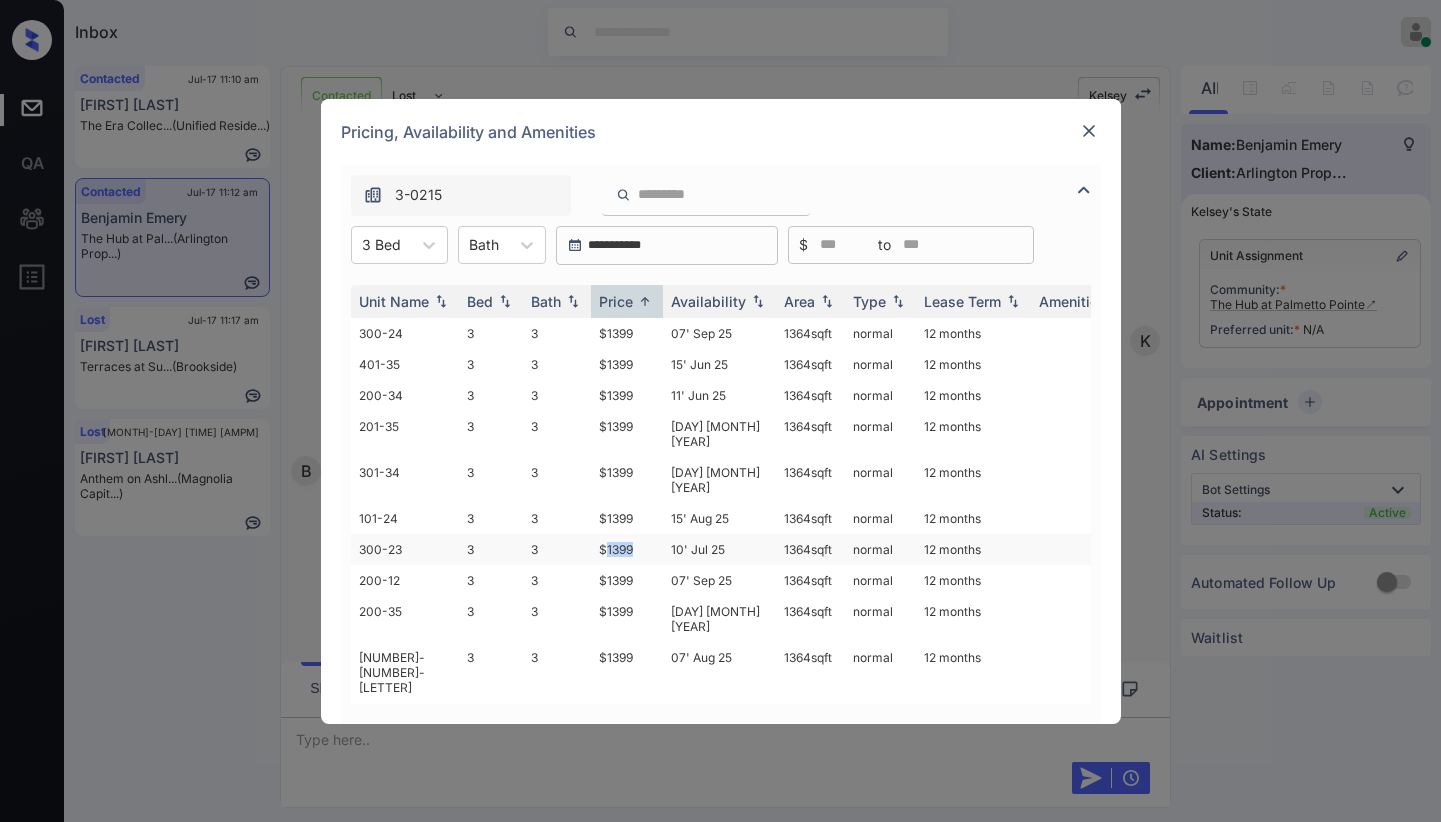 click on "$1399" at bounding box center [627, 549] 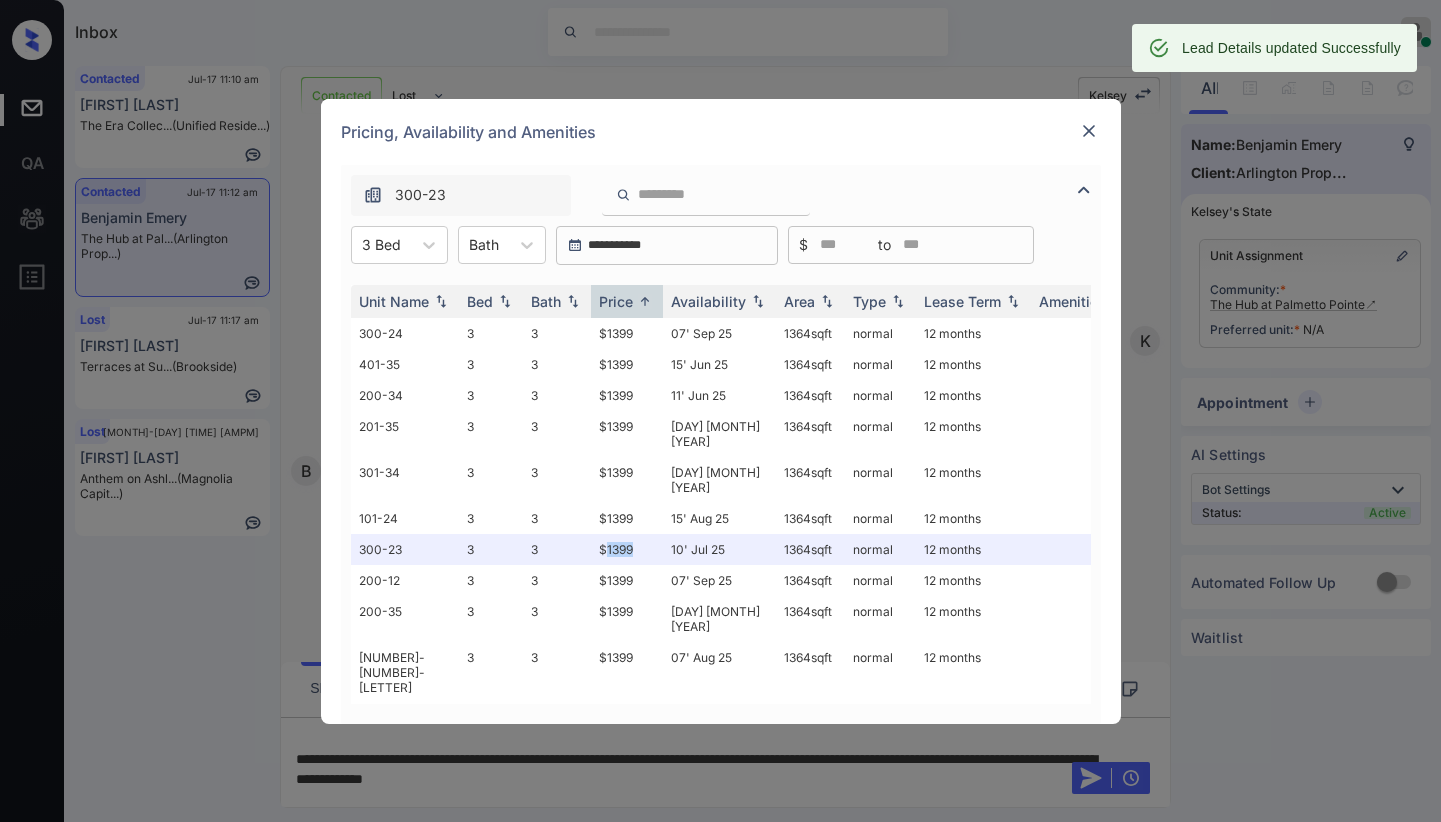 click at bounding box center (1089, 131) 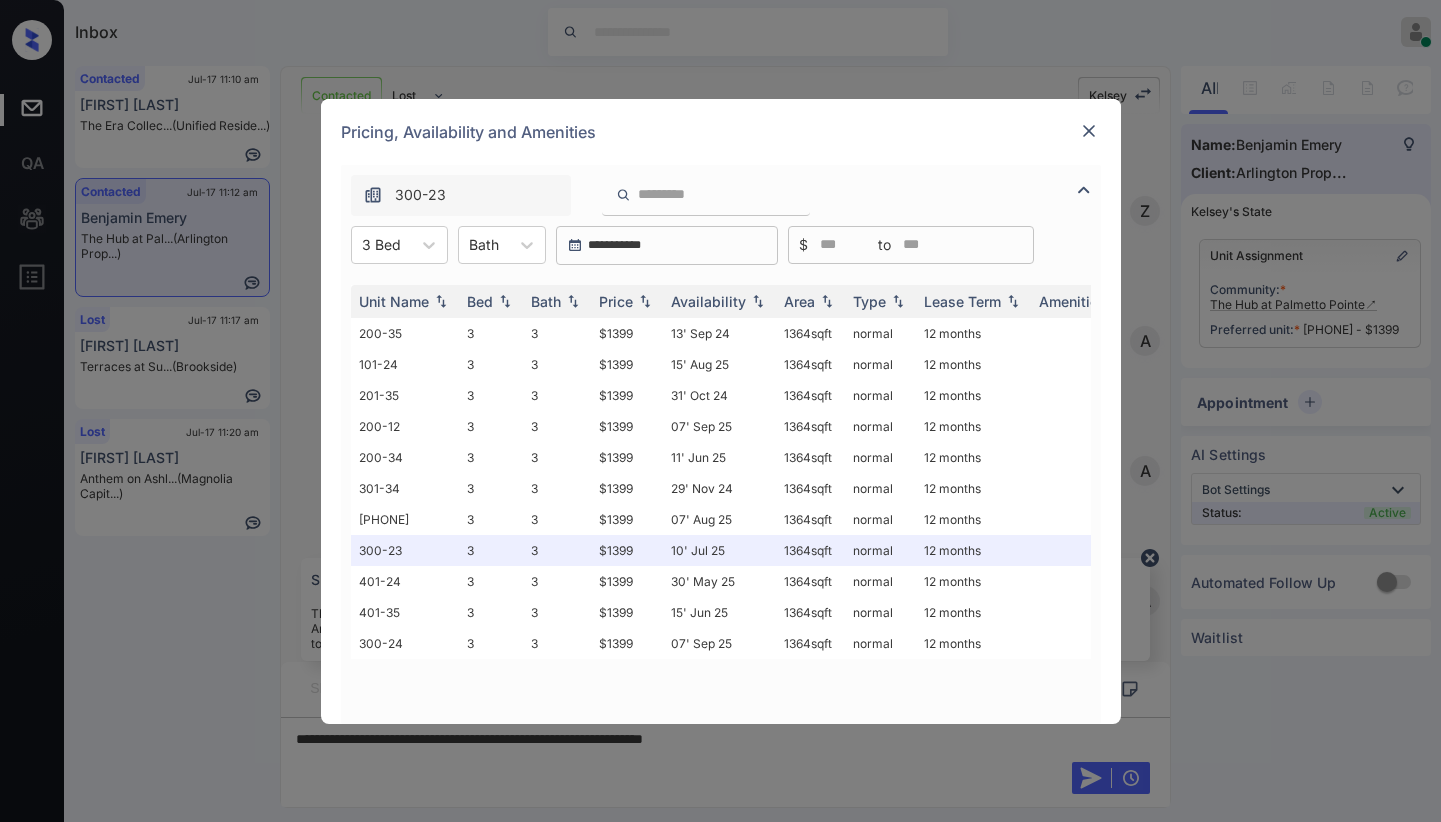scroll, scrollTop: 0, scrollLeft: 0, axis: both 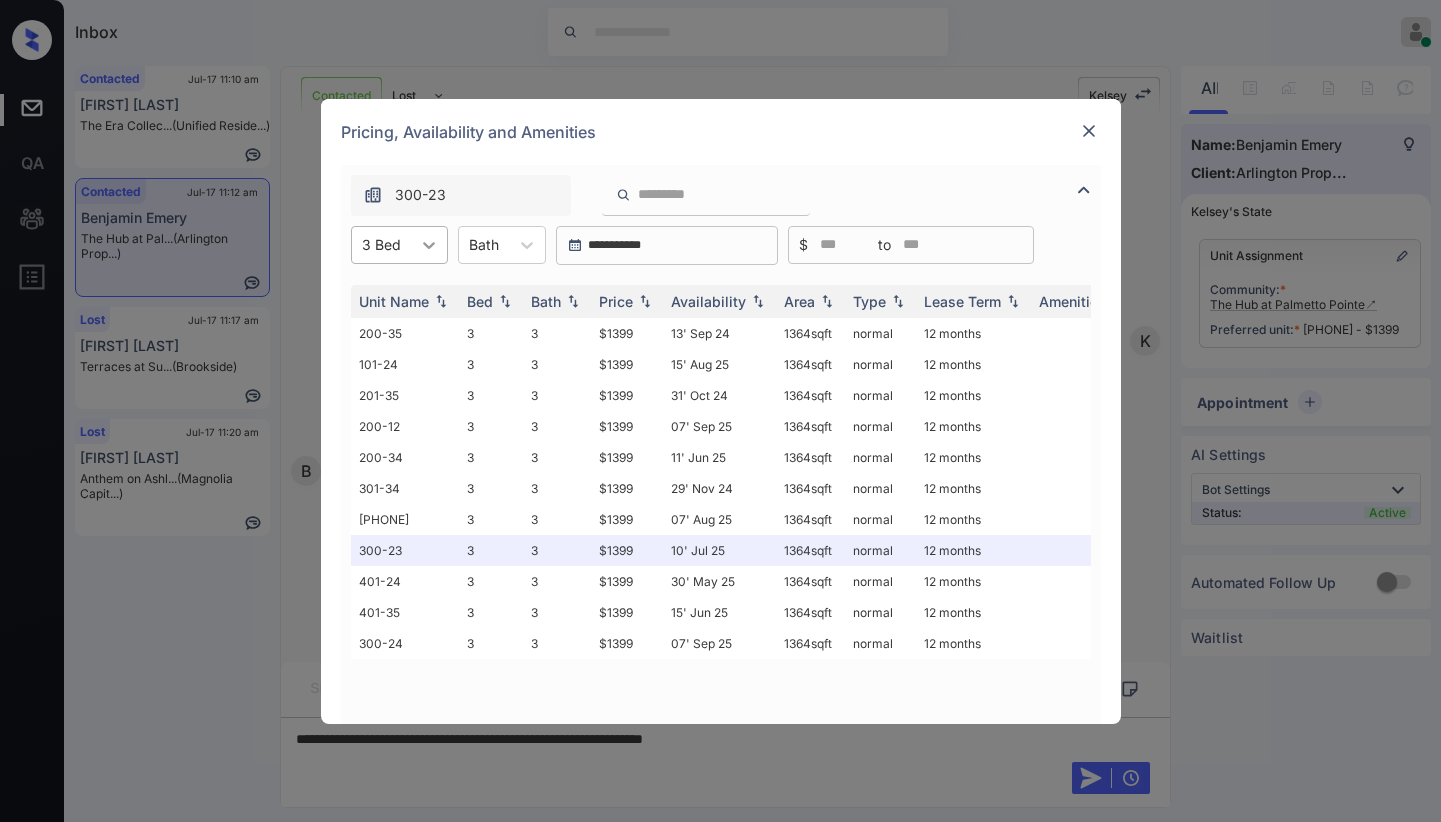 click 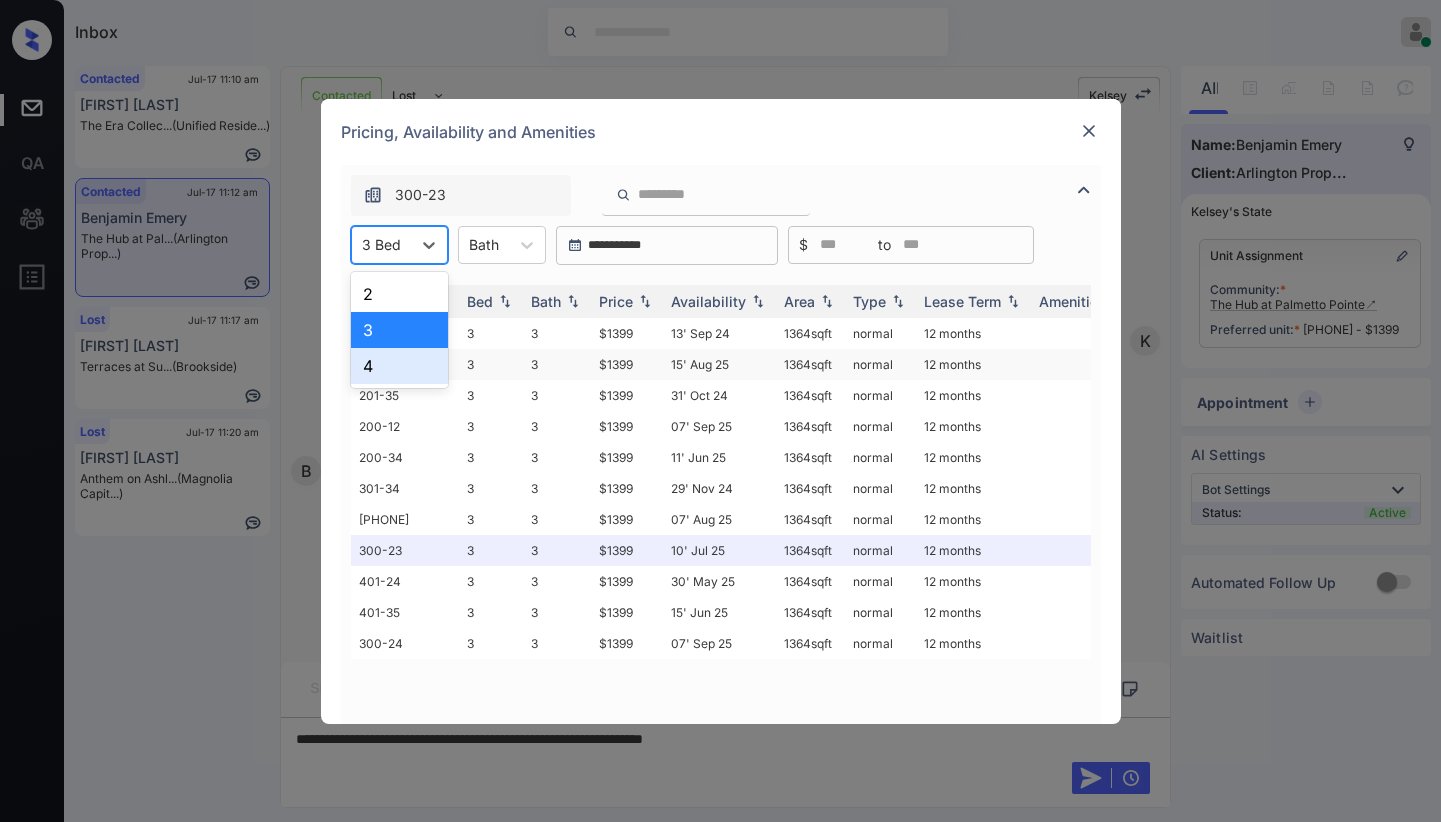 click on "4" at bounding box center (399, 366) 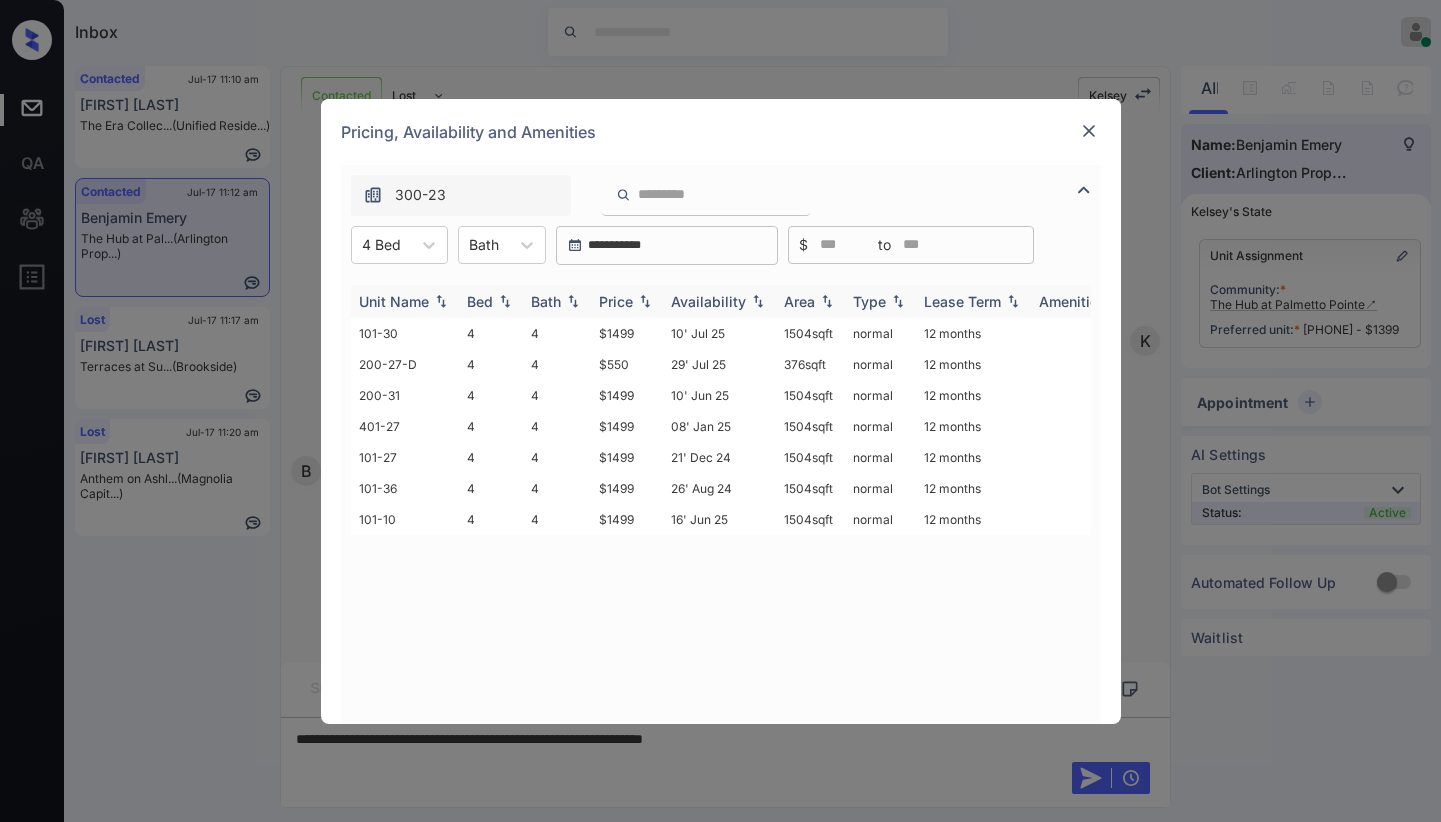 click on "Price" at bounding box center [616, 301] 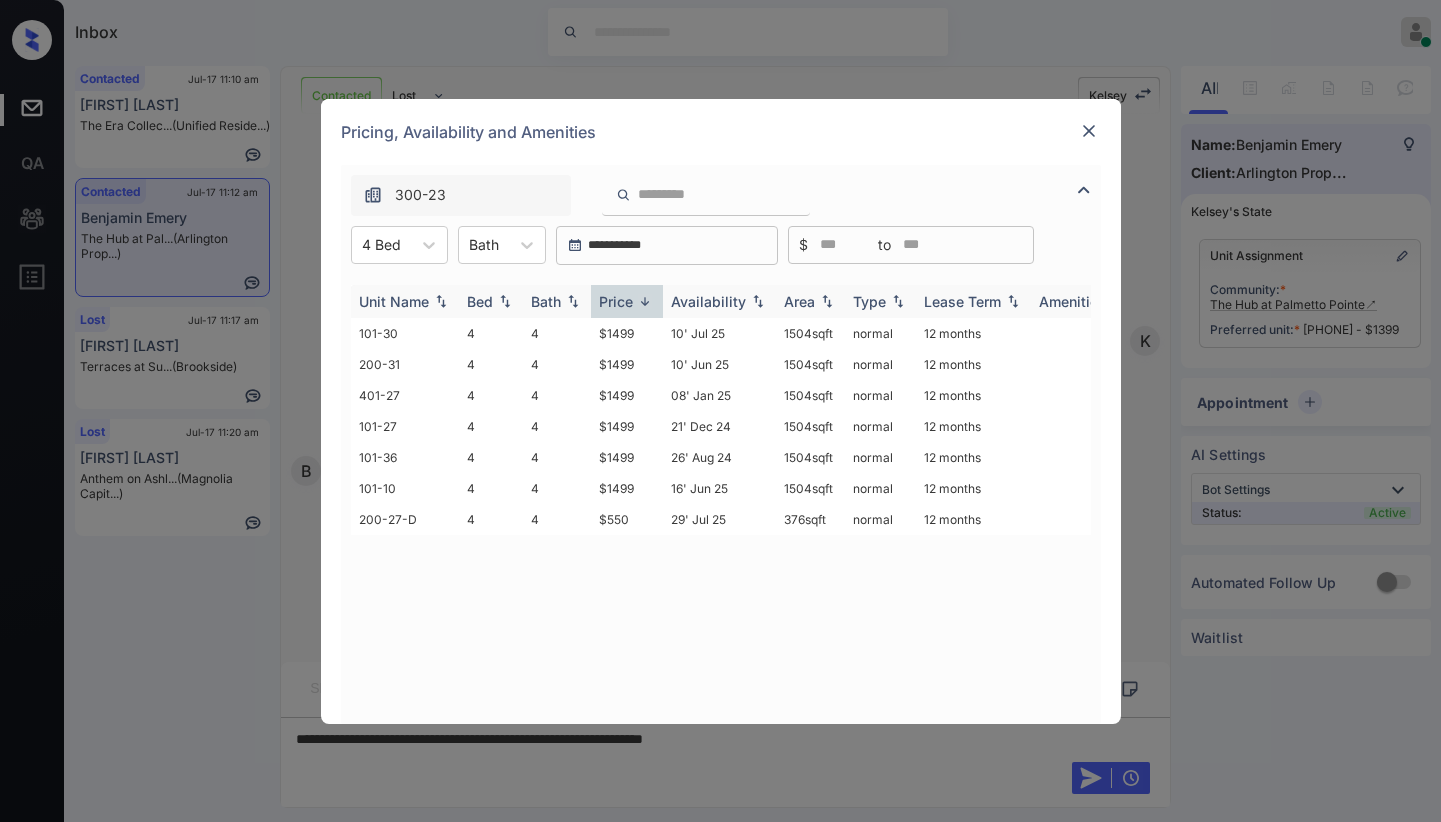 click on "Price" at bounding box center [616, 301] 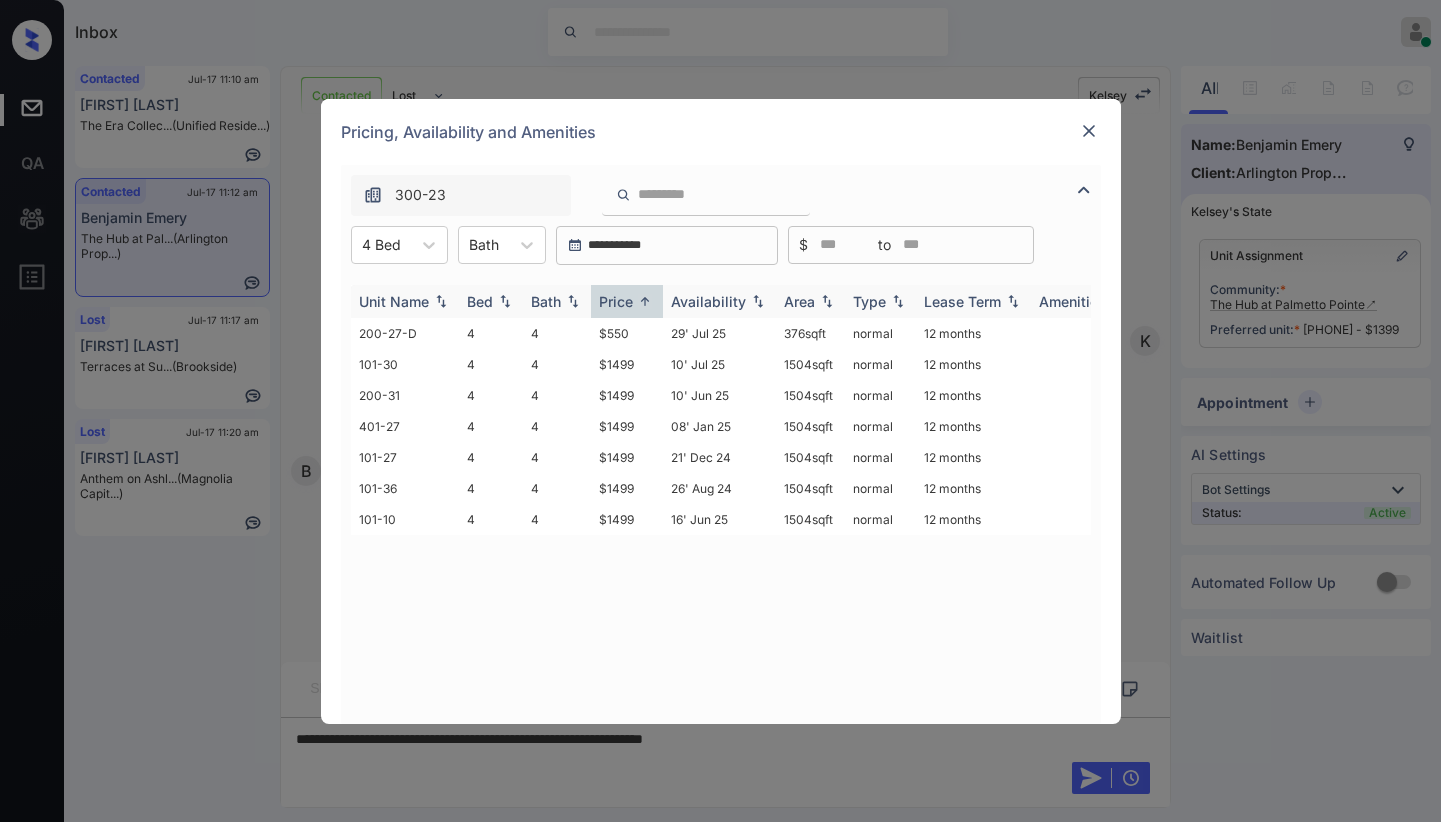 click on "Price" at bounding box center [616, 301] 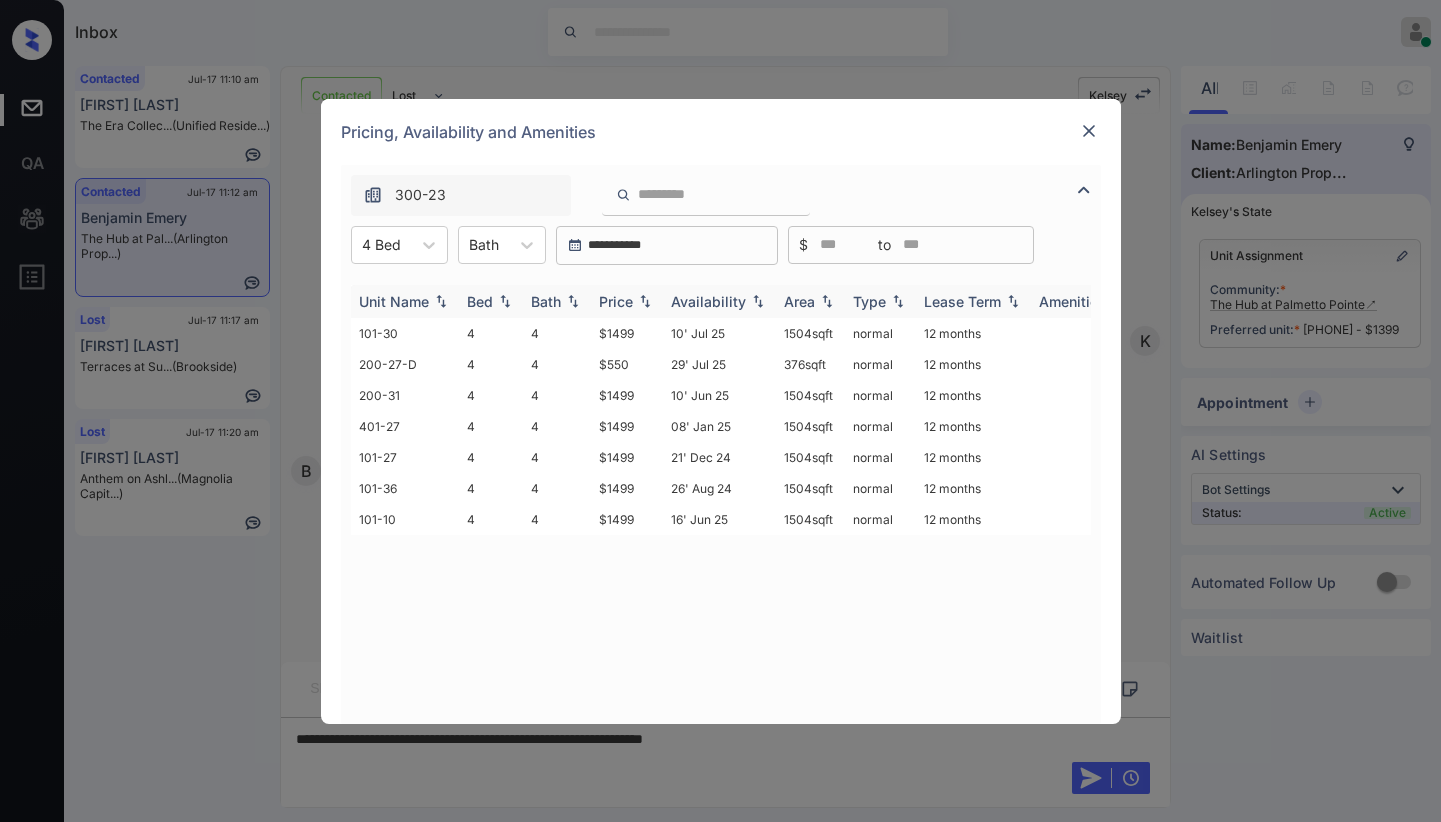 click on "Price" at bounding box center [616, 301] 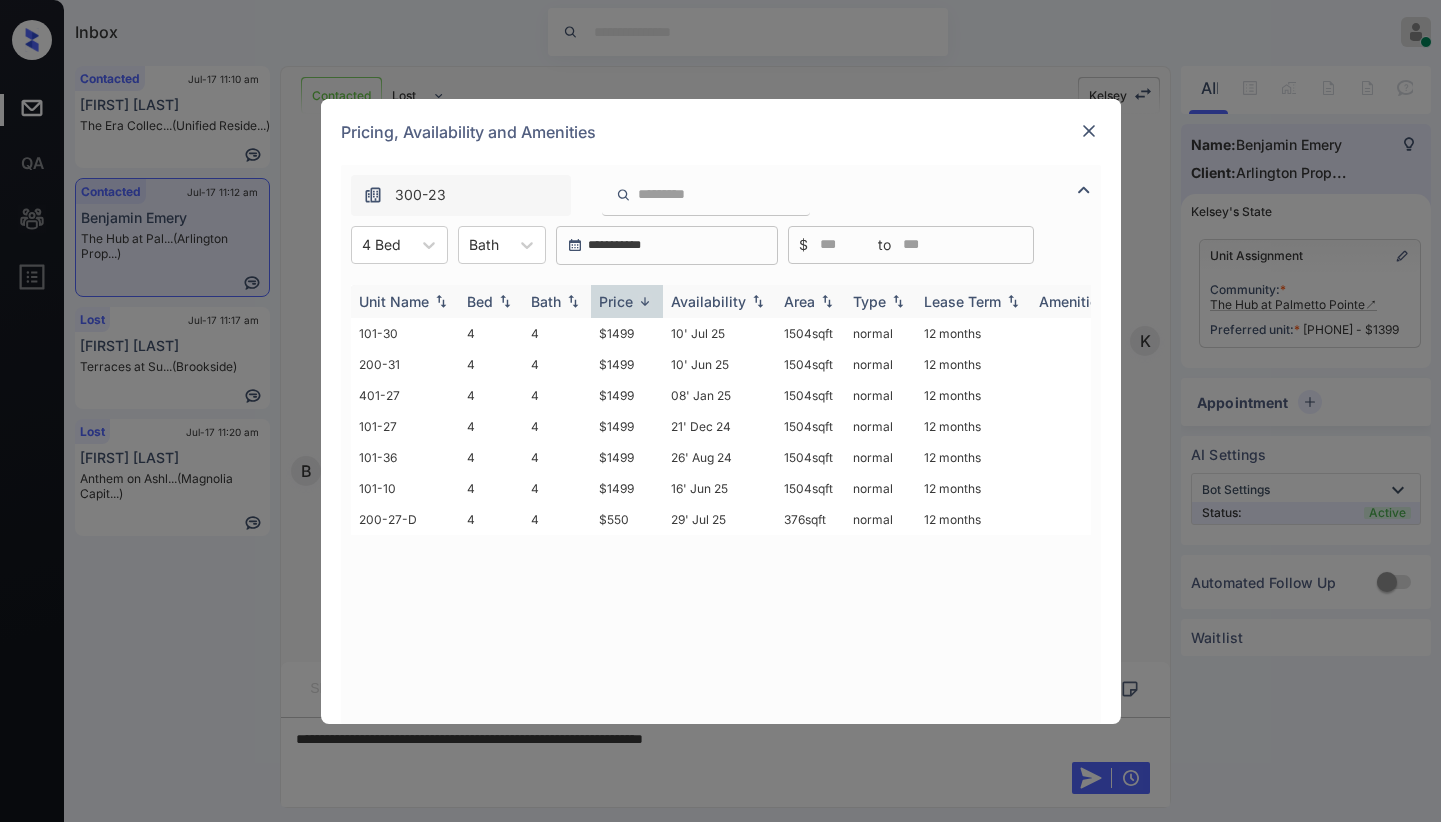 click on "Price" at bounding box center [616, 301] 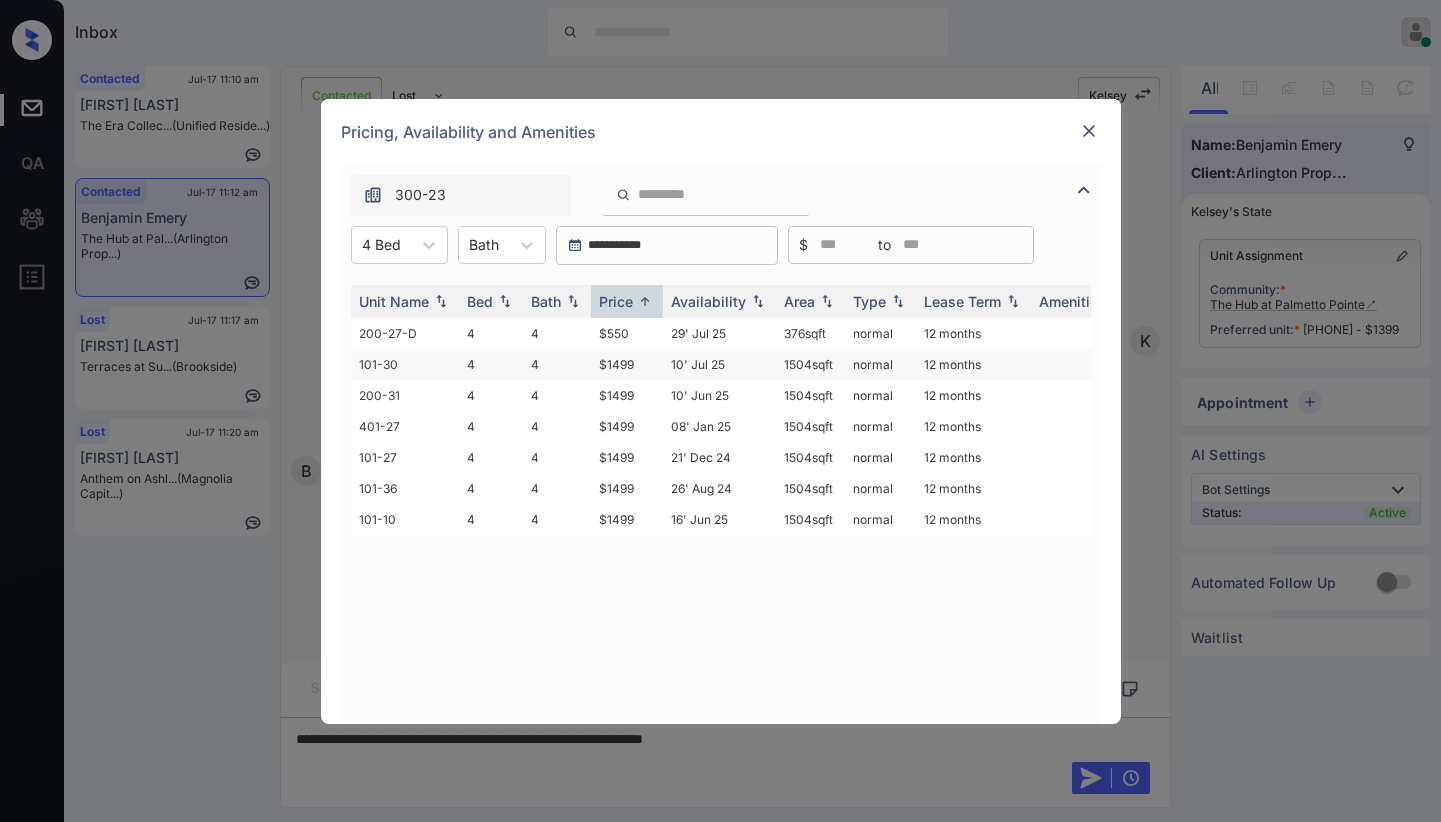 click on "$1499" at bounding box center [627, 364] 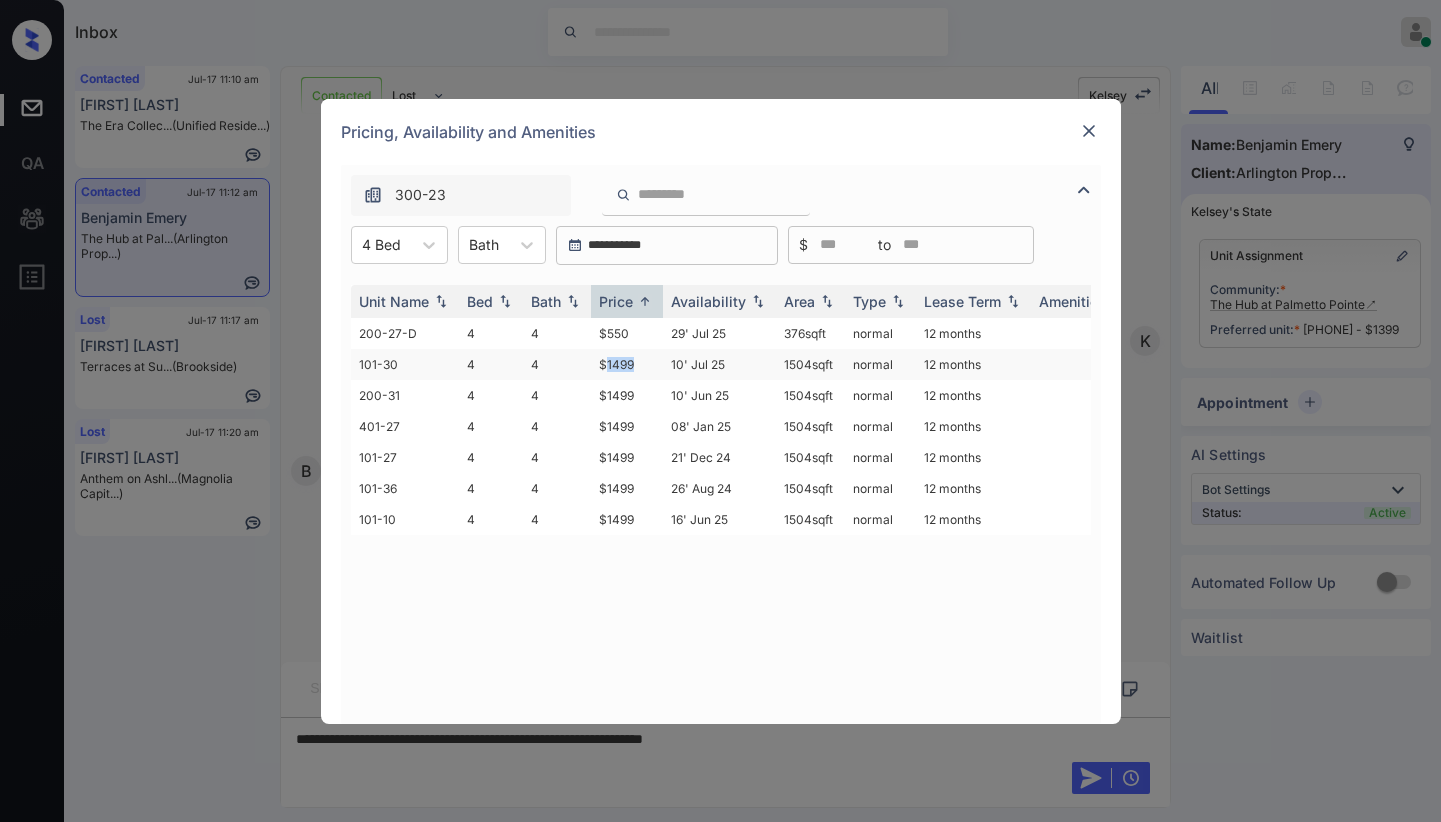 click on "$1499" at bounding box center (627, 364) 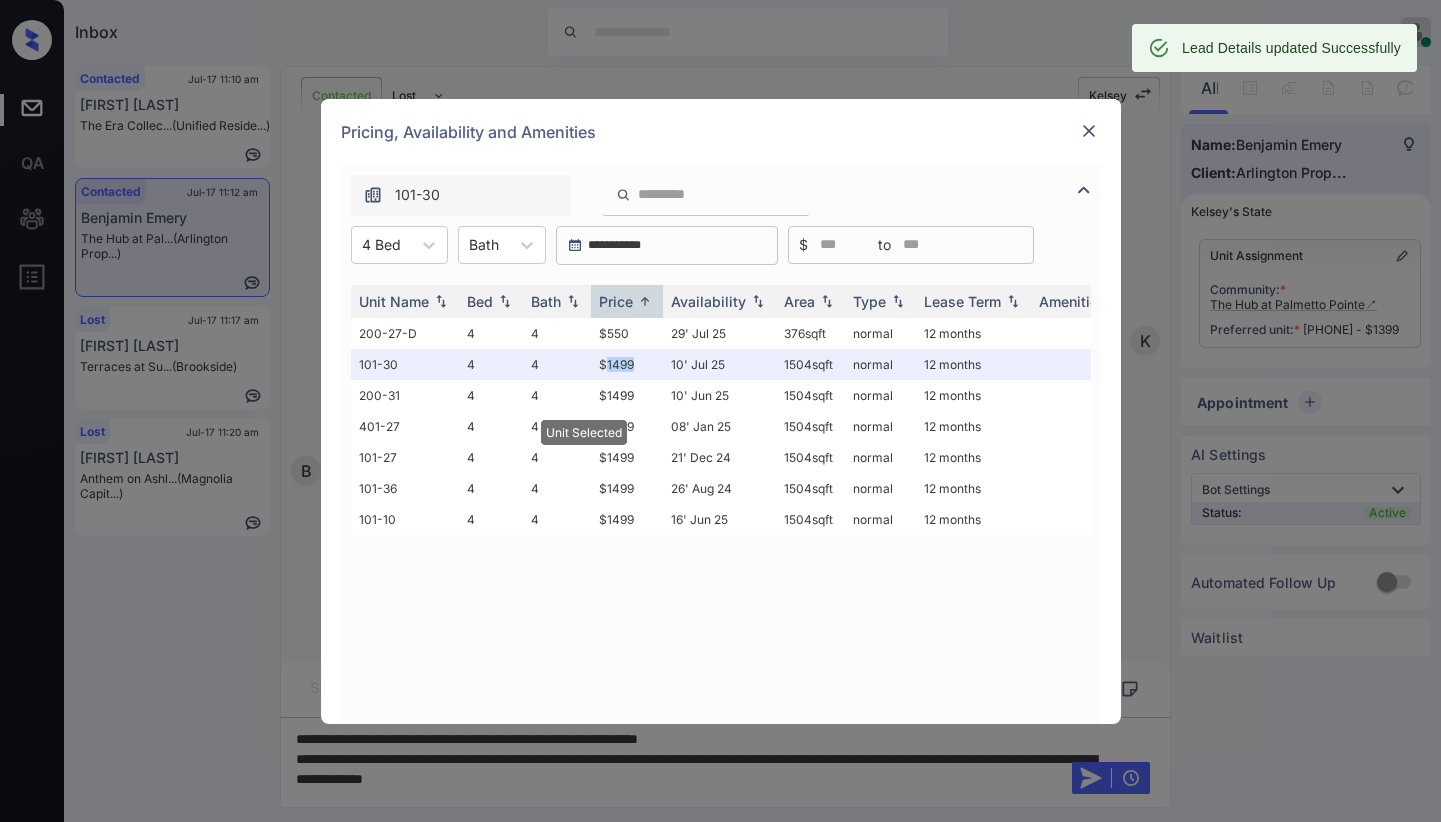 click at bounding box center [1089, 131] 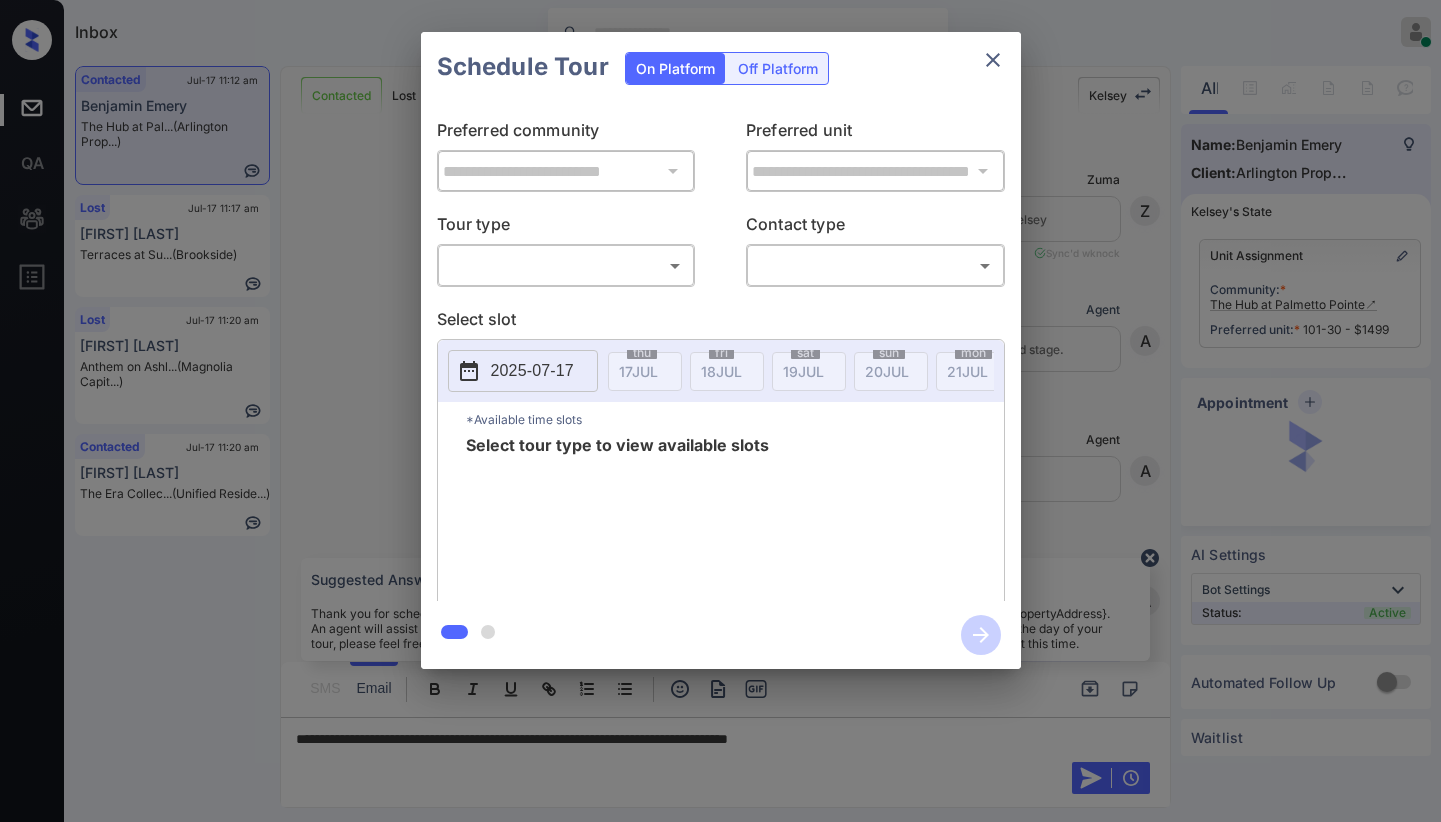 scroll, scrollTop: 0, scrollLeft: 0, axis: both 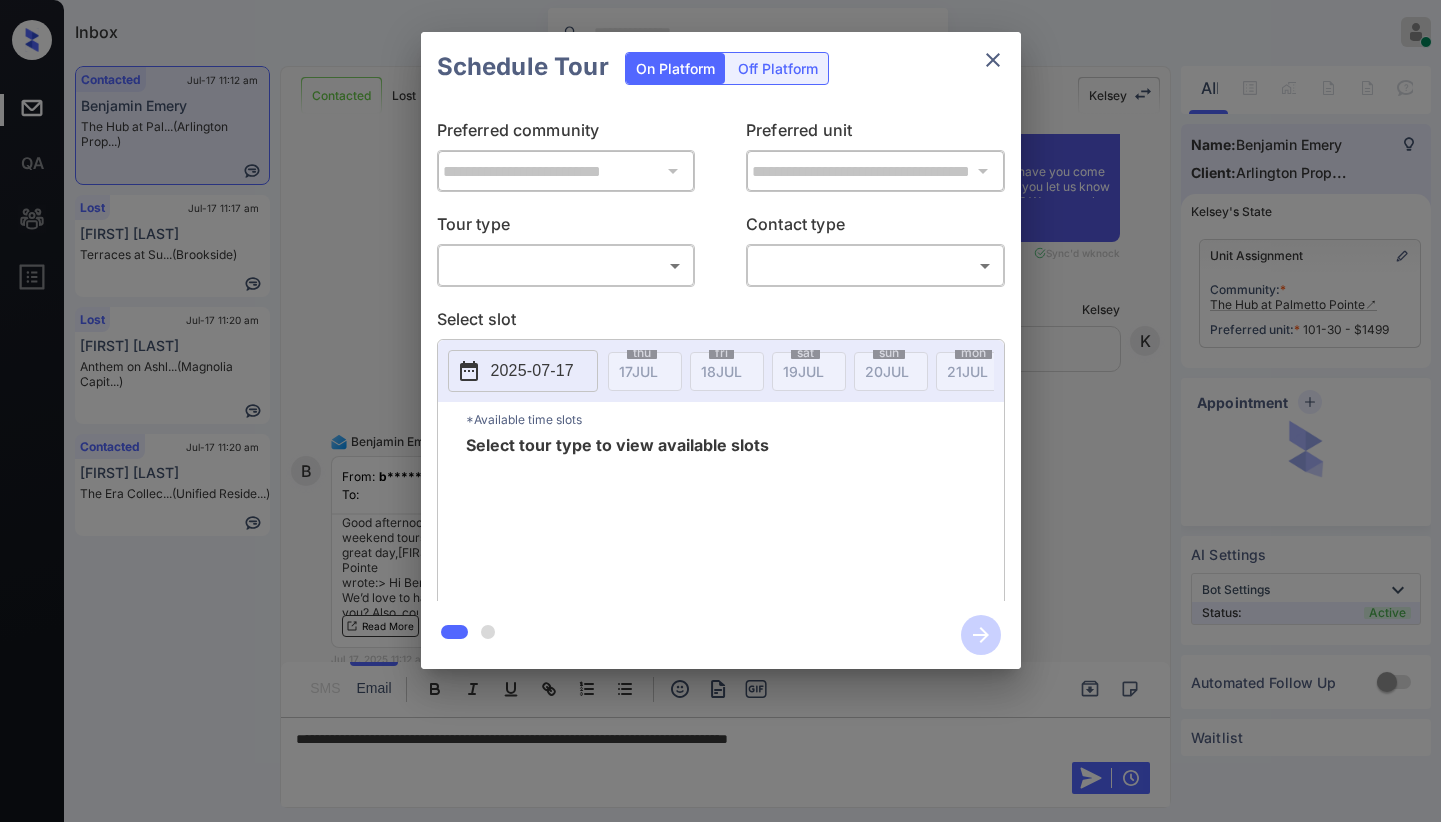 click on "Inbox [FIRST] [LAST]  Online Set yourself   offline Set yourself   on break Profile Switch to  dark  mode Sign out Contacted Jul-17 11:12 am   [FIRST] [LAST] The Hub at Pal...  (Arlington Prop...) Lost Jul-17 11:17 am   [FIRST] [LAST] Terraces at Su...  (Brookside) Lost Jul-17 11:20 am   [FIRST] [LAST] Anthem on Ashl...  (Magnolia Capit...) Contacted Jul-17 11:20 am   [FIRST] [LAST] The Era Collec...  (Unified Reside...) Contacted Lost Lead Sentiment: Angry Upon sliding the acknowledgement:  Lead will move to lost stage. * ​ SMS and call option will be set to opt out. AFM will be turned off for the lead. [FIRST] New Message Zuma Lead transferred to leasing agent: [FIRST] Jul 17, 2025 11:06 am  Sync'd w  knock Z New Message Agent Lead created via webhook in Inbound stage. Jul 17, 2025 11:06 am A New Message Agent AFM Request sent to [FIRST]. Jul 17, 2025 11:06 am A New Message Agent Notes Note: Structured Note:
Move In Date: 2025-08-01
Jul 17, 2025 11:07 am A New Message [FIRST] Jul 17, 2025 11:07 am K" at bounding box center [720, 411] 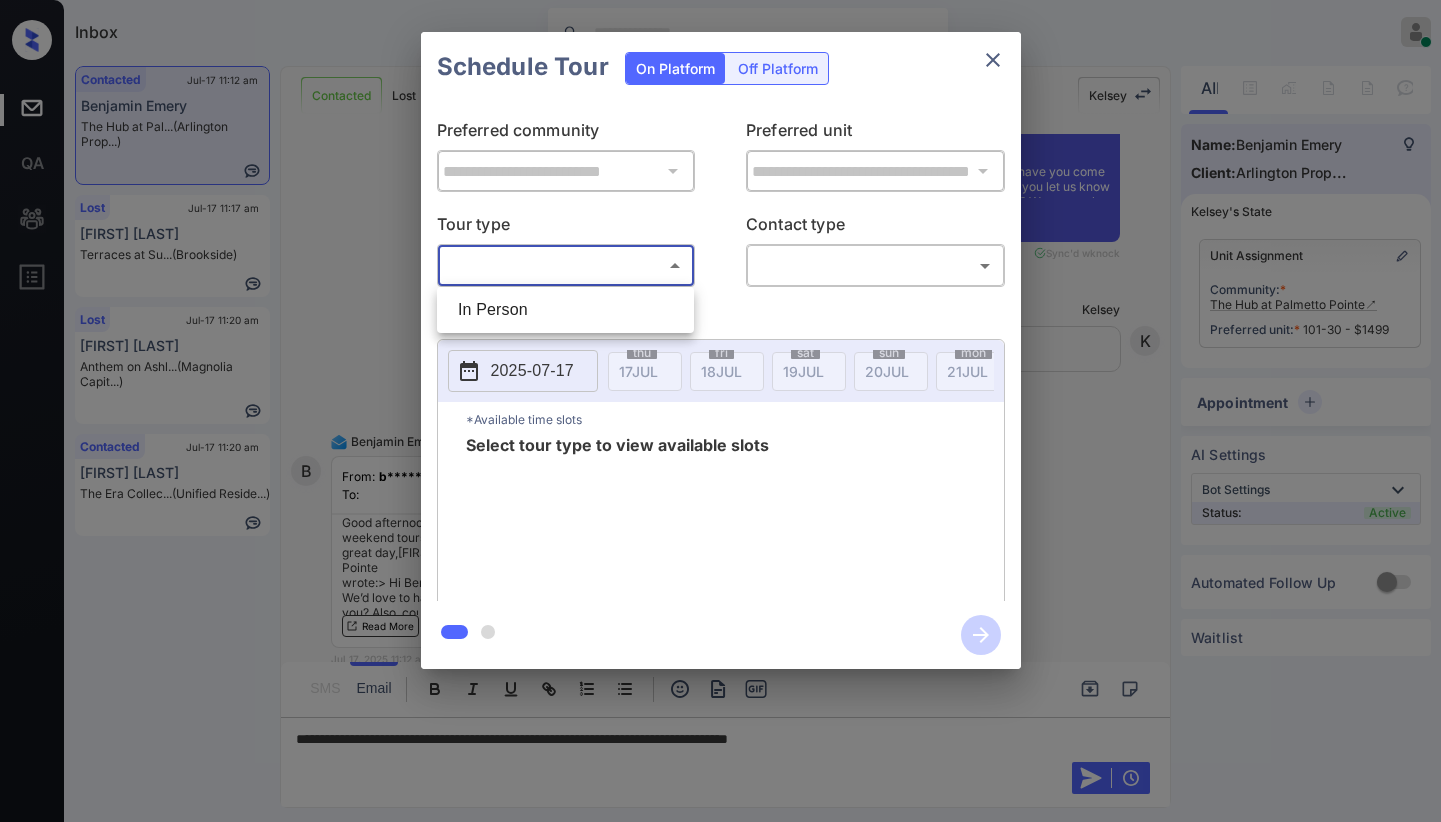 drag, startPoint x: 539, startPoint y: 319, endPoint x: 717, endPoint y: 295, distance: 179.61069 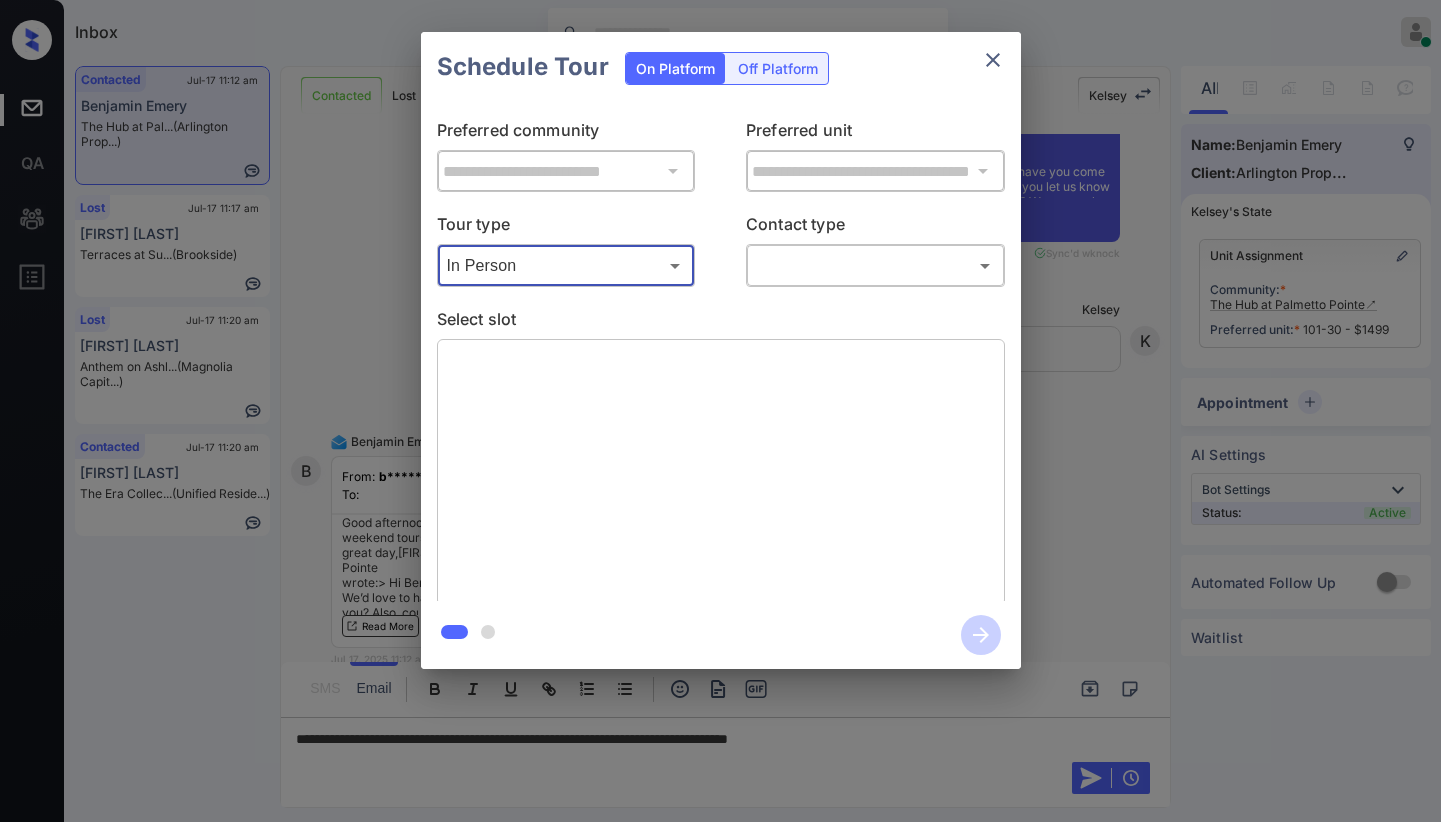 click on "Inbox [FIRST] [LAST]  Online Set yourself   offline Set yourself   on break Profile Switch to  dark  mode Sign out Contacted Jul-17 11:12 am   [FIRST] [LAST] The Hub at Pal...  (Arlington Prop...) Lost Jul-17 11:17 am   [FIRST] [LAST] Terraces at Su...  (Brookside) Lost Jul-17 11:20 am   [FIRST] [LAST] Anthem on Ashl...  (Magnolia Capit...) Contacted Jul-17 11:20 am   [FIRST] [LAST] The Era Collec...  (Unified Reside...) Contacted Lost Lead Sentiment: Angry Upon sliding the acknowledgement:  Lead will move to lost stage. * ​ SMS and call option will be set to opt out. AFM will be turned off for the lead. [FIRST] New Message Zuma Lead transferred to leasing agent: [FIRST] Jul 17, 2025 11:06 am  Sync'd w  knock Z New Message Agent Lead created via webhook in Inbound stage. Jul 17, 2025 11:06 am A New Message Agent AFM Request sent to [FIRST]. Jul 17, 2025 11:06 am A New Message Agent Notes Note: Structured Note:
Move In Date: 2025-08-01
Jul 17, 2025 11:07 am A New Message [FIRST] Jul 17, 2025 11:07 am K" at bounding box center (720, 411) 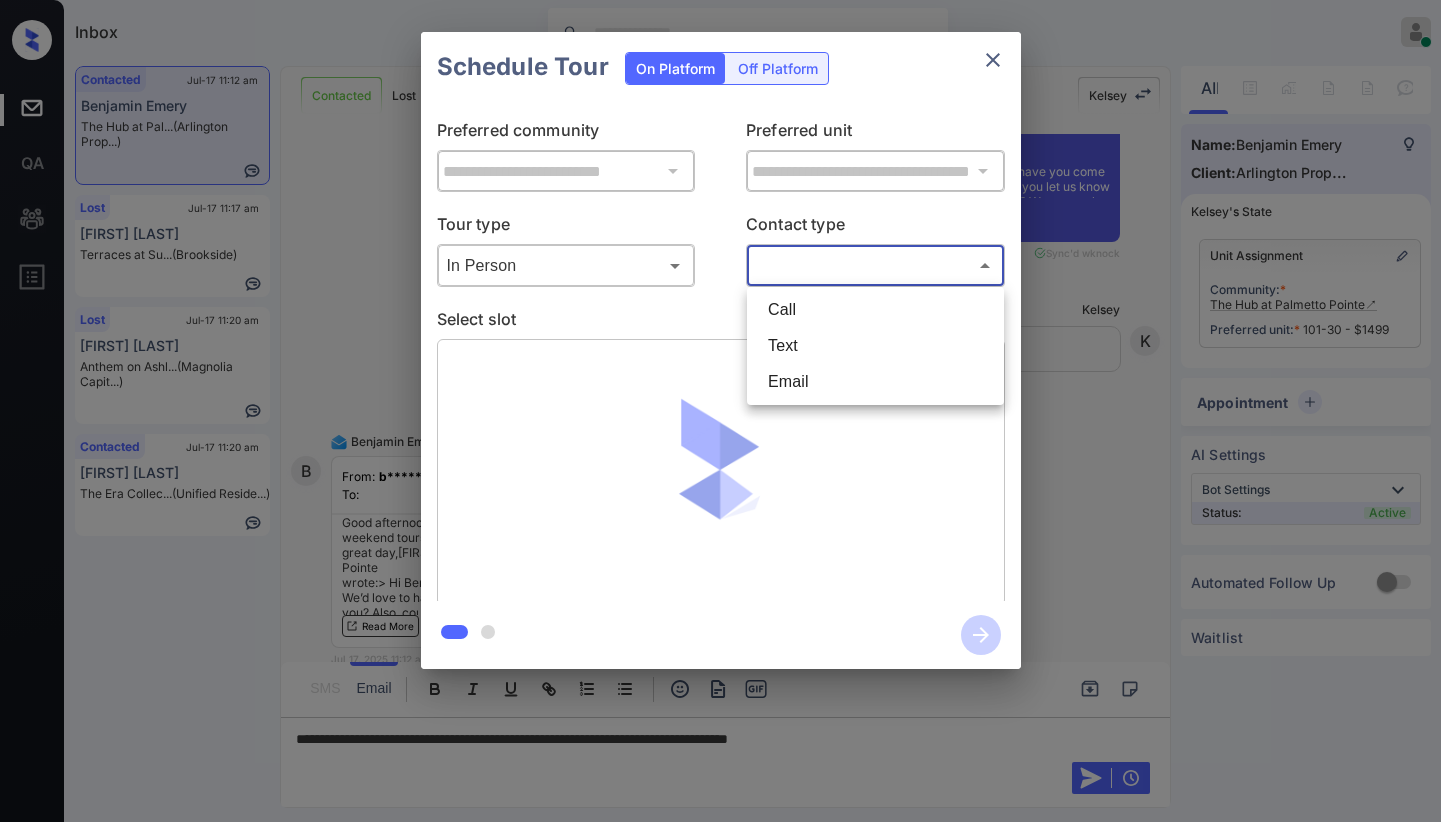 click on "Text" at bounding box center [875, 346] 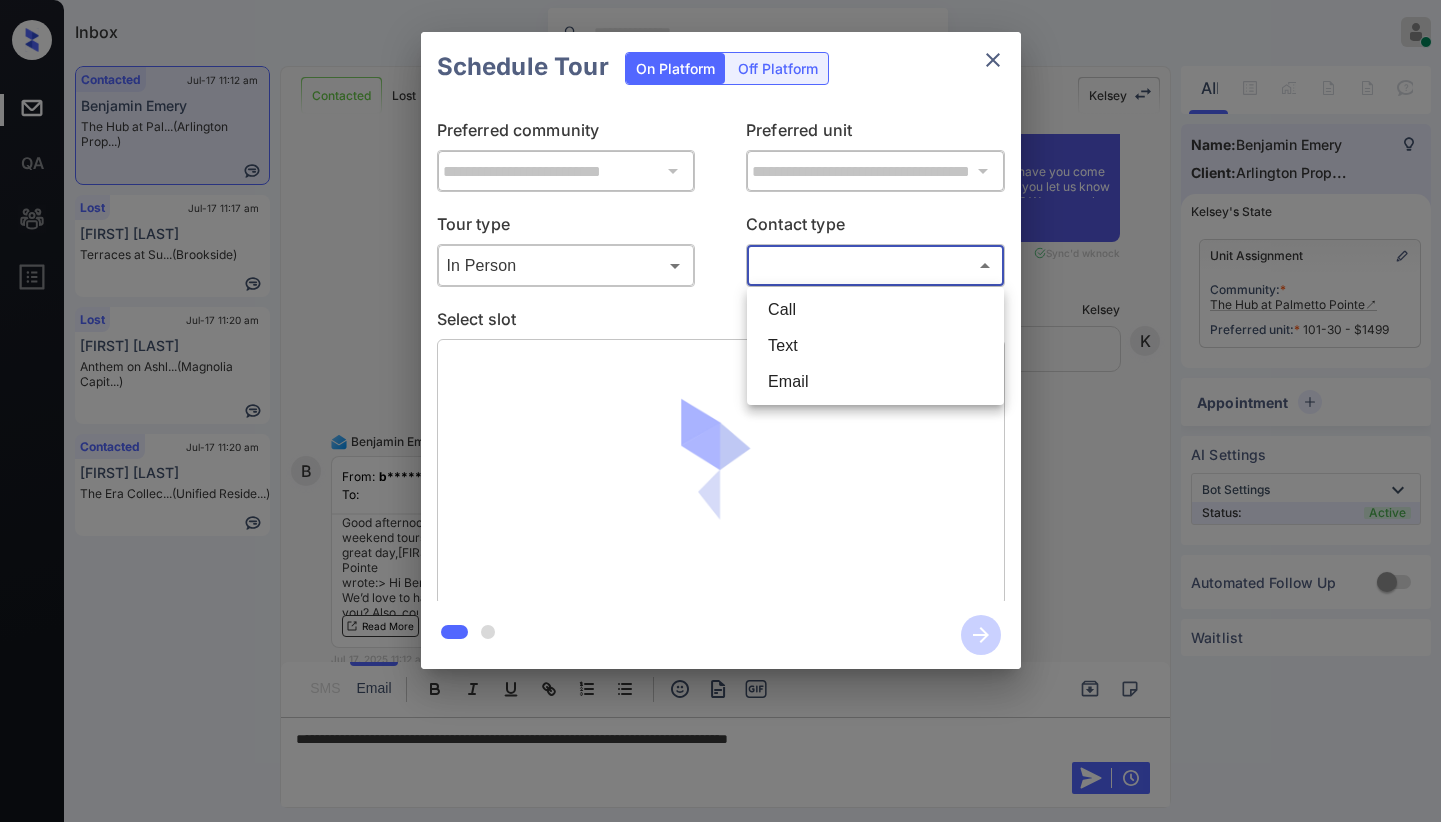 type on "****" 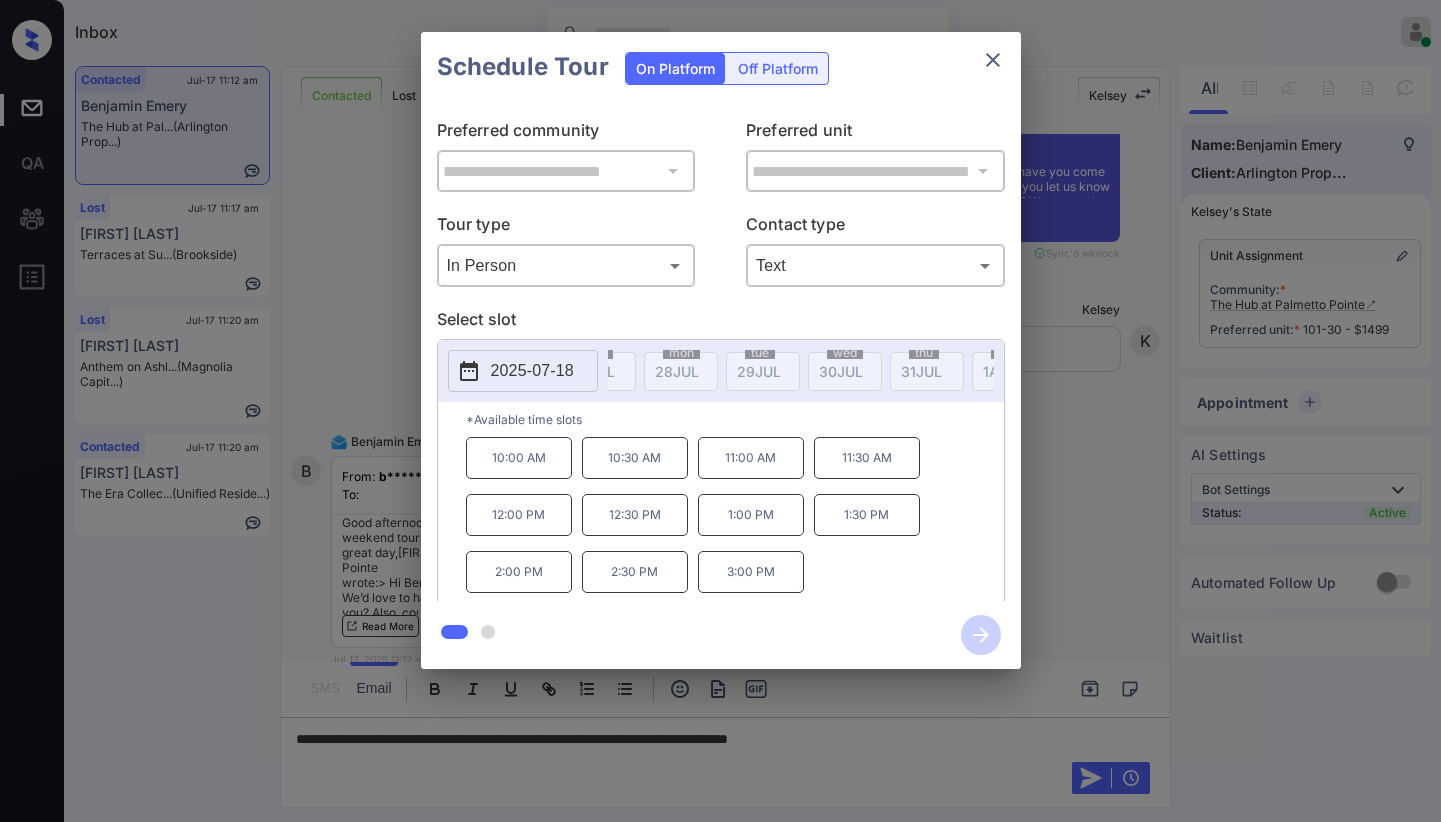 scroll, scrollTop: 0, scrollLeft: 822, axis: horizontal 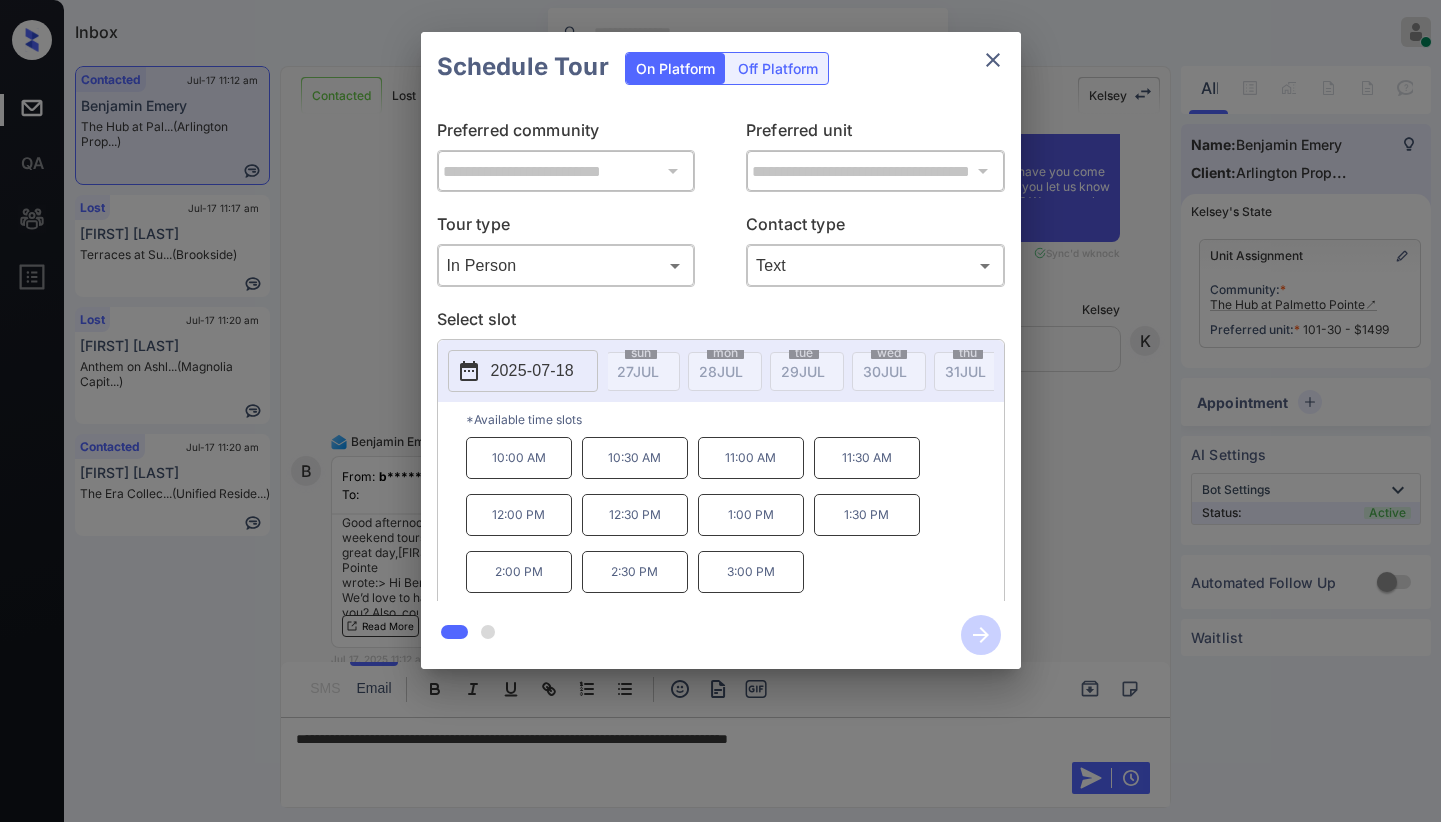 click on "2025-07-18" at bounding box center (532, 371) 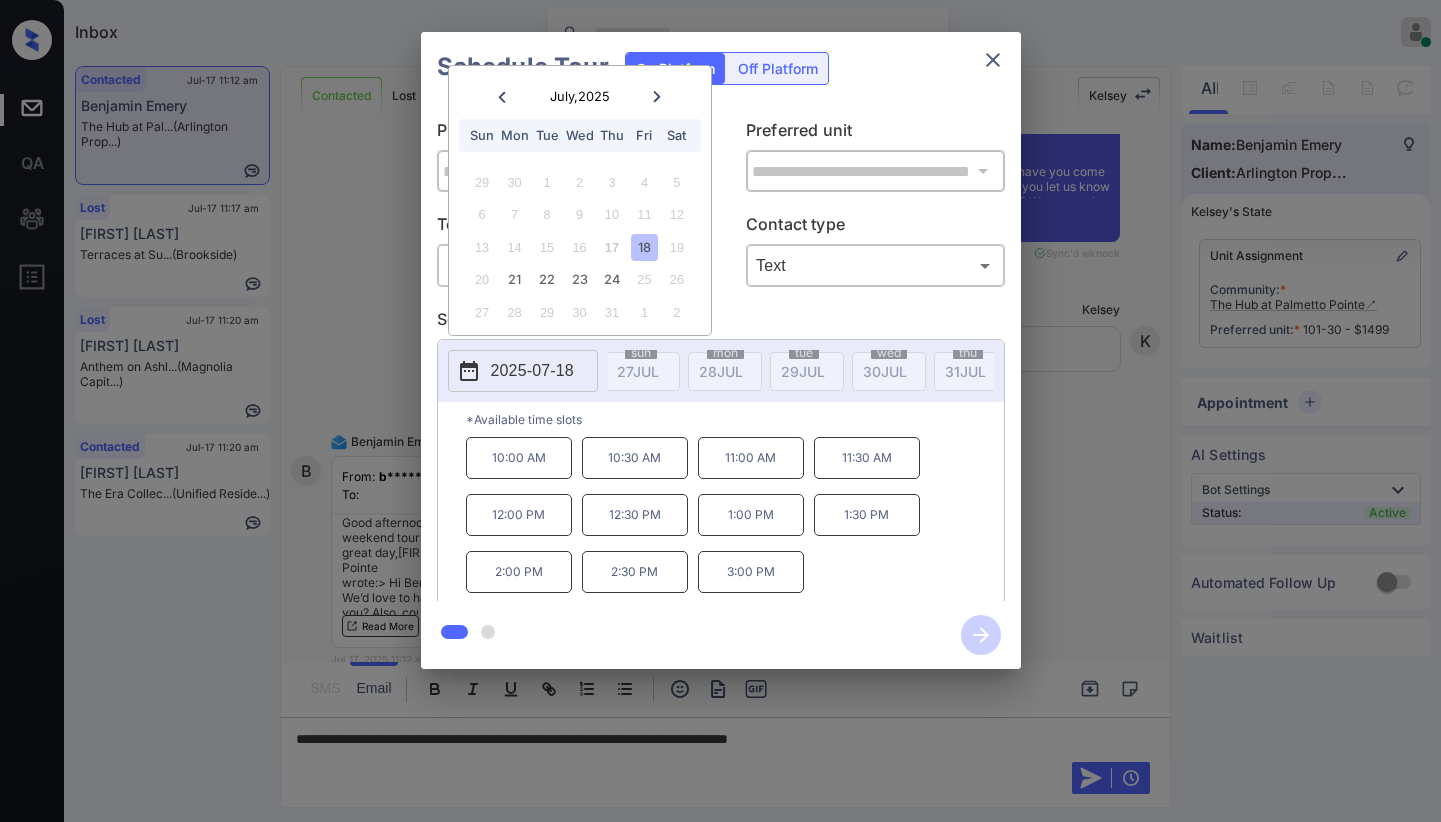click at bounding box center (657, 96) 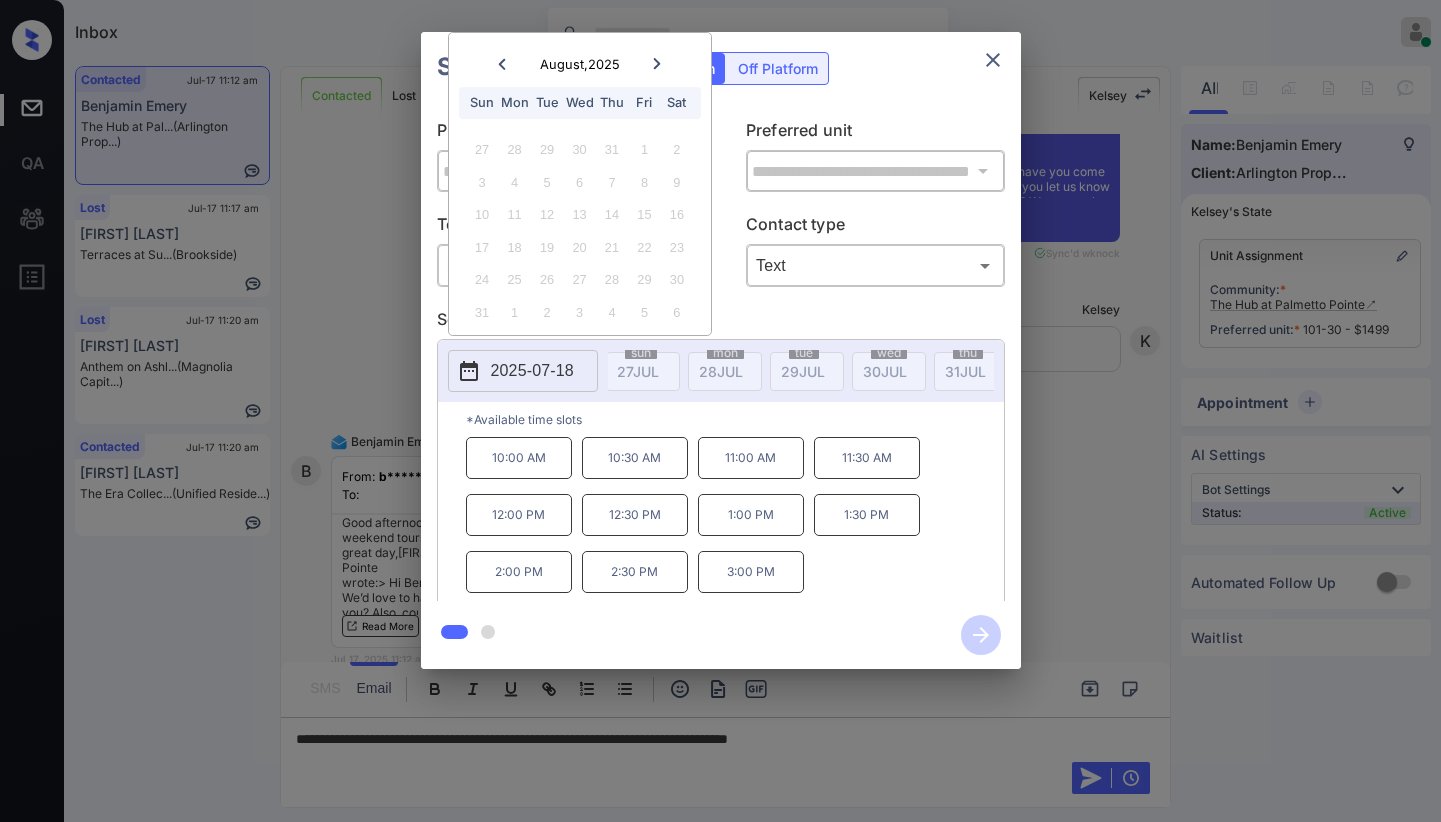 click 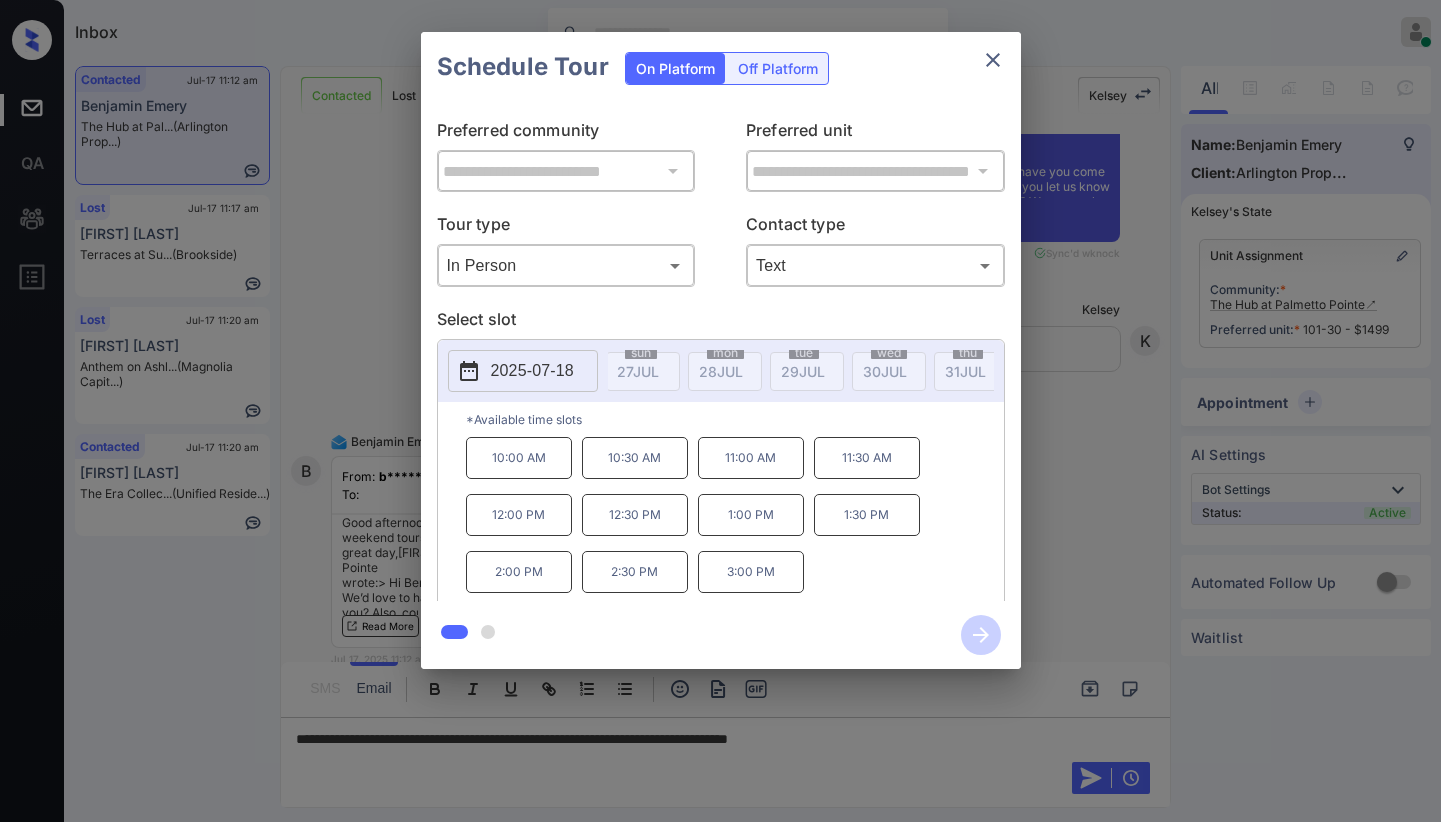 click on "Schedule Tour On Platform Off Platform" at bounding box center (721, 67) 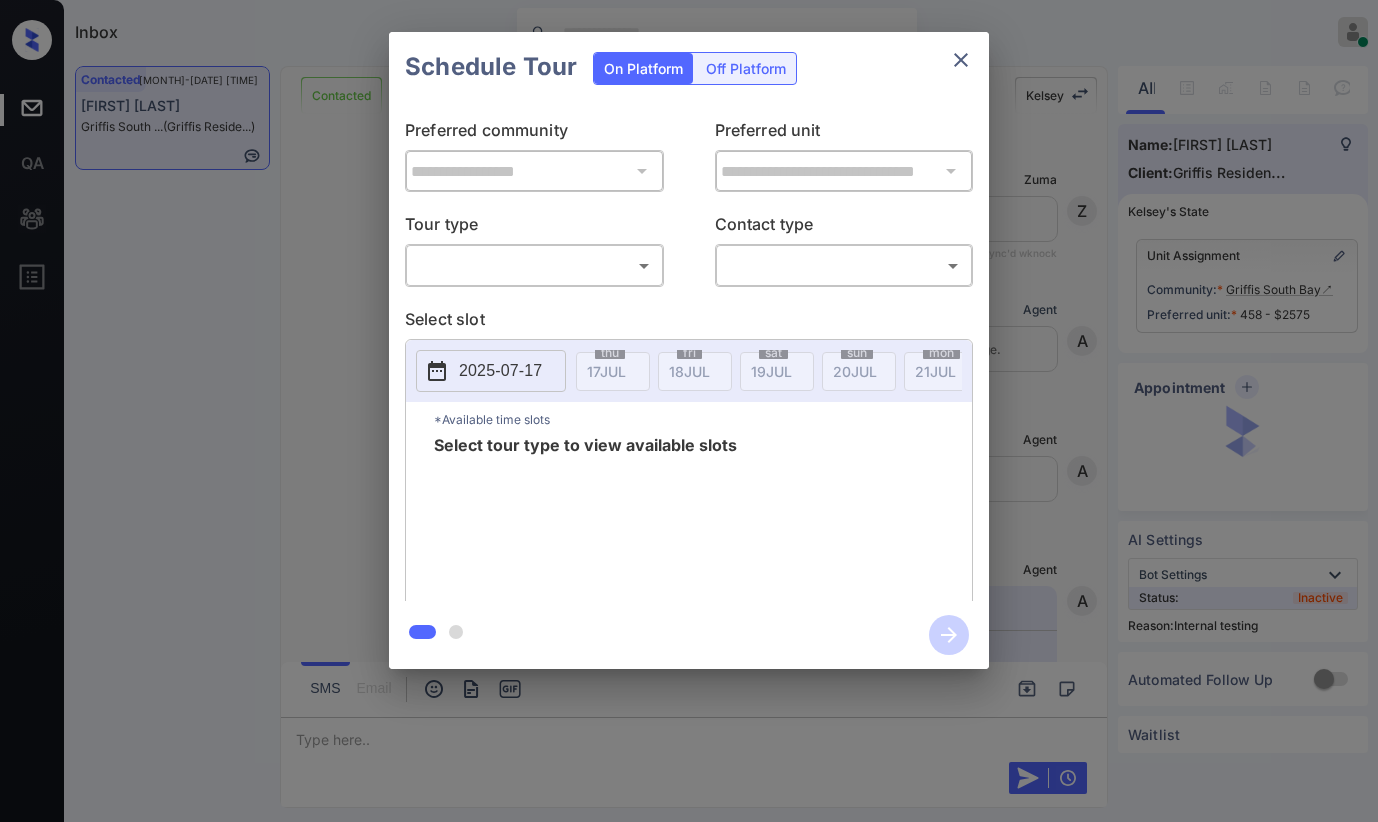 scroll, scrollTop: 0, scrollLeft: 0, axis: both 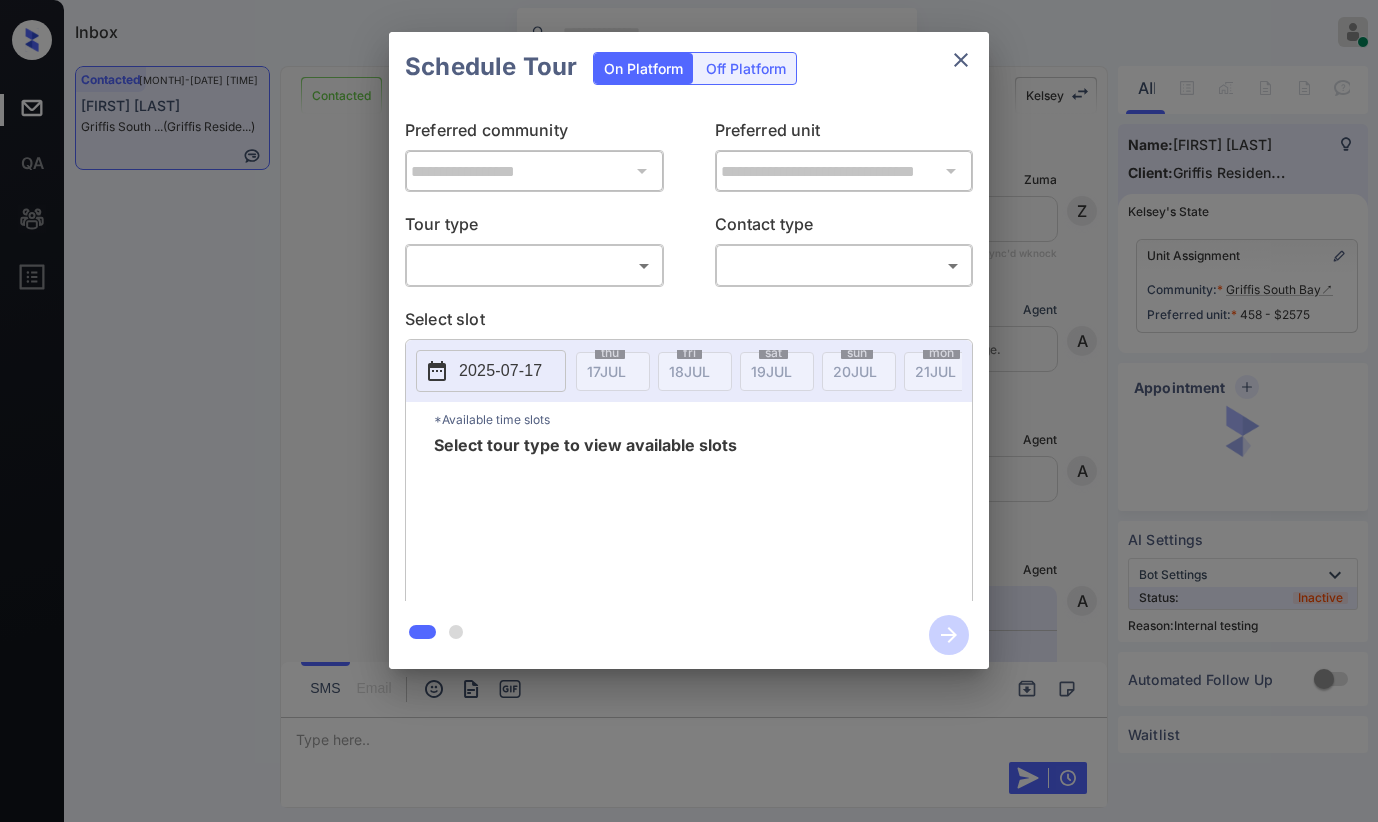 click 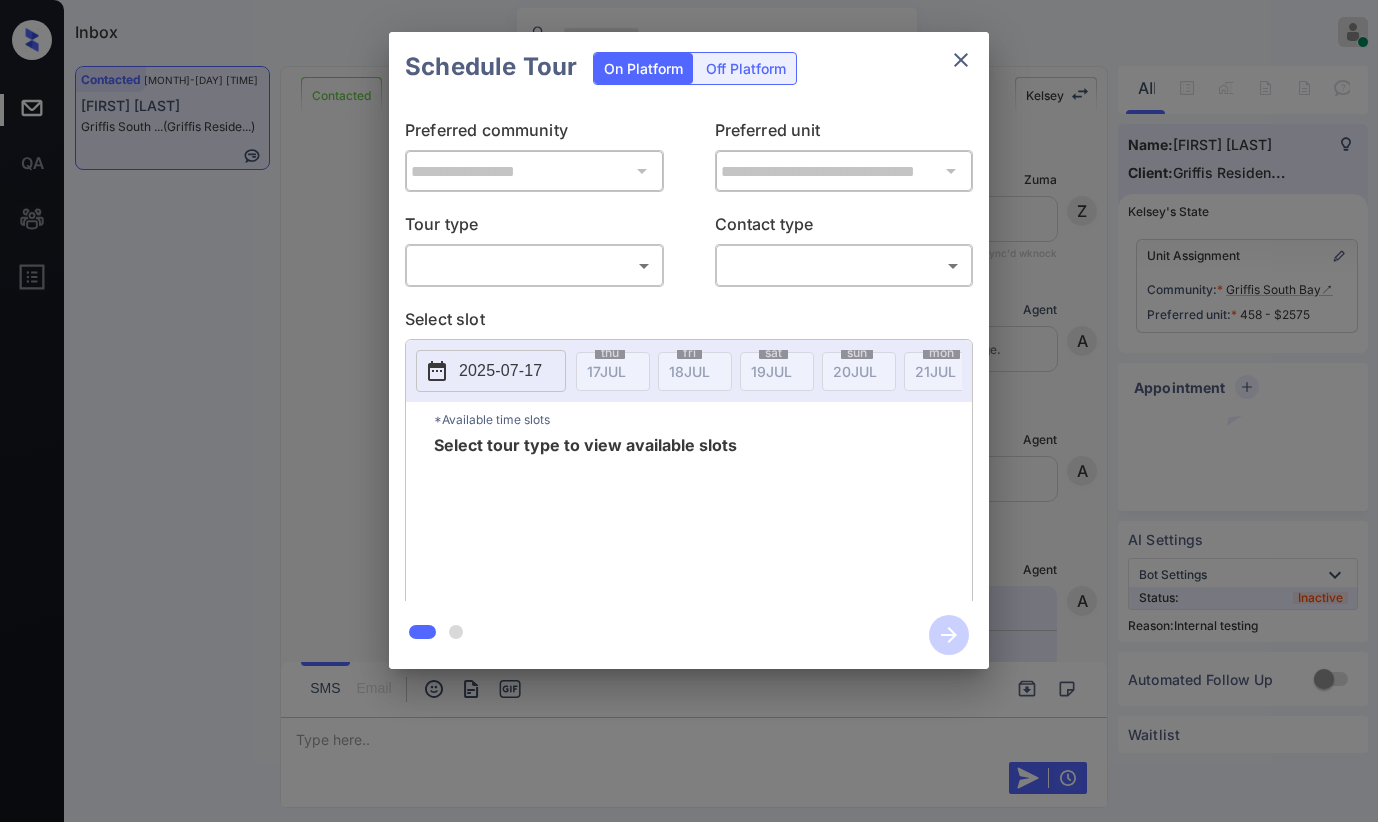 scroll, scrollTop: 0, scrollLeft: 0, axis: both 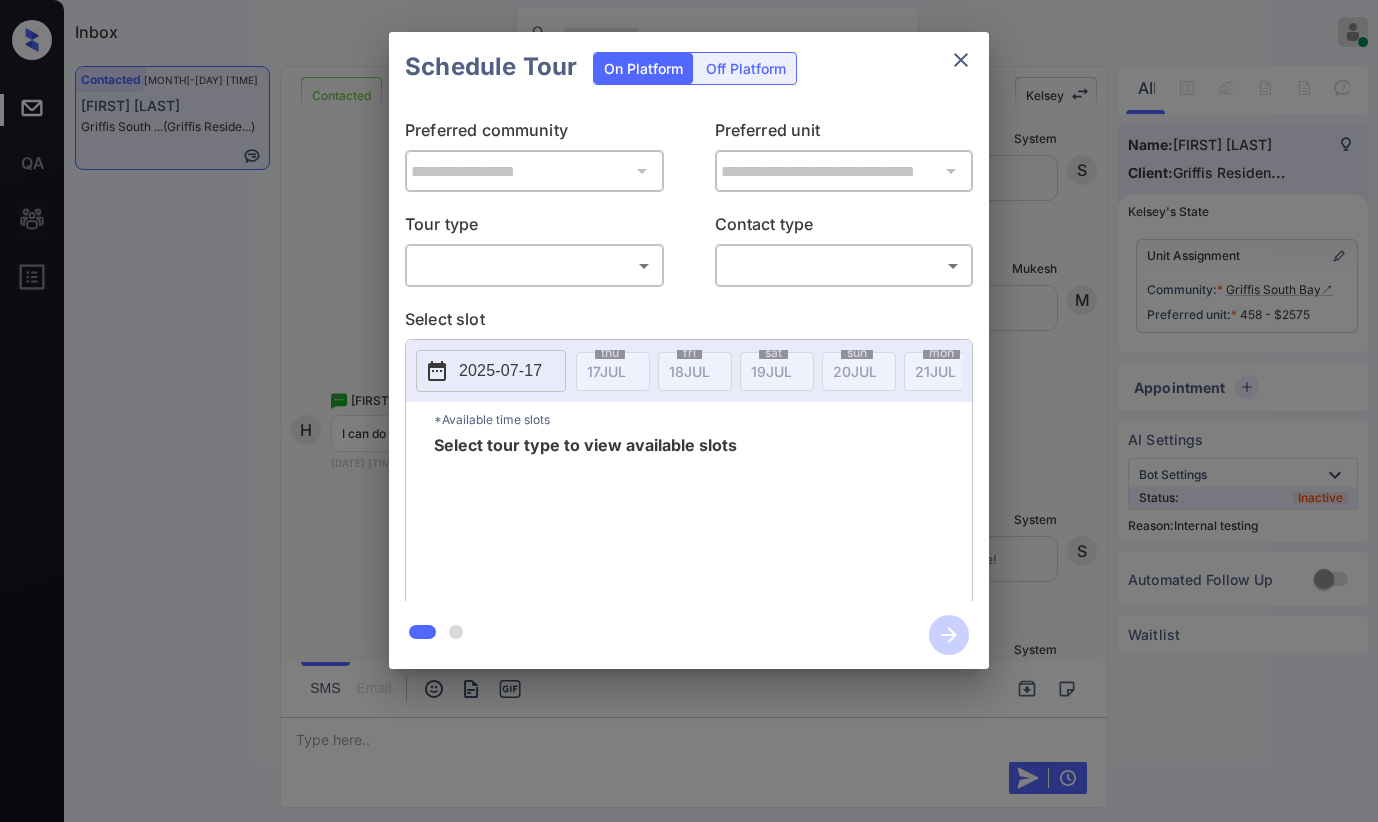 click on "Inbox Paolo Gabriel  Online Set yourself   offline Set yourself   on break Profile Switch to  dark  mode Sign out Contacted Jul-17 11:29 am   Hsiangyu Ho Griffis South ...  (Griffis Reside...) Contacted Lost Lead Sentiment: Angry Upon sliding the acknowledgement:  Lead will move to lost stage. * ​ SMS and call option will be set to opt out. AFM will be turned off for the lead. Kelsey New Message Zuma Lead transferred to leasing agent: kelsey Jul 17, 2025 11:18 am  Sync'd w  knock Z New Message Agent Lead created via webhook in Inbound stage. Jul 17, 2025 11:18 am A New Message Agent AFM Request sent to Kelsey. Jul 17, 2025 11:18 am A New Message Agent Notes Note: Structured Note:
Move In Date: 2025-08-16
Jul 17, 2025 11:18 am A New Message Kelsey Hi Hsiangyu, this is Kelsey reaching out because I saw you submitted an inquiry for Griffis South Bay. Would you like to schedule a tour or know any additional information? Also, please confirm that this is the best method to contact you. Jul 17, 2025 11:19 am" at bounding box center (689, 411) 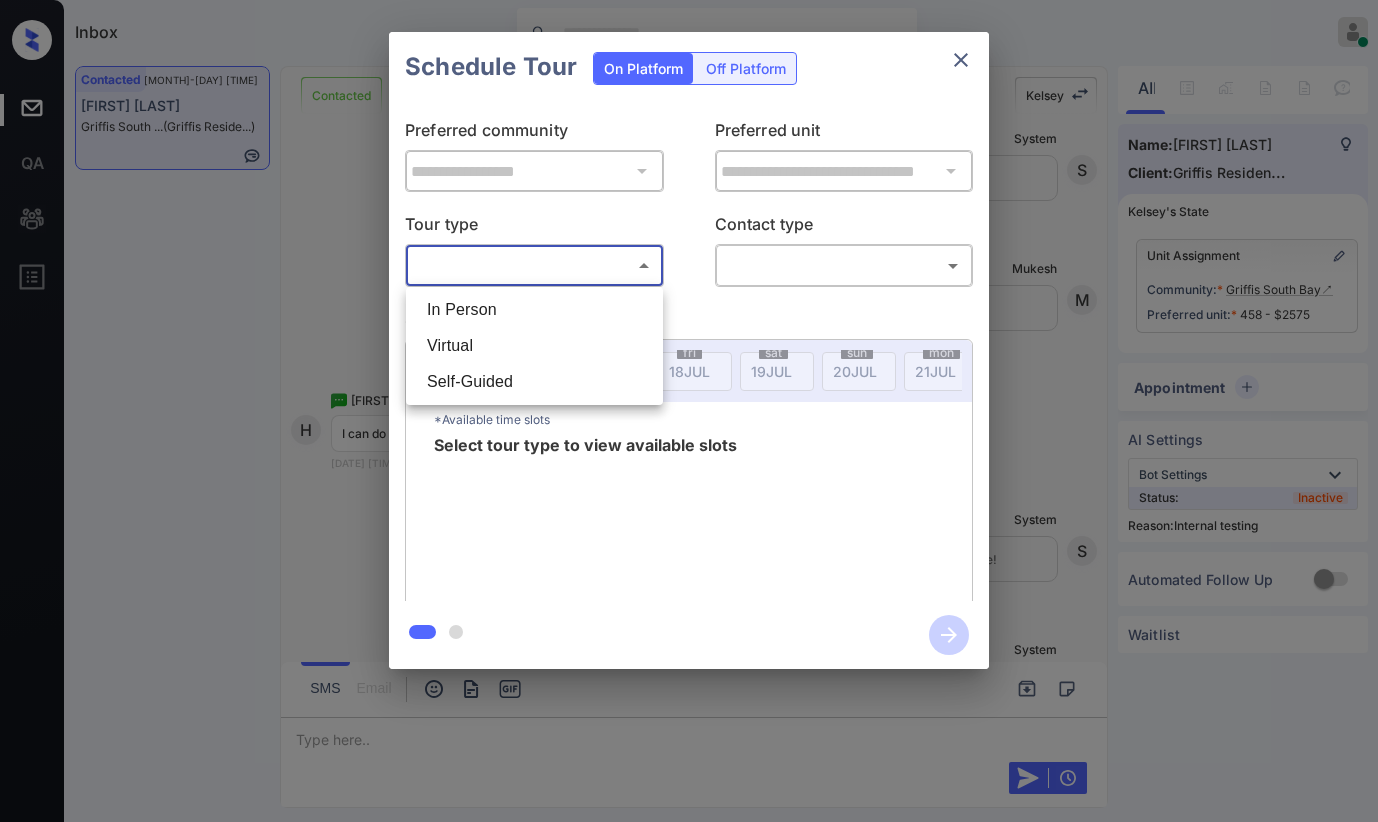 drag, startPoint x: 534, startPoint y: 307, endPoint x: 680, endPoint y: 288, distance: 147.23111 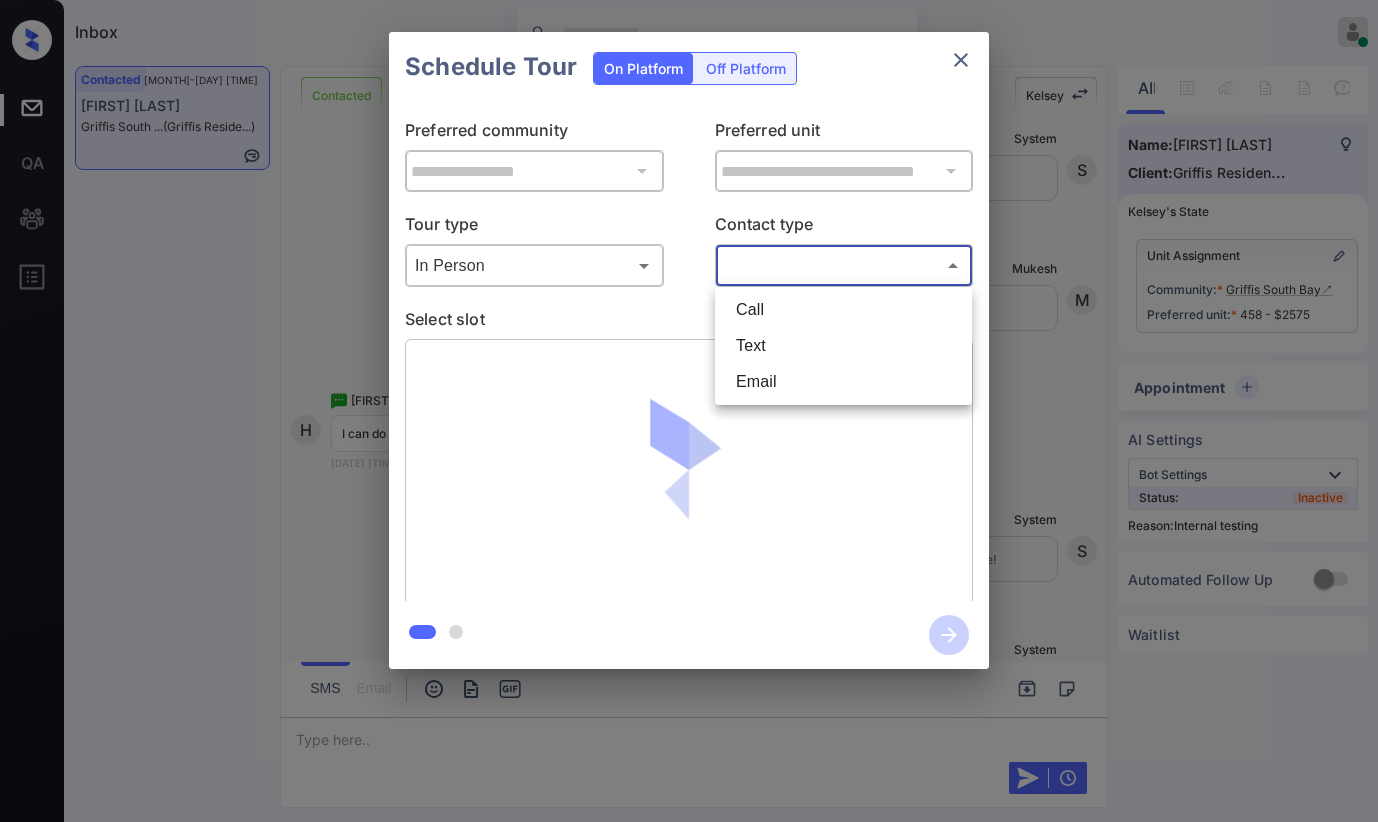 click on "Inbox Paolo Gabriel  Online Set yourself   offline Set yourself   on break Profile Switch to  dark  mode Sign out Contacted Jul-17 11:29 am   Hsiangyu Ho Griffis South ...  (Griffis Reside...) Contacted Lost Lead Sentiment: Angry Upon sliding the acknowledgement:  Lead will move to lost stage. * ​ SMS and call option will be set to opt out. AFM will be turned off for the lead. Kelsey New Message Zuma Lead transferred to leasing agent: kelsey Jul 17, 2025 11:18 am  Sync'd w  knock Z New Message Agent Lead created via webhook in Inbound stage. Jul 17, 2025 11:18 am A New Message Agent AFM Request sent to Kelsey. Jul 17, 2025 11:18 am A New Message Agent Notes Note: Structured Note:
Move In Date: 2025-08-16
Jul 17, 2025 11:18 am A New Message Kelsey Hi Hsiangyu, this is Kelsey reaching out because I saw you submitted an inquiry for Griffis South Bay. Would you like to schedule a tour or know any additional information? Also, please confirm that this is the best method to contact you. Jul 17, 2025 11:19 am" at bounding box center [689, 411] 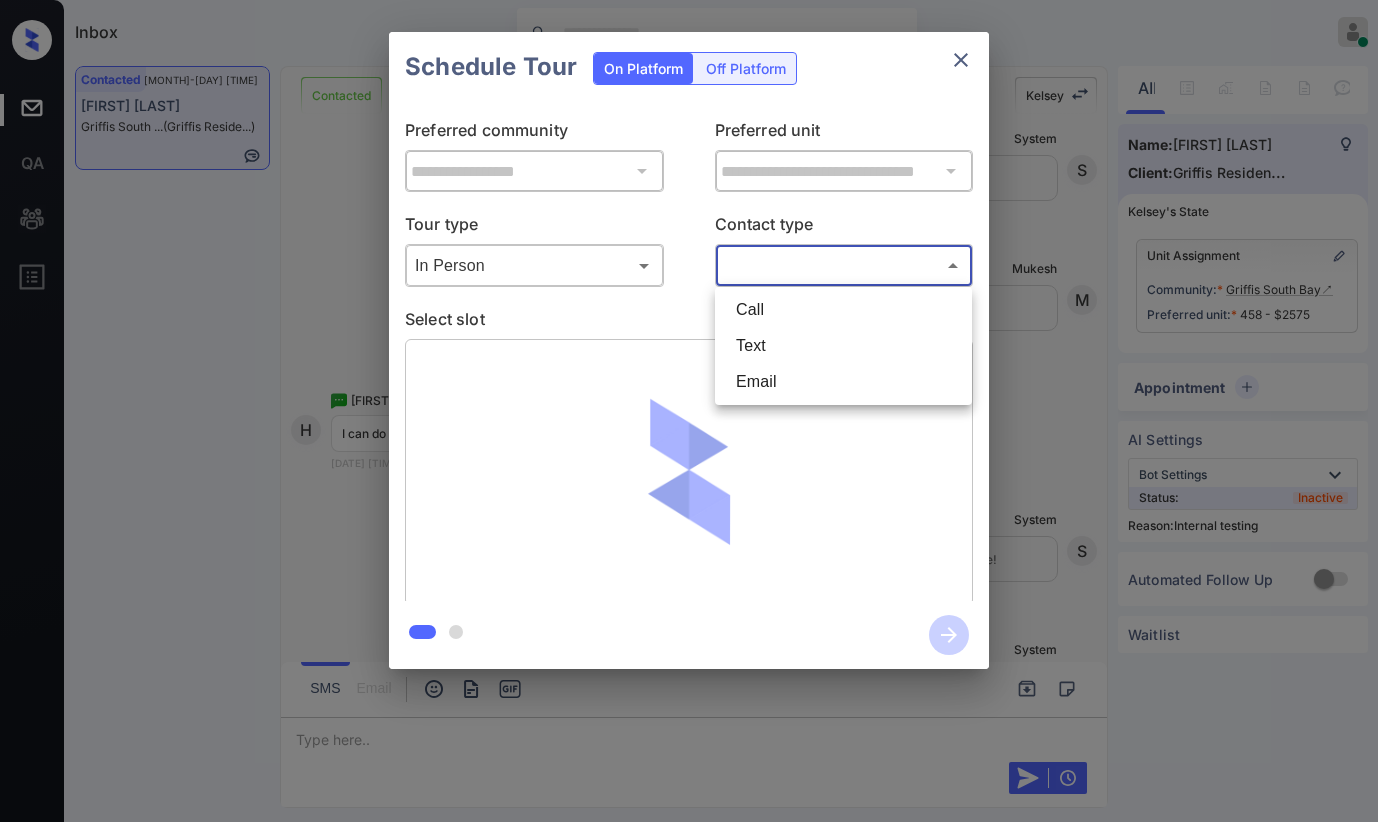 click at bounding box center [689, 411] 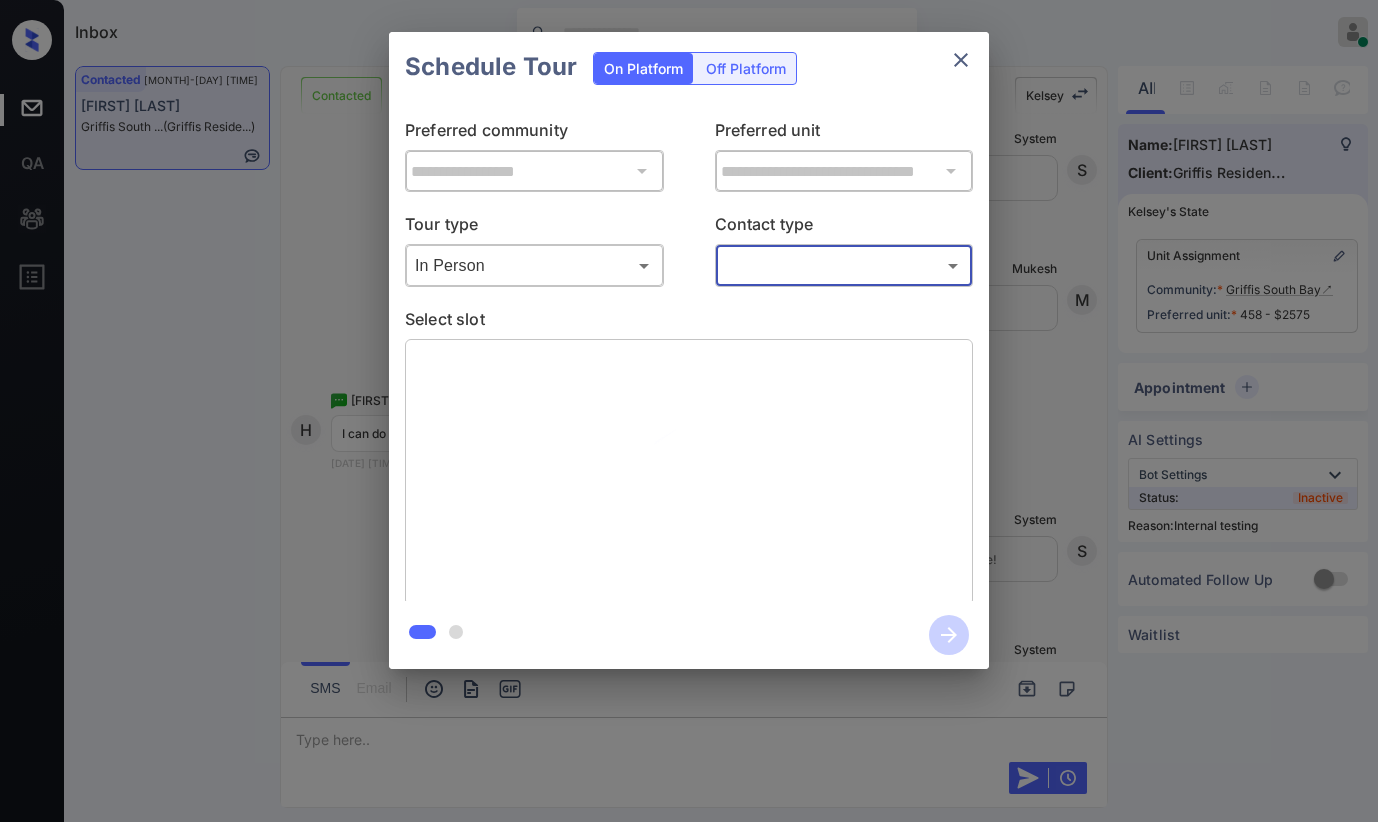 click 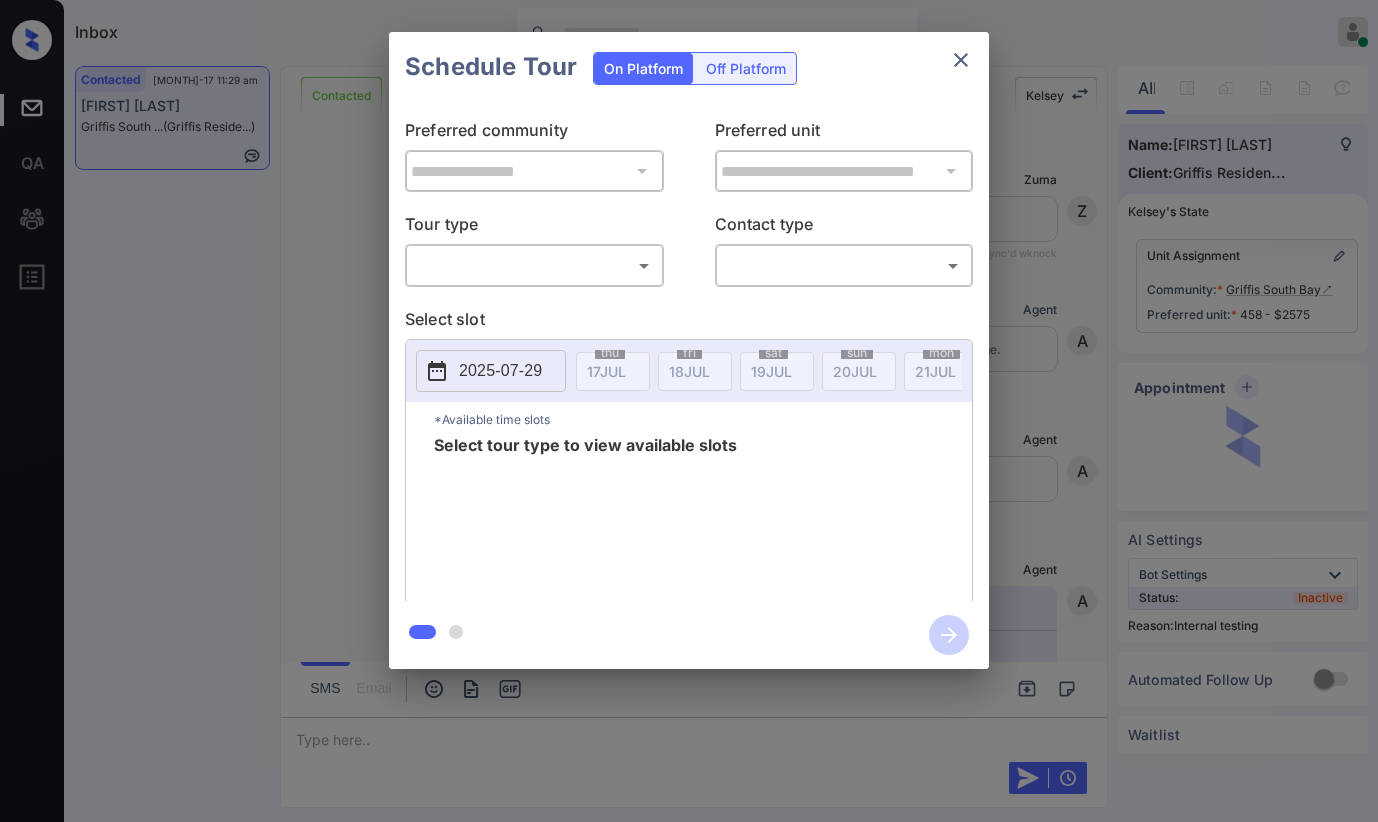 scroll, scrollTop: 0, scrollLeft: 0, axis: both 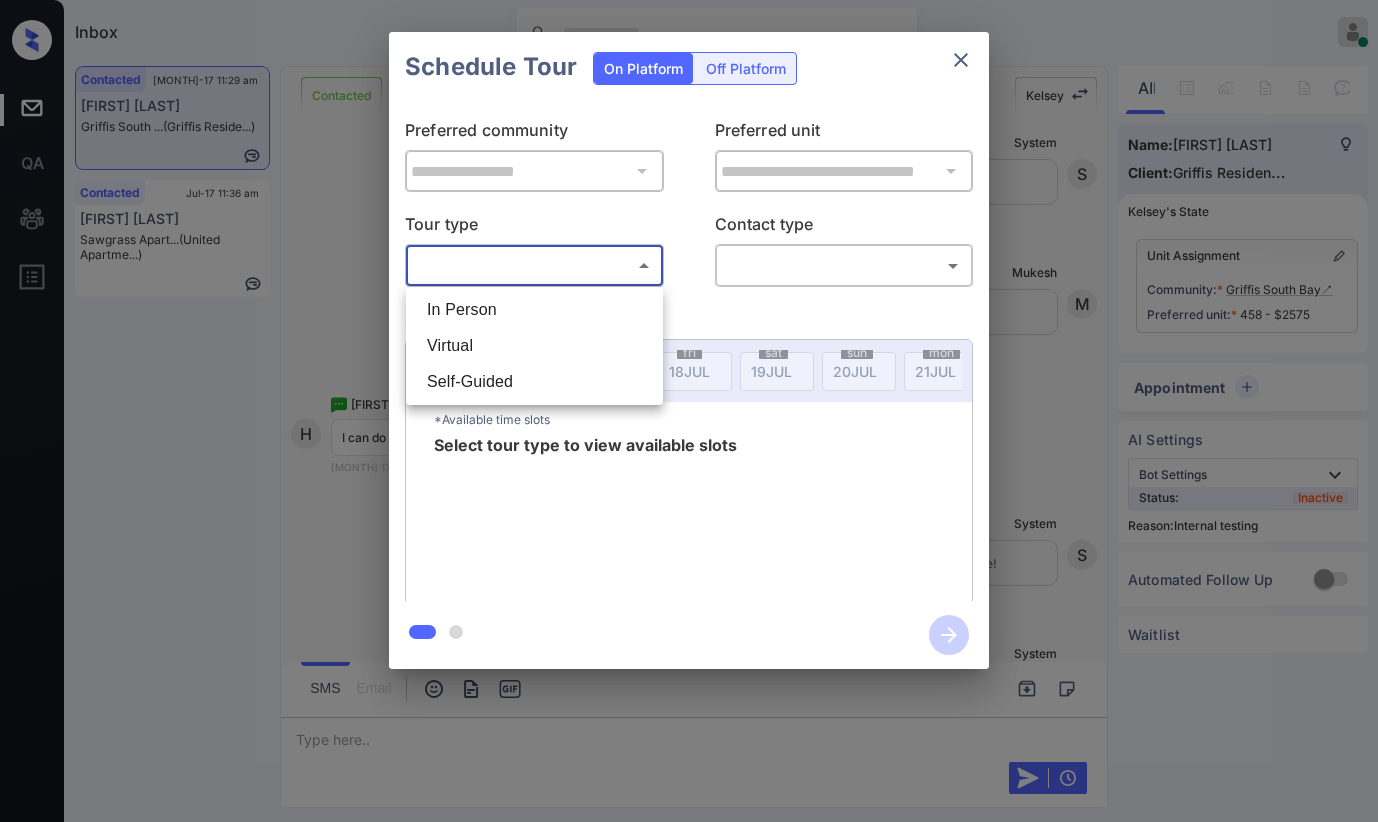 click on "Inbox Paolo Gabriel  Online Set yourself   offline Set yourself   on break Profile Switch to  dark  mode Sign out Contacted Jul-17 11:29 am   Hsiangyu Ho Griffis South ...  (Griffis Reside...) Contacted Jul-17 11:36 am   Nicholas Walsh Sawgrass Apart...  (United Apartme...) Contacted Lost Lead Sentiment: Angry Upon sliding the acknowledgement:  Lead will move to lost stage. * ​ SMS and call option will be set to opt out. AFM will be turned off for the lead. Kelsey New Message Zuma Lead transferred to leasing agent: kelsey Jul 17, 2025 11:18 am  Sync'd w  knock Z New Message Agent Lead created via webhook in Inbound stage. Jul 17, 2025 11:18 am A New Message Agent AFM Request sent to Kelsey. Jul 17, 2025 11:18 am A New Message Agent Notes Note: Structured Note:
Move In Date: 2025-08-16
Jul 17, 2025 11:18 am A New Message Kelsey Jul 17, 2025 11:19 am   | TemplateAFMSms  Sync'd w  knock K New Message Kelsey Lead archived by Kelsey! Jul 17, 2025 11:19 am K New Message Hsiangyu Ho Jul 17, 2025 11:20 am   H S" at bounding box center [689, 411] 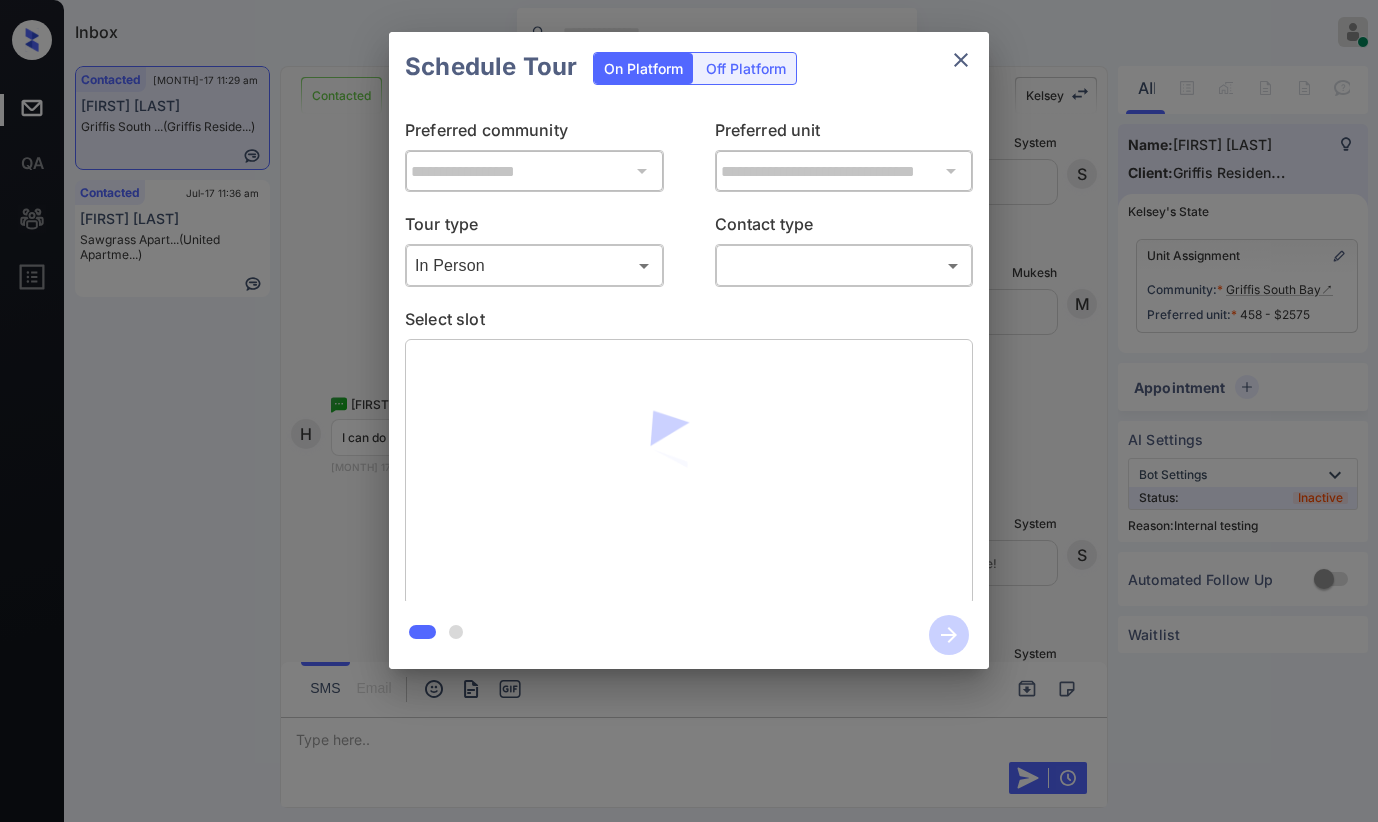 click on "Inbox Paolo Gabriel  Online Set yourself   offline Set yourself   on break Profile Switch to  dark  mode Sign out Contacted Jul-17 11:29 am   Hsiangyu Ho Griffis South ...  (Griffis Reside...) Contacted Jul-17 11:36 am   Nicholas Walsh Sawgrass Apart...  (United Apartme...) Contacted Lost Lead Sentiment: Angry Upon sliding the acknowledgement:  Lead will move to lost stage. * ​ SMS and call option will be set to opt out. AFM will be turned off for the lead. Kelsey New Message Zuma Lead transferred to leasing agent: kelsey Jul 17, 2025 11:18 am  Sync'd w  knock Z New Message Agent Lead created via webhook in Inbound stage. Jul 17, 2025 11:18 am A New Message Agent AFM Request sent to Kelsey. Jul 17, 2025 11:18 am A New Message Agent Notes Note: Structured Note:
Move In Date: 2025-08-16
Jul 17, 2025 11:18 am A New Message Kelsey Jul 17, 2025 11:19 am   | TemplateAFMSms  Sync'd w  knock K New Message Kelsey Lead archived by Kelsey! Jul 17, 2025 11:19 am K New Message Hsiangyu Ho Jul 17, 2025 11:20 am   H S" at bounding box center [689, 411] 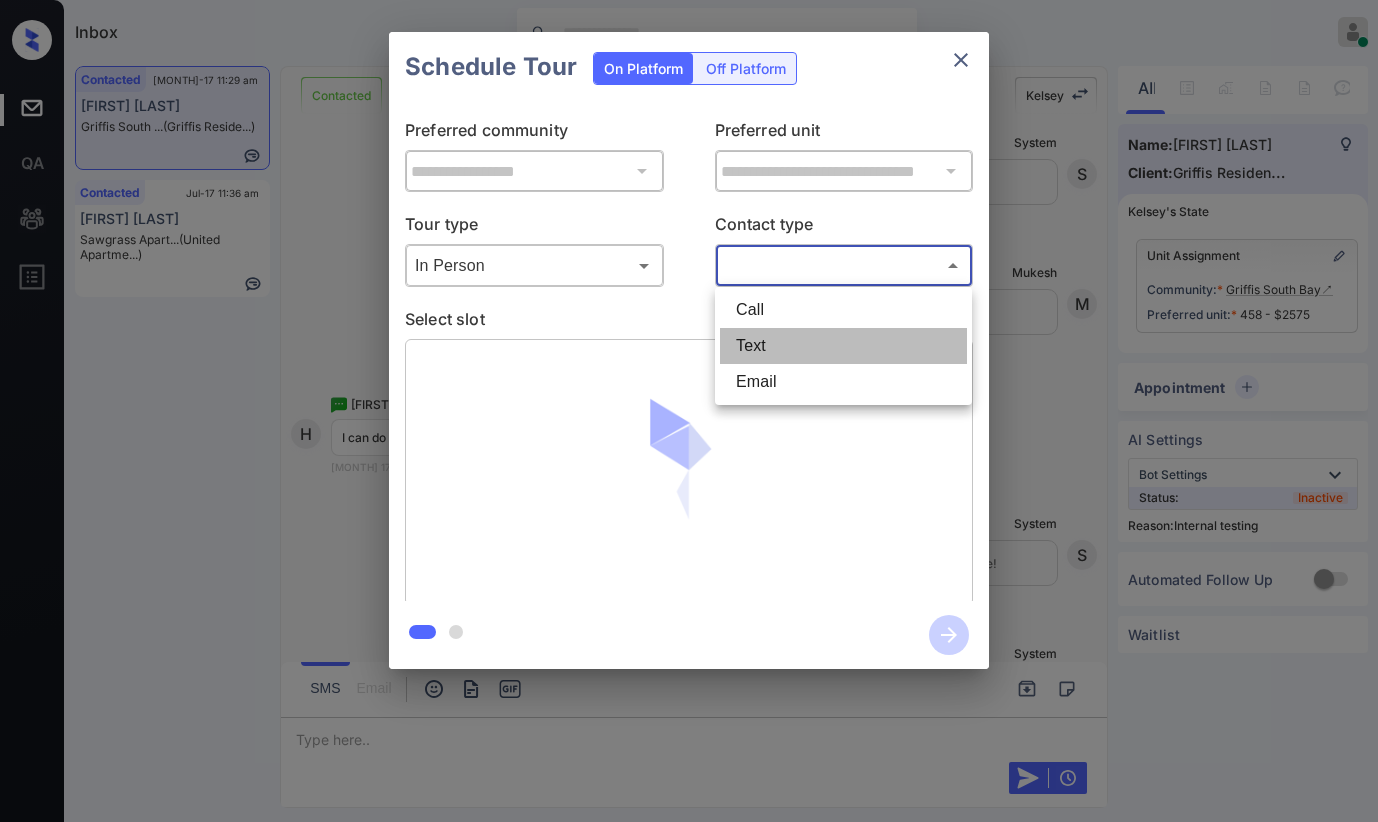 click on "Text" at bounding box center [843, 346] 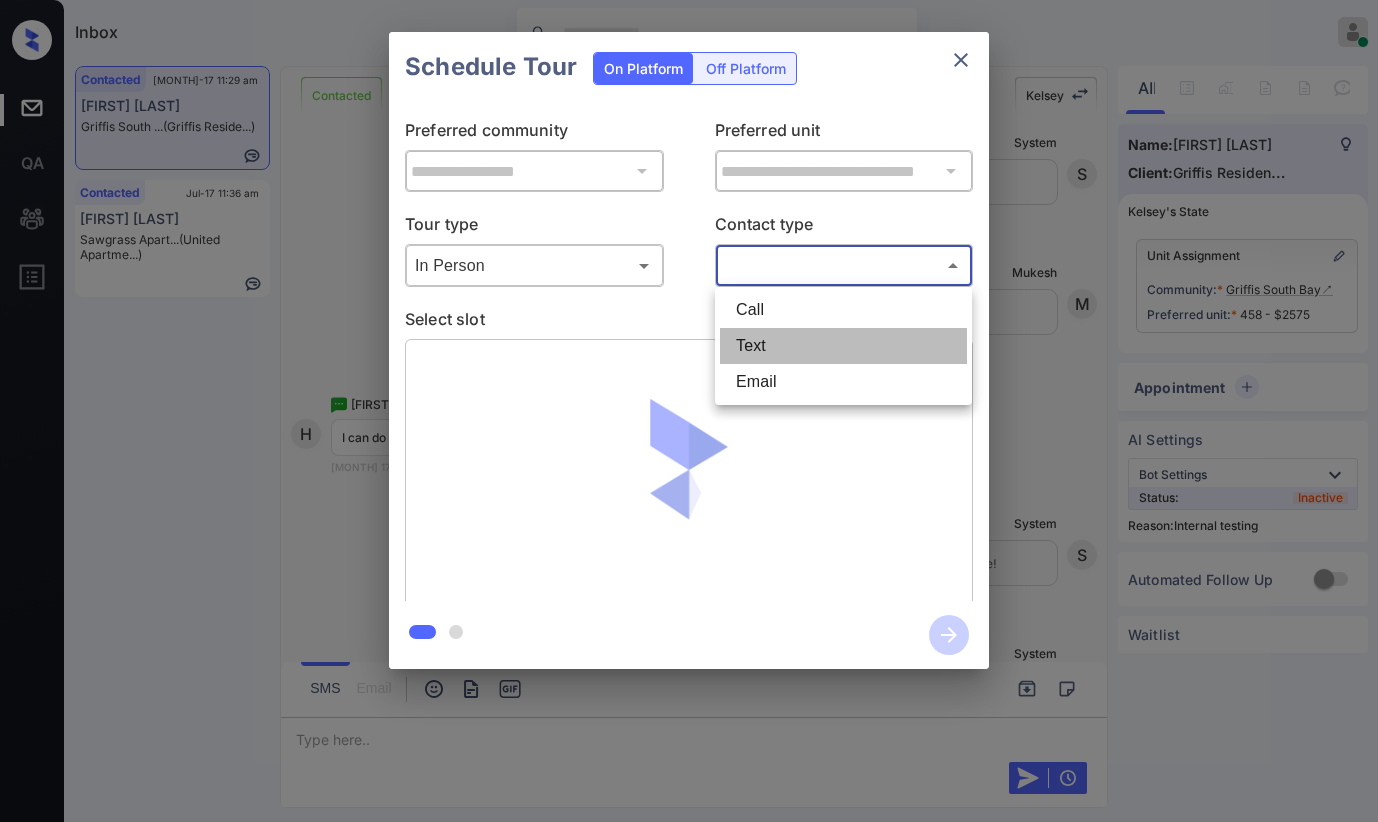 type on "****" 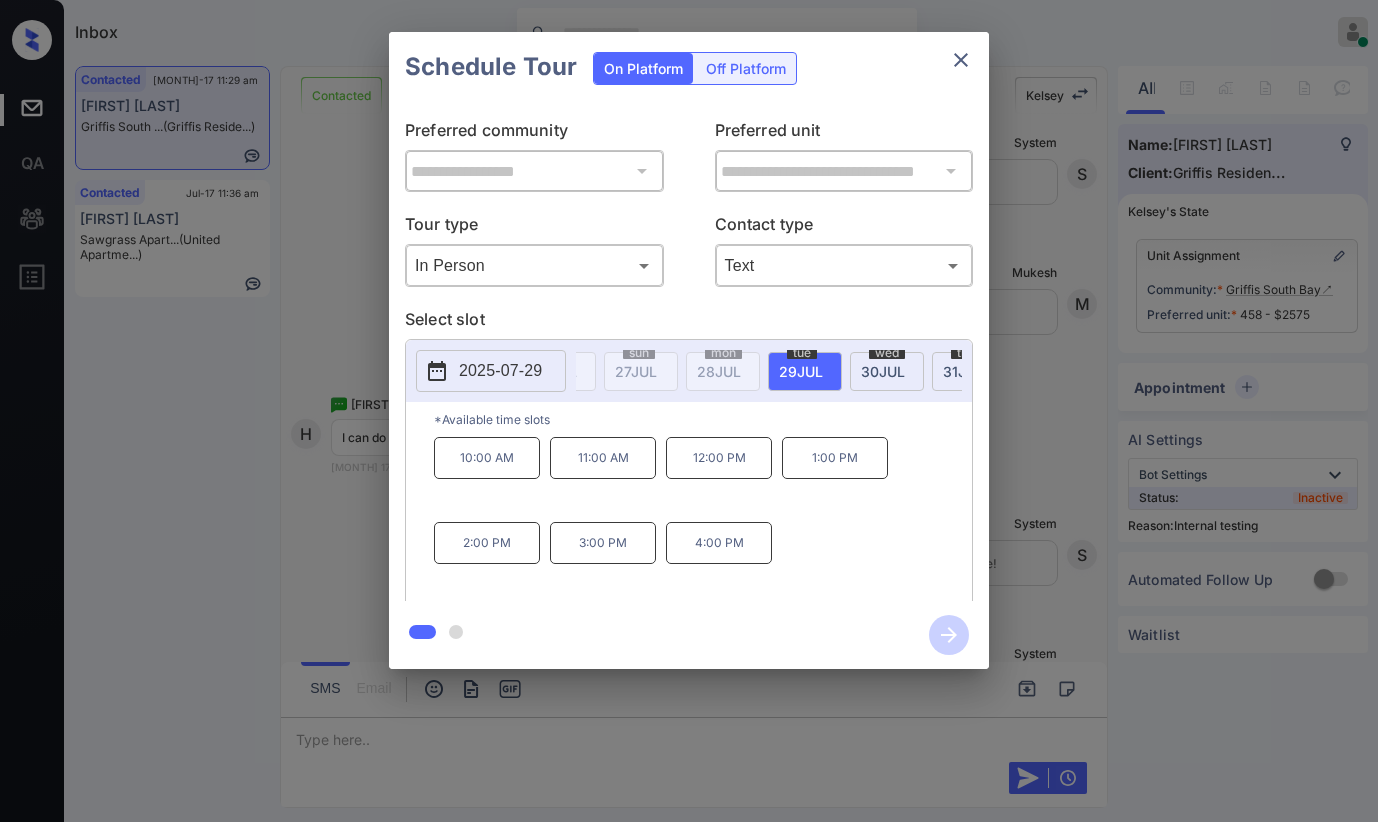 scroll, scrollTop: 0, scrollLeft: 895, axis: horizontal 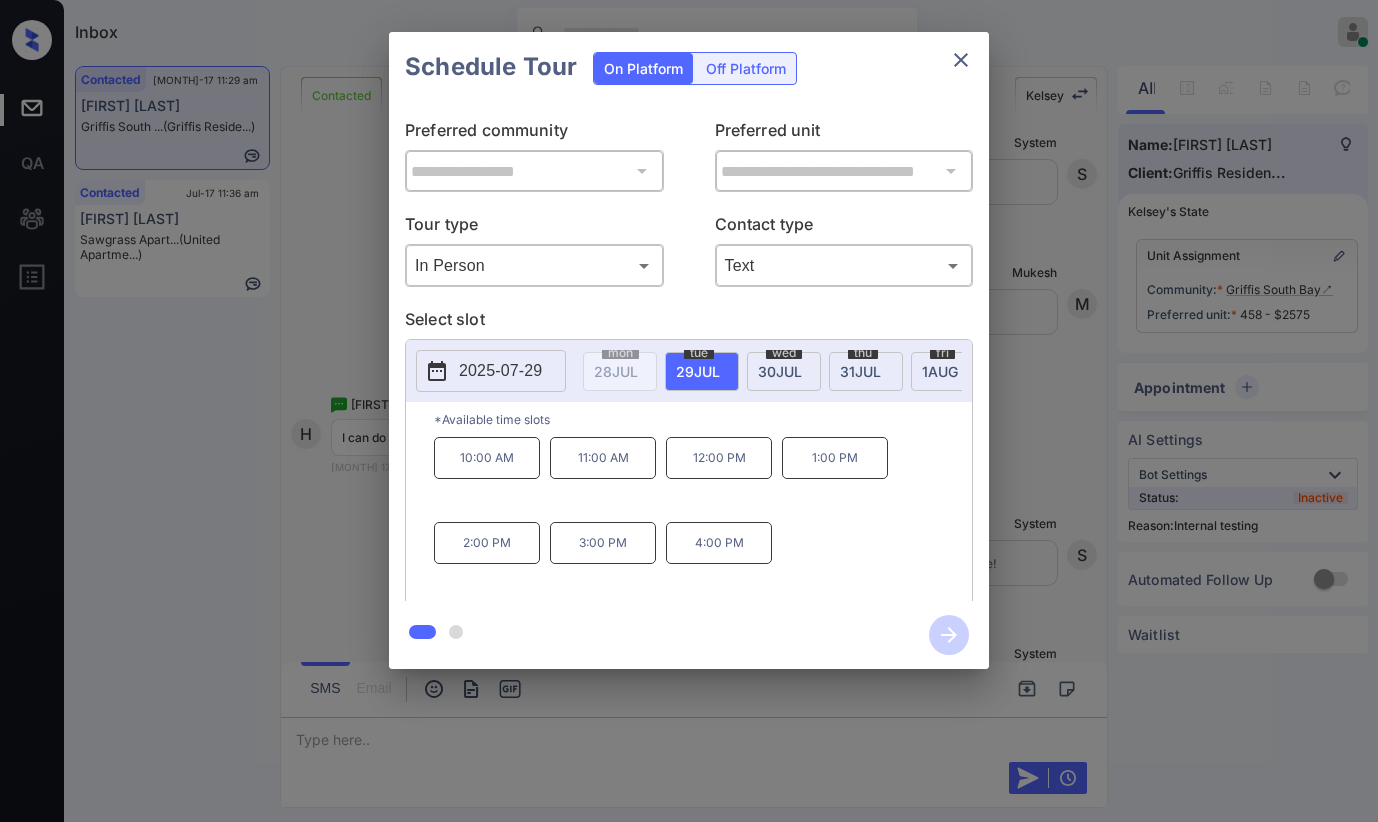 click on "tue 29 JUL" at bounding box center [702, 371] 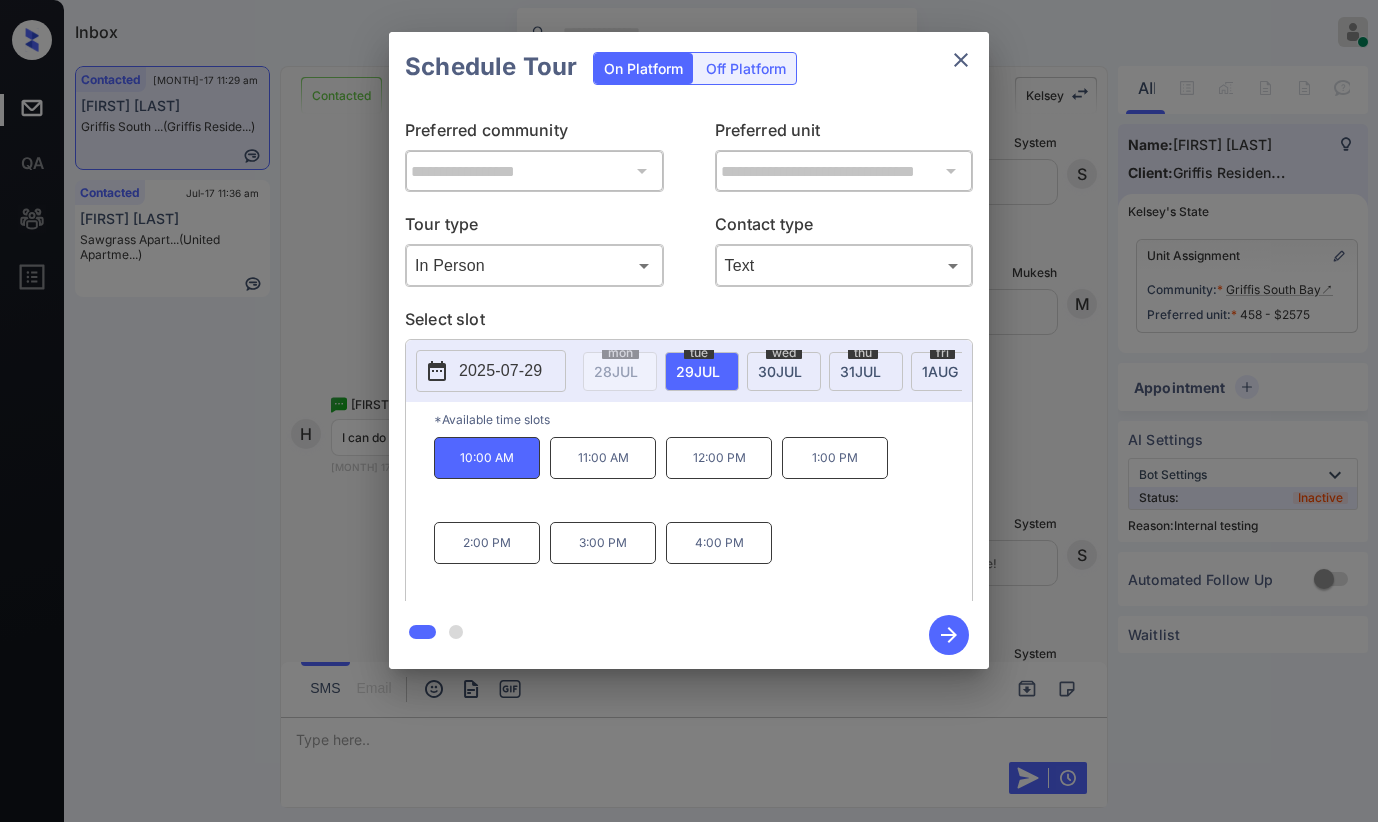 click 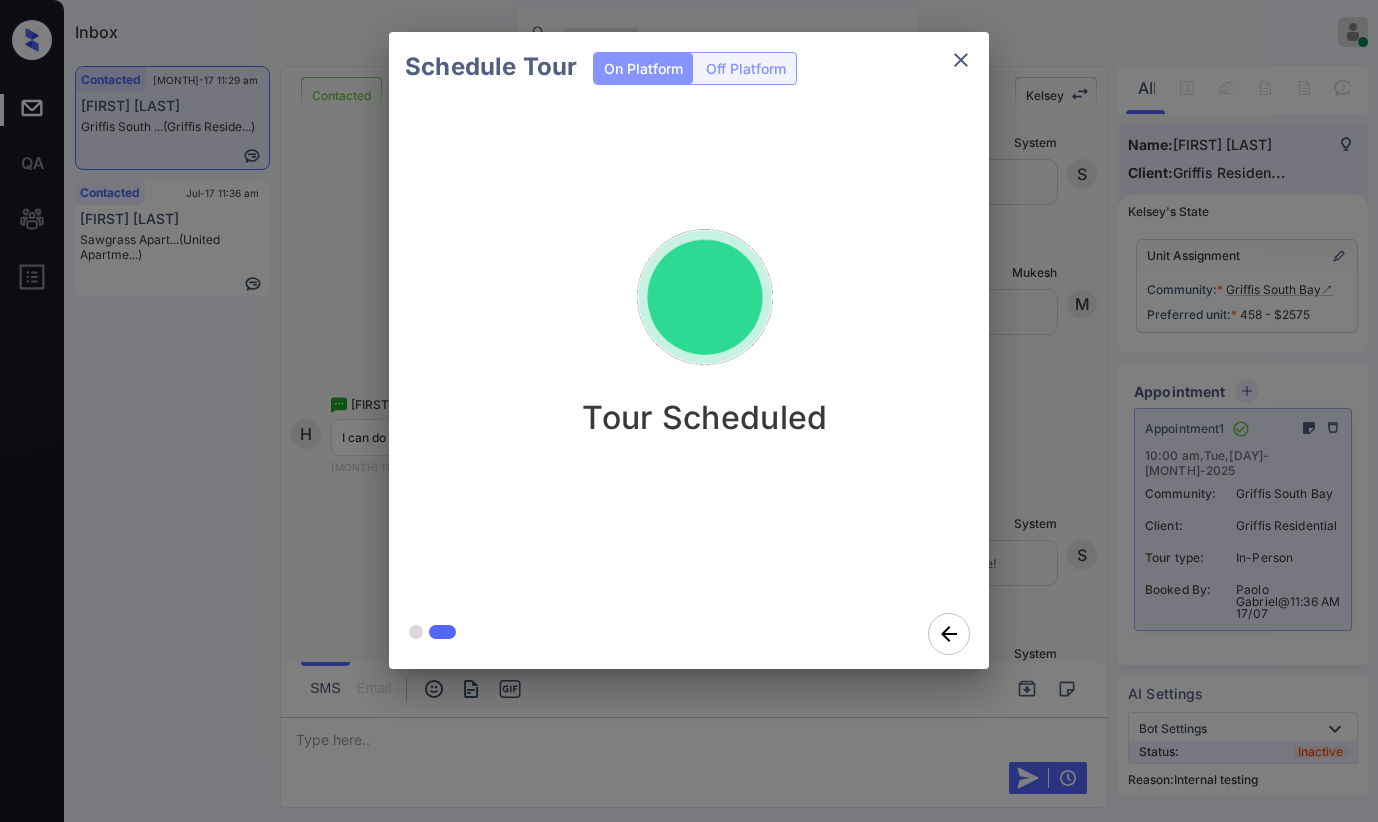 click 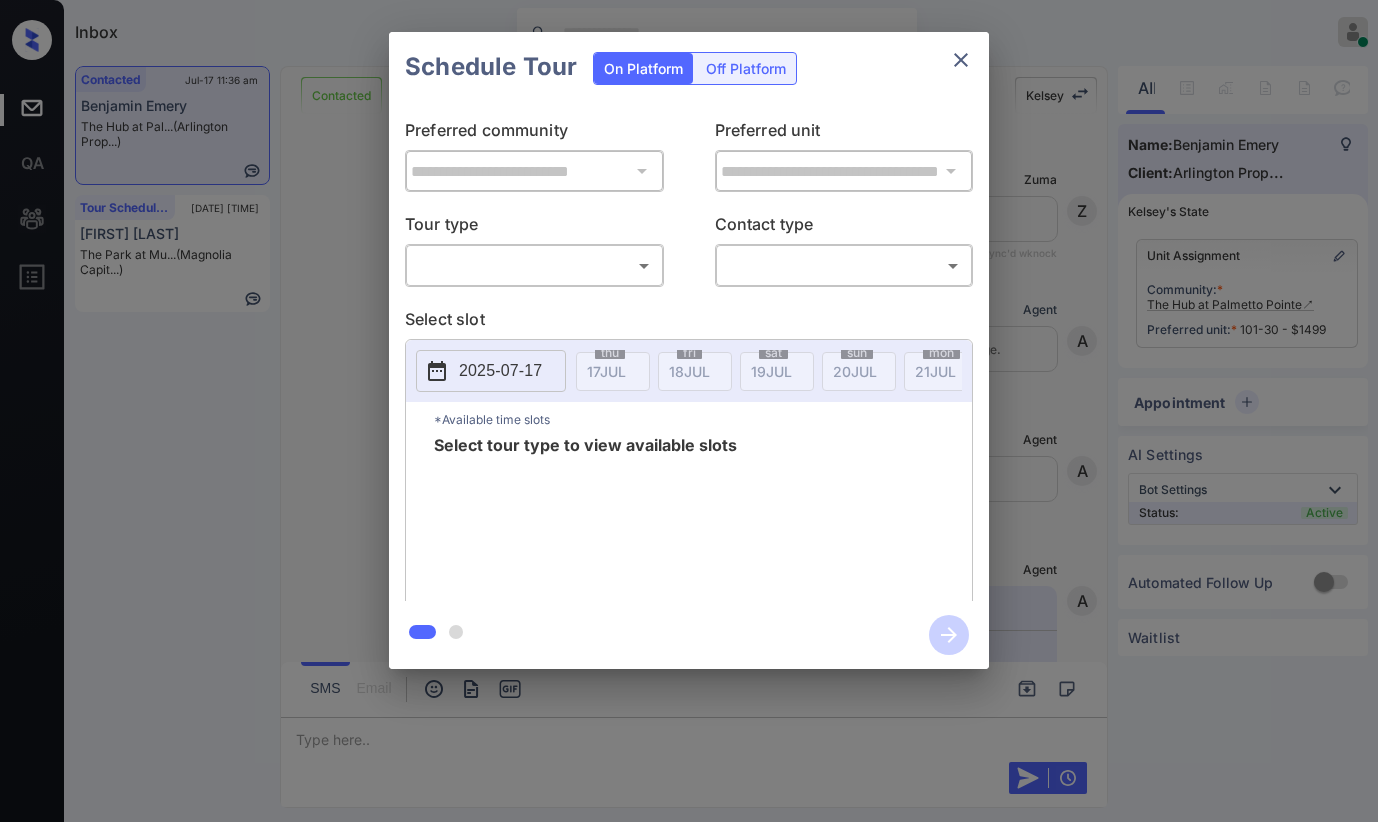 scroll, scrollTop: 0, scrollLeft: 0, axis: both 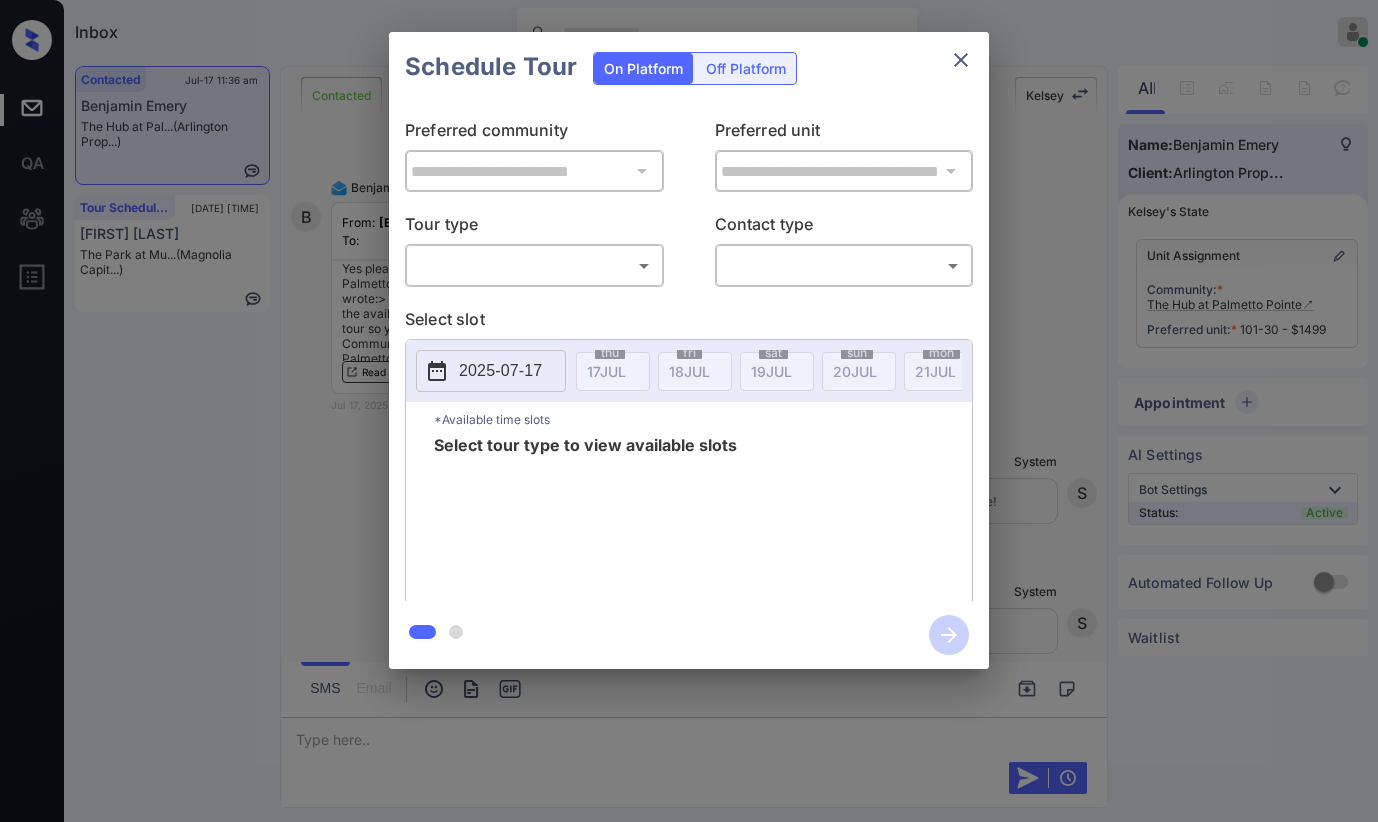 click on "Inbox [FIRST] [LAST]  Online Set yourself   offline Set yourself   on break Profile Switch to  dark  mode Sign out Contacted [DATE] [TIME]   [FIRST] [LAST] The Hub at Pal...  (Arlington Prop...) Tour Scheduled [DATE] [TIME]   [FIRST] [LAST] The Park at Mu...  (Magnolia Capit...) Contacted Lost Lead Sentiment: Angry Upon sliding the acknowledgement:  Lead will move to lost stage. * ​ SMS and call option will be set to opt out. AFM will be turned off for the lead. [FIRST] New Message Zuma Lead transferred to leasing agent: [FIRST] [DATE] [TIME]  Sync'd w  knock [FIRST] New Message Agent Lead created via webhook in Inbound stage. [DATE] [TIME] A New Message Agent AFM Request sent to [FIRST]. [DATE] [TIME] A New Message Agent Notes Note: Structured Note:
Move In Date: [DATE]
[DATE] [TIME] A New Message [FIRST] Lead Details Updated
Move In Date:  [DATE]
[DATE] [TIME] [FIRST] New Message [FIRST] From:   [EMAIL] To:   [EMAIL] Hi [FIRST]," at bounding box center [689, 411] 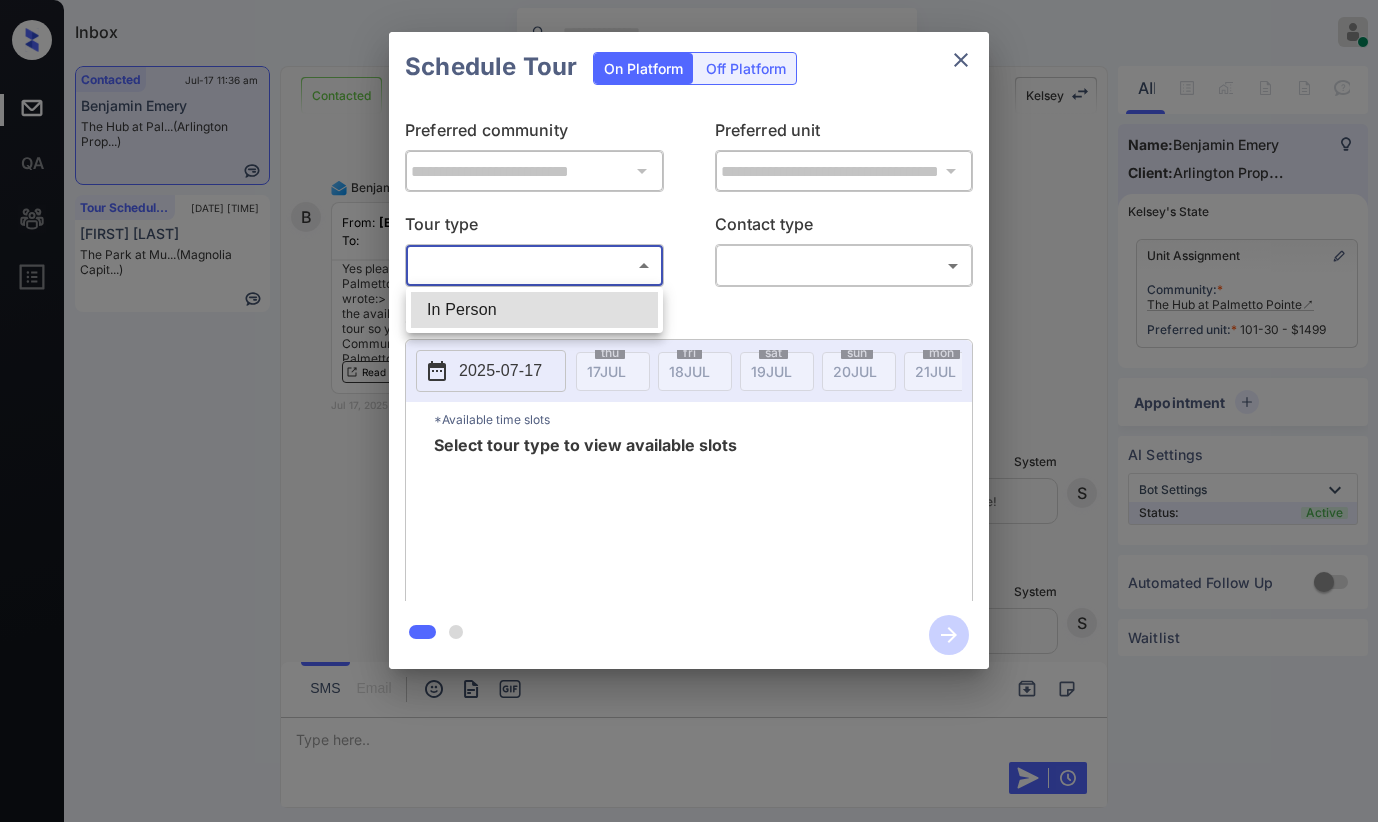 click on "In Person" at bounding box center (534, 310) 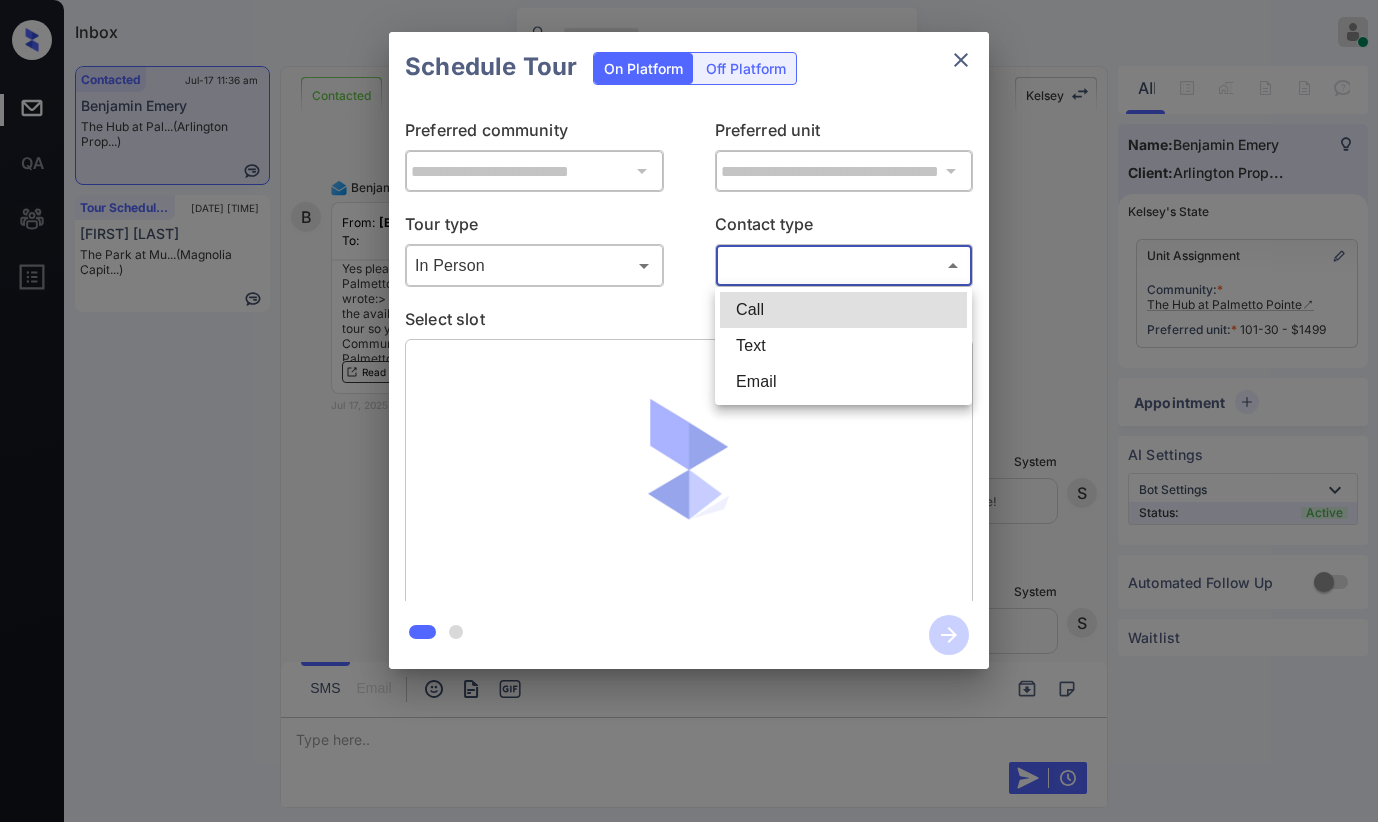 click on "Inbox [FIRST] [LAST]  Online Set yourself   offline Set yourself   on break Profile Switch to  dark  mode Sign out Contacted [DATE] [TIME]   [FIRST] [LAST] The Hub at Pal...  (Arlington Prop...) Tour Scheduled [DATE] [TIME]   [FIRST] [LAST] The Park at Mu...  (Magnolia Capit...) Contacted Lost Lead Sentiment: Angry Upon sliding the acknowledgement:  Lead will move to lost stage. * ​ SMS and call option will be set to opt out. AFM will be turned off for the lead. [FIRST] New Message Zuma Lead transferred to leasing agent: [FIRST] [DATE] [TIME]  Sync'd w  knock [FIRST] New Message Agent Lead created via webhook in Inbound stage. [DATE] [TIME] A New Message Agent AFM Request sent to [FIRST]. [DATE] [TIME] A New Message Agent Notes Note: Structured Note:
Move In Date: [DATE]
[DATE] [TIME] A New Message [FIRST] Lead Details Updated
Move In Date:  [DATE]
[DATE] [TIME] [FIRST] New Message [FIRST] From:   [EMAIL] To:   [EMAIL] Hi [FIRST]," at bounding box center (689, 411) 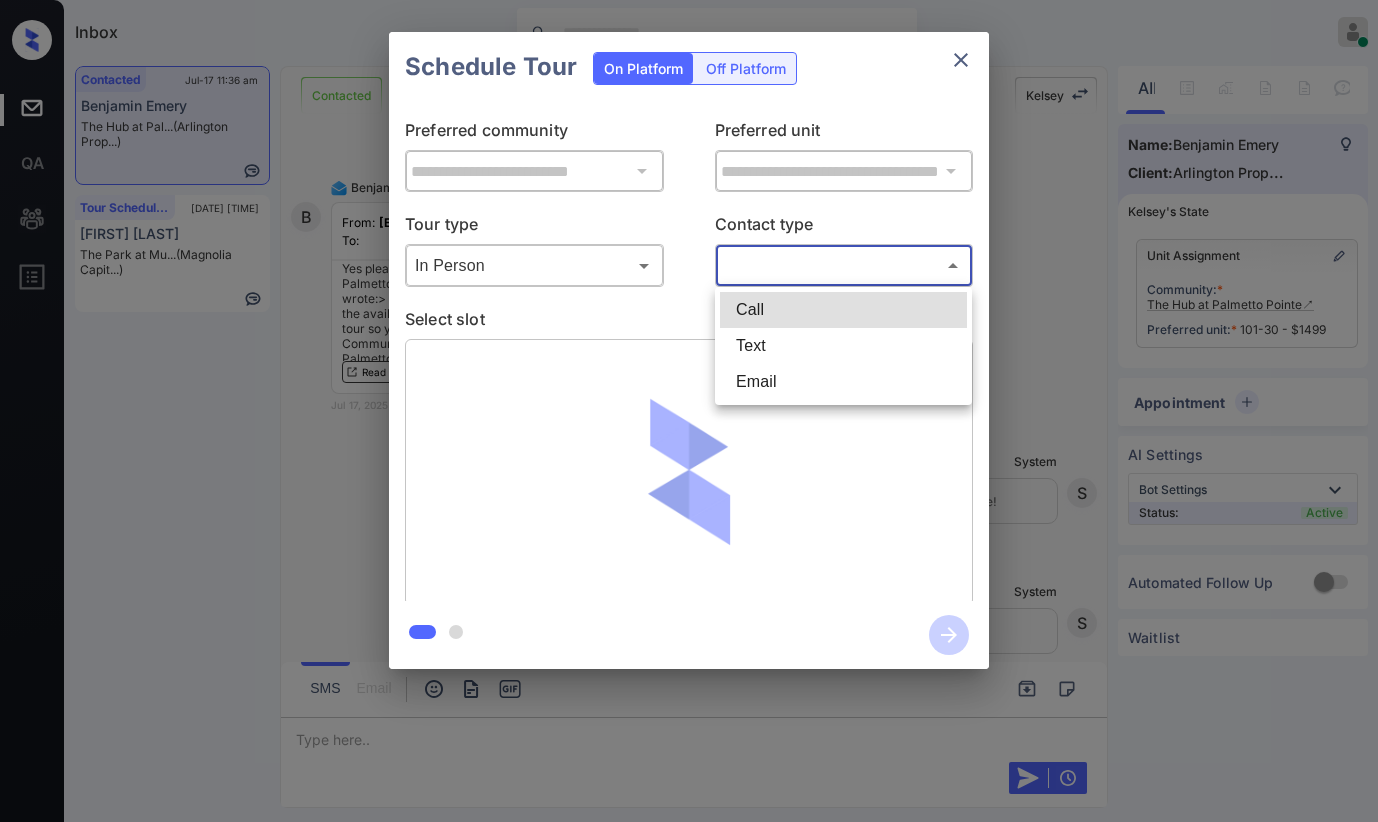 click on "Text" at bounding box center (843, 346) 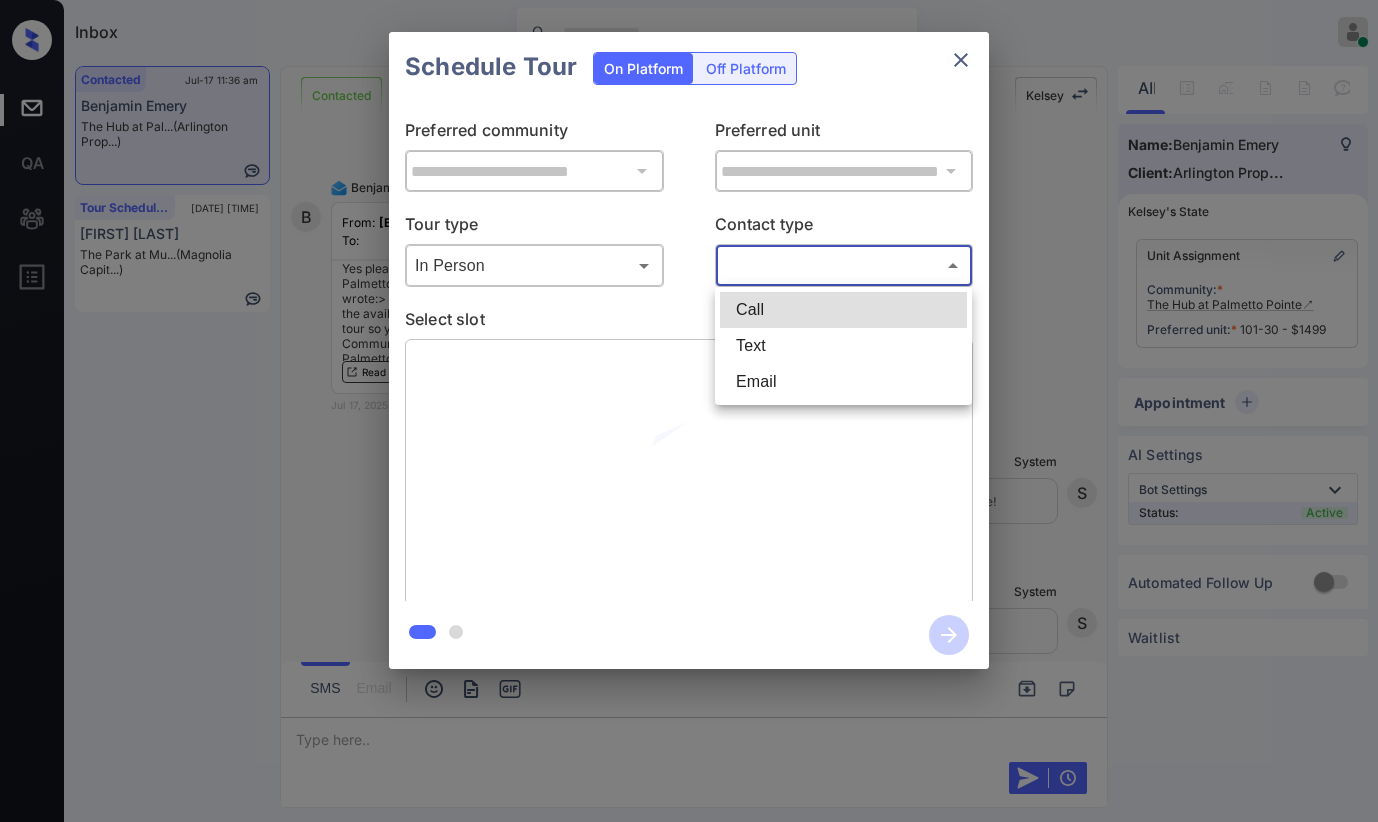 type on "****" 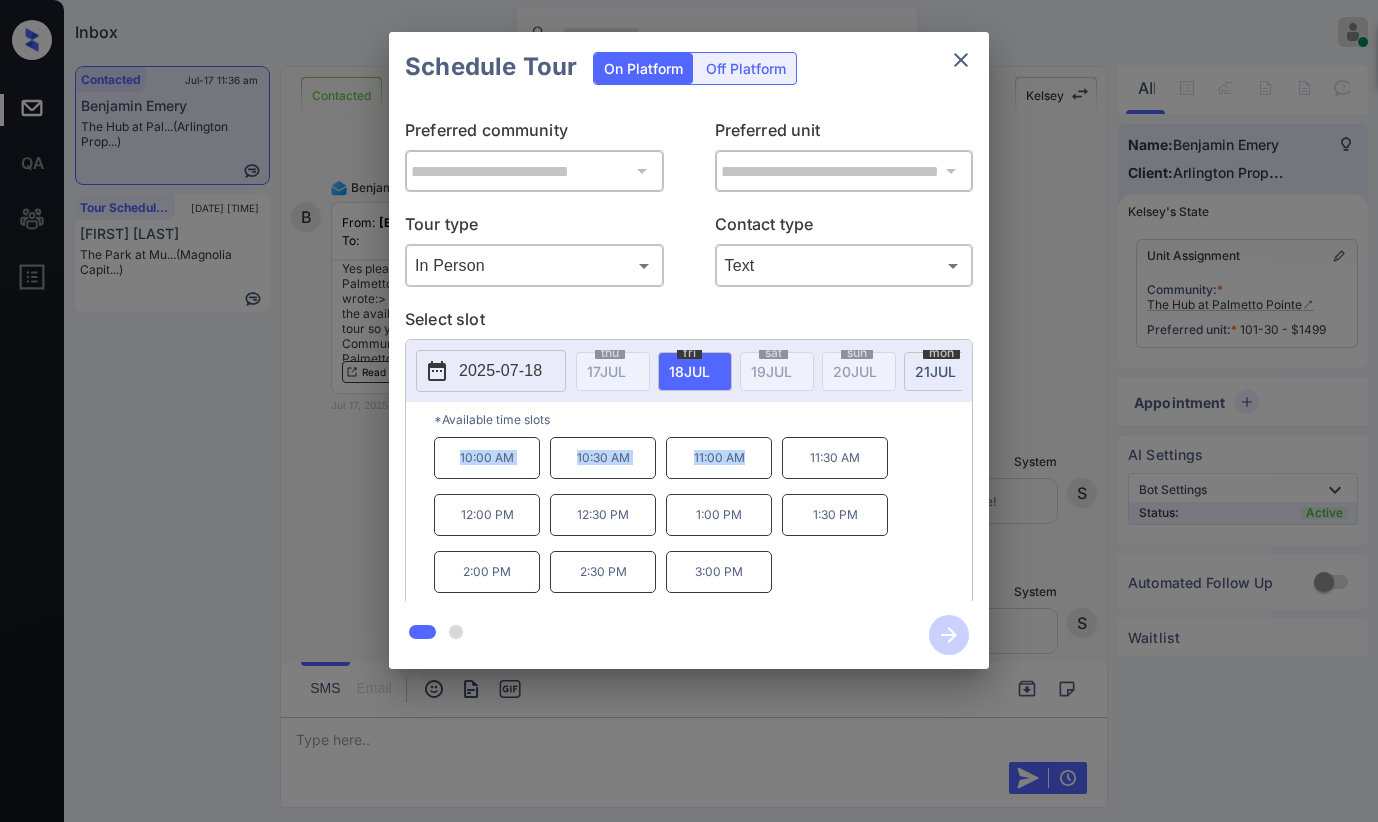 drag, startPoint x: 455, startPoint y: 459, endPoint x: 818, endPoint y: 405, distance: 366.99454 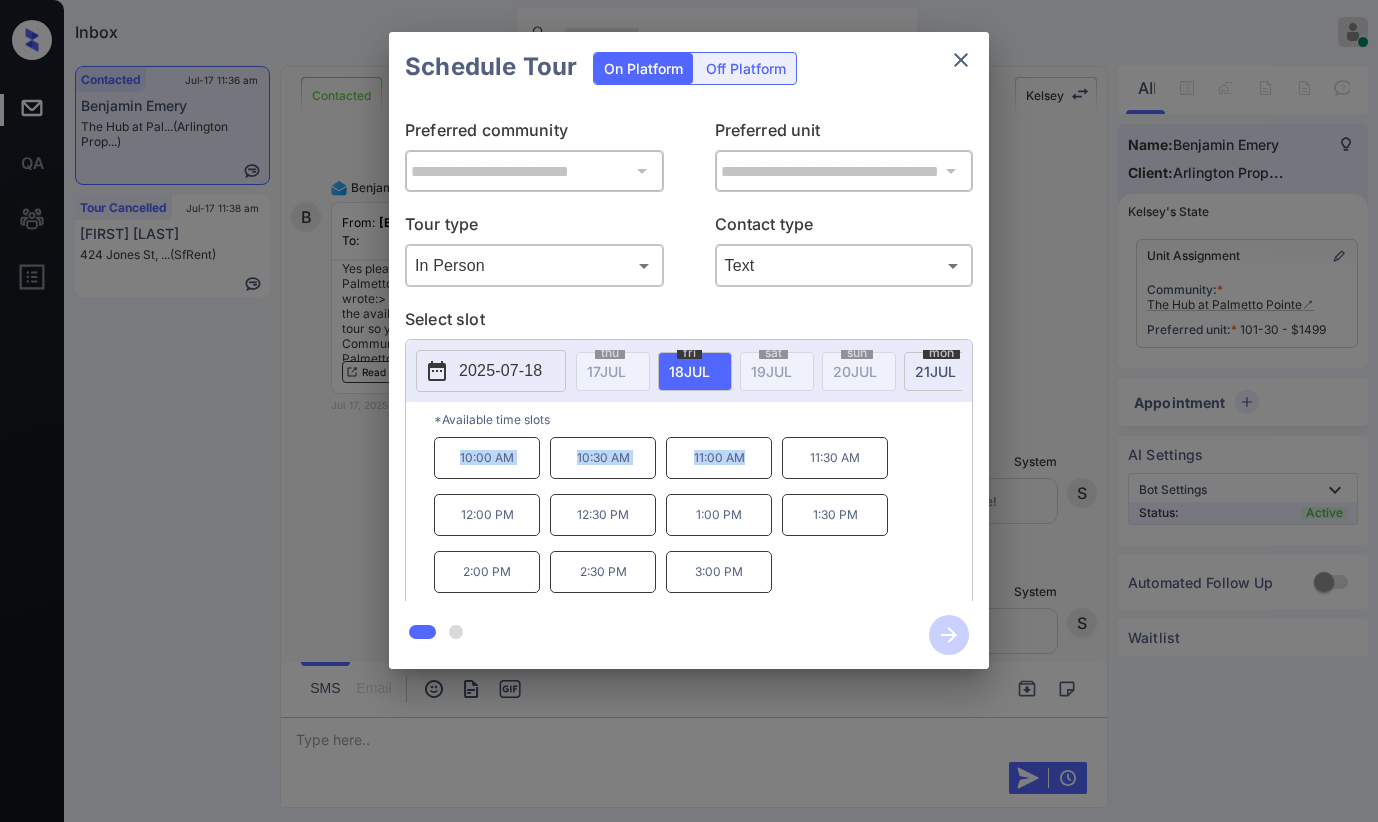 copy on "10:00 AM 10:30 AM 11:00 AM" 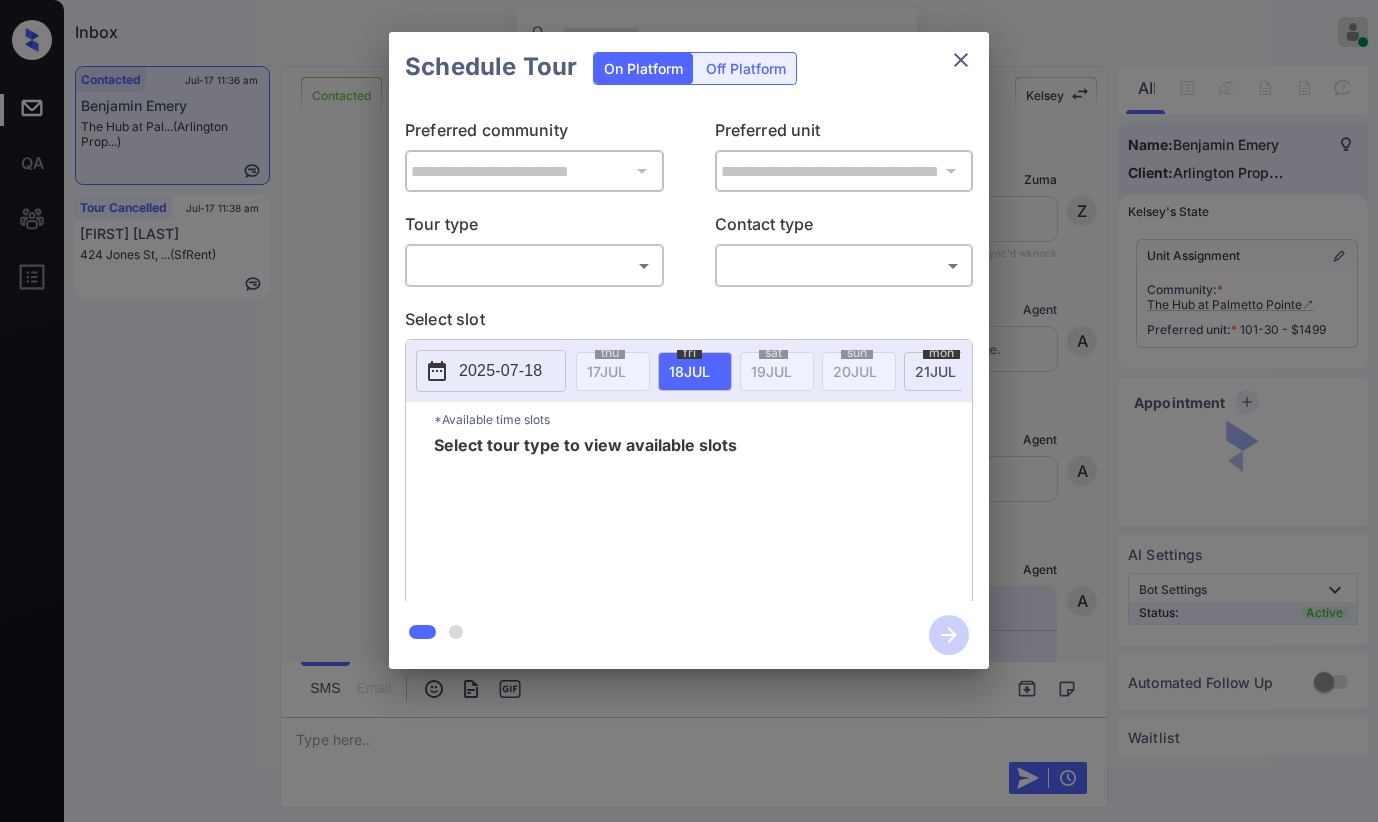 scroll, scrollTop: 0, scrollLeft: 0, axis: both 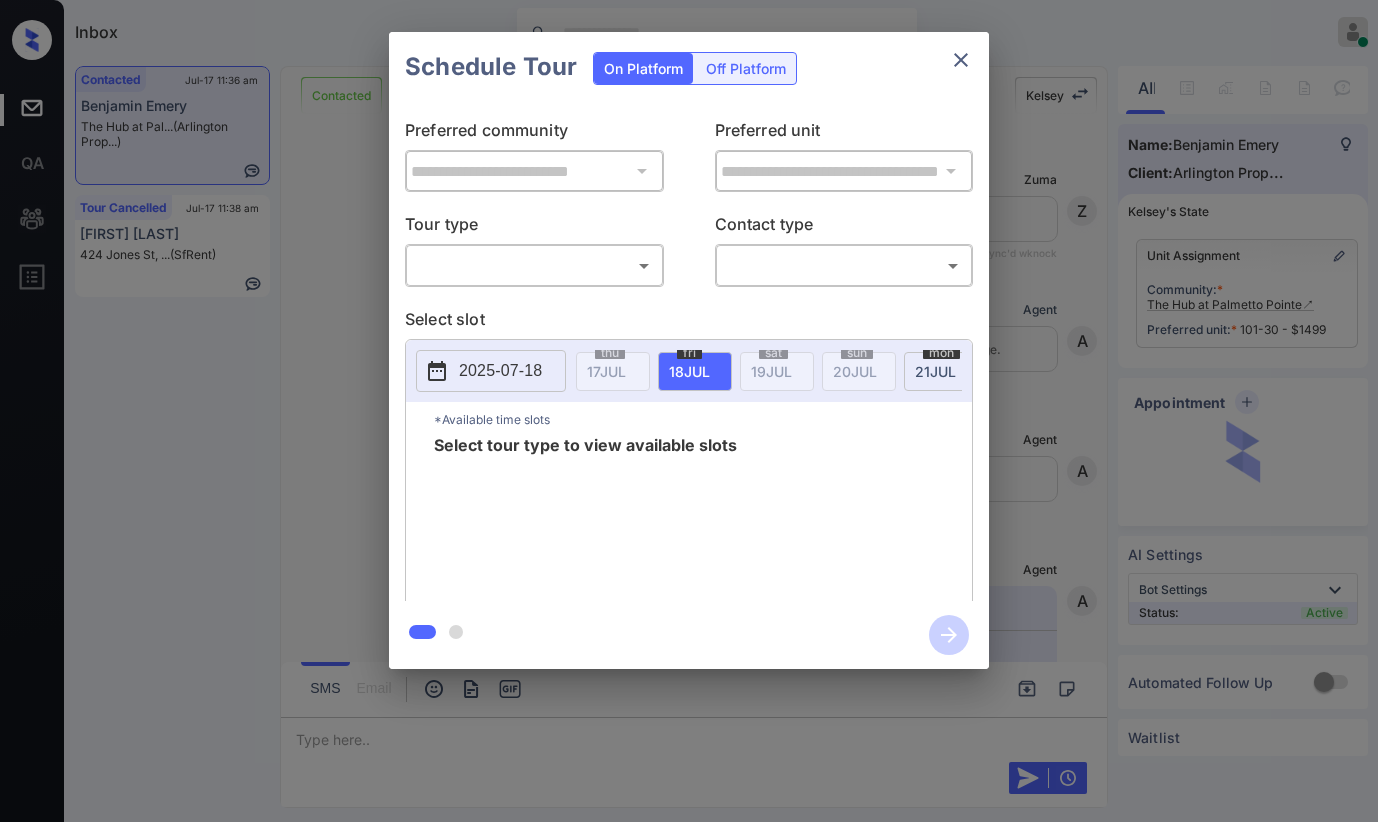 click on "Inbox Paolo Gabriel  Online Set yourself   offline Set yourself   on break Profile Switch to  dark  mode Sign out Contacted Jul-17 11:36 am   Benjamin Emery The Hub at Pal...  (Arlington Prop...) Tour Cancelled Jul-17 11:38 am   Marjurie Lewis 424 Jones St, ...  (SfRent) Contacted Lost Lead Sentiment: Angry Upon sliding the acknowledgement:  Lead will move to lost stage. * ​ SMS and call option will be set to opt out. AFM will be turned off for the lead. Kelsey New Message Zuma Lead transferred to leasing agent: kelsey Jul 17, 2025 11:06 am  Sync'd w  knock Z New Message Agent Lead created via webhook in Inbound stage. Jul 17, 2025 11:06 am A New Message Agent AFM Request sent to Kelsey. Jul 17, 2025 11:06 am A New Message Agent Notes Note: Structured Note:
Move In Date: 2025-08-01
Jul 17, 2025 11:06 am A New Message Kelsey Lead Details Updated
Move In Date:  1-8-2025
Jul 17, 2025 11:07 am K New Message Kelsey From:   arlington@communications.getzuma.com To:   bemery1484@gmail.com Hi Benjamin," at bounding box center (689, 411) 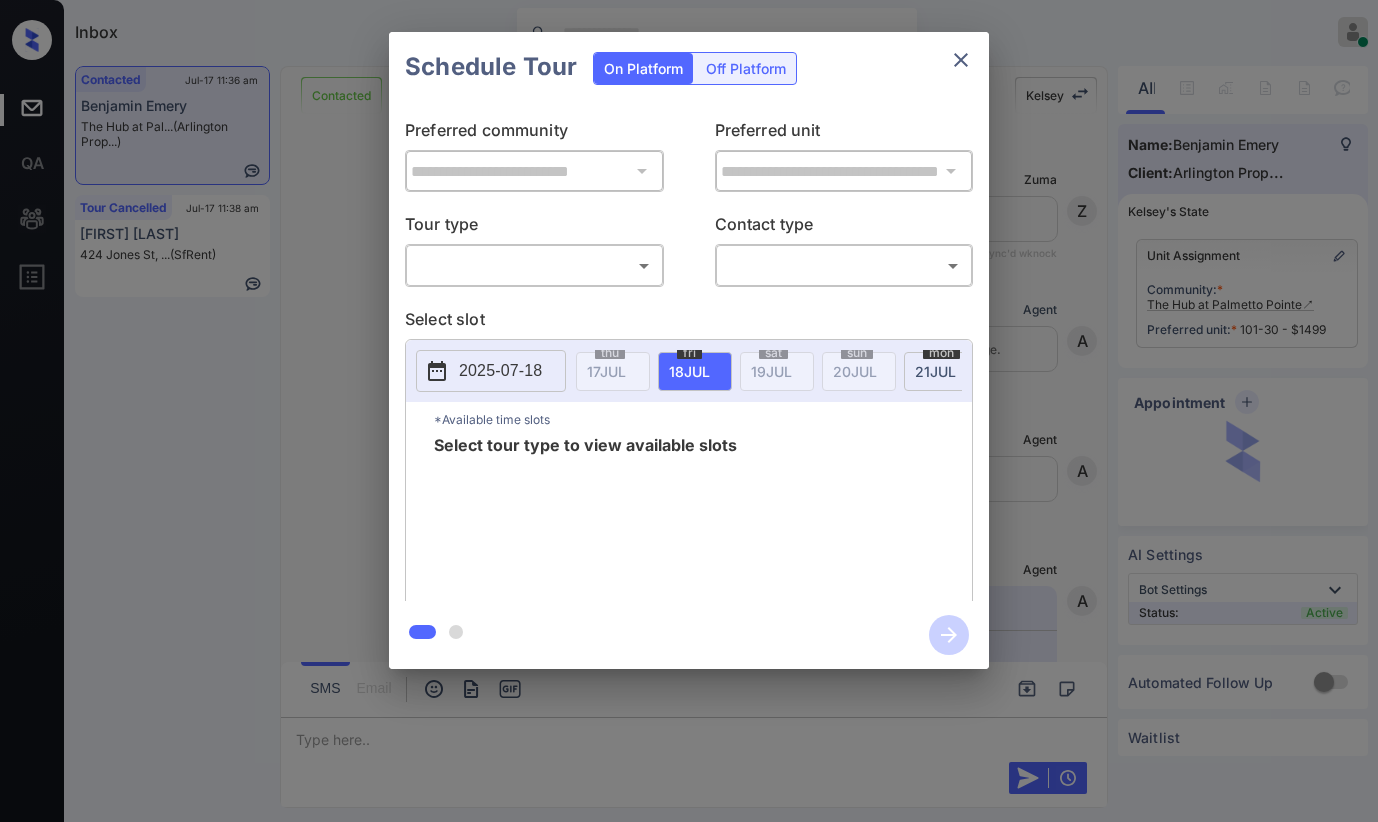 scroll, scrollTop: 4269, scrollLeft: 0, axis: vertical 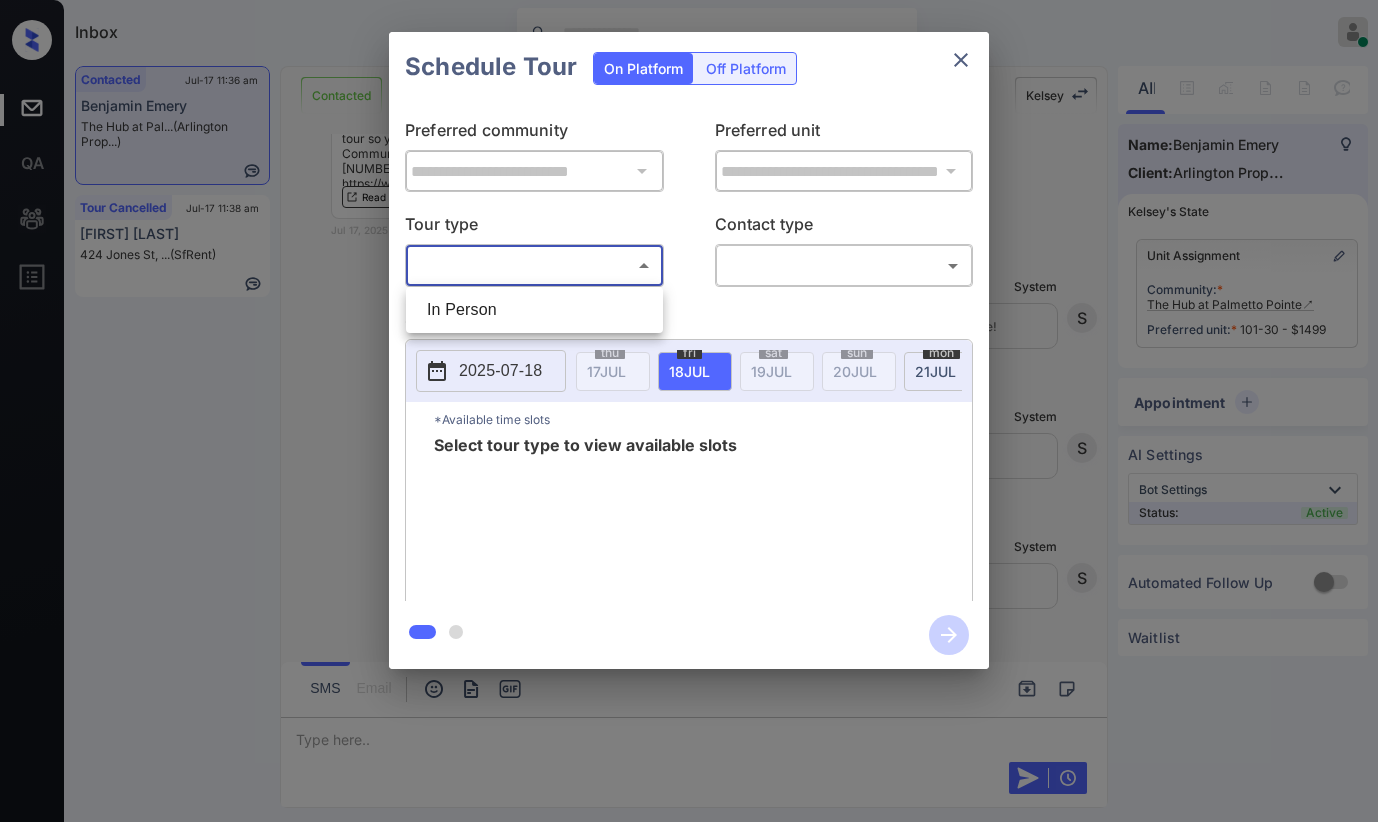 click on "In Person" at bounding box center (534, 310) 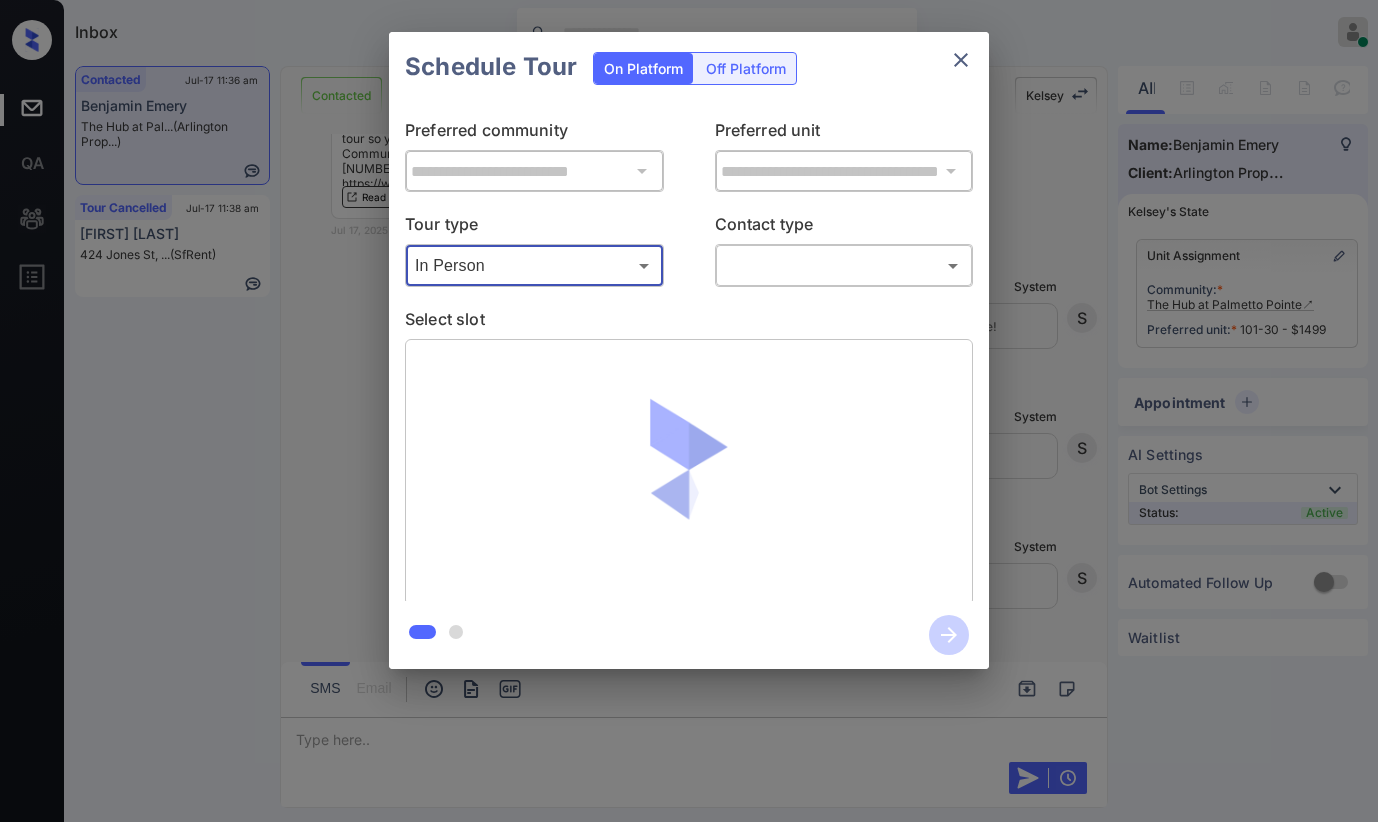 click on "Inbox Paolo Gabriel  Online Set yourself   offline Set yourself   on break Profile Switch to  dark  mode Sign out Contacted Jul-17 11:36 am   Benjamin Emery The Hub at Pal...  (Arlington Prop...) Tour Cancelled Jul-17 11:38 am   Marjurie Lewis 424 Jones St, ...  (SfRent) Contacted Lost Lead Sentiment: Angry Upon sliding the acknowledgement:  Lead will move to lost stage. * ​ SMS and call option will be set to opt out. AFM will be turned off for the lead. Kelsey New Message Zuma Lead transferred to leasing agent: kelsey Jul 17, 2025 11:06 am  Sync'd w  knock Z New Message Agent Lead created via webhook in Inbound stage. Jul 17, 2025 11:06 am A New Message Agent AFM Request sent to Kelsey. Jul 17, 2025 11:06 am A New Message Agent Notes Note: Structured Note:
Move In Date: 2025-08-01
Jul 17, 2025 11:06 am A New Message Kelsey Lead Details Updated
Move In Date:  1-8-2025
Jul 17, 2025 11:07 am K New Message Kelsey From:   arlington@communications.getzuma.com To:   bemery1484@gmail.com Hi Benjamin," at bounding box center (689, 411) 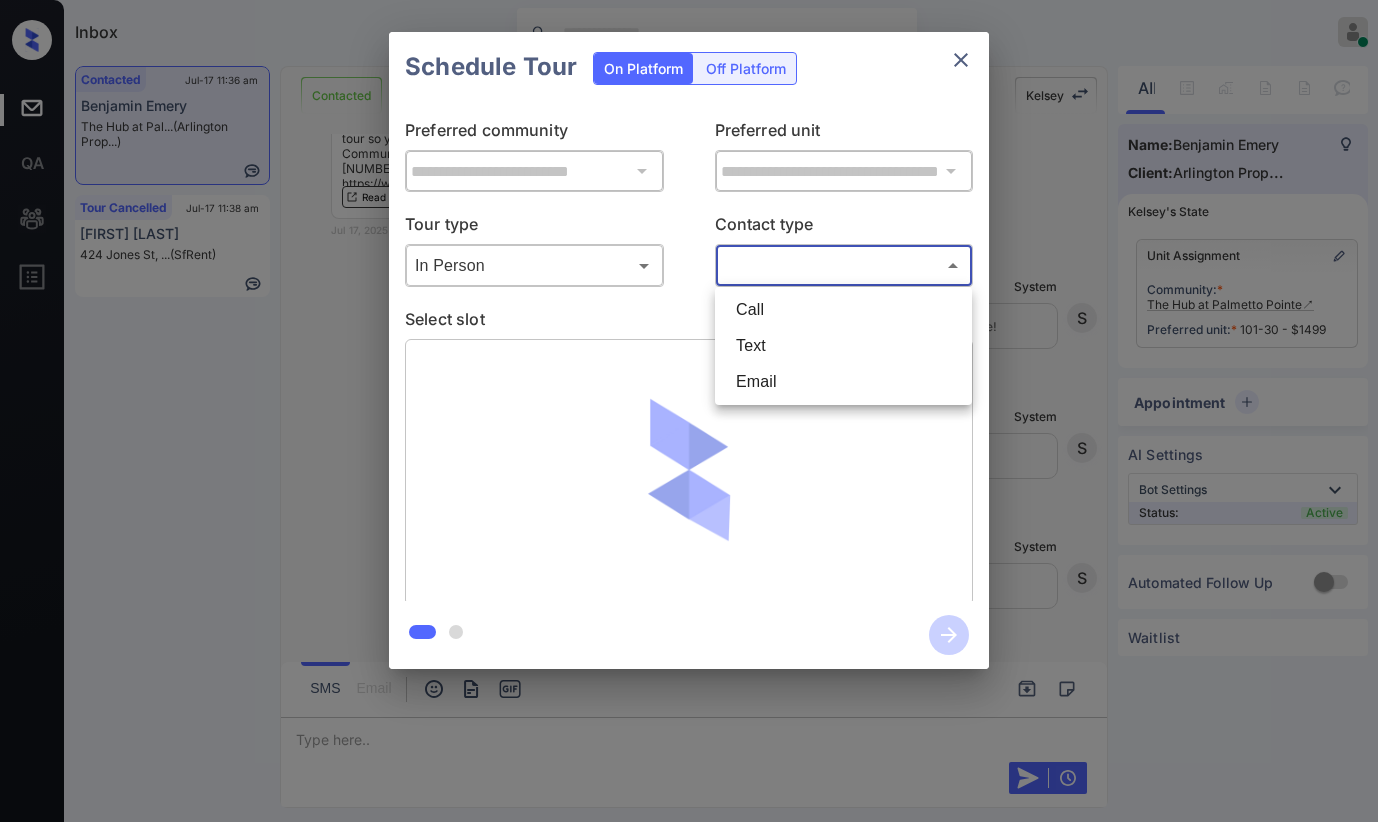 click on "Email" at bounding box center [843, 382] 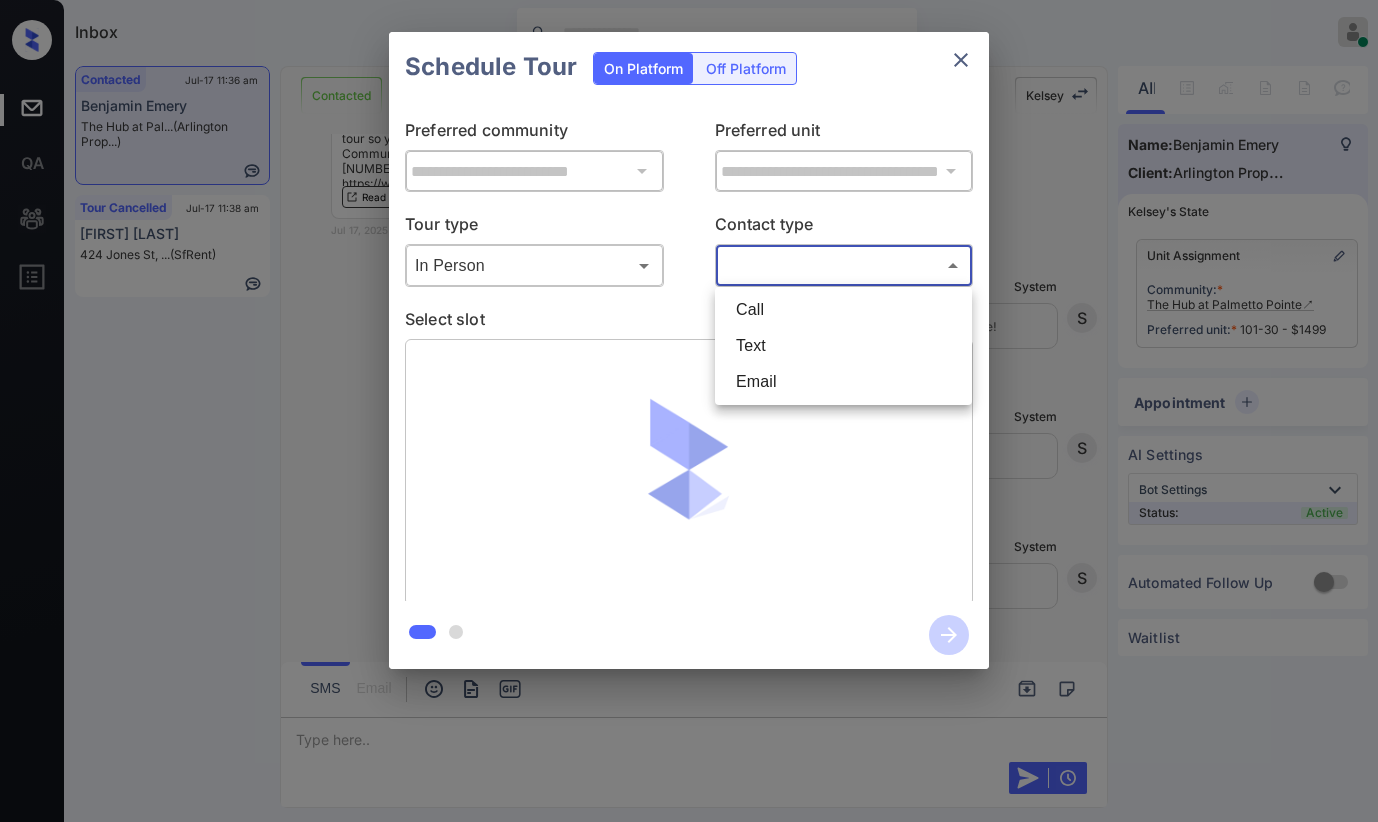 type on "*****" 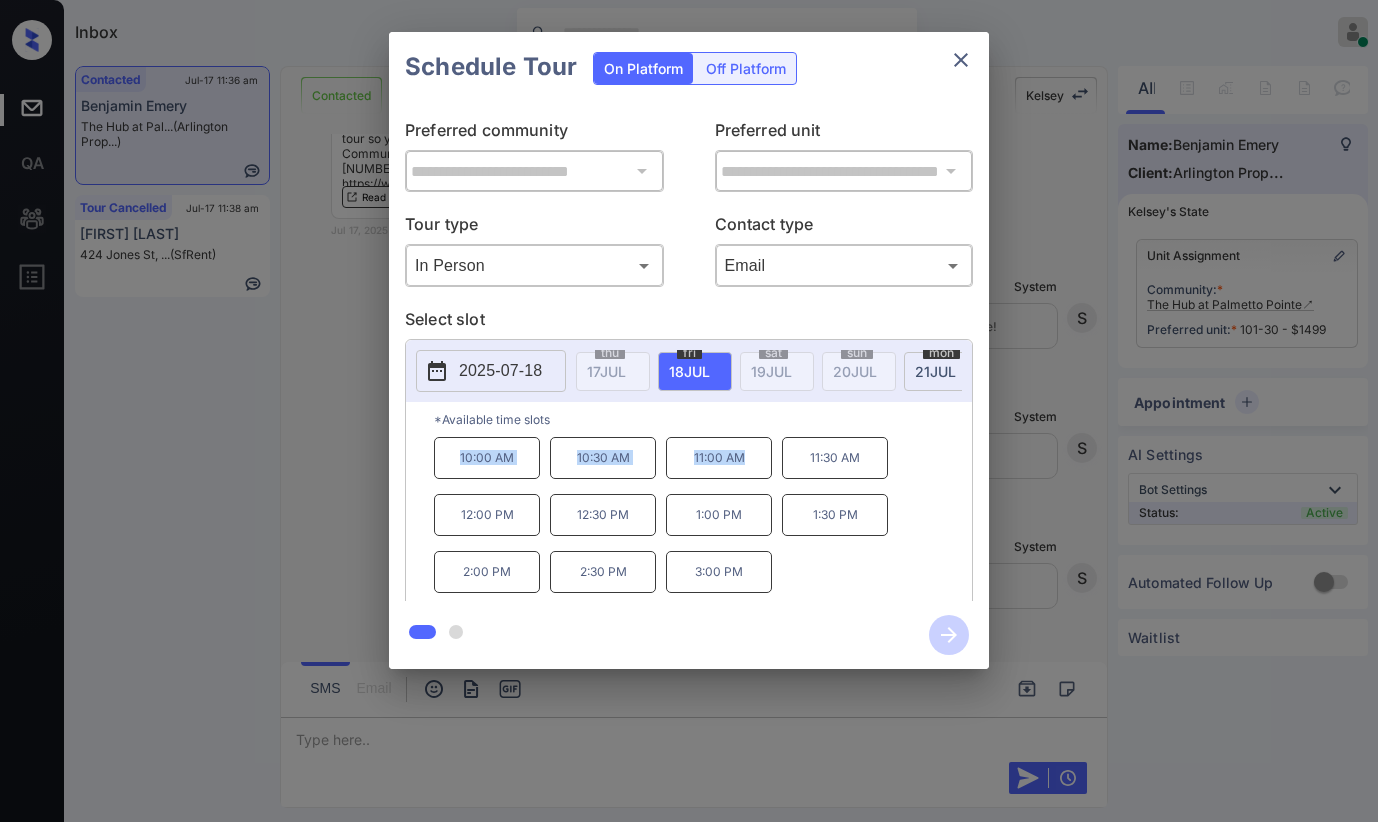 drag, startPoint x: 456, startPoint y: 463, endPoint x: 760, endPoint y: 476, distance: 304.27783 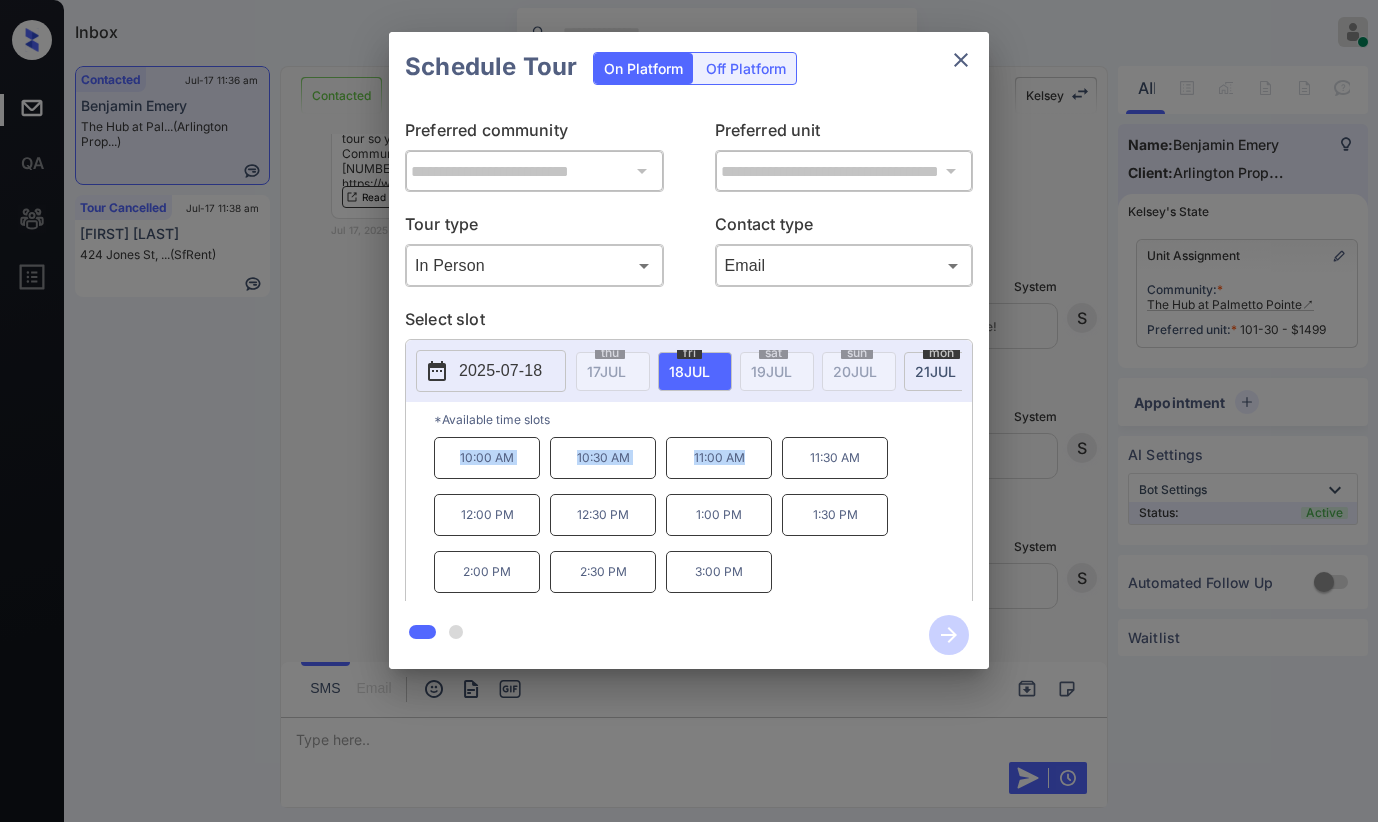 copy on "10:00 AM 10:30 AM 11:00 AM" 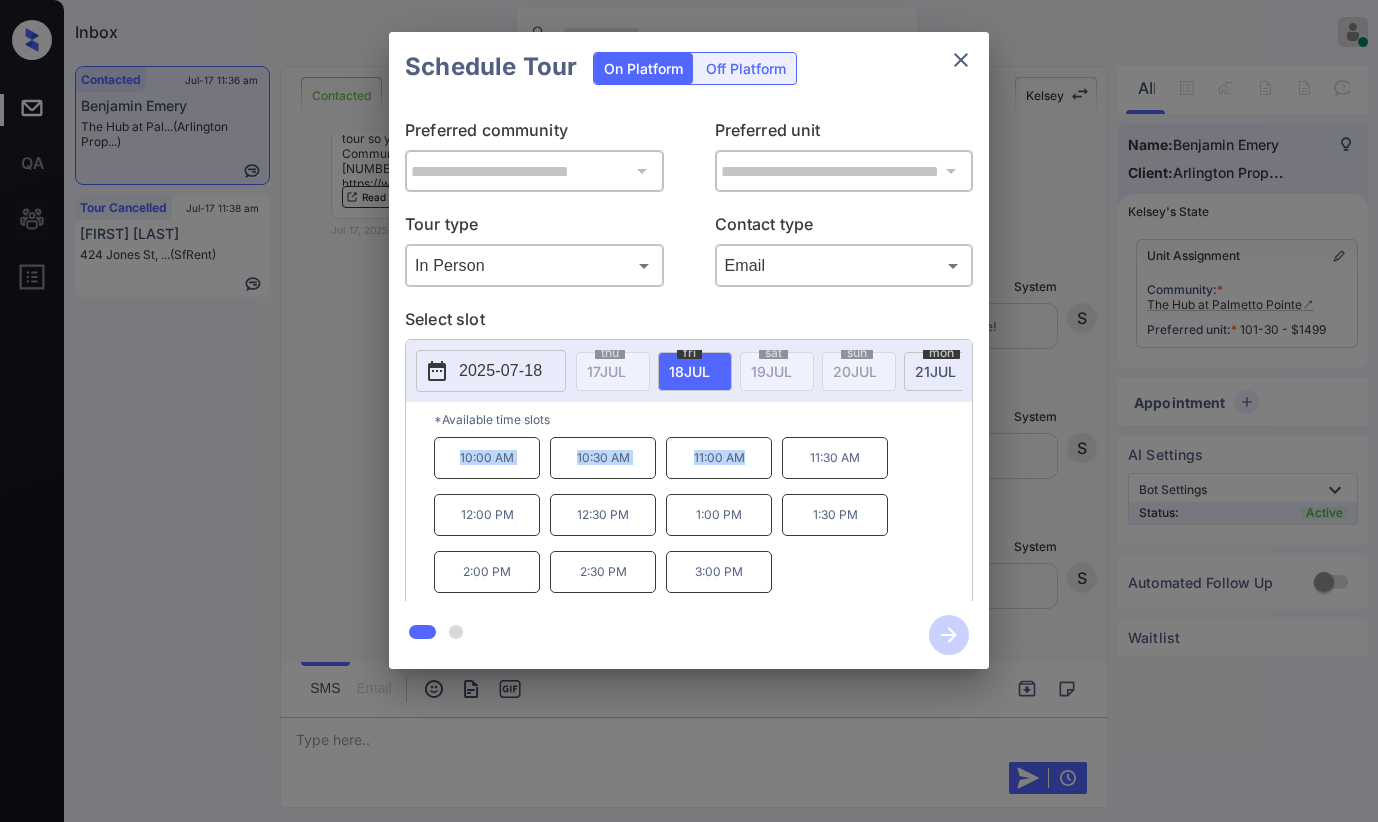 click 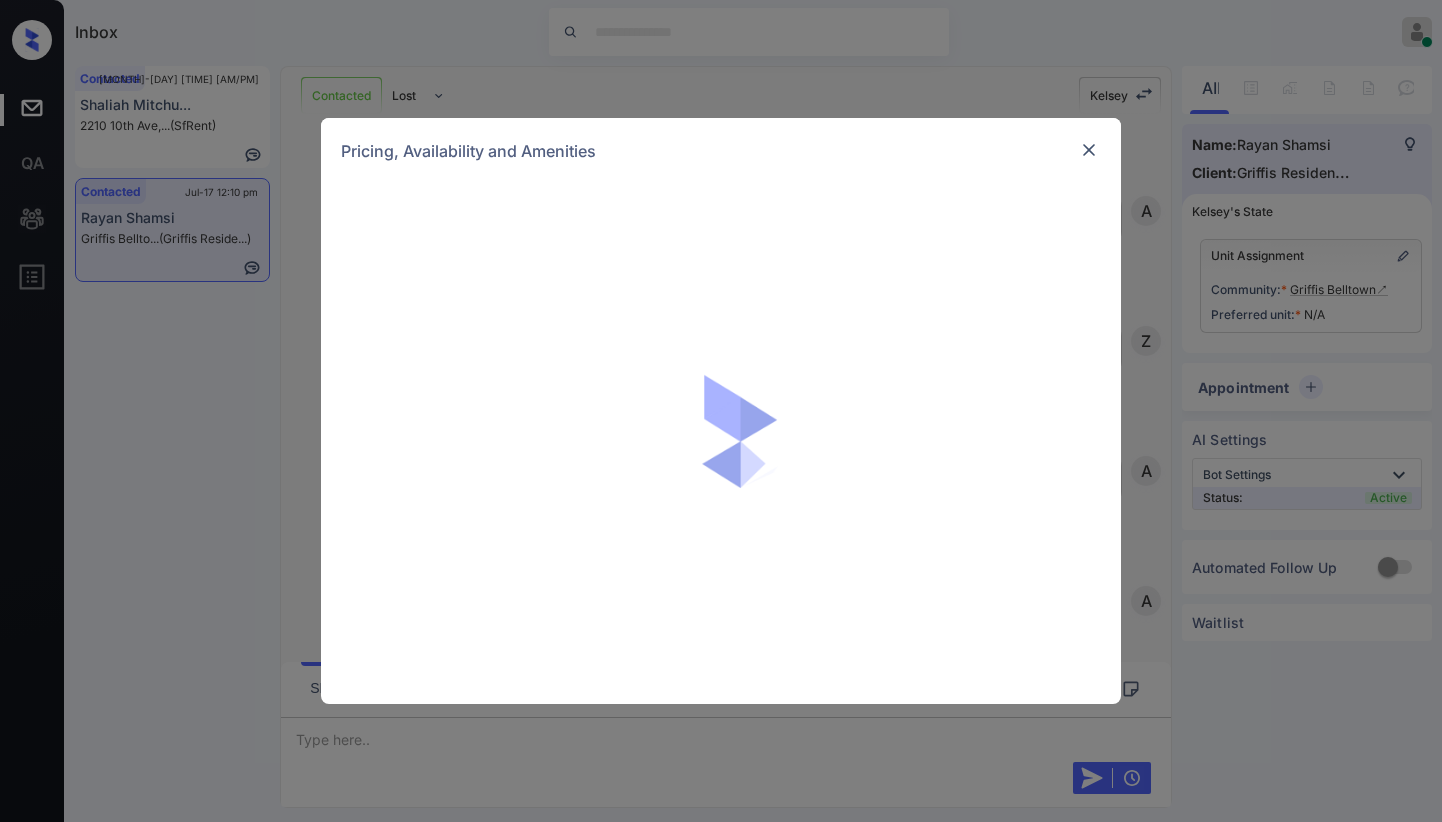 scroll, scrollTop: 0, scrollLeft: 0, axis: both 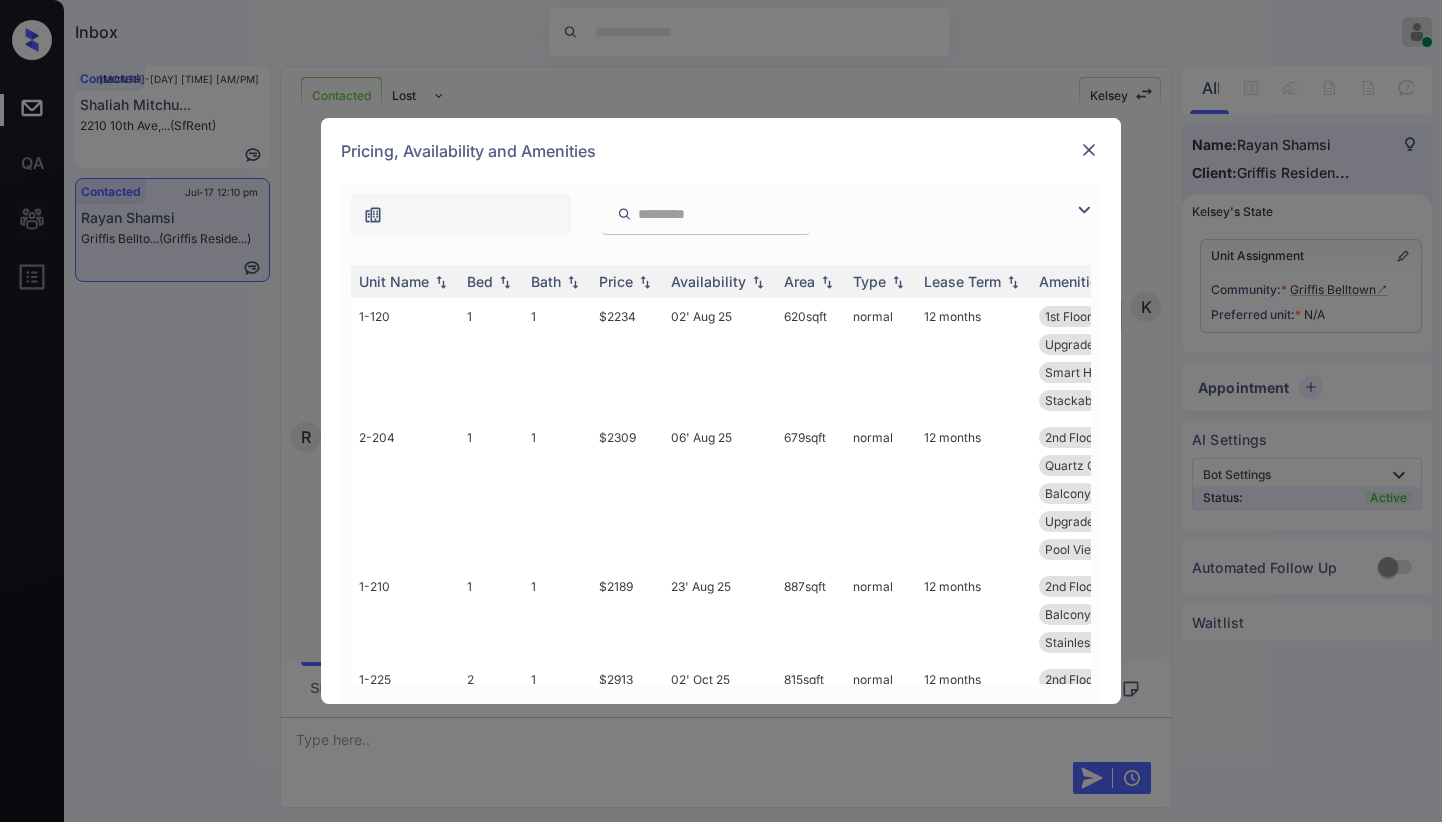 click at bounding box center (1089, 150) 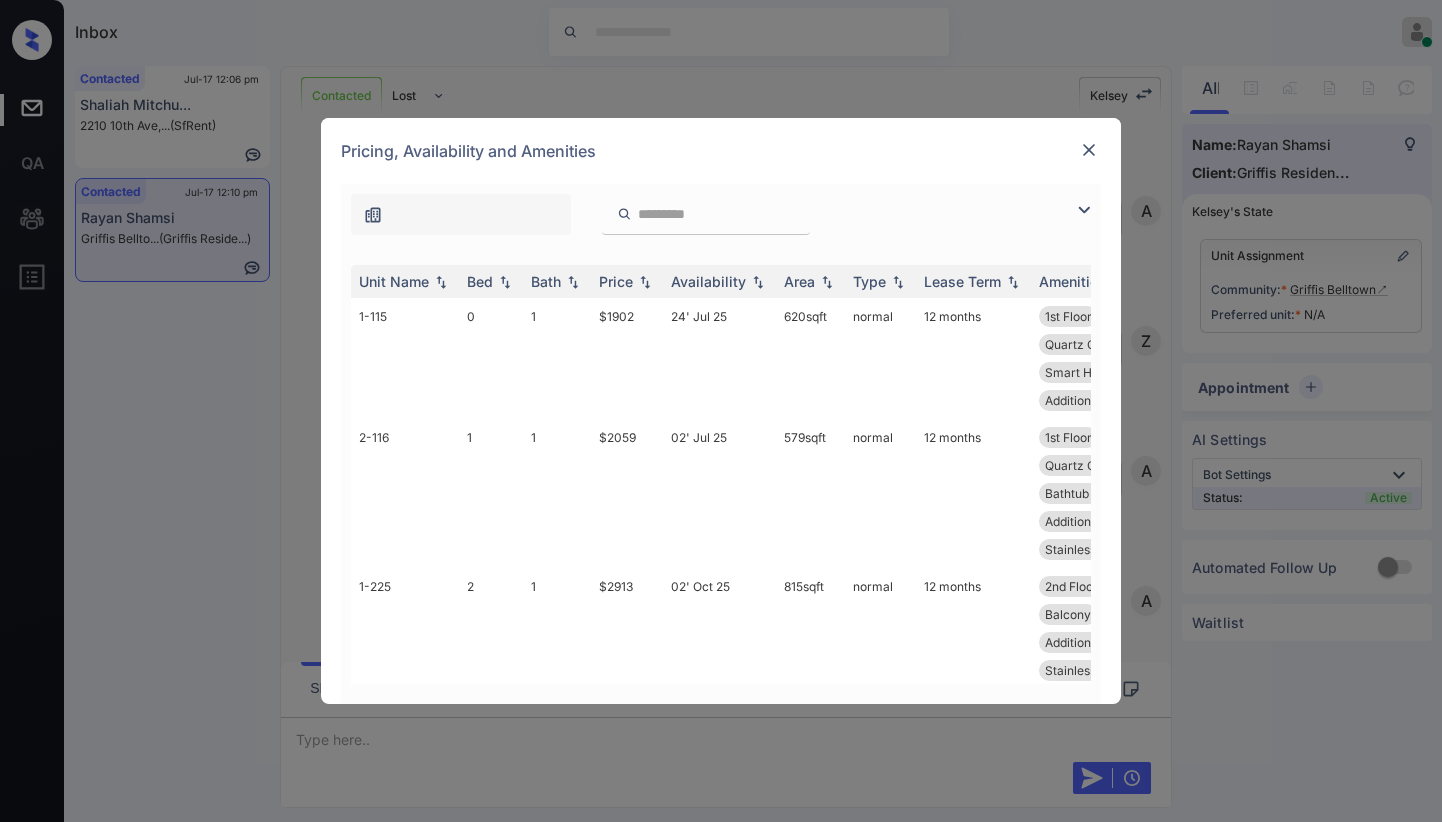 scroll, scrollTop: 0, scrollLeft: 0, axis: both 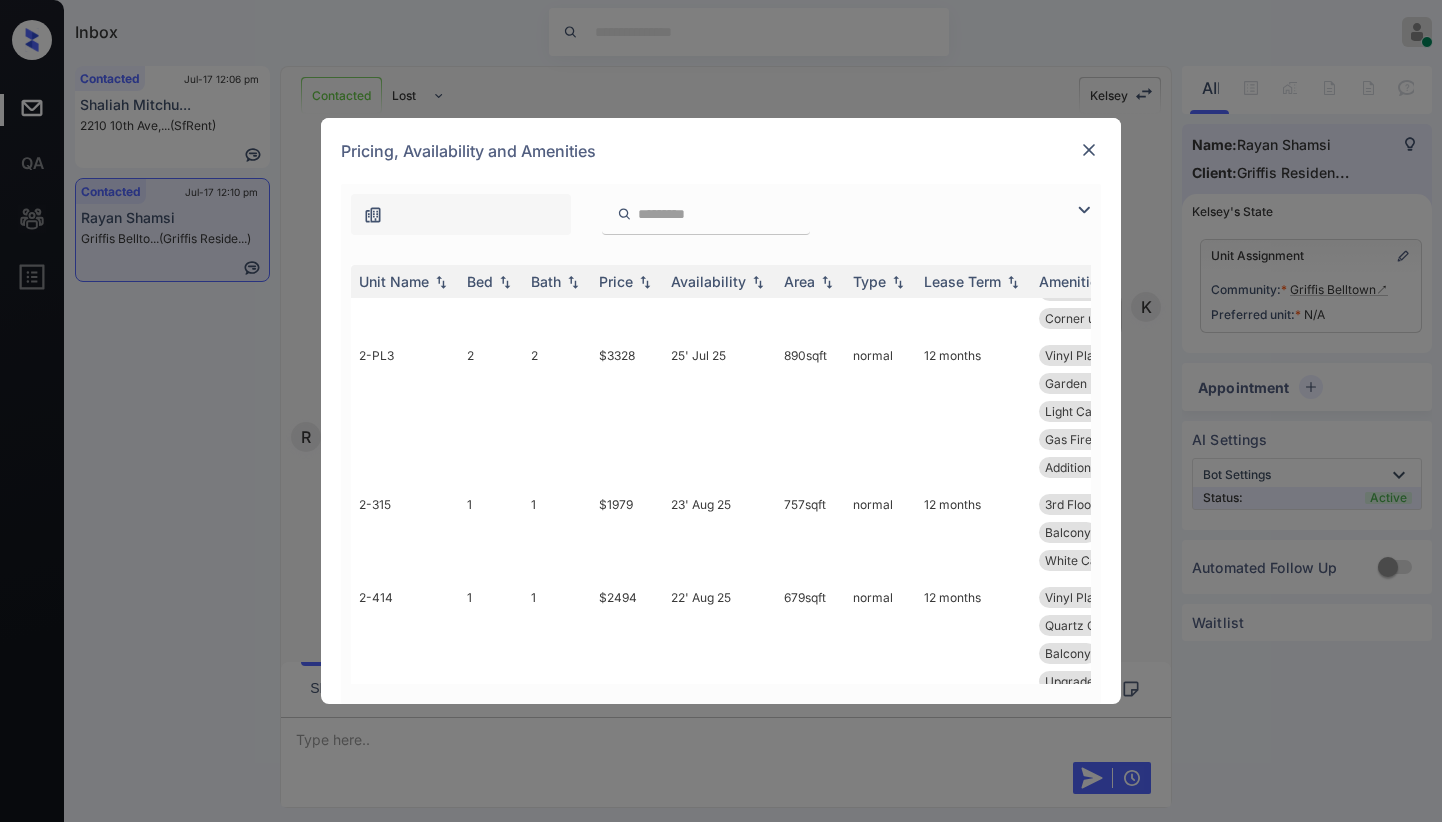 click at bounding box center [1084, 210] 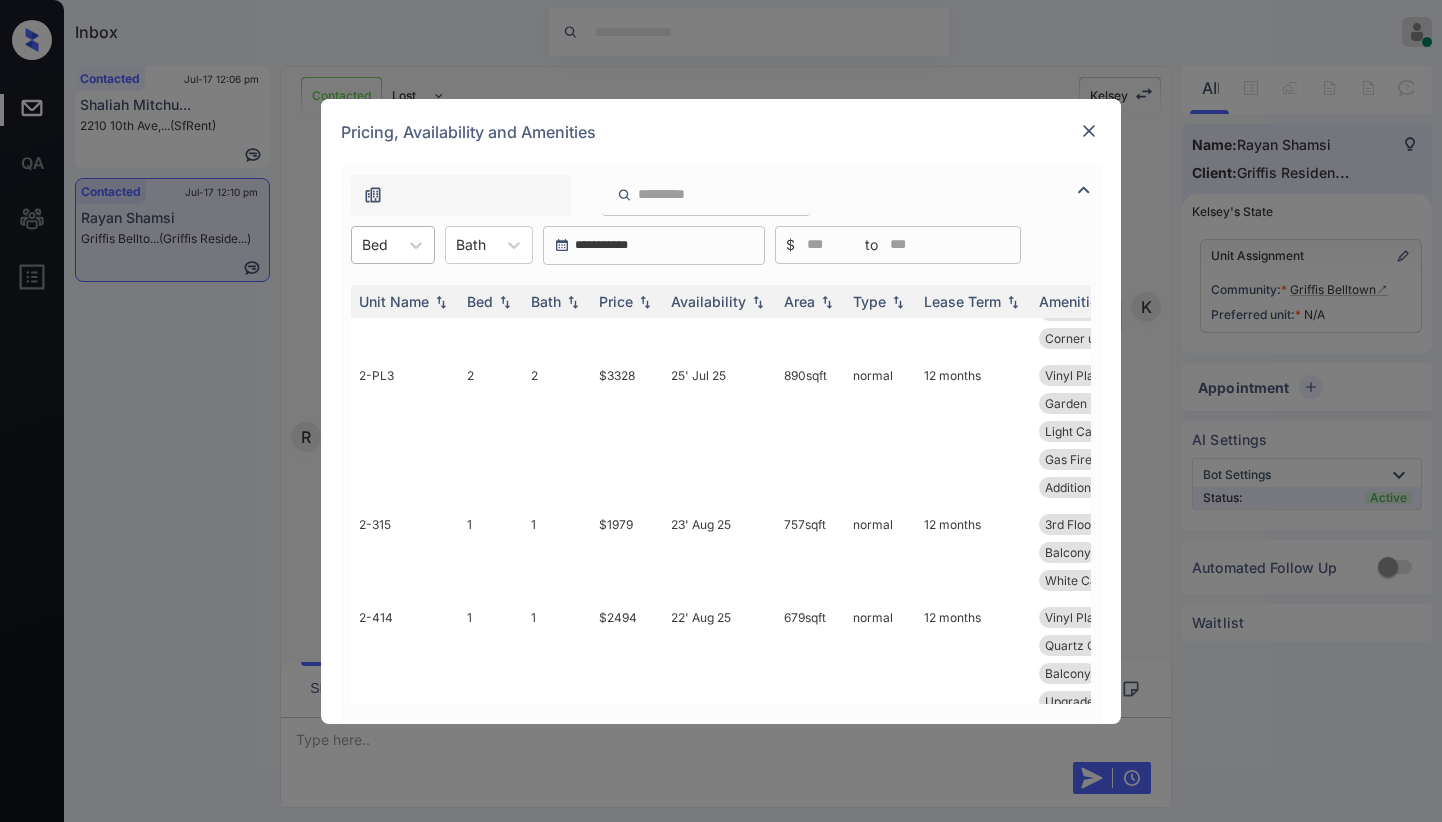click on "Bed" at bounding box center (375, 244) 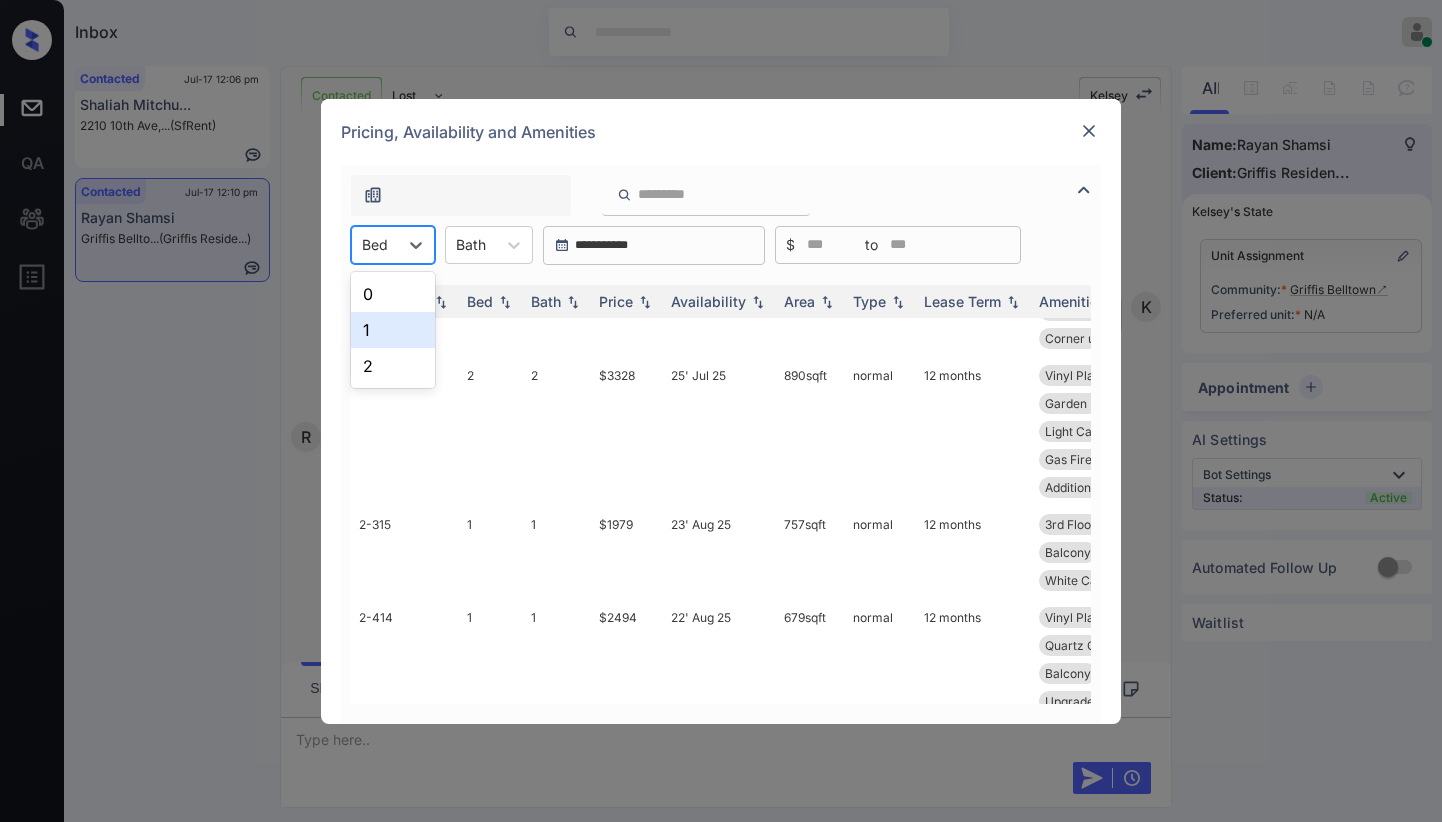 drag, startPoint x: 372, startPoint y: 364, endPoint x: 409, endPoint y: 336, distance: 46.400433 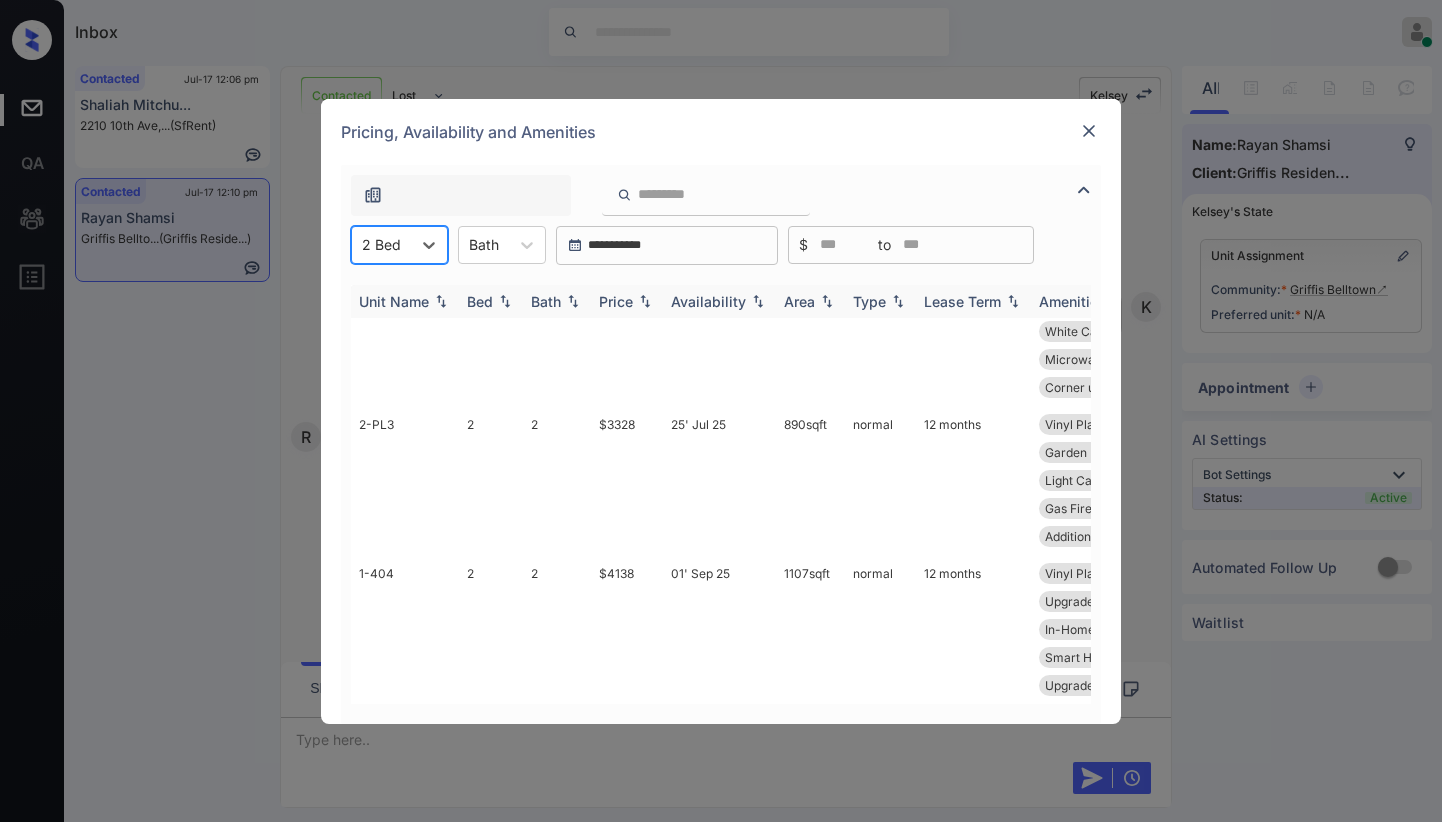 scroll, scrollTop: 197, scrollLeft: 0, axis: vertical 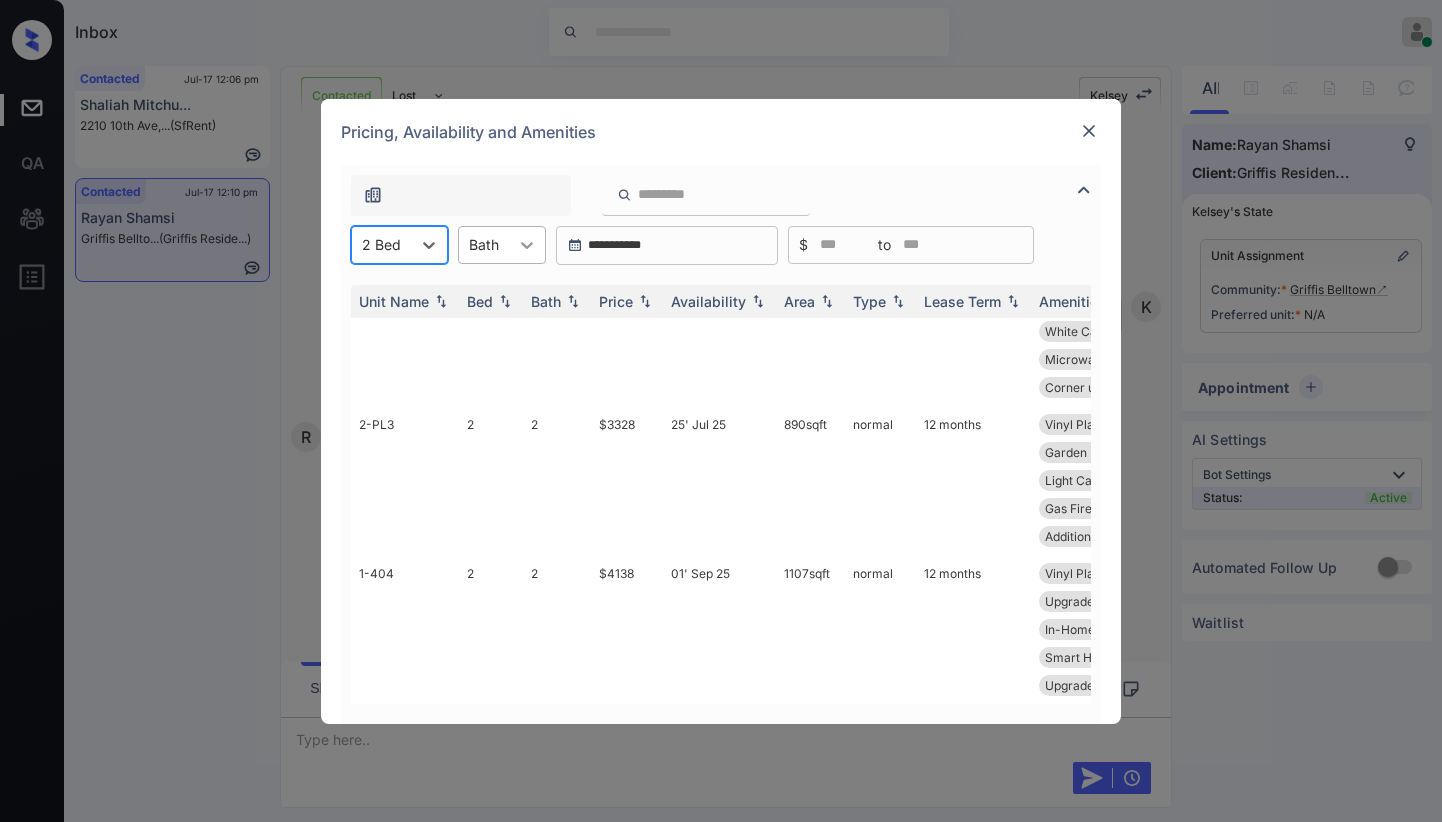 click at bounding box center (527, 245) 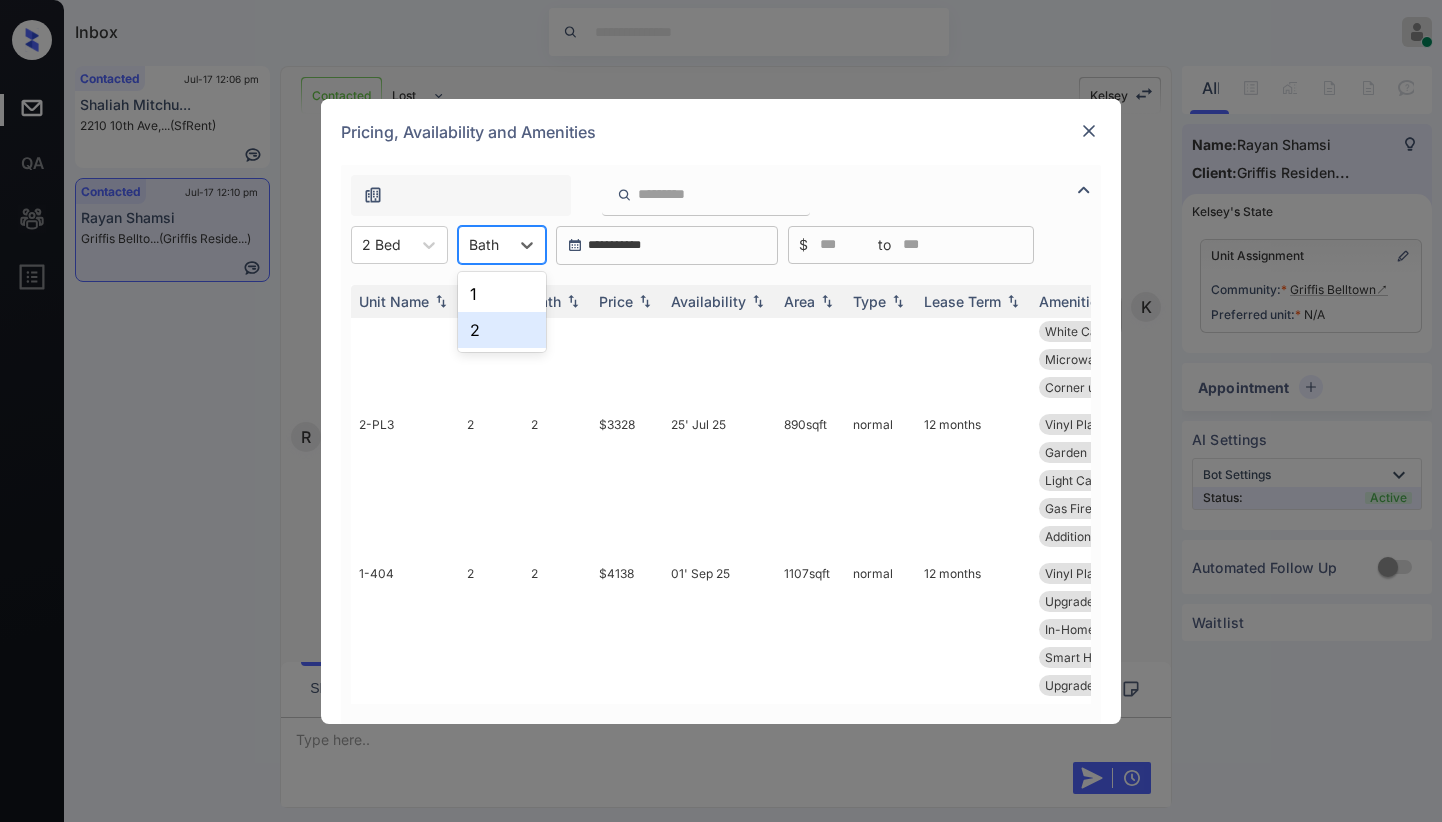 drag, startPoint x: 492, startPoint y: 337, endPoint x: 502, endPoint y: 324, distance: 16.40122 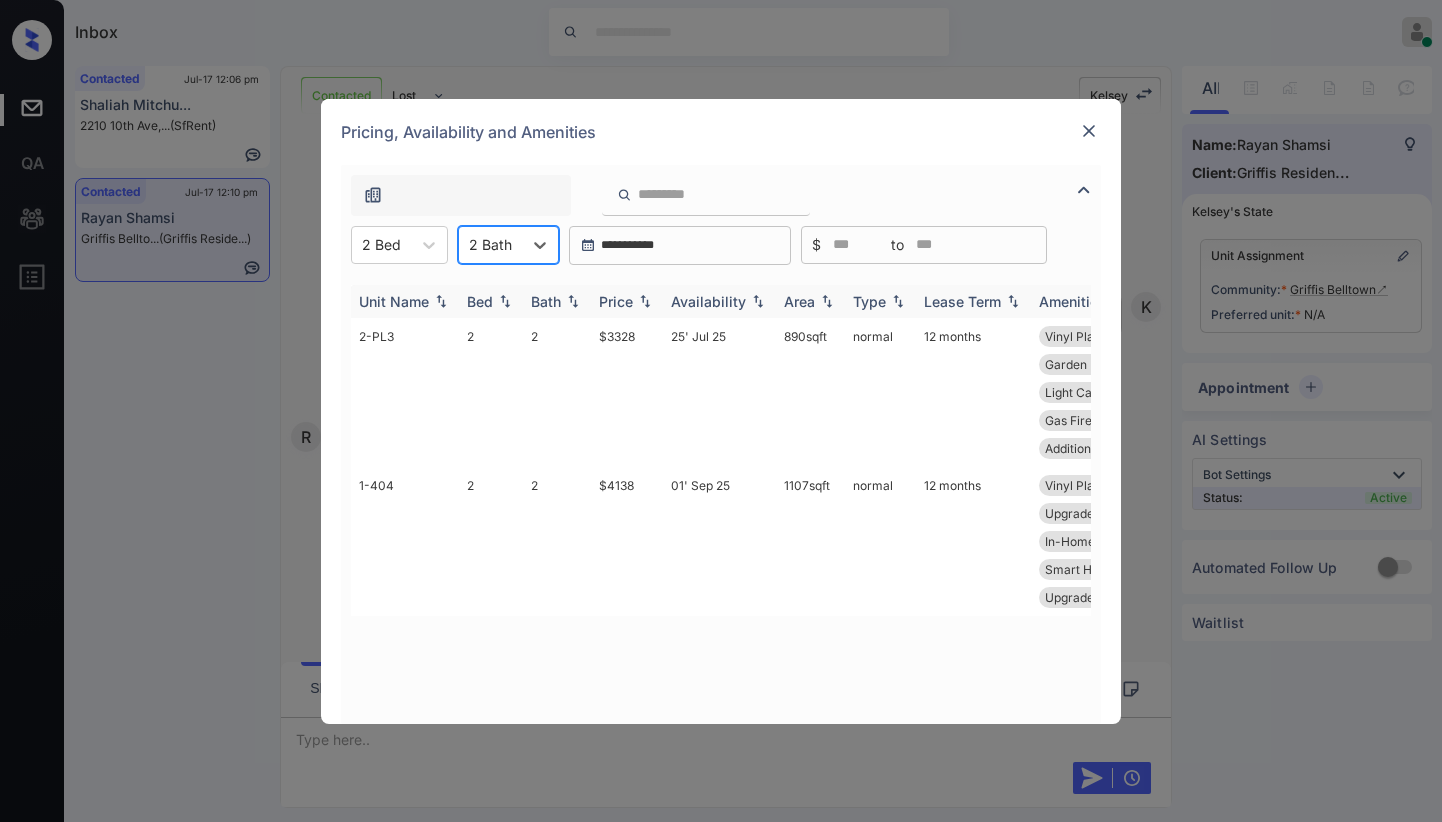 scroll, scrollTop: 0, scrollLeft: 0, axis: both 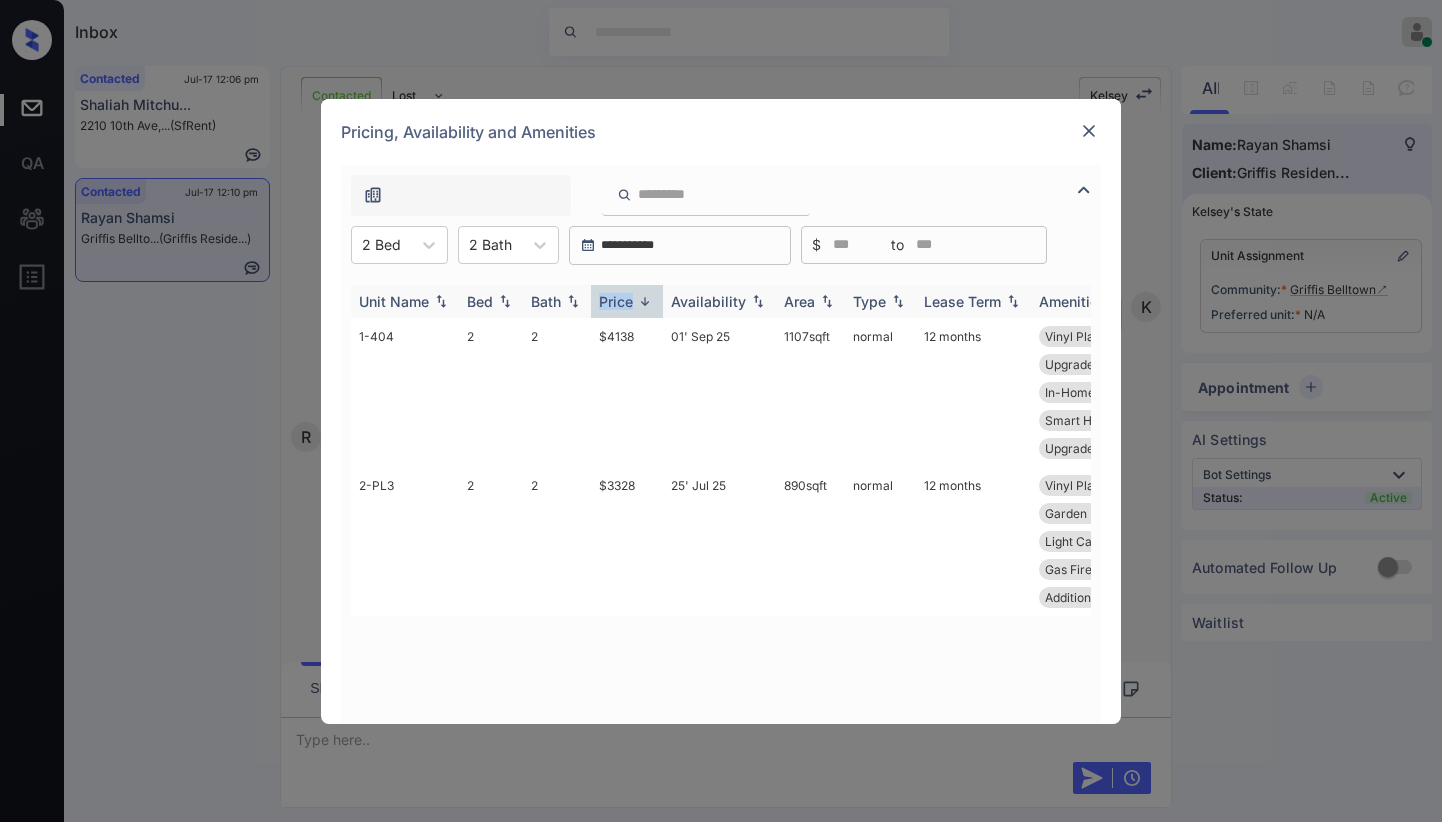 click on "Price" at bounding box center (616, 301) 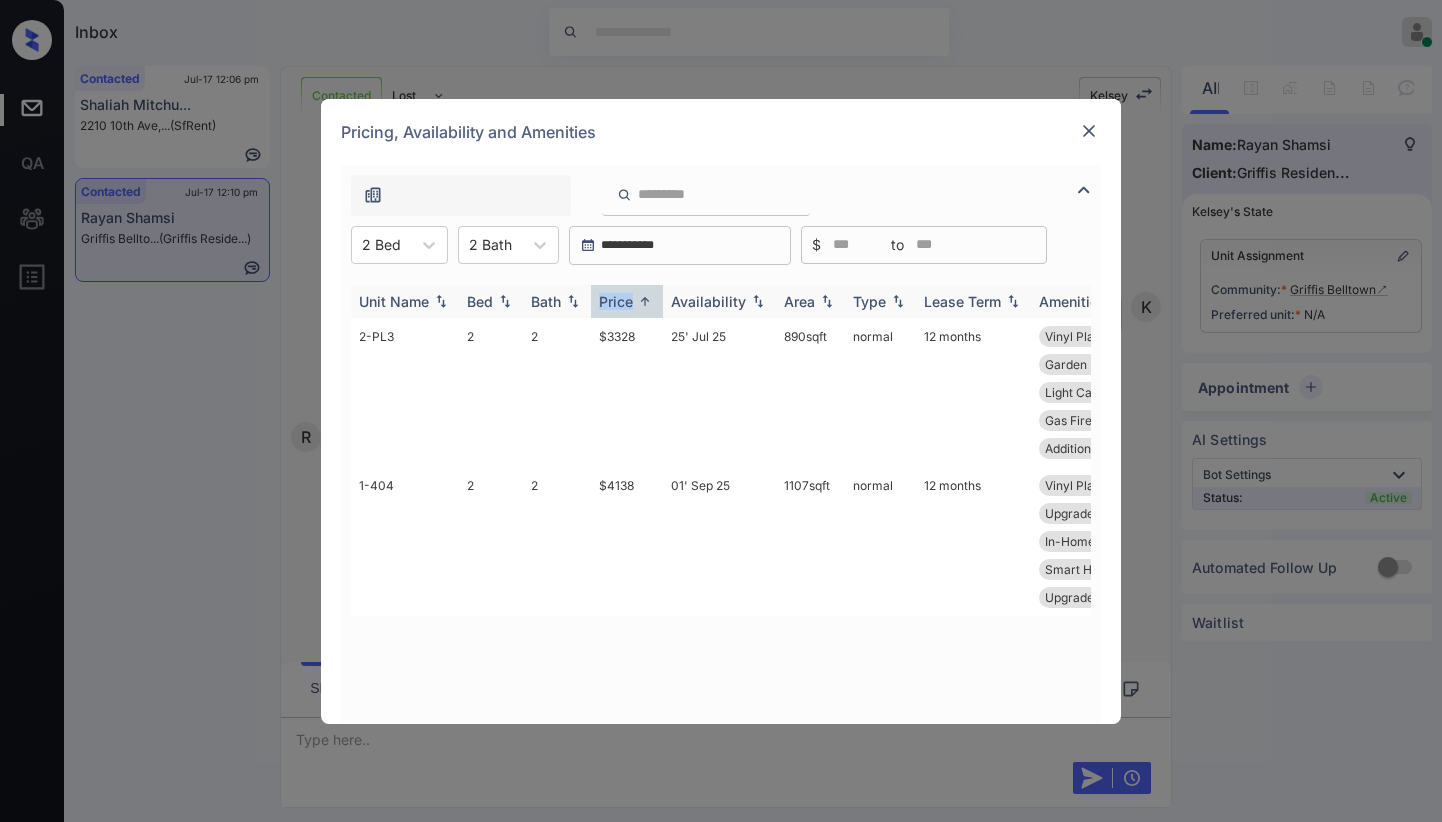 click on "Price" at bounding box center [616, 301] 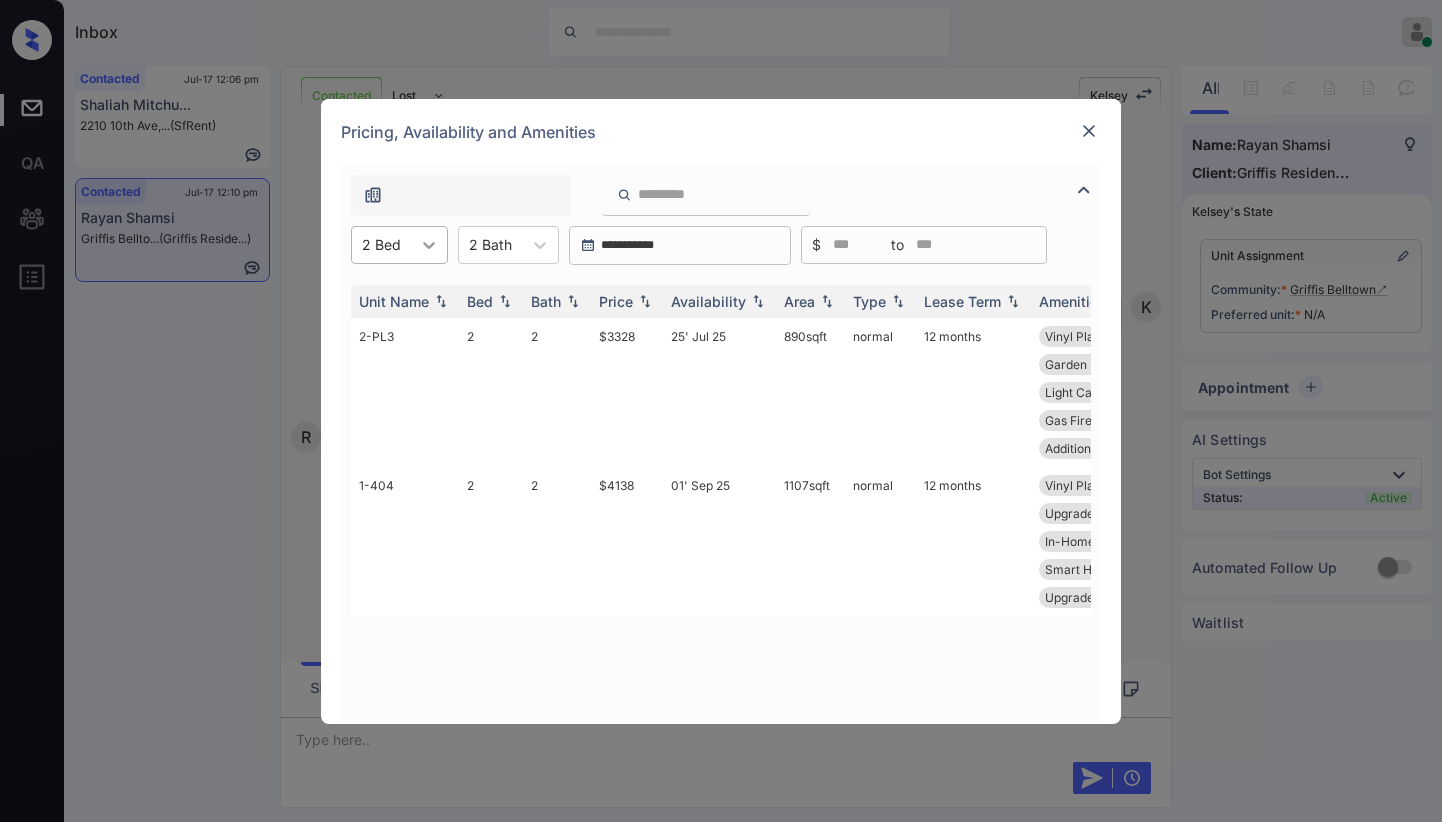 click at bounding box center (429, 245) 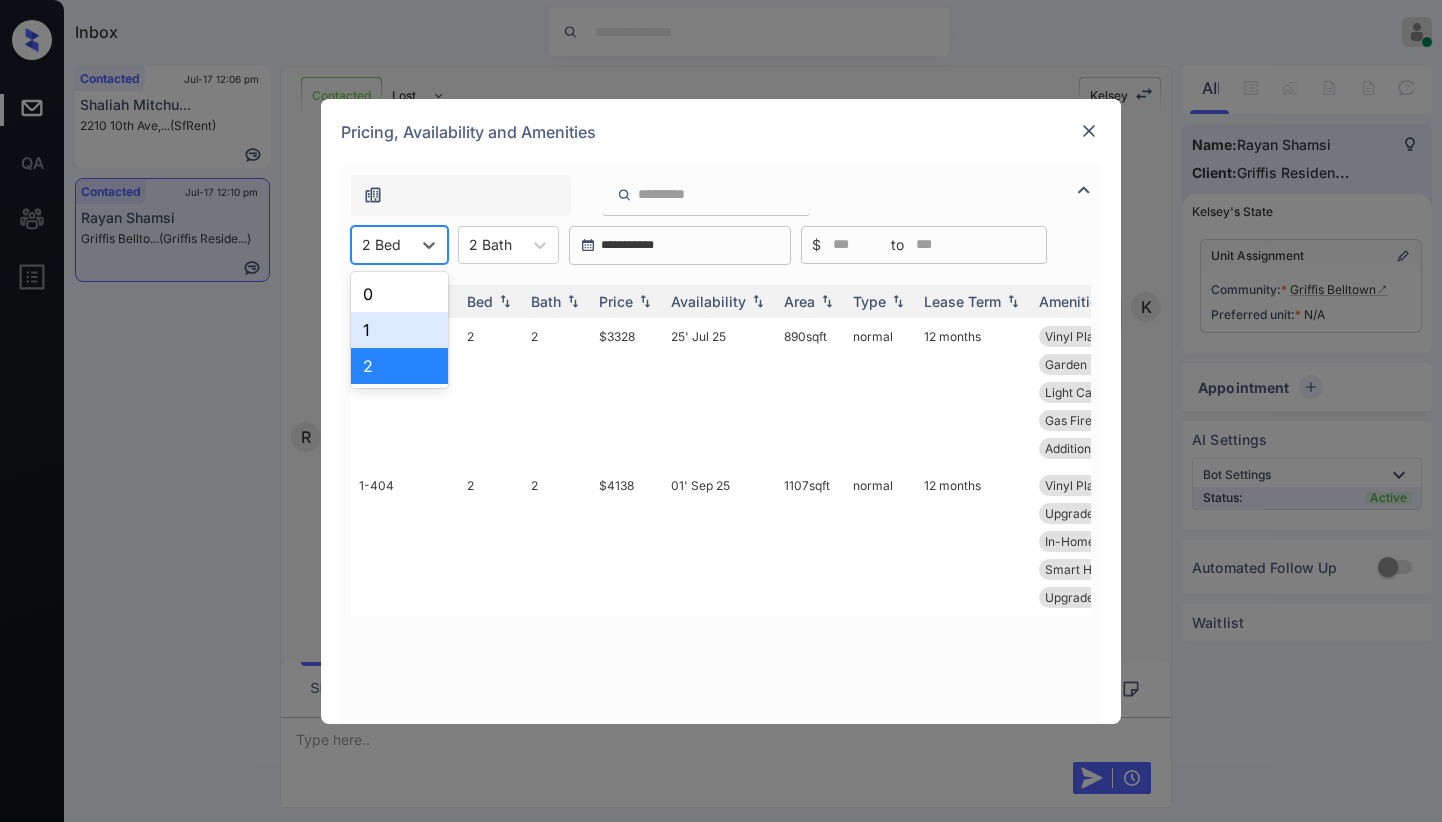 click on "1" at bounding box center [399, 330] 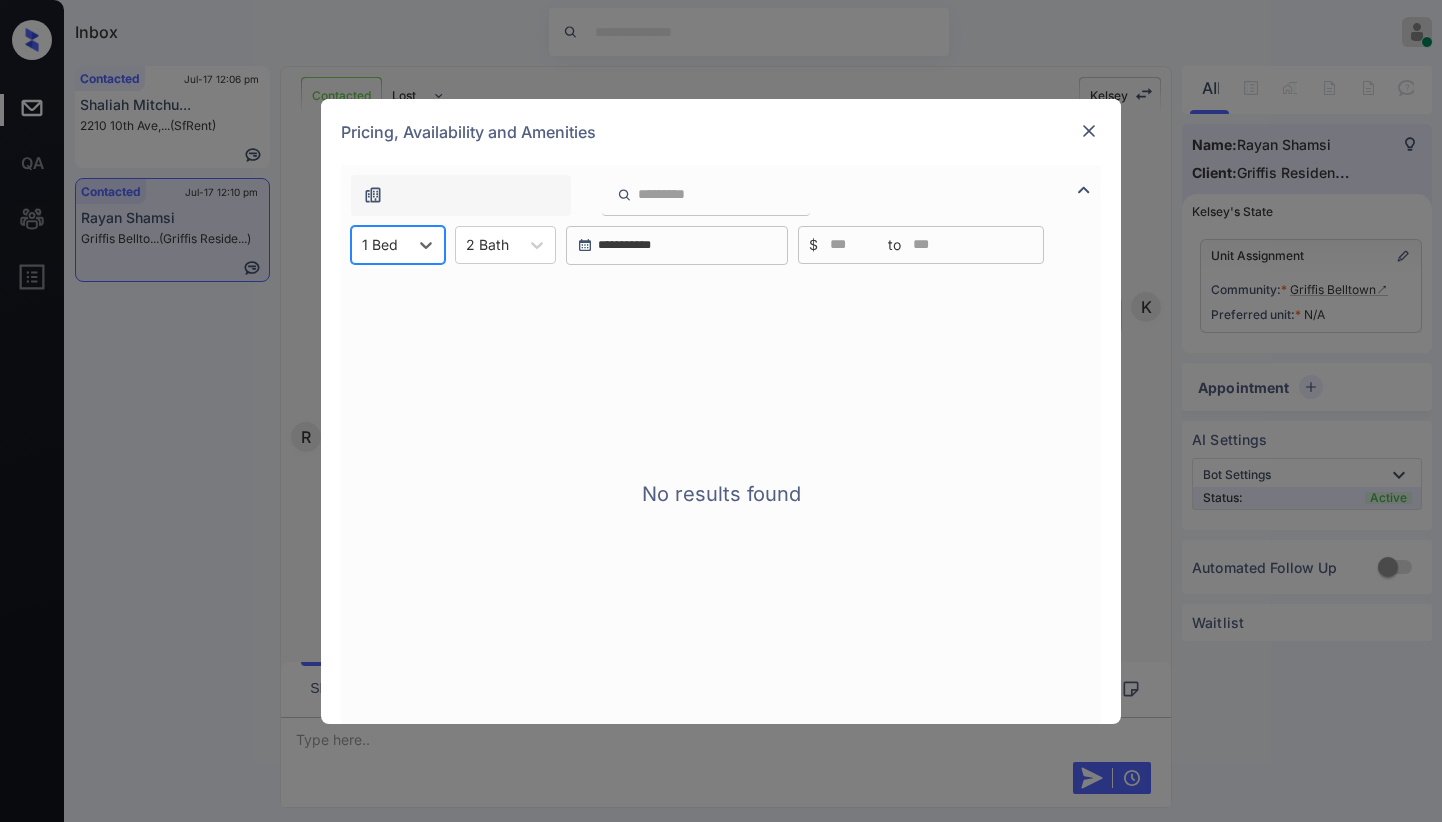click on "No results found" at bounding box center [721, 494] 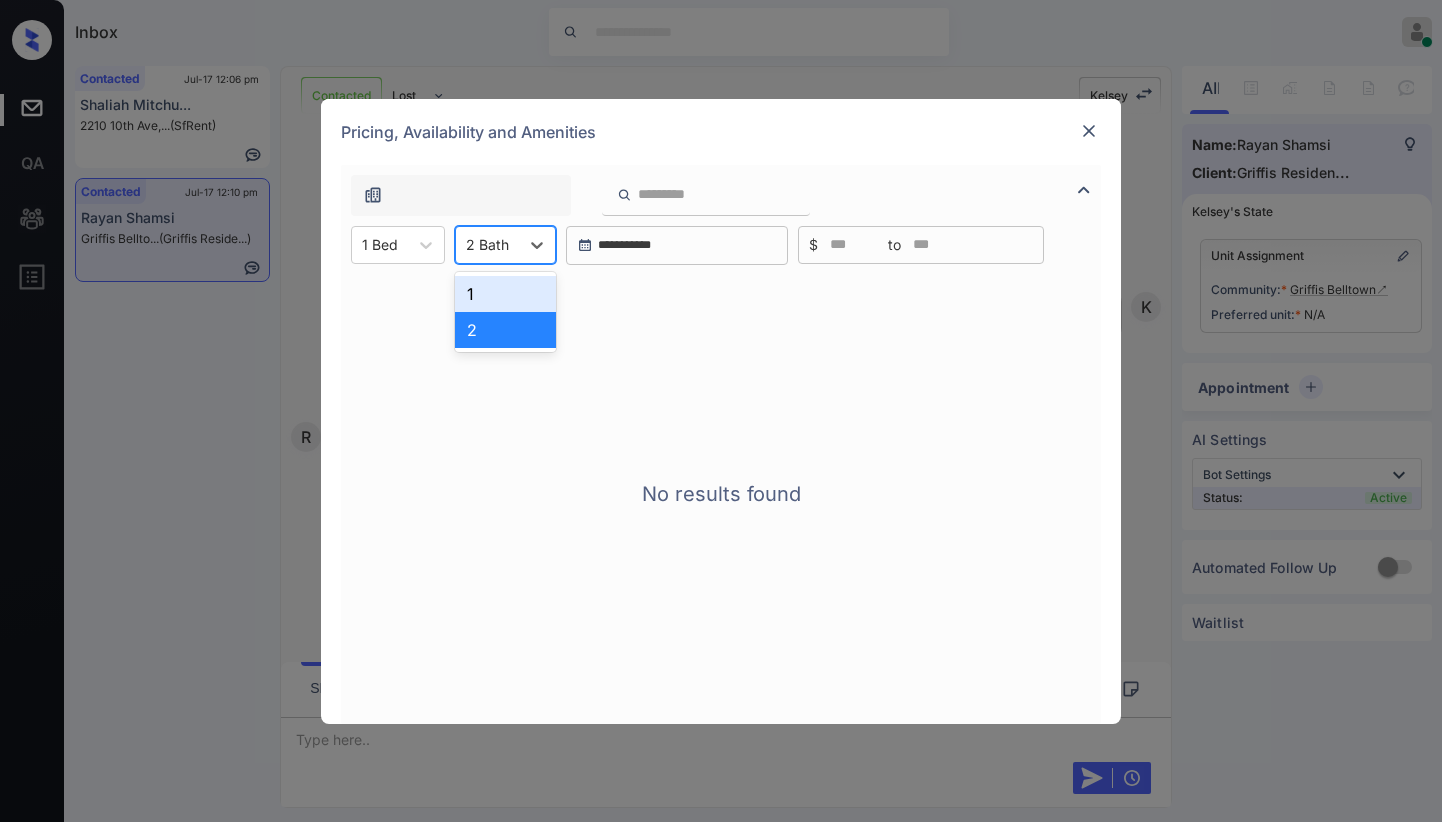click on "2 Bath" at bounding box center (487, 244) 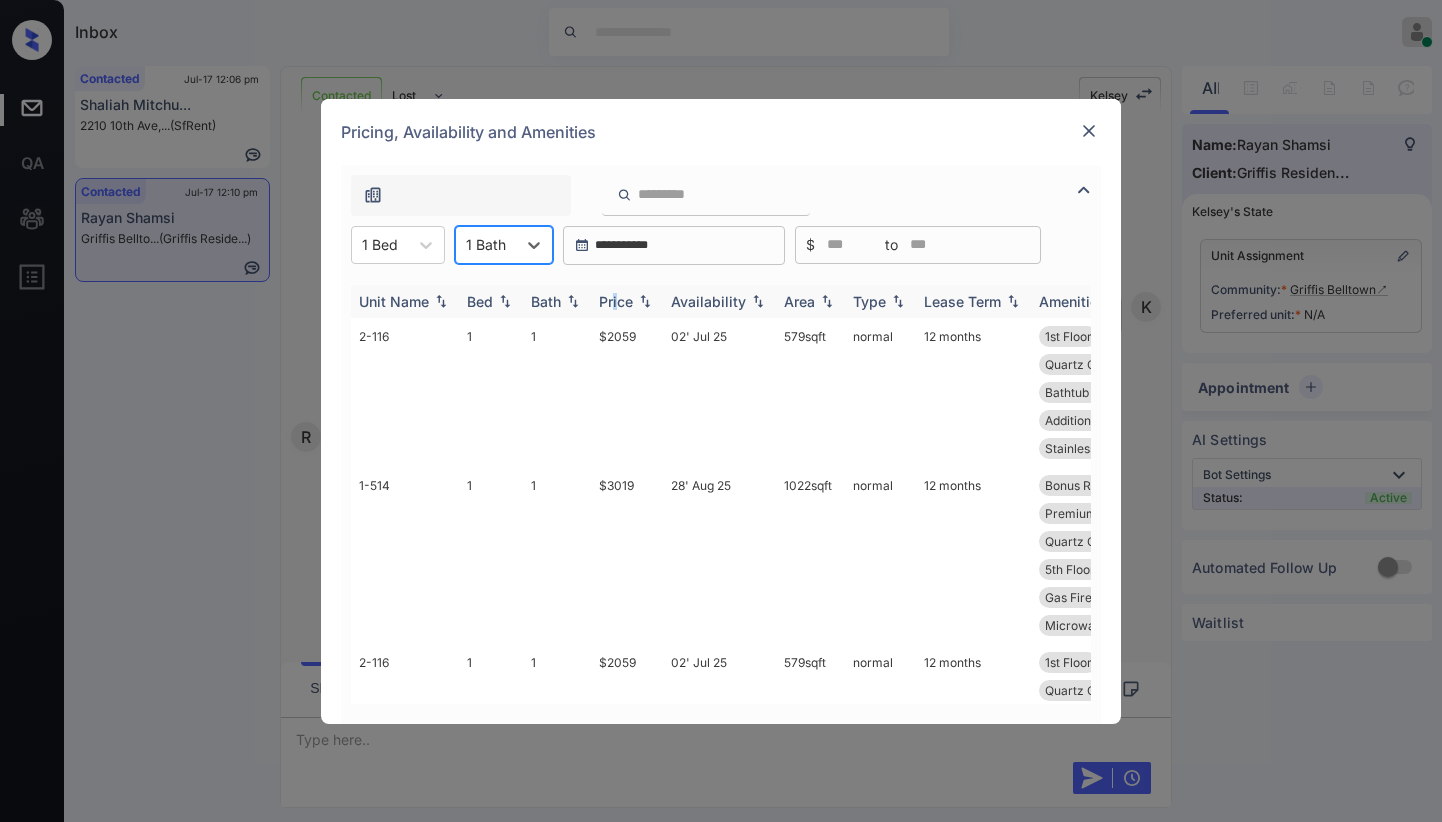 click on "Price" at bounding box center (616, 301) 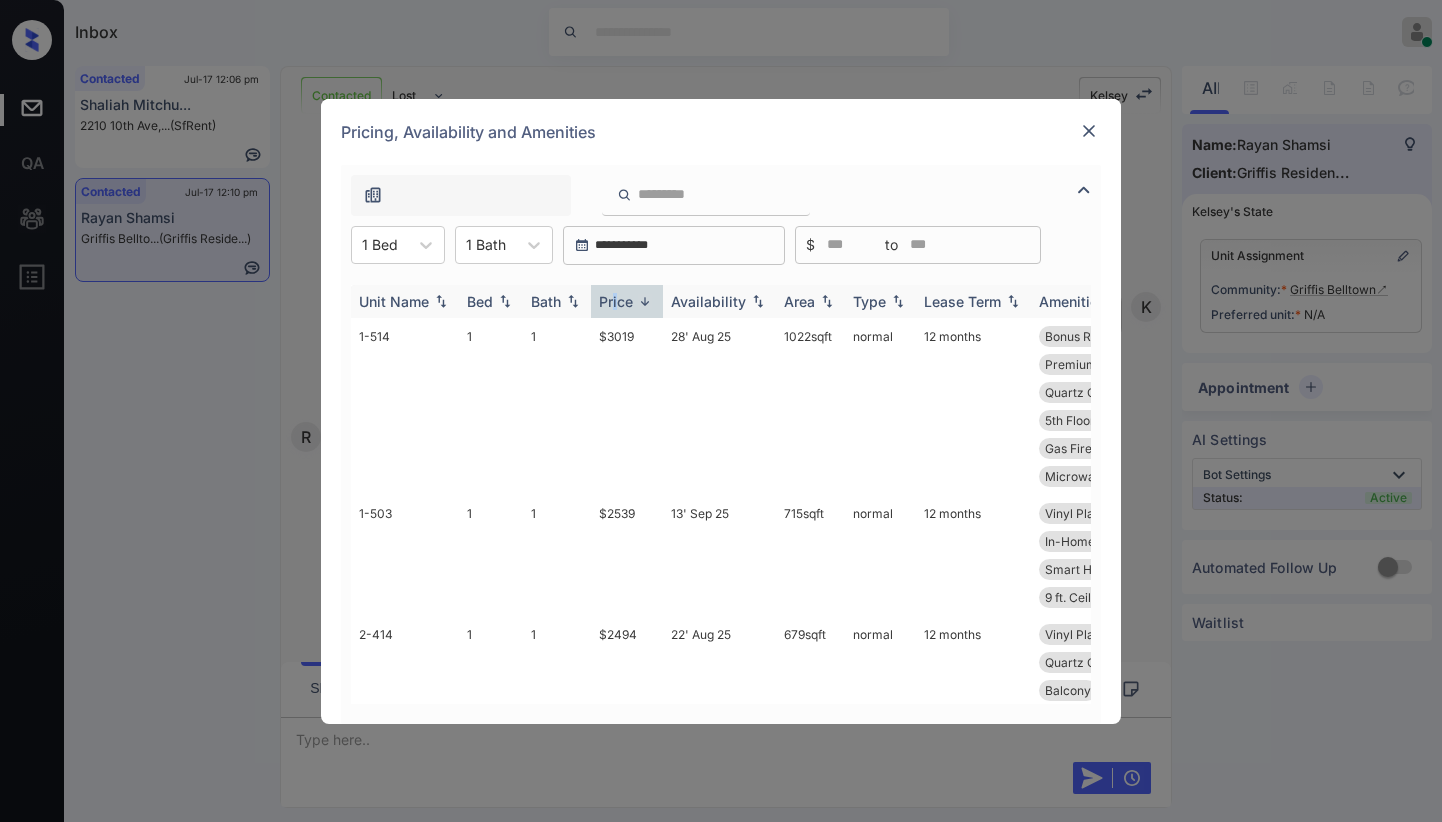 click on "Price" at bounding box center [616, 301] 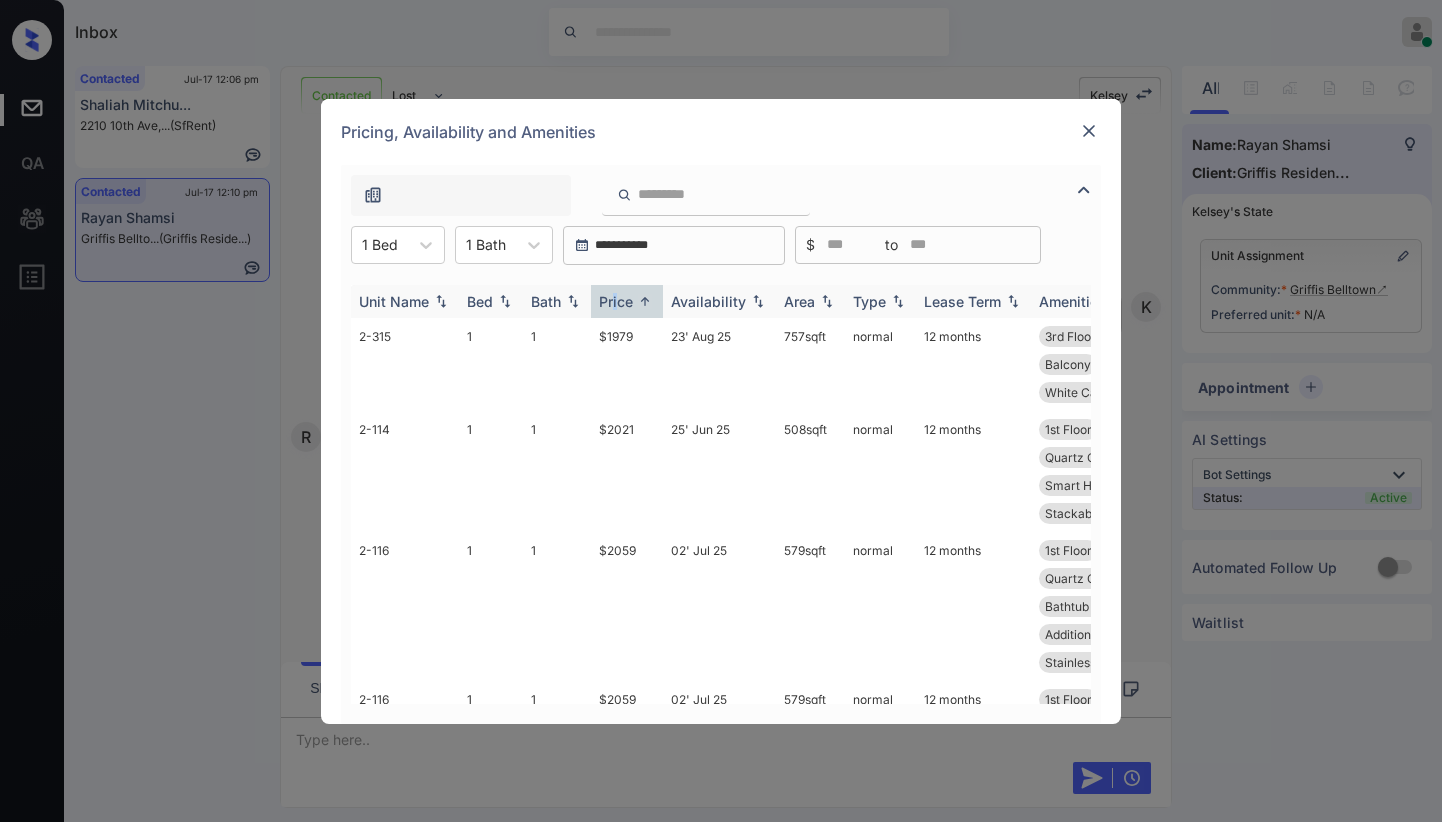 click on "Price" at bounding box center [616, 301] 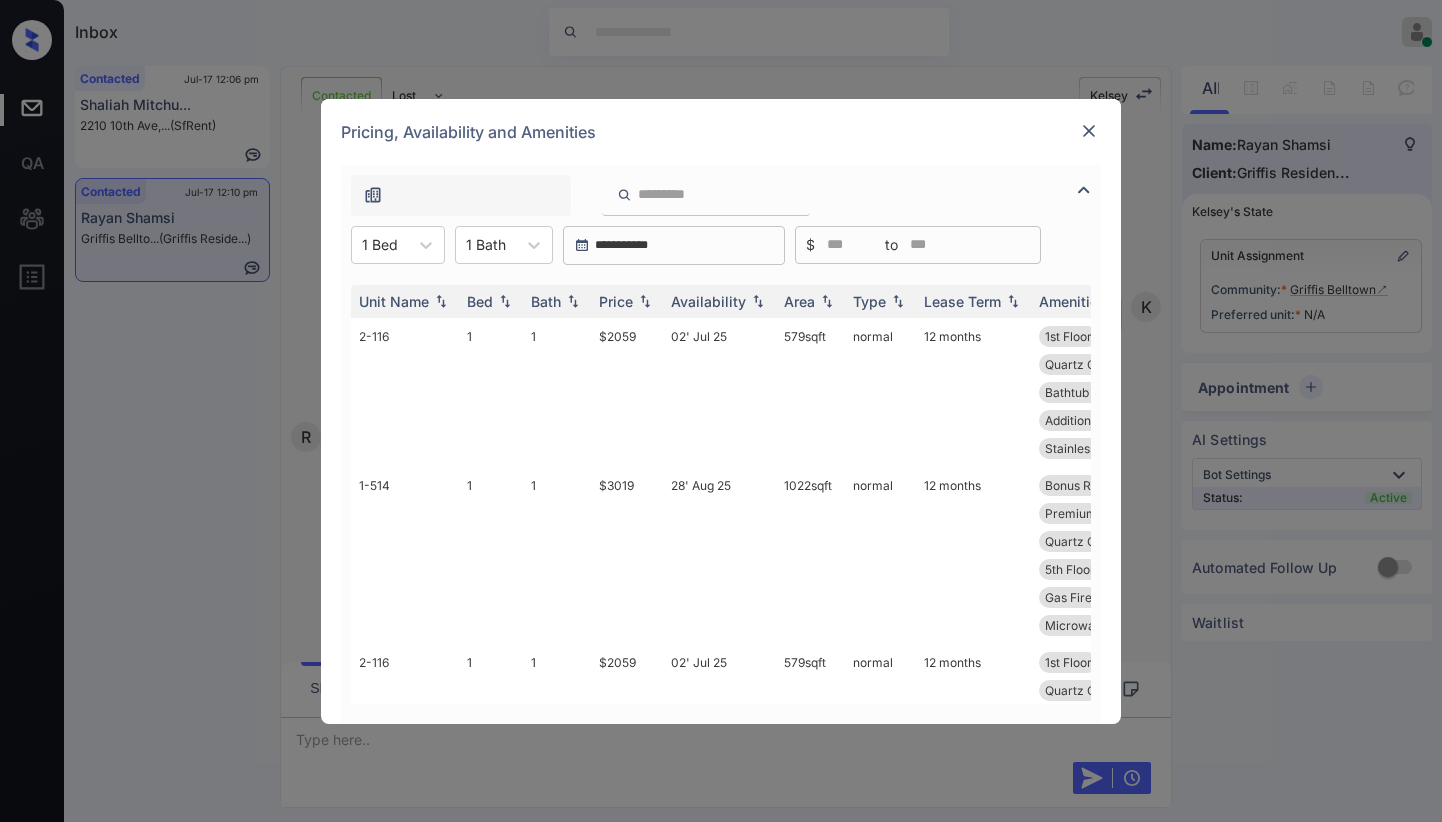 click on "**********" at bounding box center [721, 411] 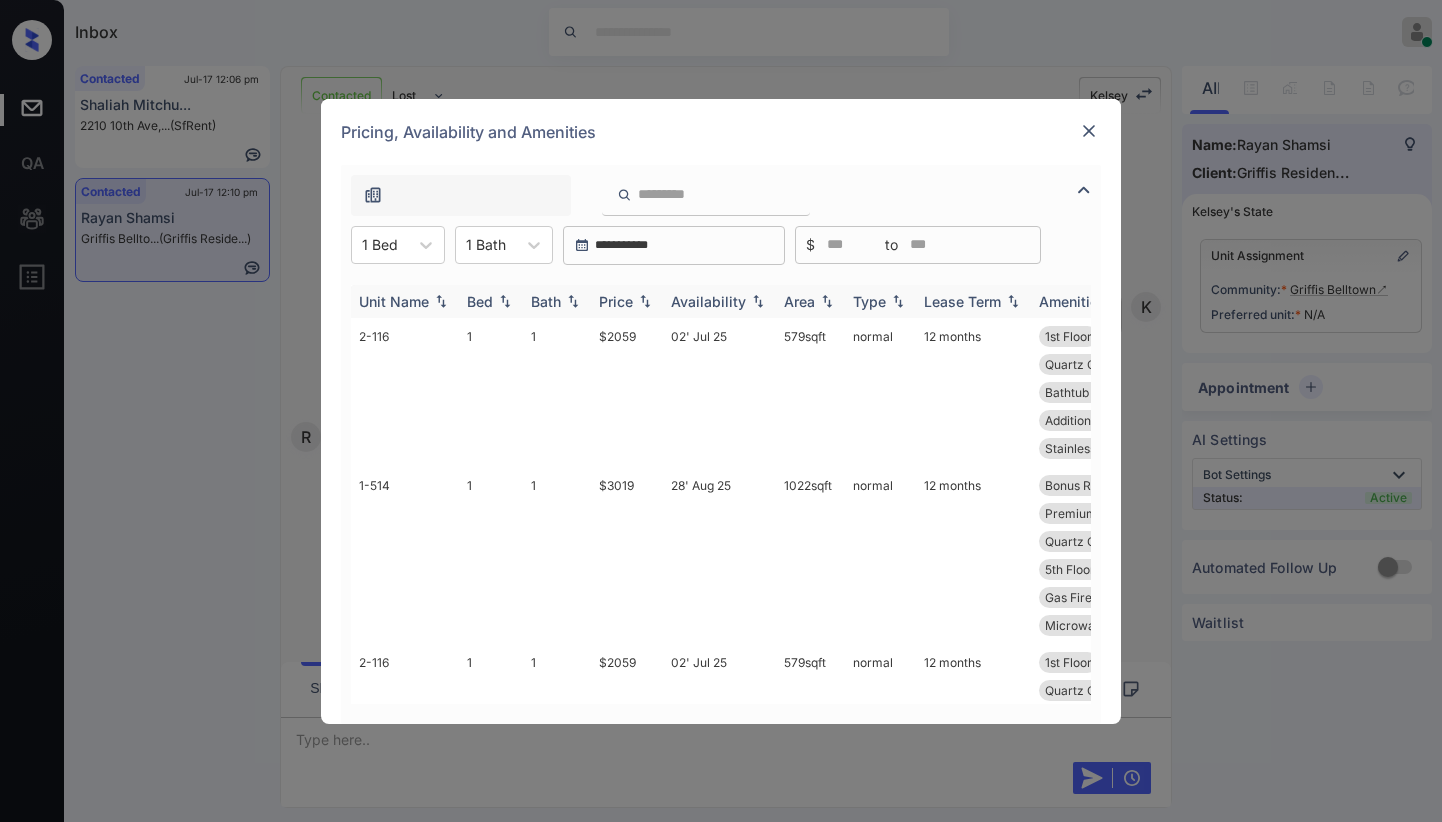 click at bounding box center (645, 301) 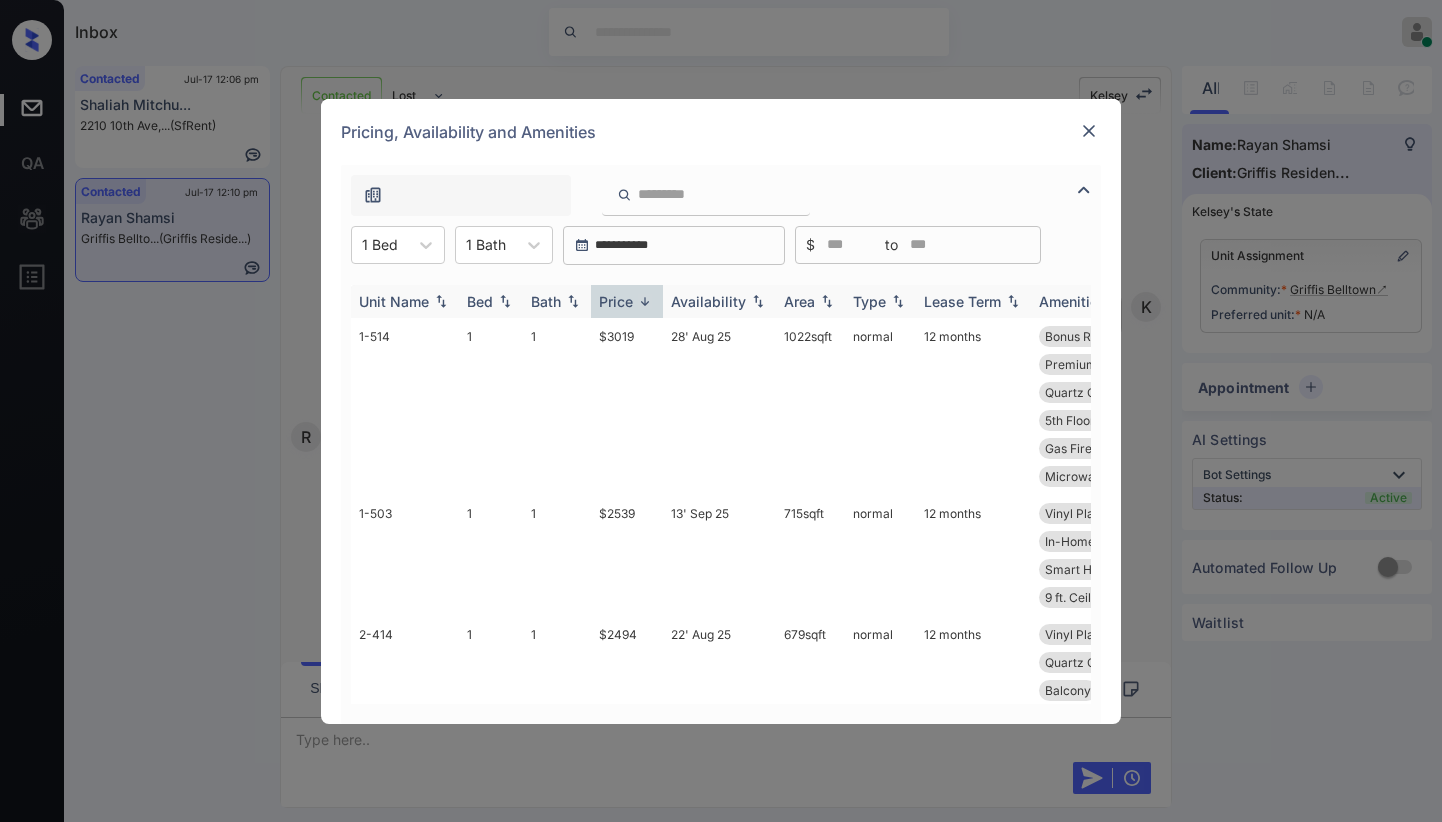 click at bounding box center (645, 301) 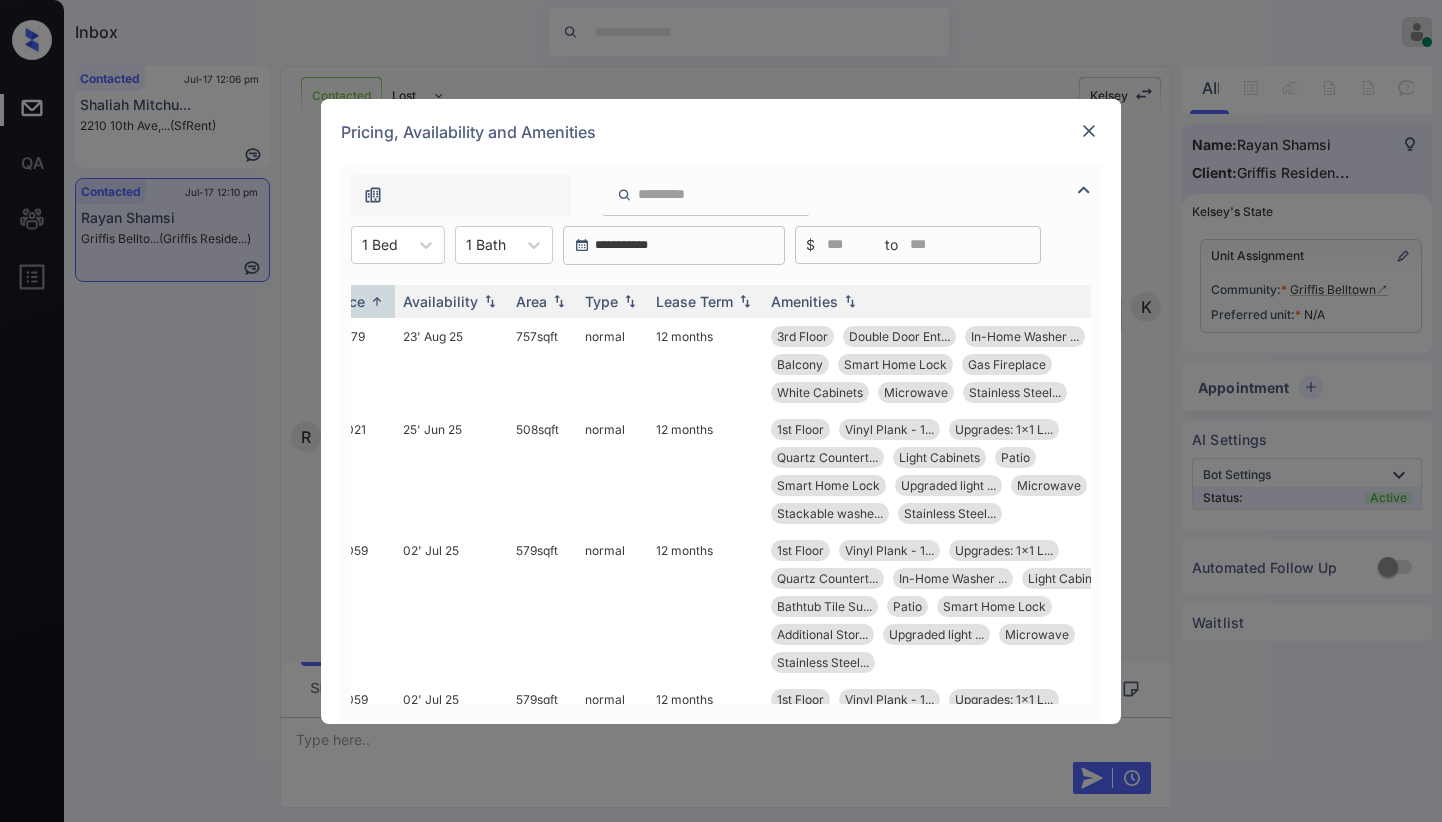 scroll, scrollTop: 0, scrollLeft: 0, axis: both 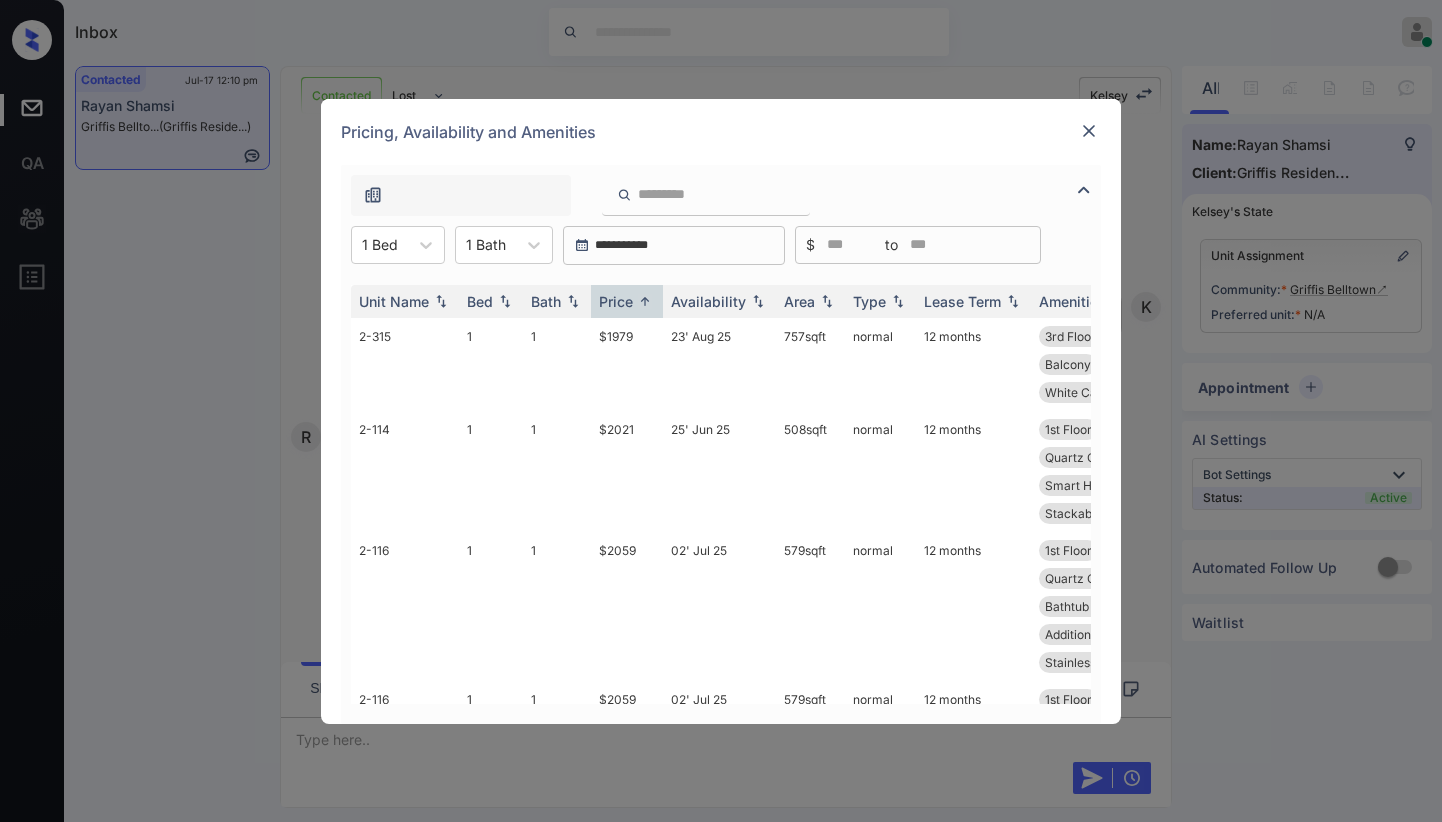 click at bounding box center (1089, 131) 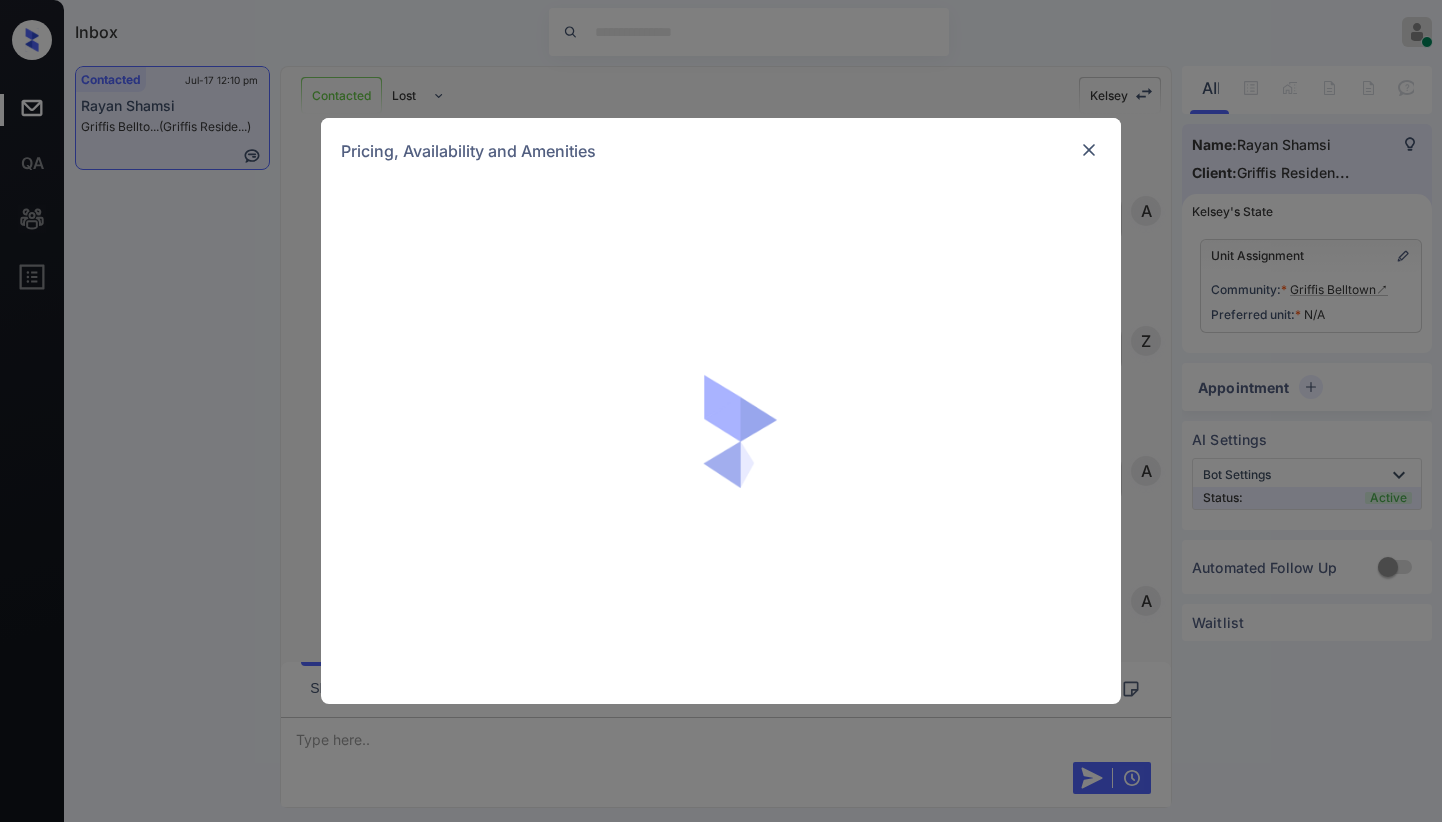 scroll, scrollTop: 0, scrollLeft: 0, axis: both 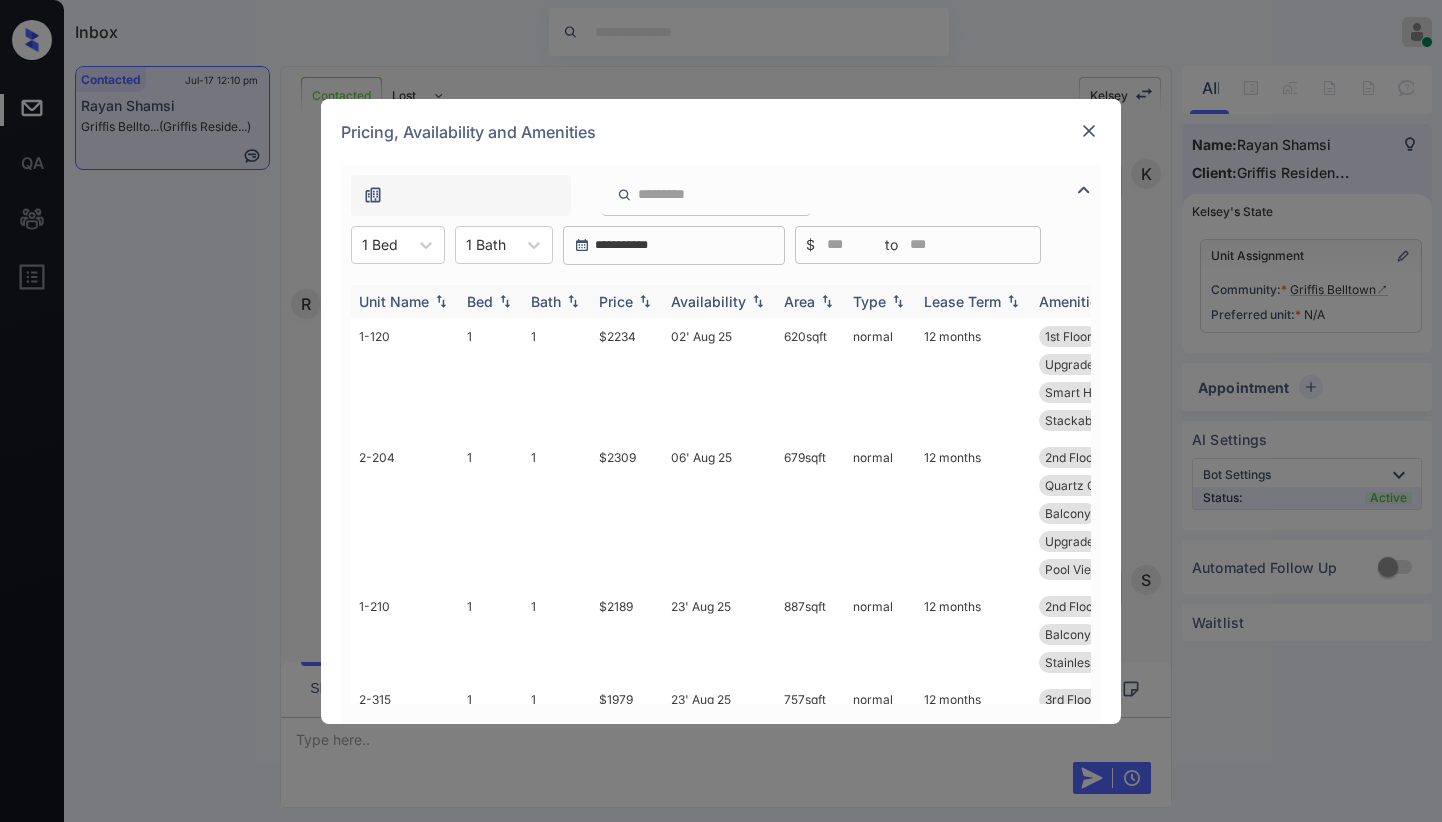 click on "Price" at bounding box center (616, 301) 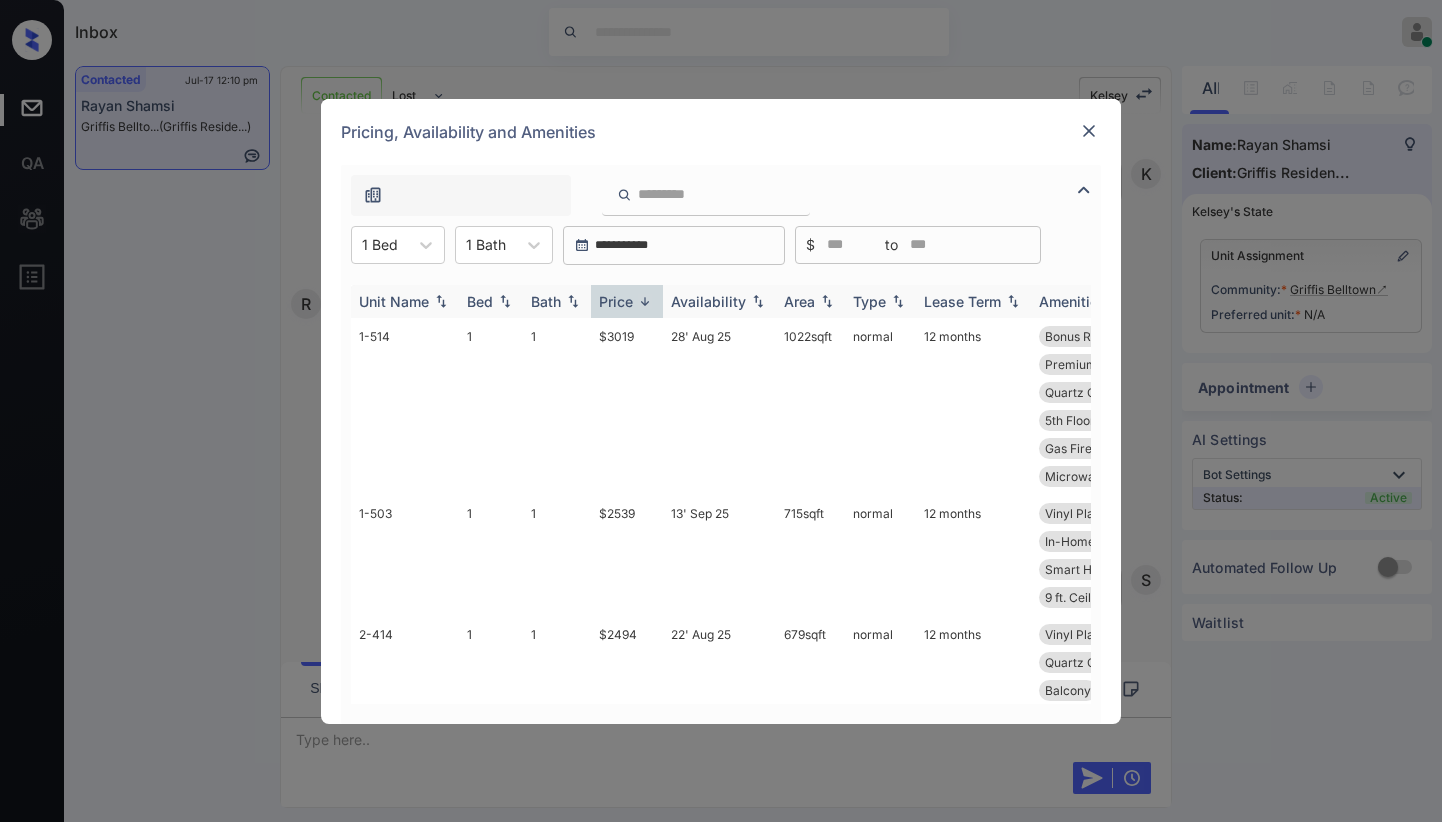 click at bounding box center [645, 301] 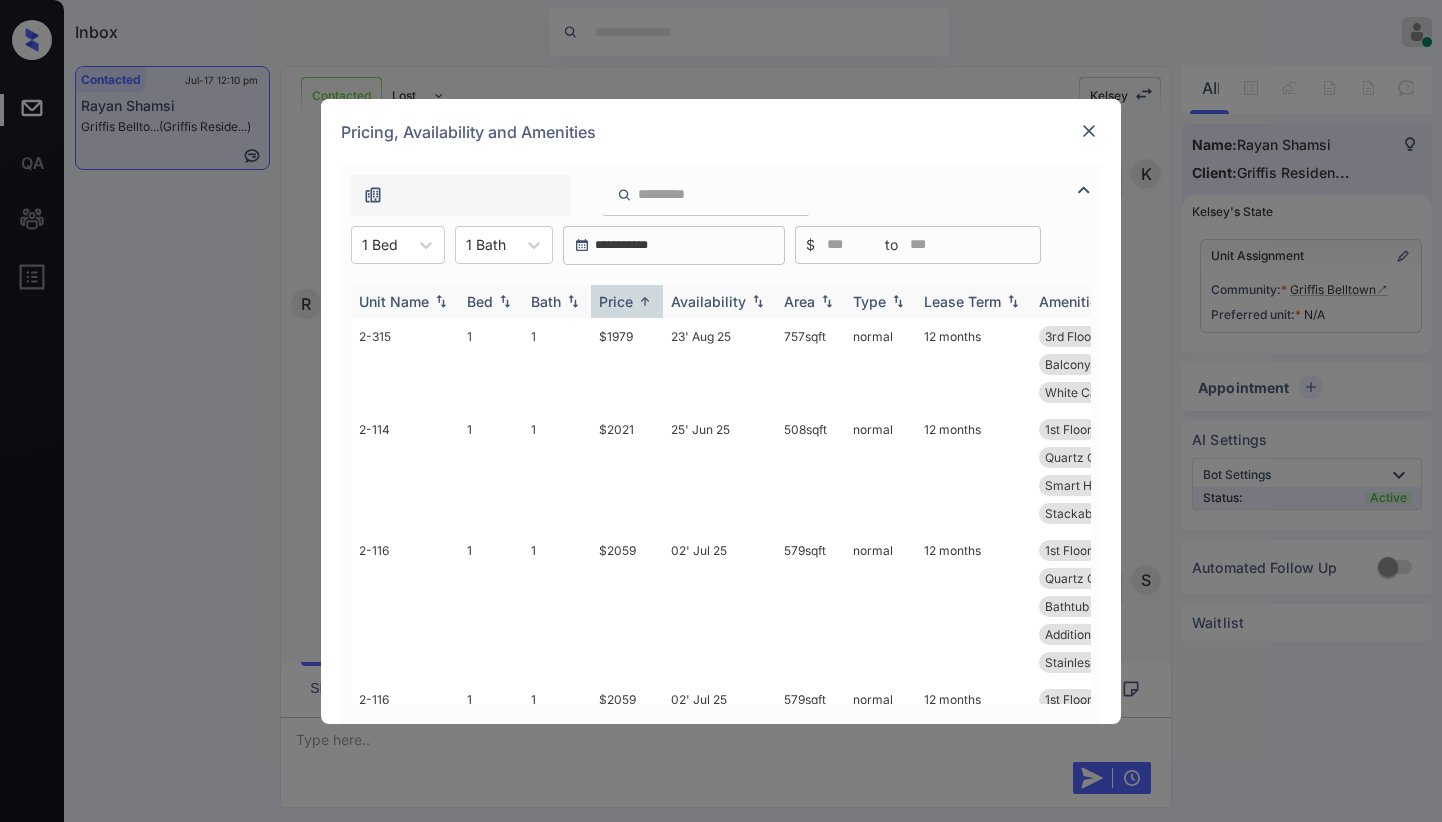 click at bounding box center [645, 301] 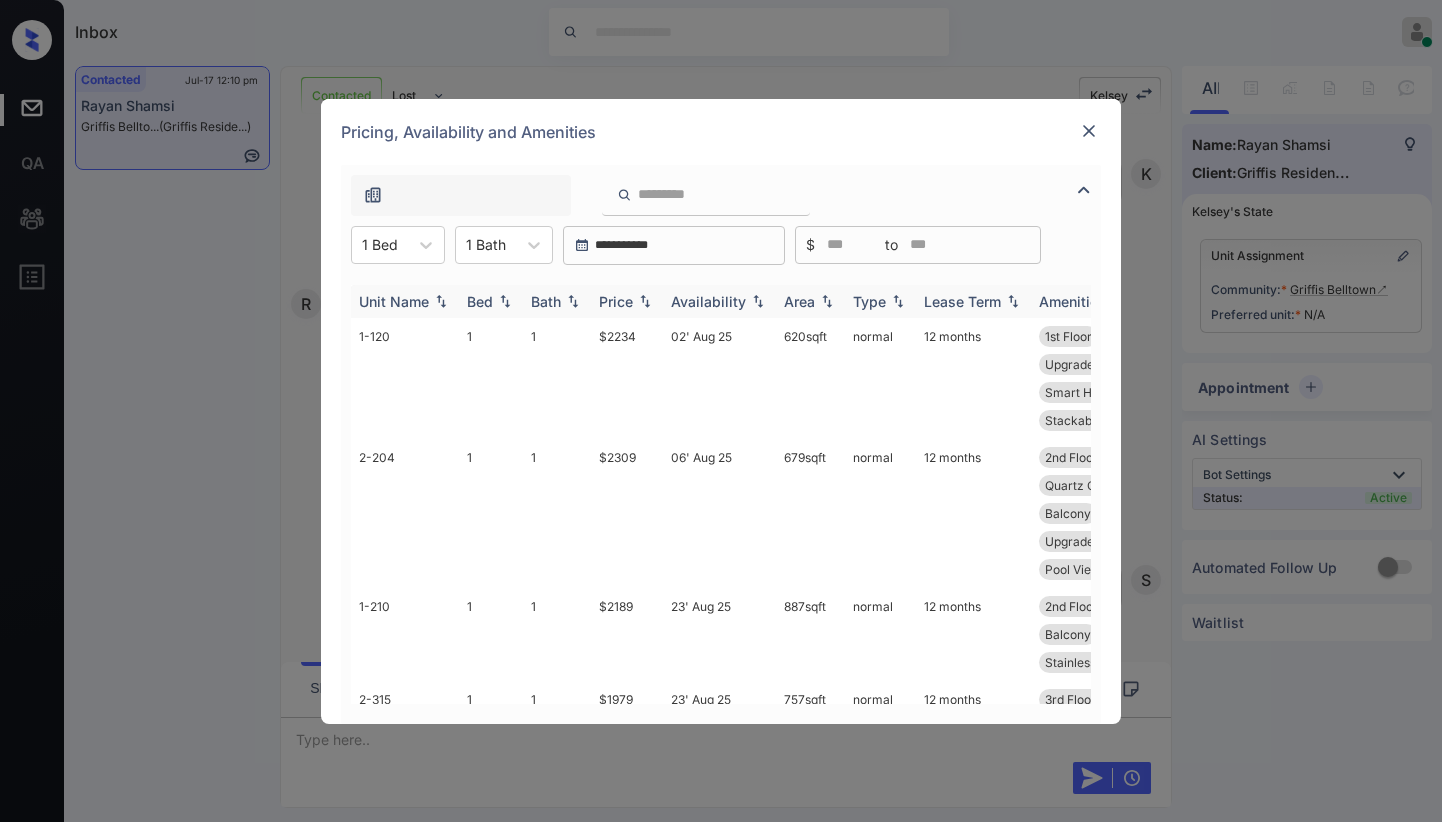 click at bounding box center [645, 301] 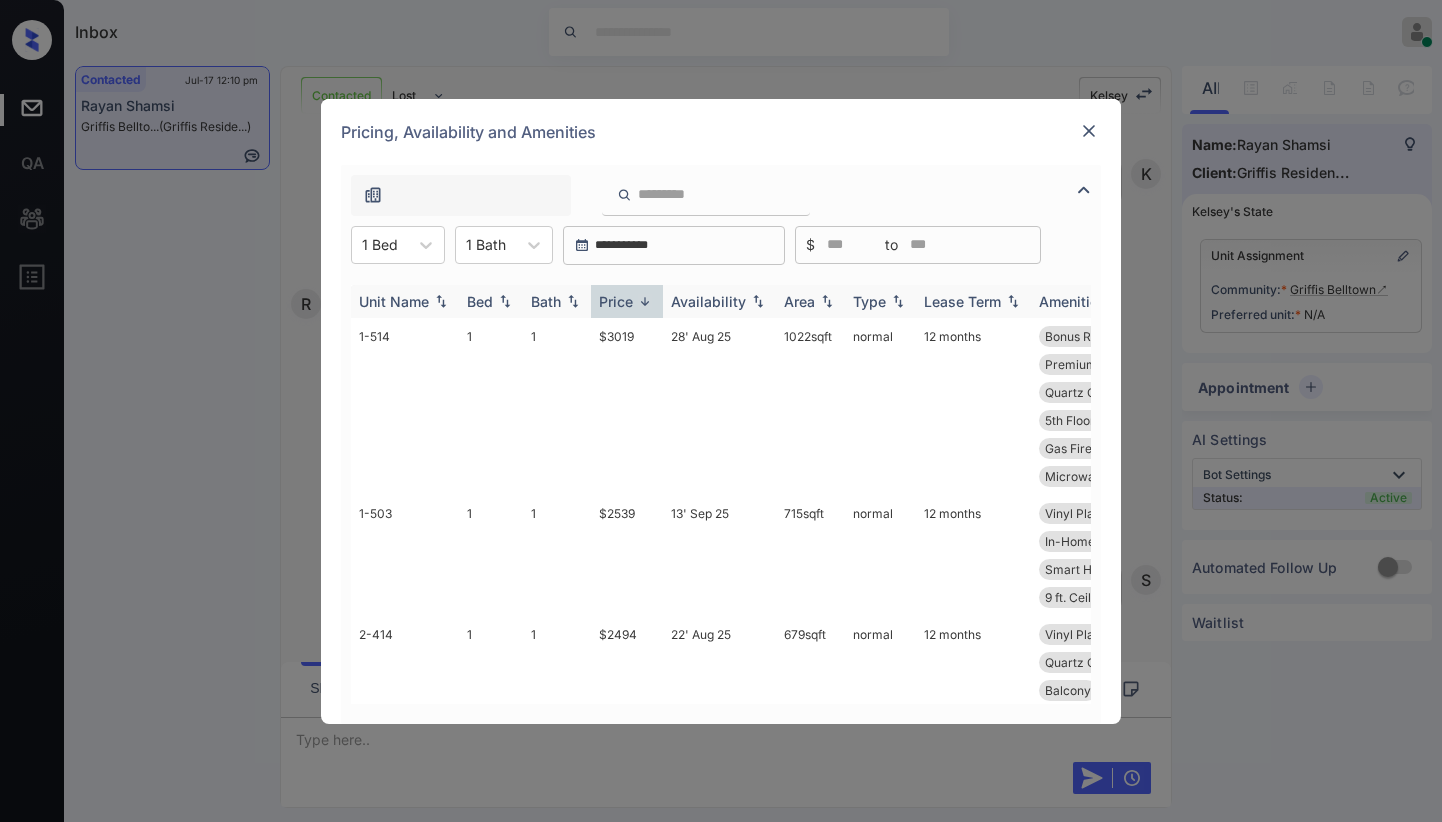 click on "Price" at bounding box center (627, 301) 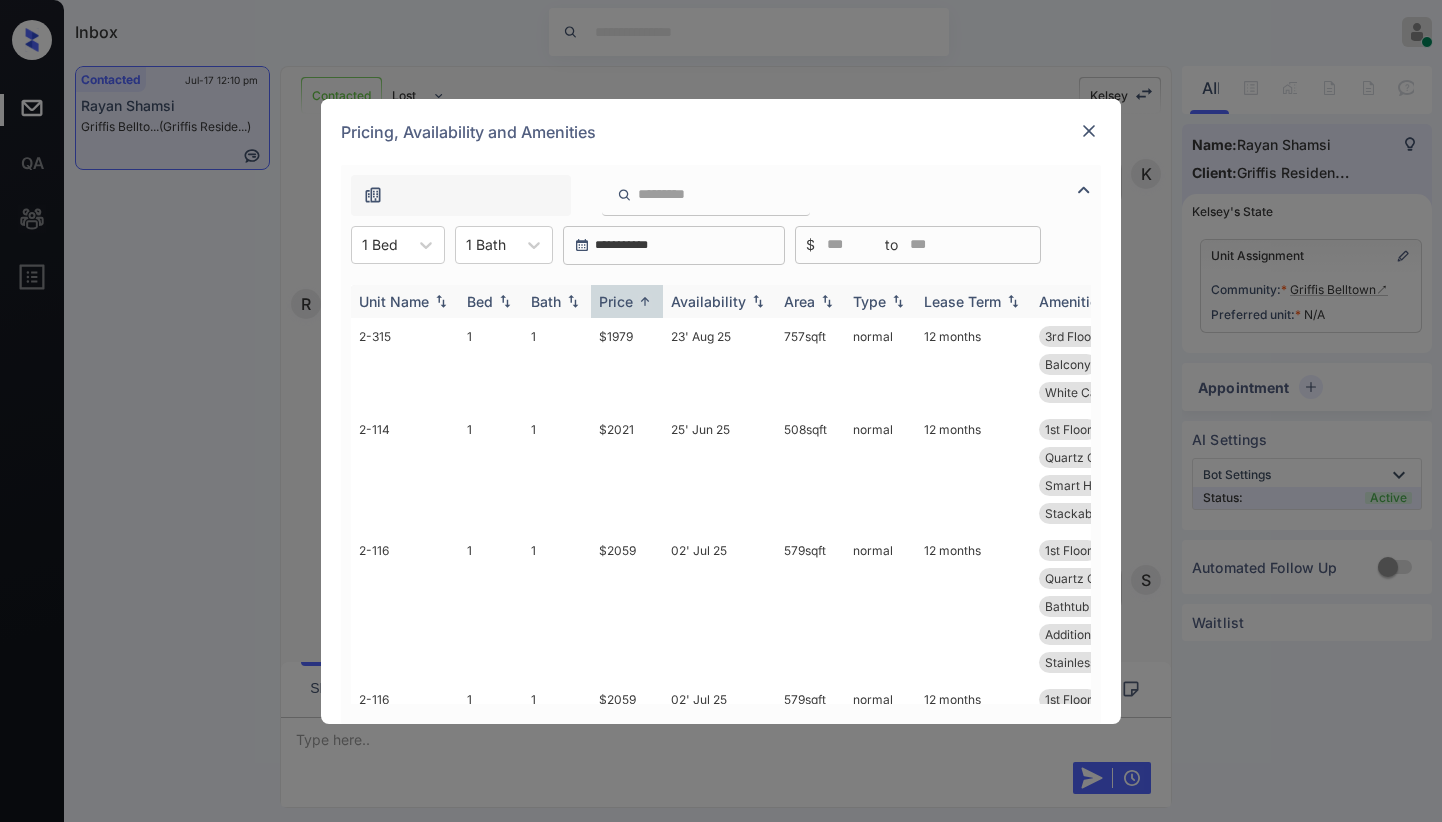 click at bounding box center [645, 301] 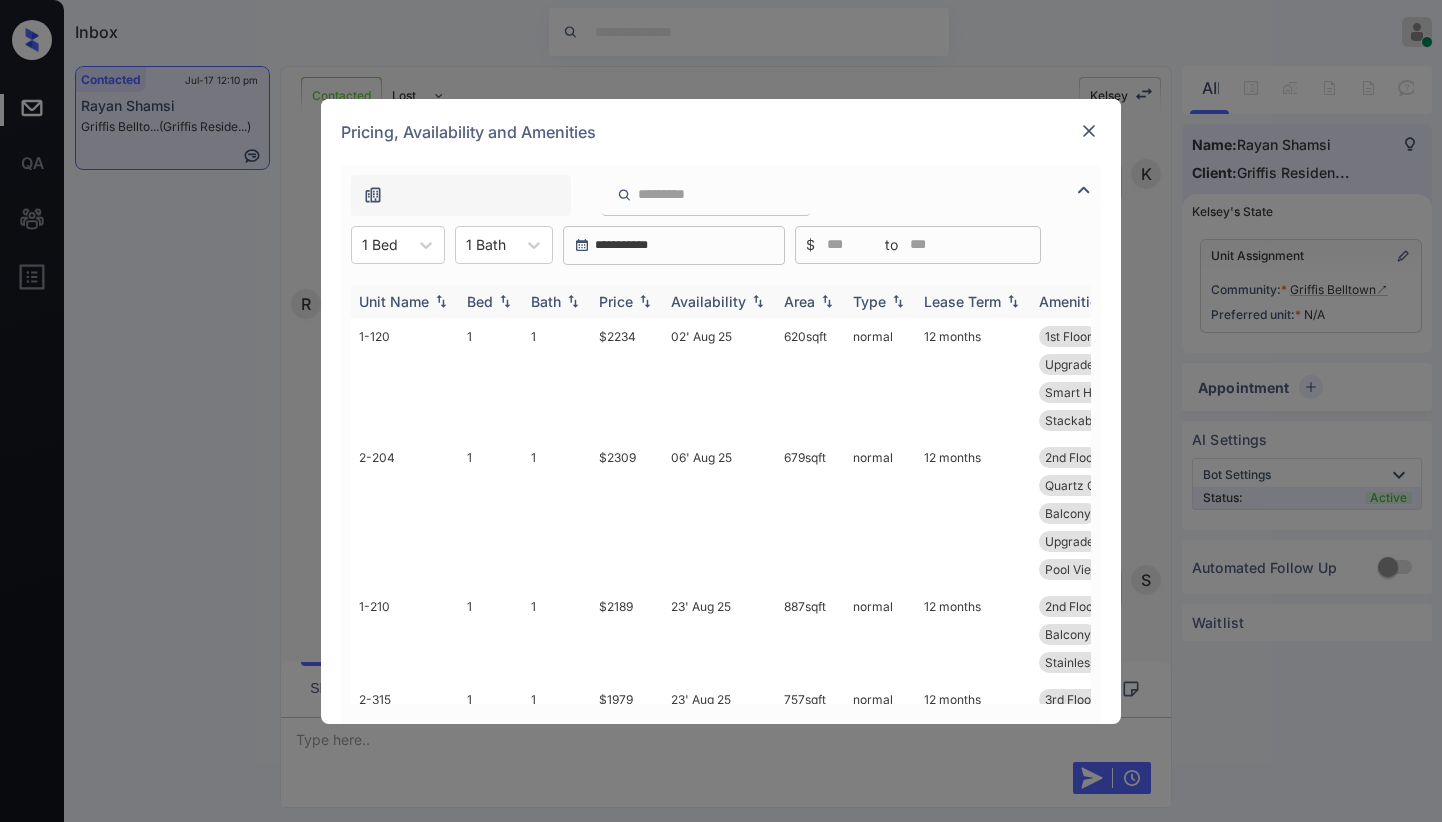 click on "Price" at bounding box center [627, 301] 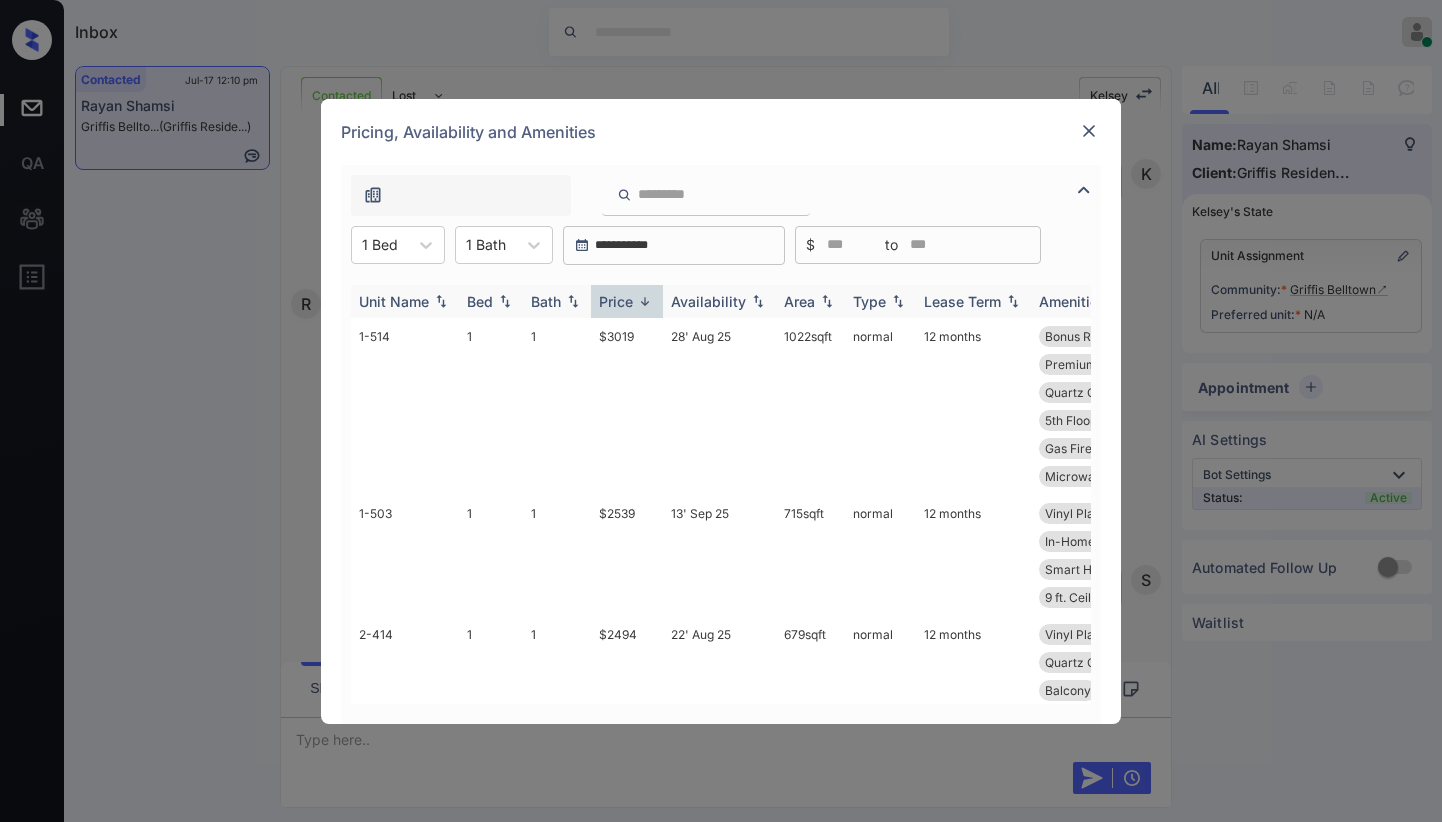 click on "Price" at bounding box center [616, 301] 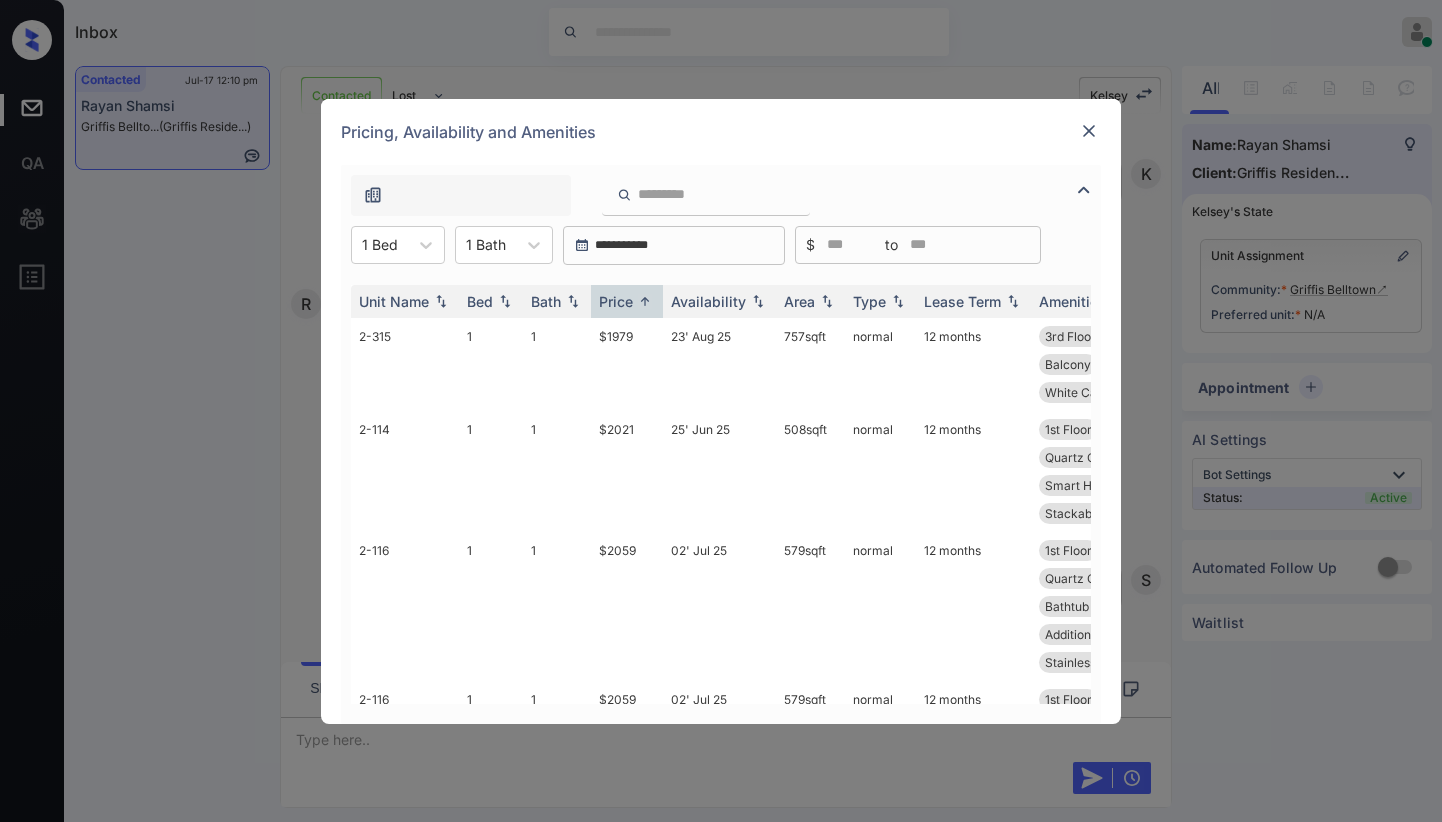 click at bounding box center [1089, 131] 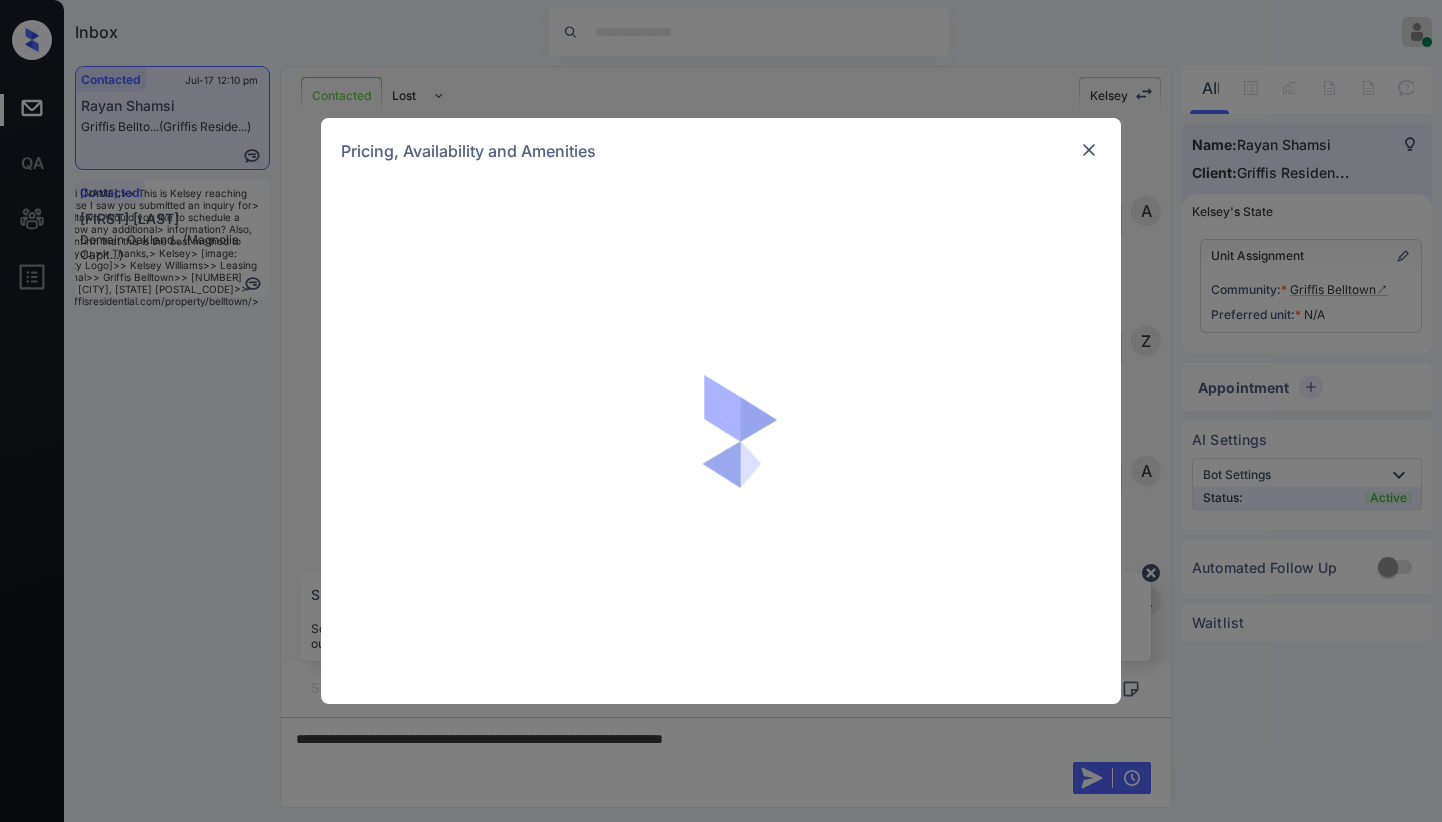 scroll, scrollTop: 0, scrollLeft: 0, axis: both 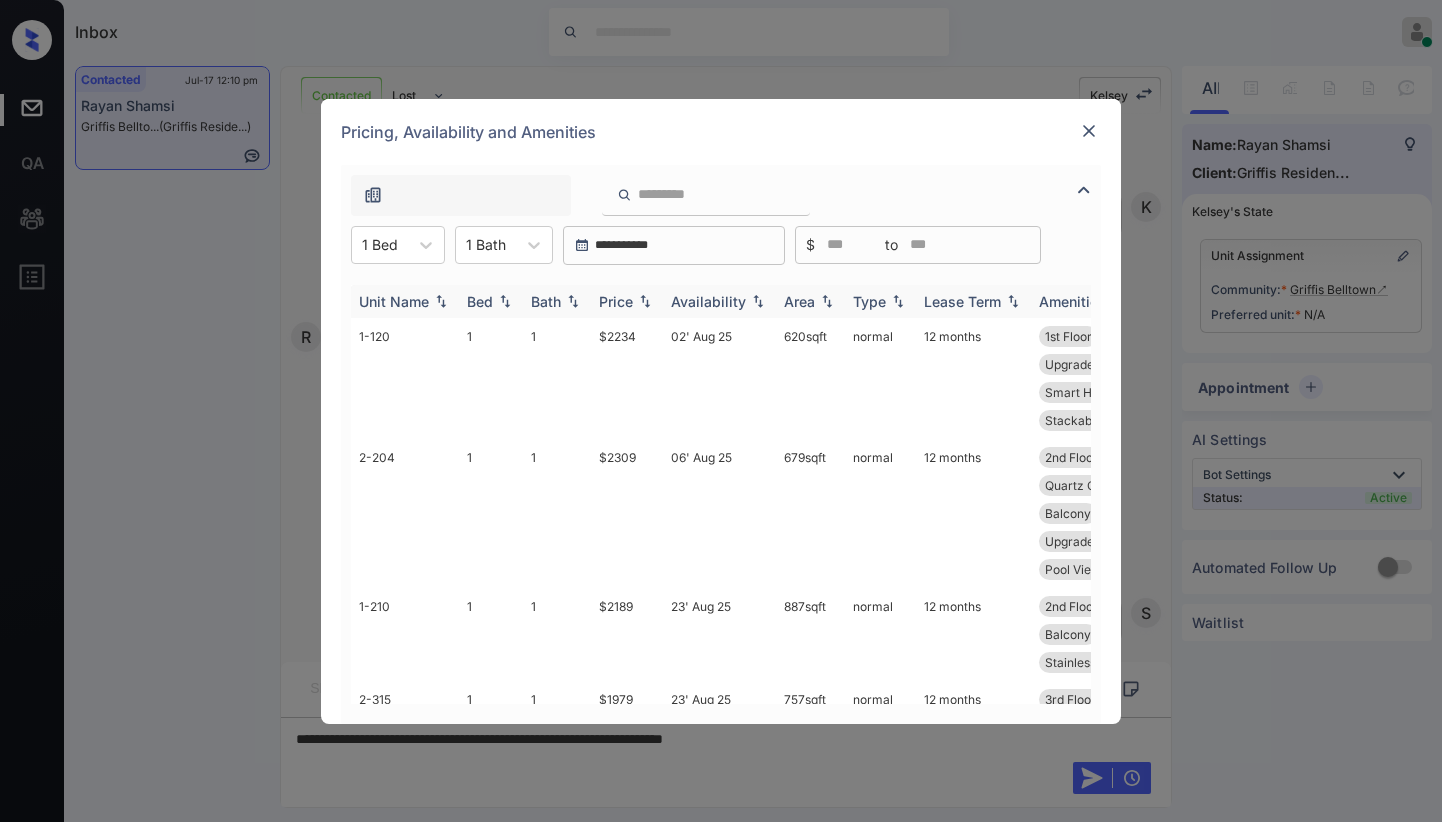 click on "Price" at bounding box center (616, 301) 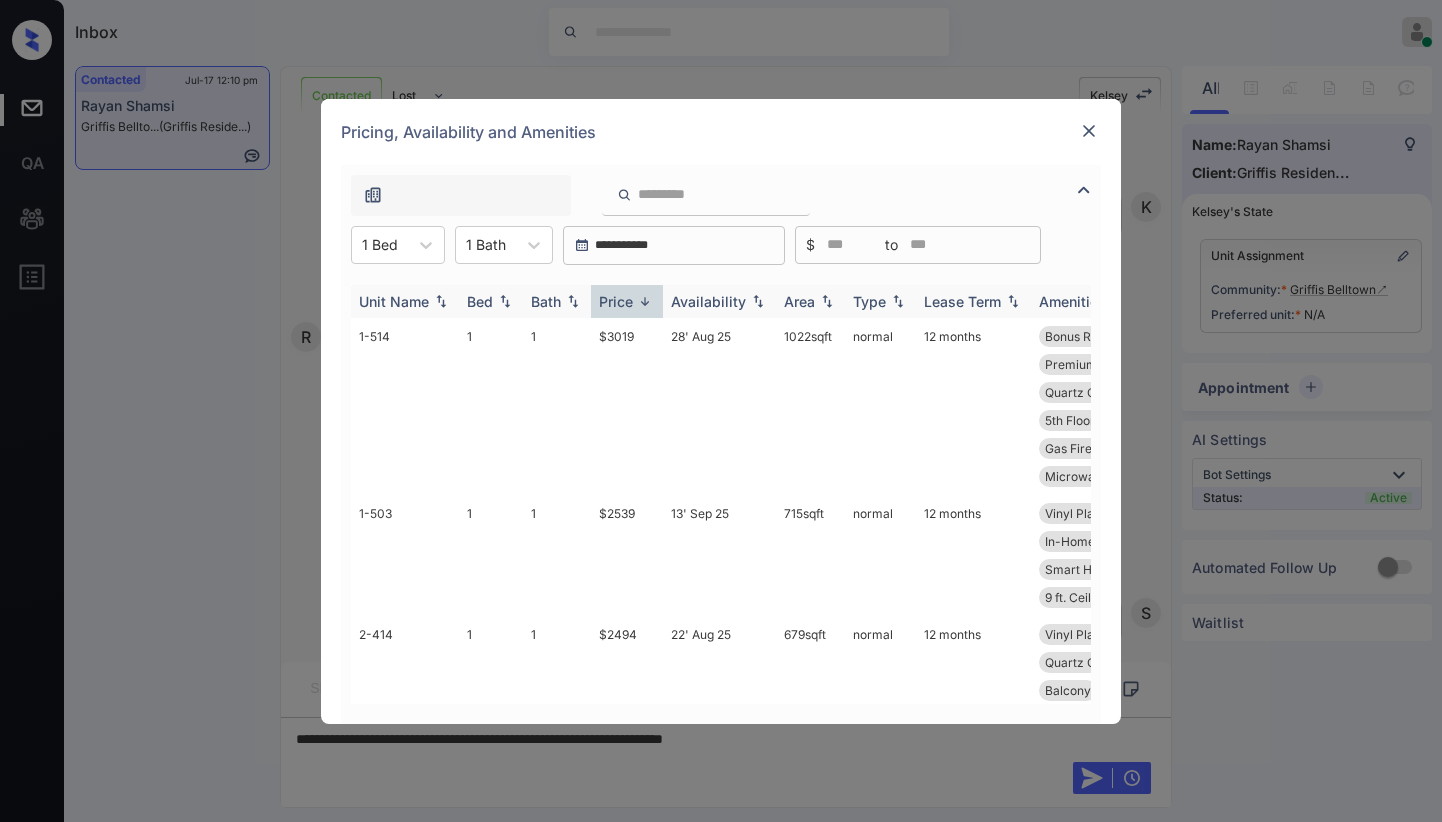 click on "Price" at bounding box center (616, 301) 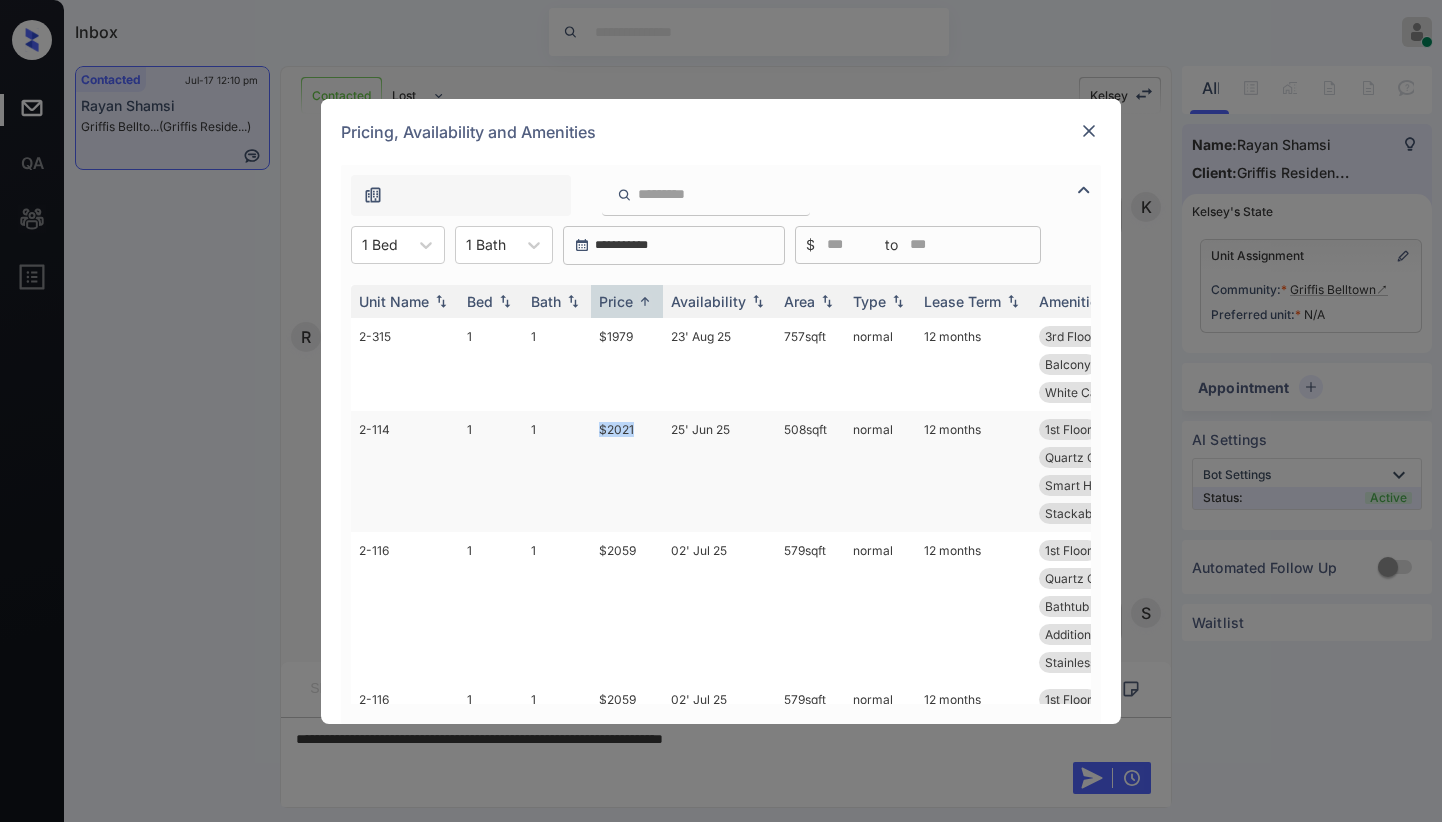drag, startPoint x: 595, startPoint y: 423, endPoint x: 655, endPoint y: 433, distance: 60.827625 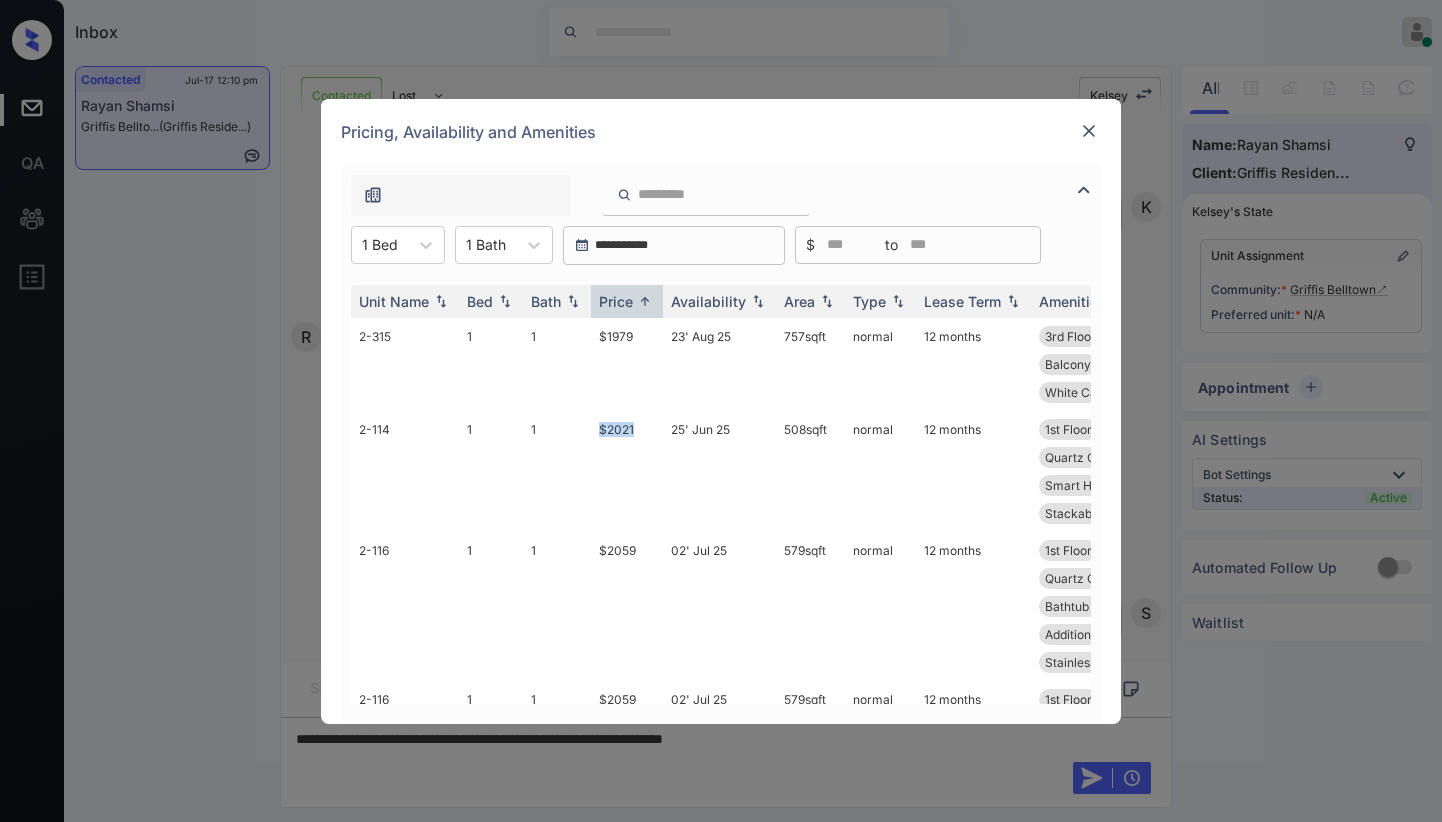 copy on "$2021" 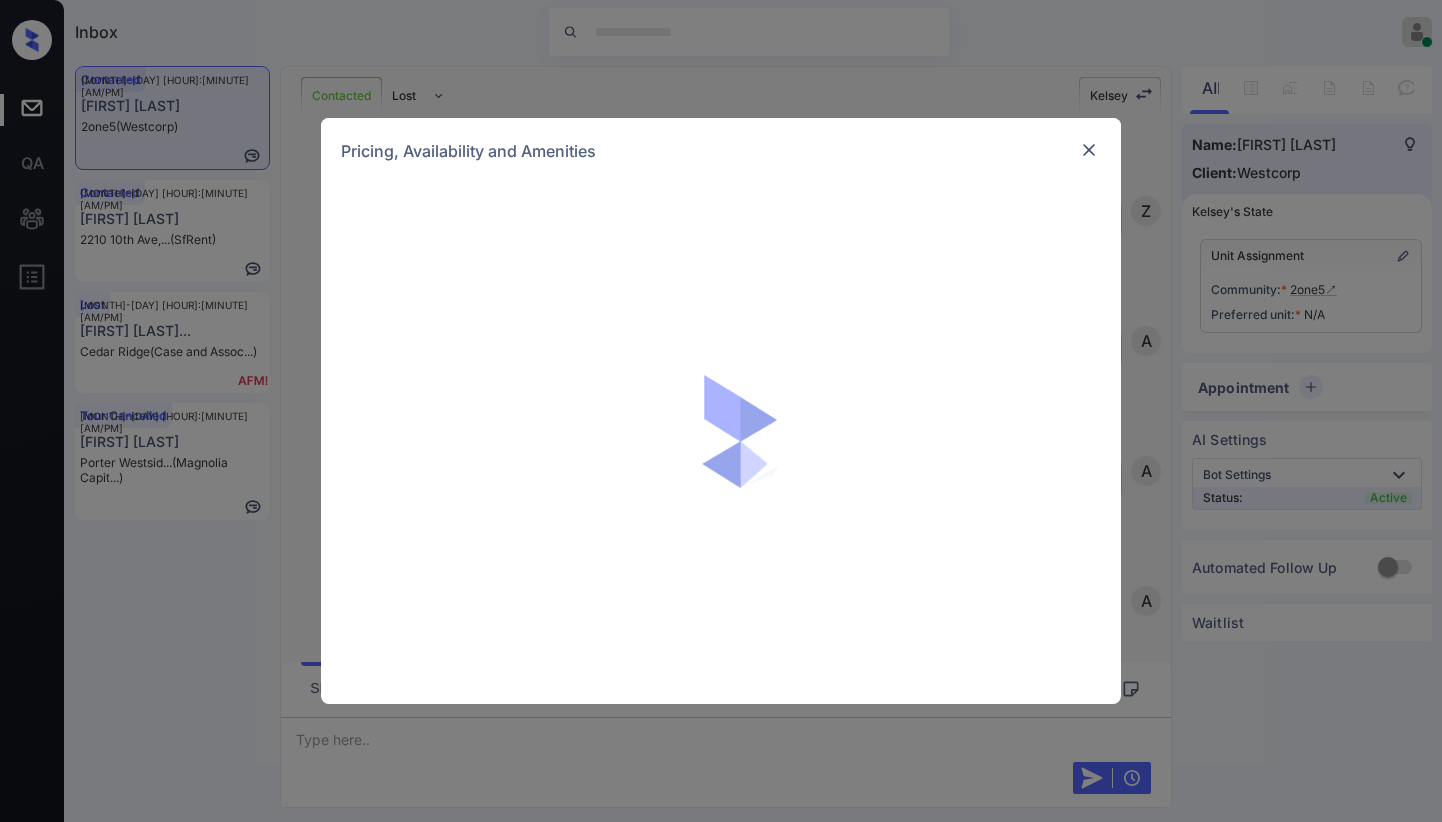 scroll, scrollTop: 0, scrollLeft: 0, axis: both 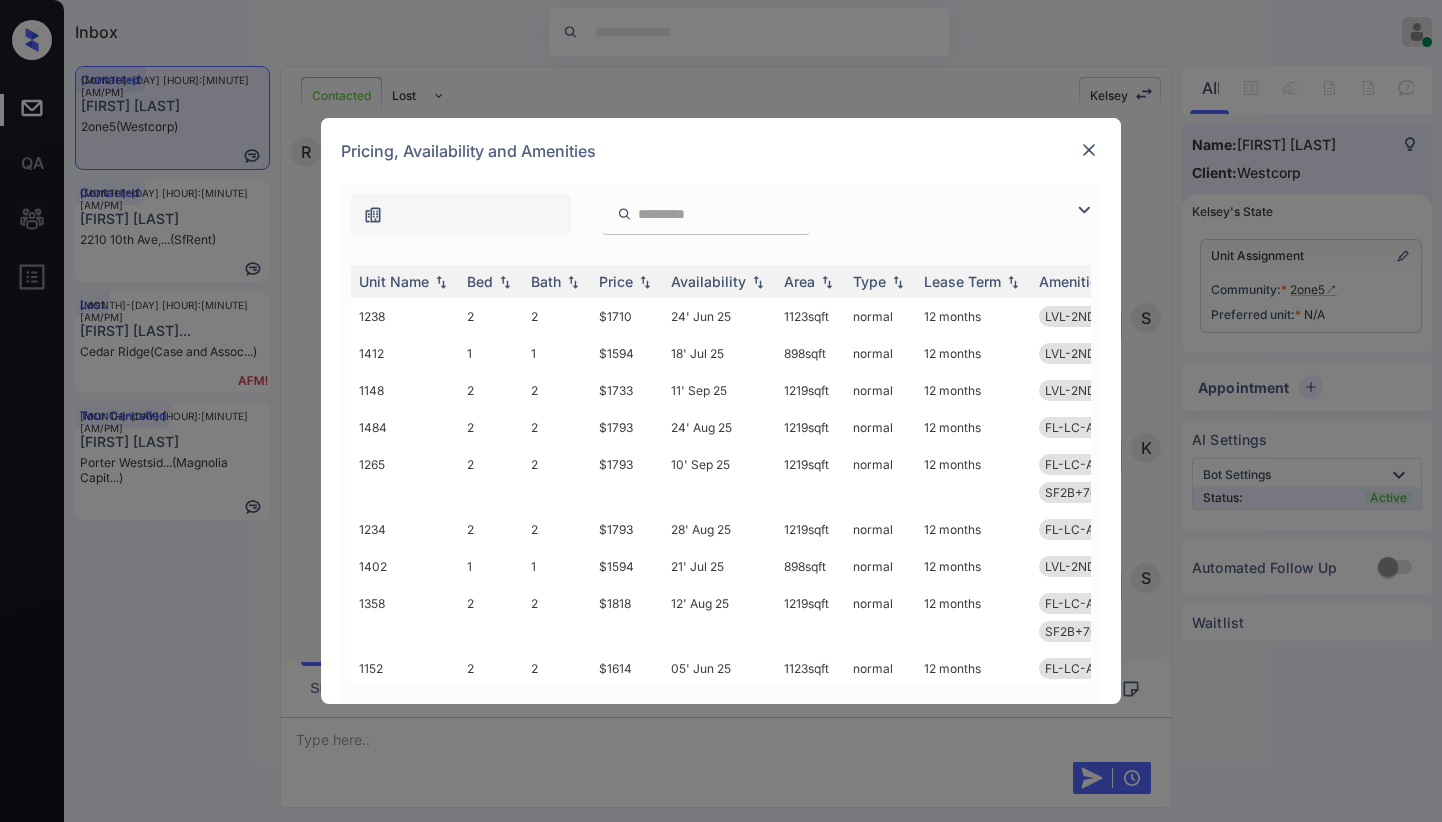 click at bounding box center [1084, 210] 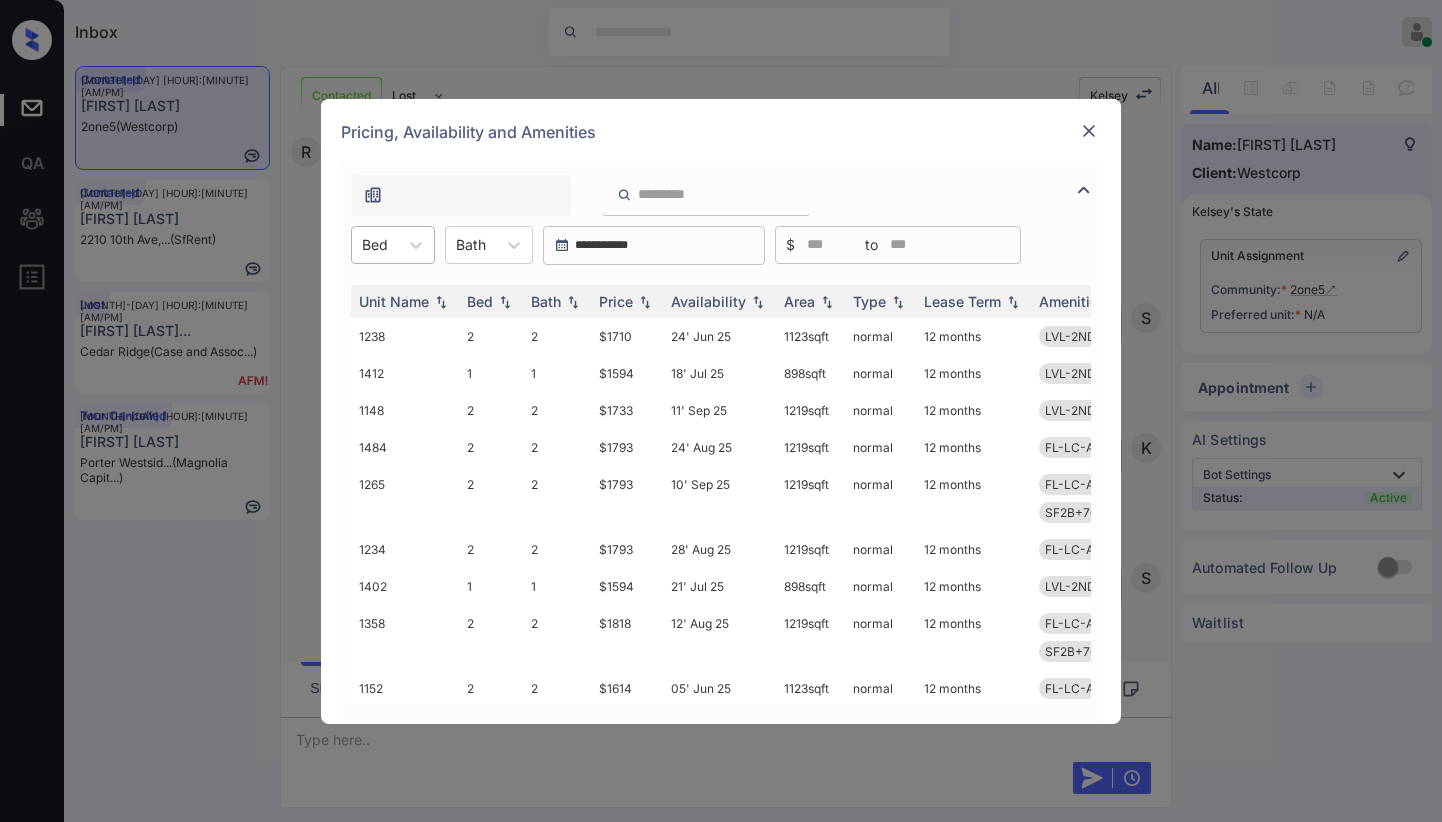 click on "Bed" at bounding box center [375, 244] 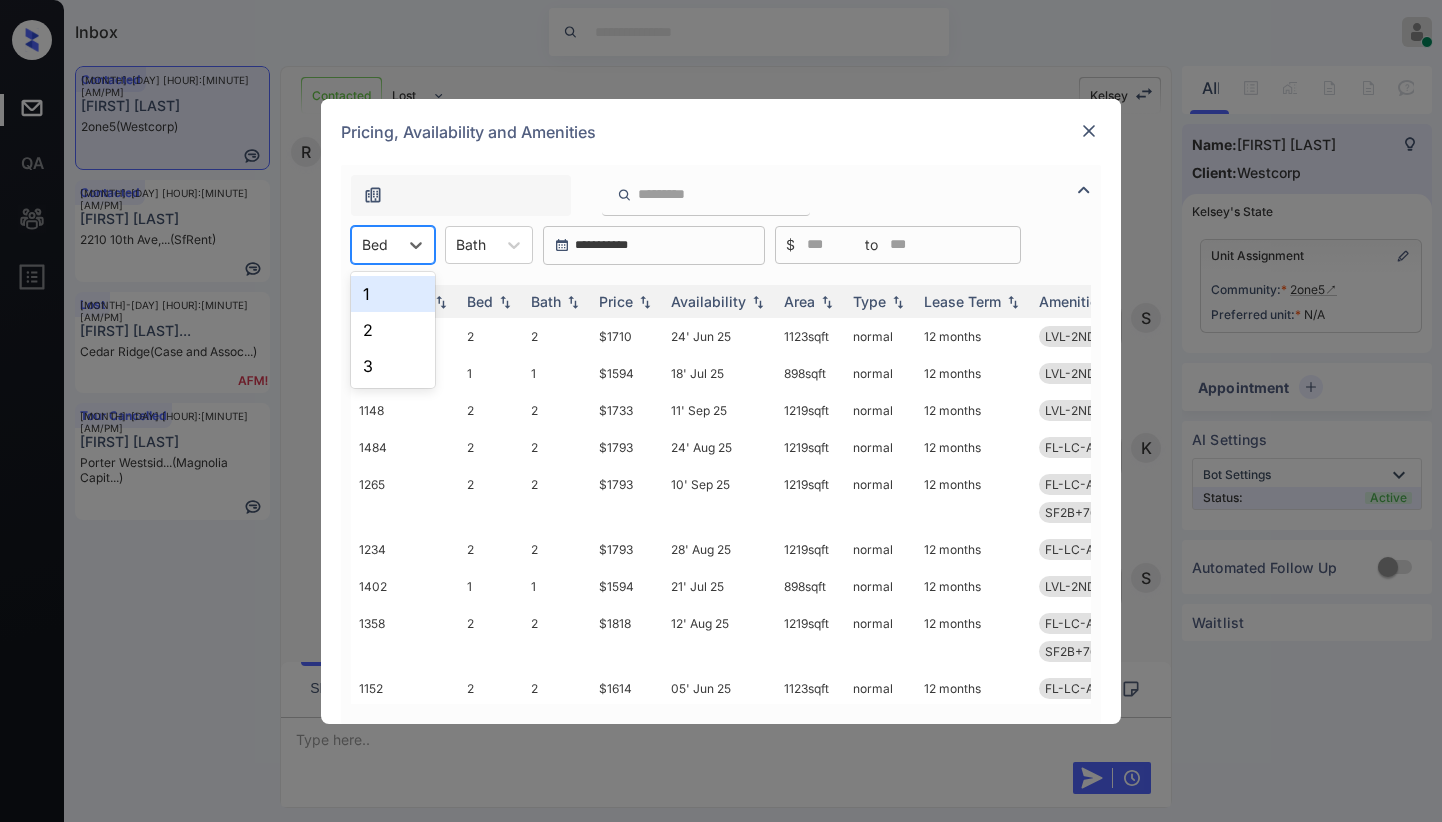 click on "1" at bounding box center [393, 294] 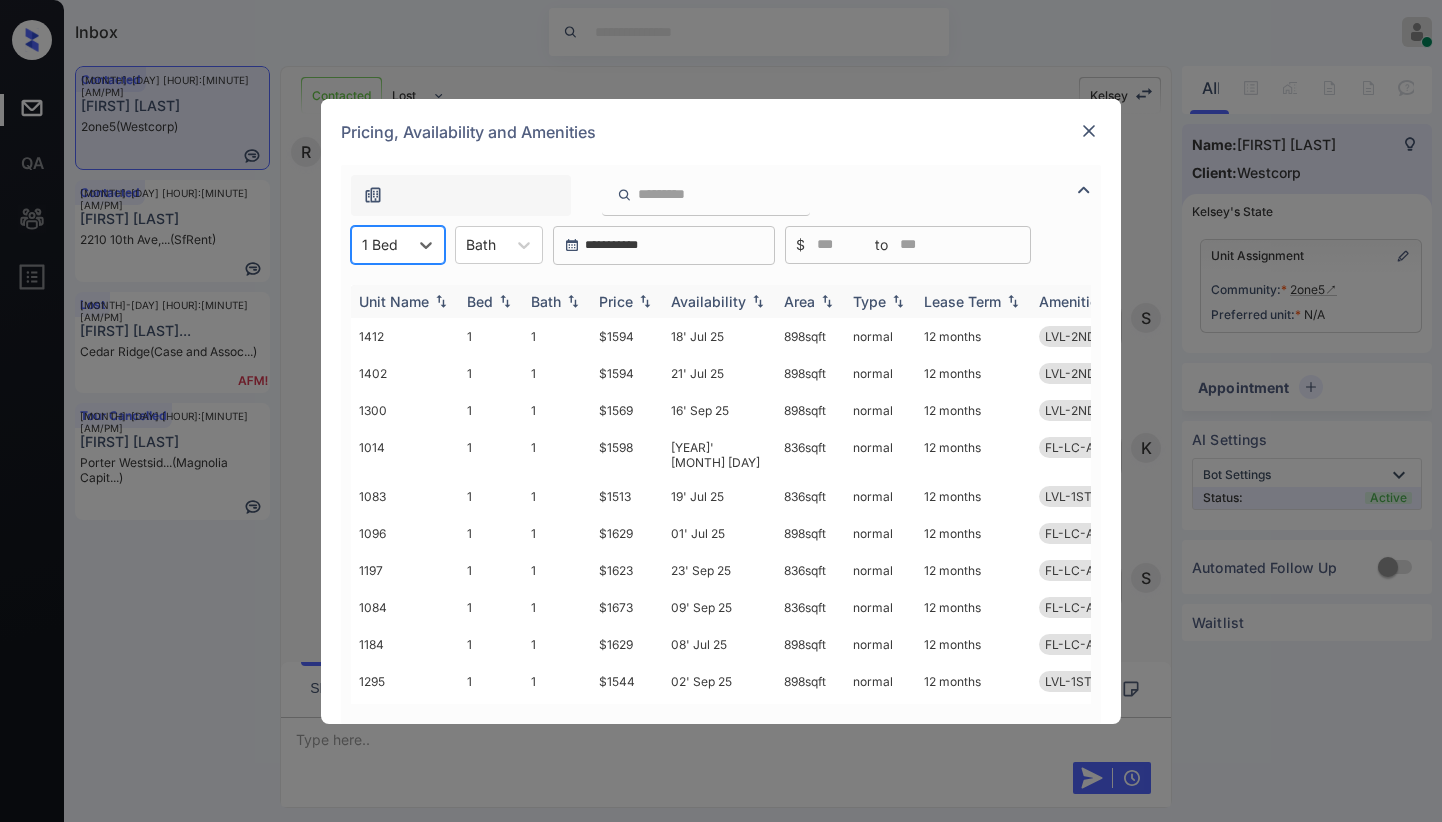click on "Price" at bounding box center (616, 301) 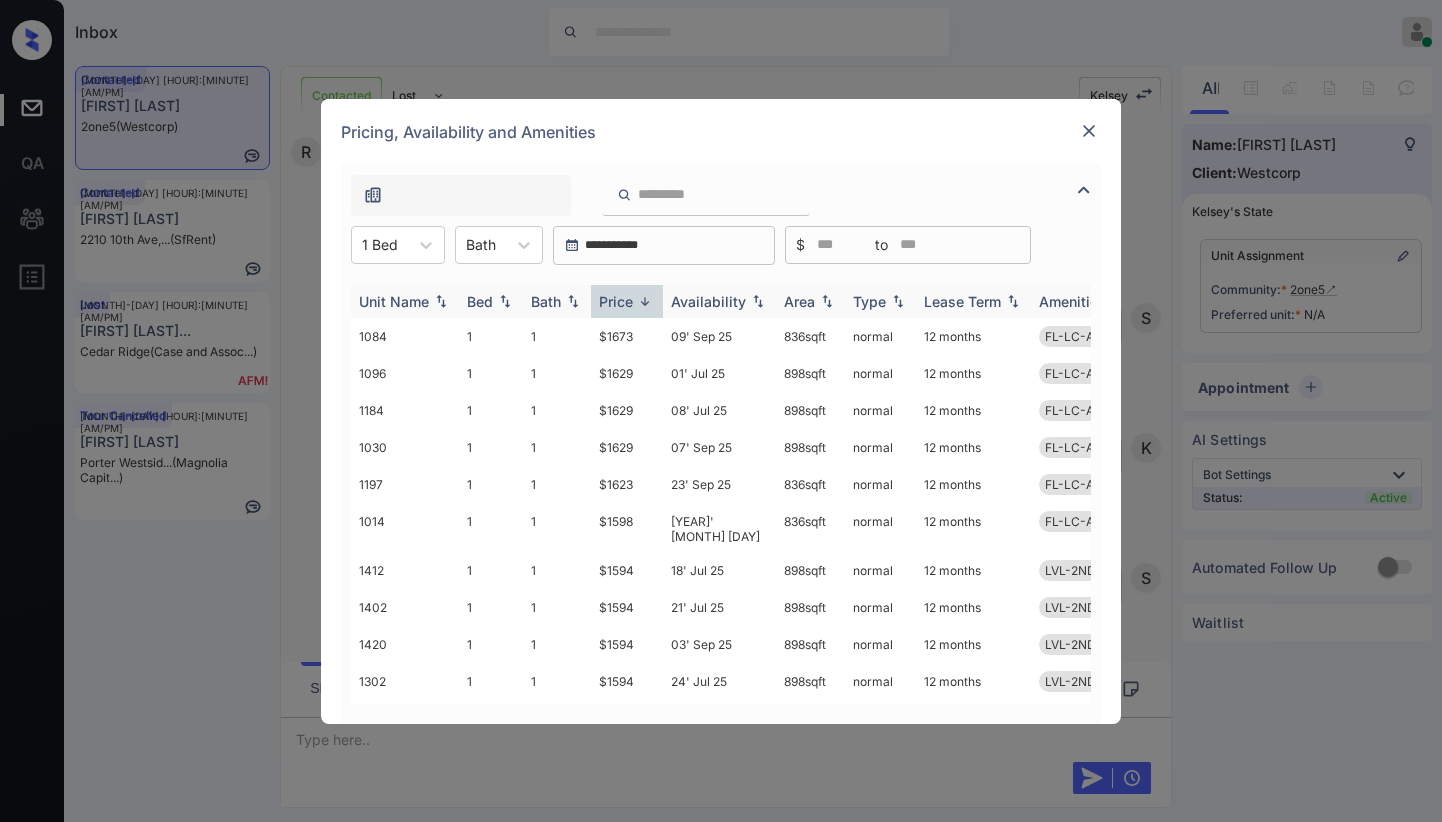 click on "Price" at bounding box center [616, 301] 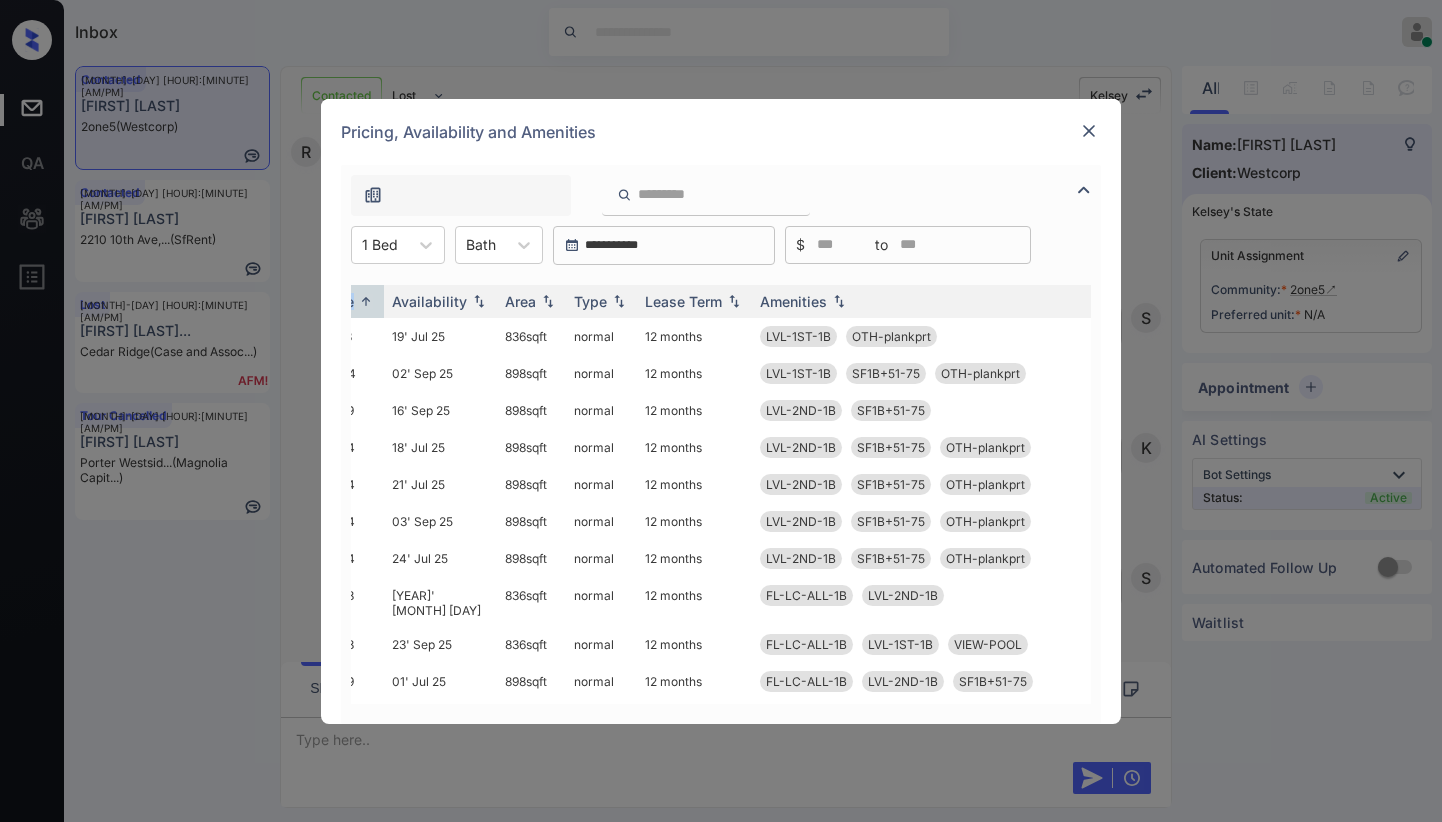 scroll, scrollTop: 0, scrollLeft: 282, axis: horizontal 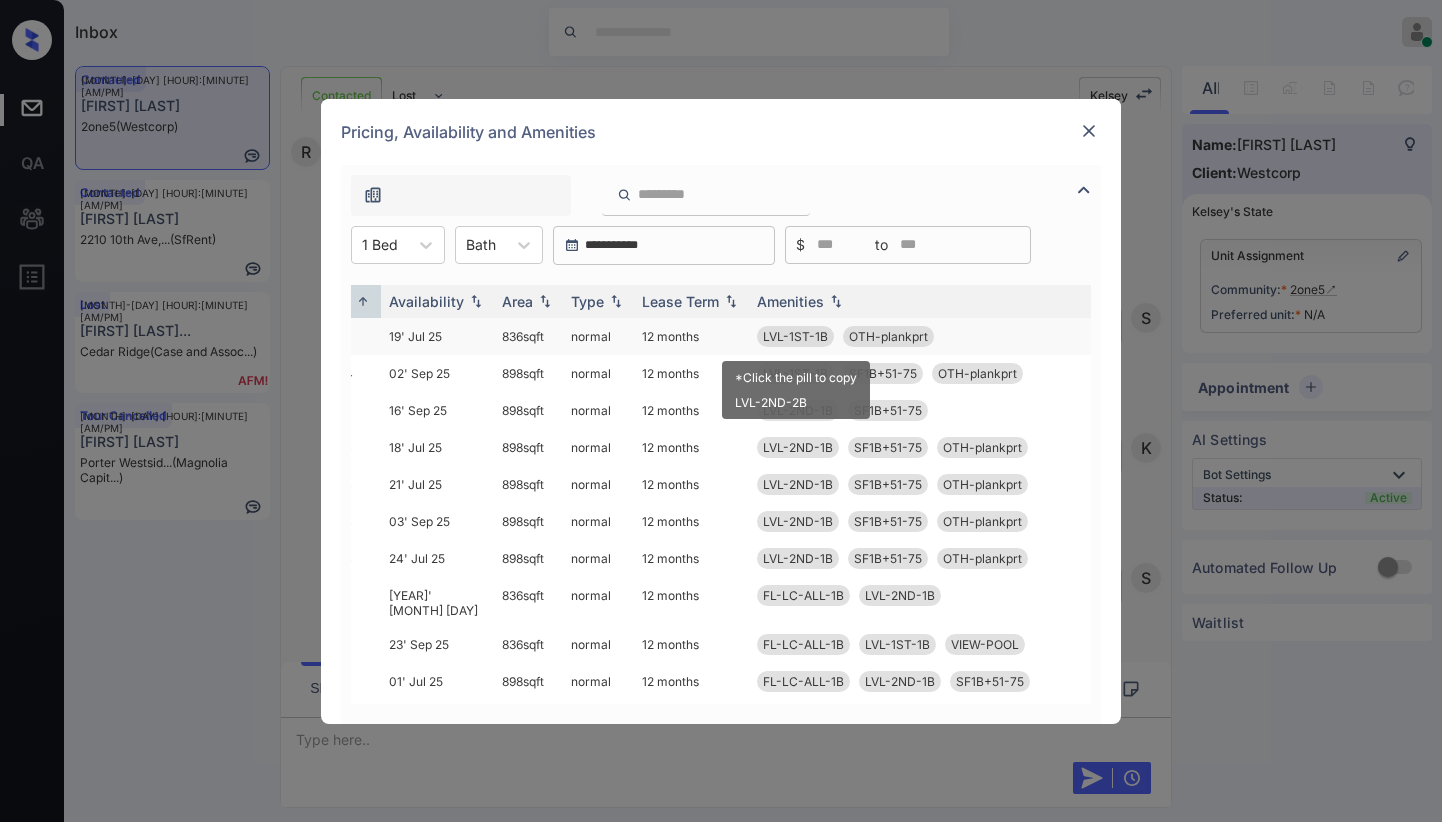 click on "LVL-1ST-1B" at bounding box center (795, 336) 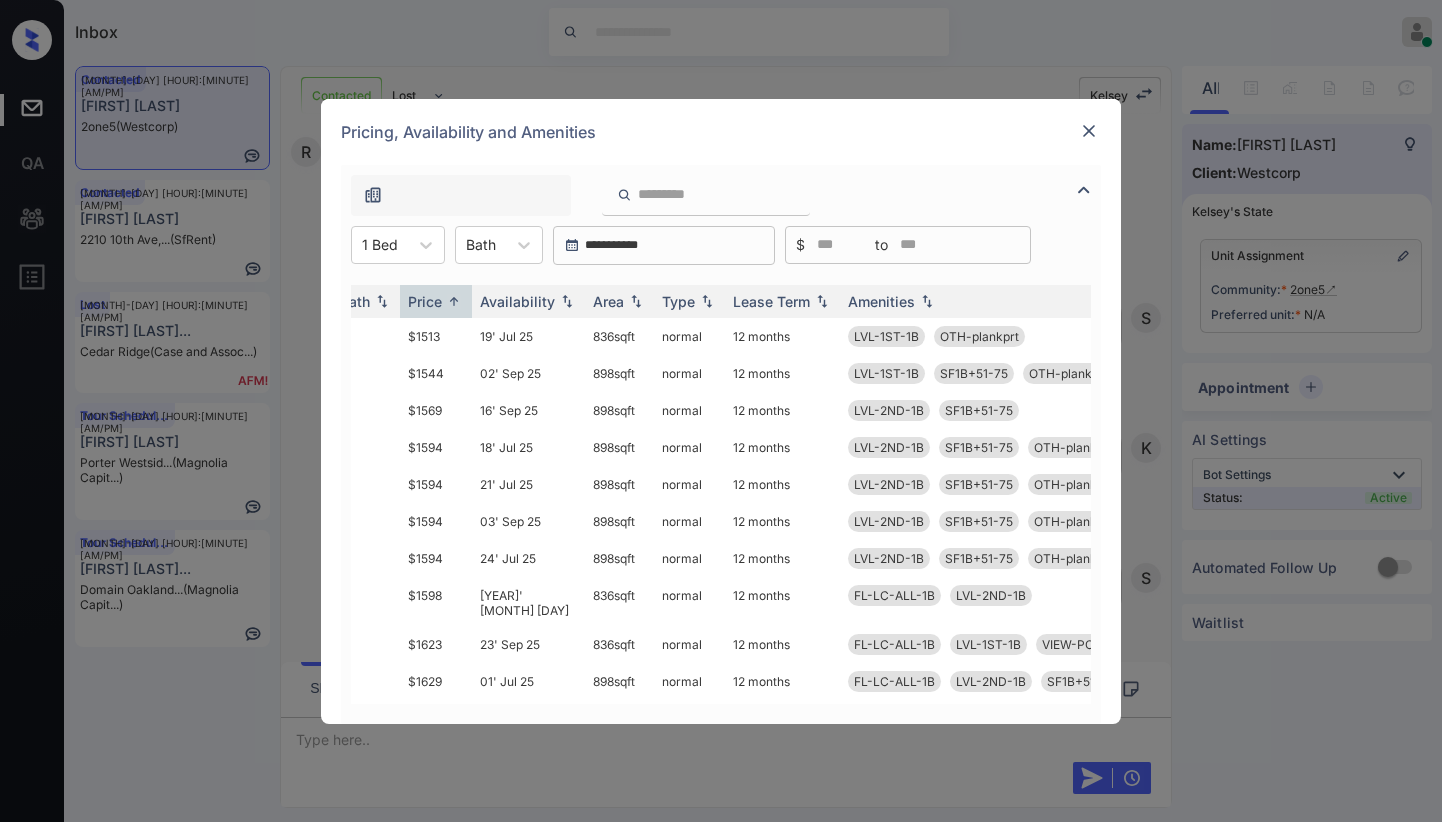 scroll, scrollTop: 0, scrollLeft: 0, axis: both 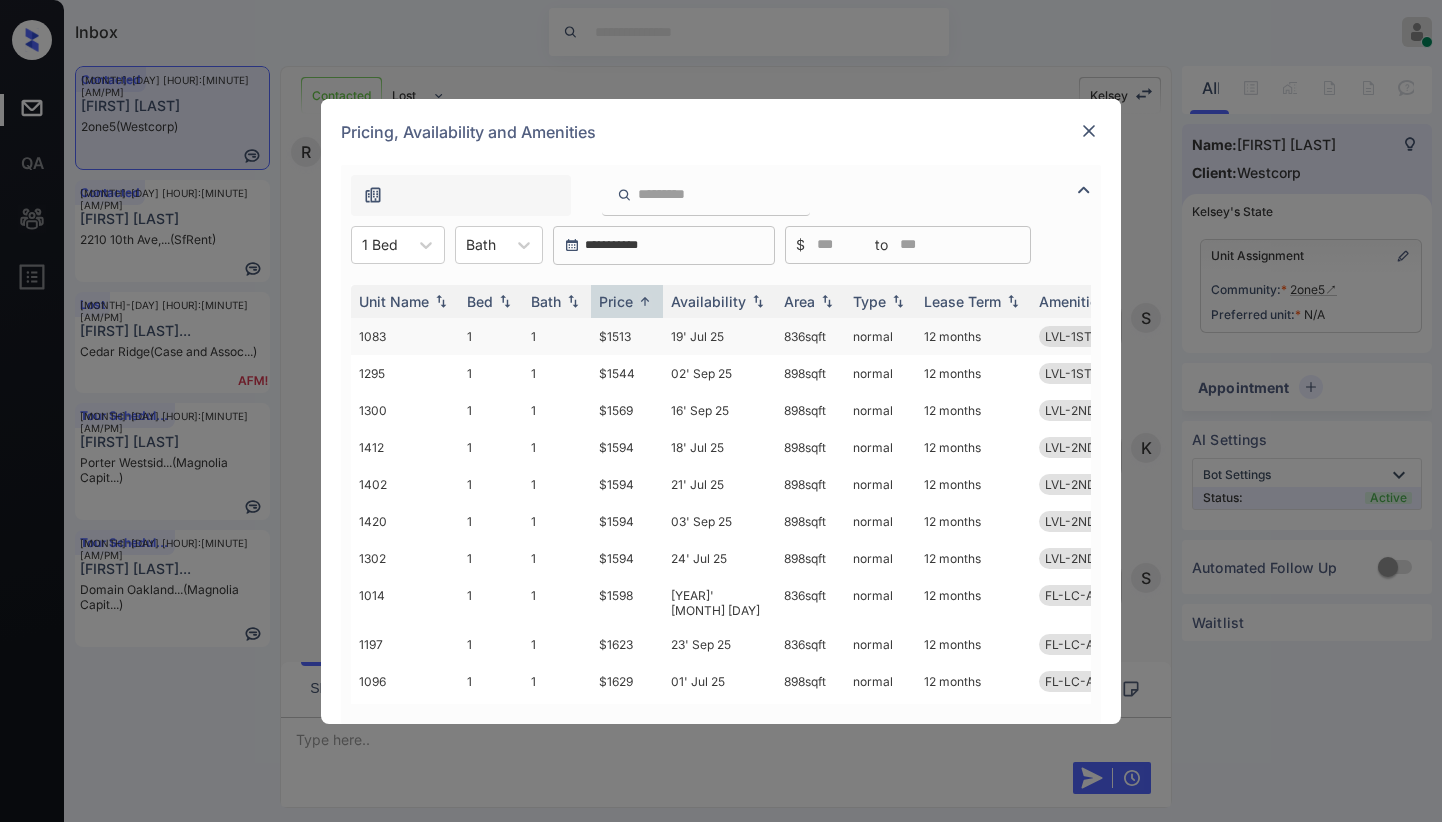 click on "$1513" at bounding box center (627, 336) 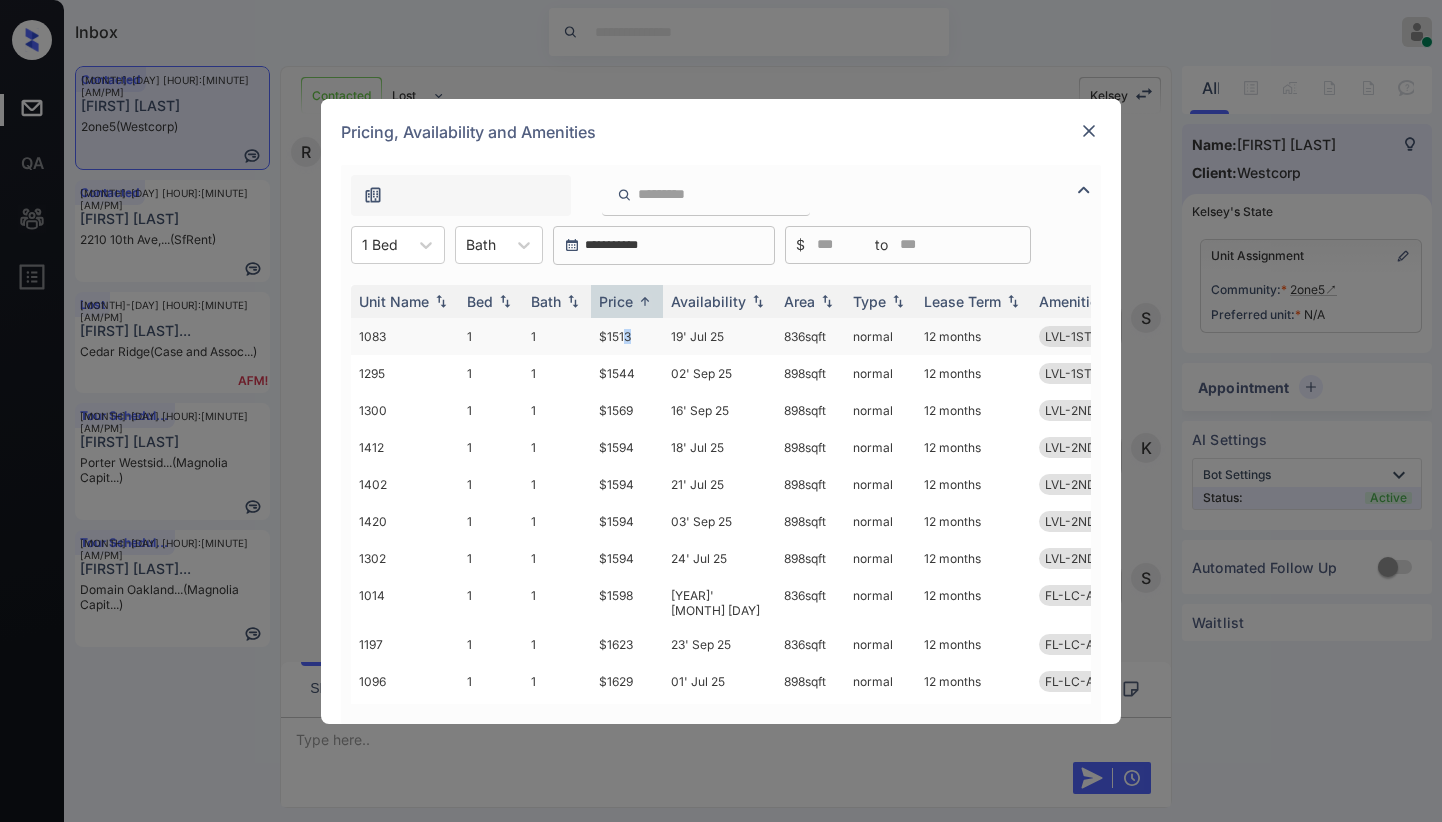 click on "$1513" at bounding box center [627, 336] 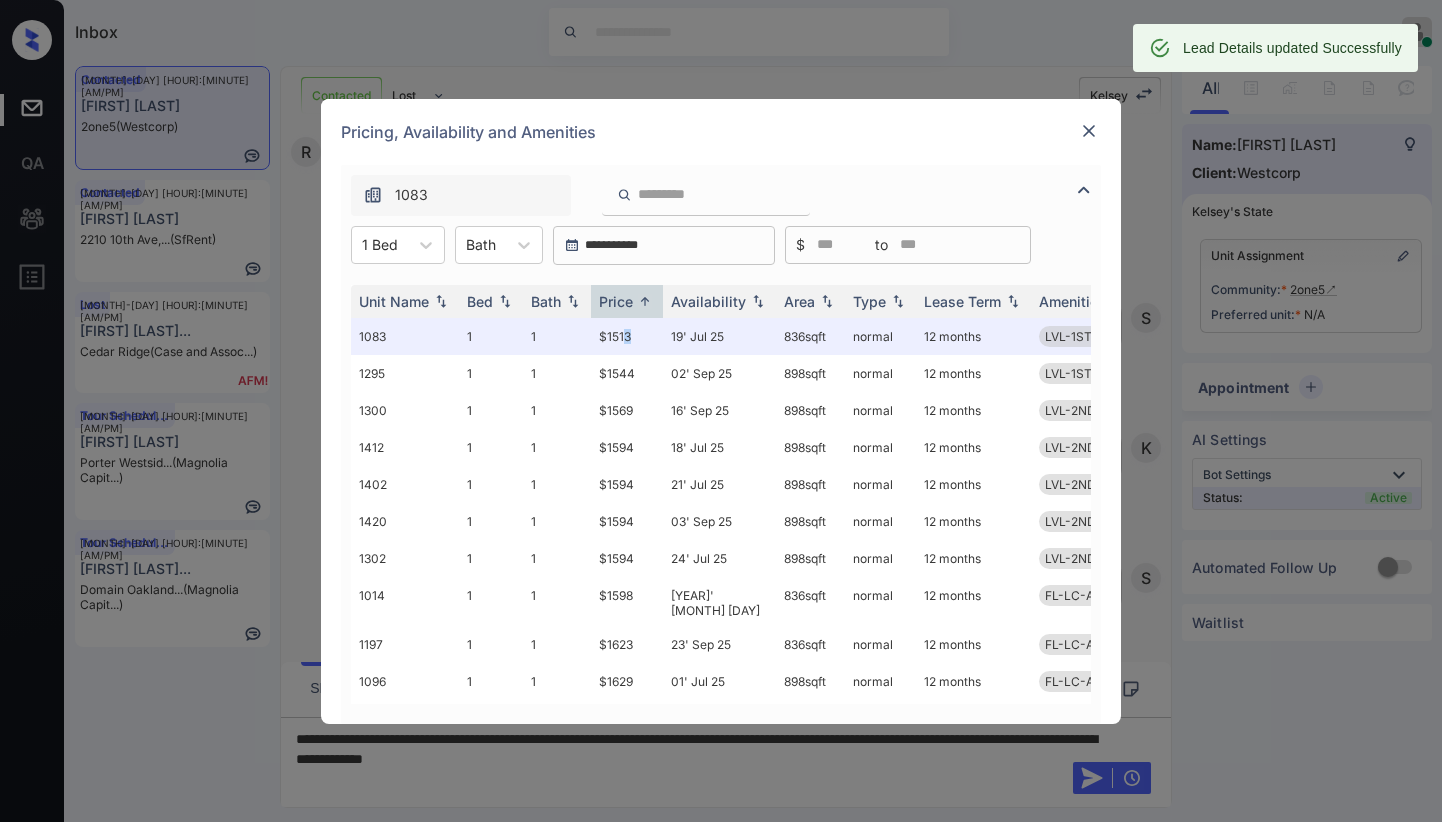 click at bounding box center [1089, 131] 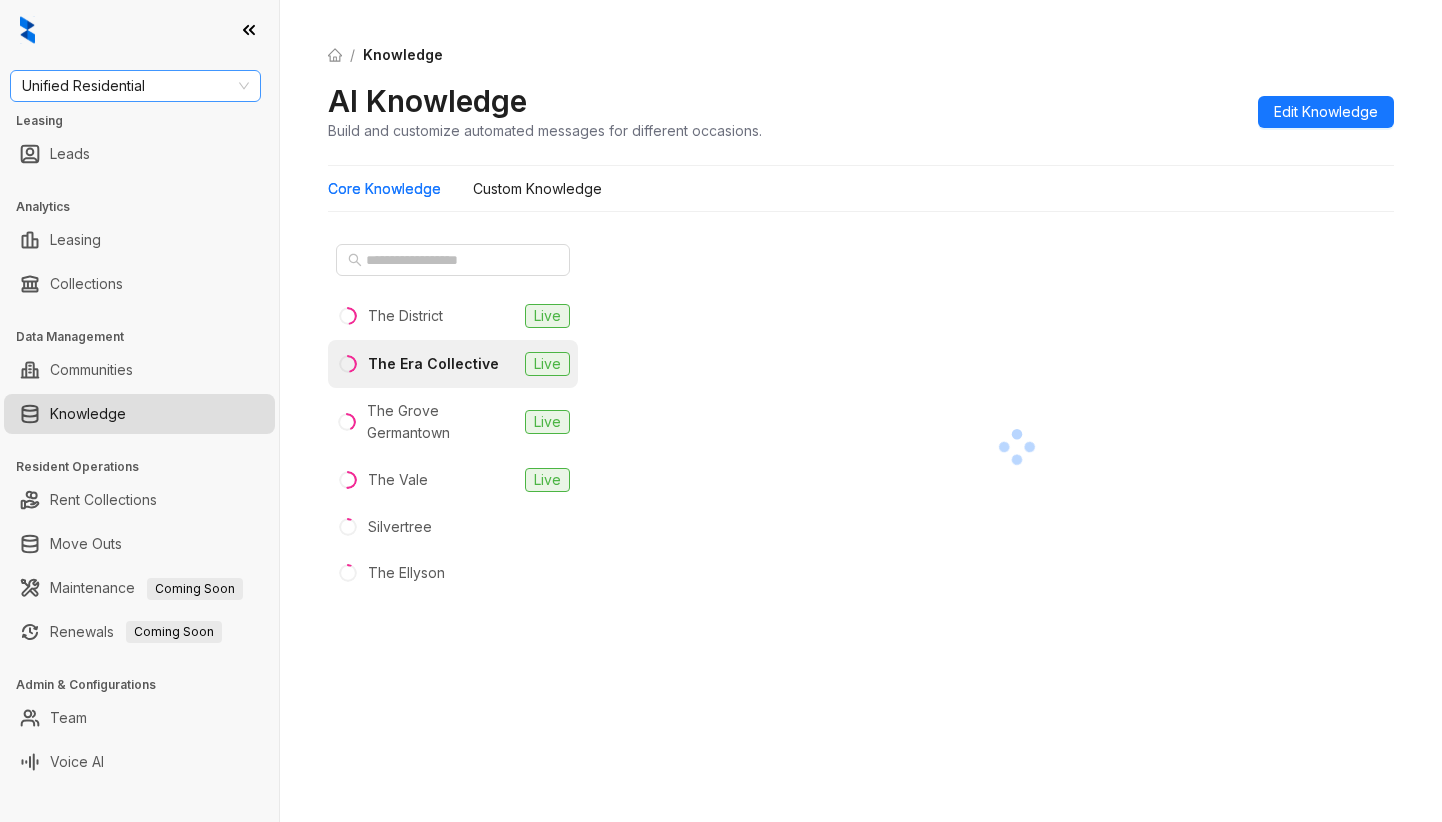 click on "Unified Residential" at bounding box center [135, 86] 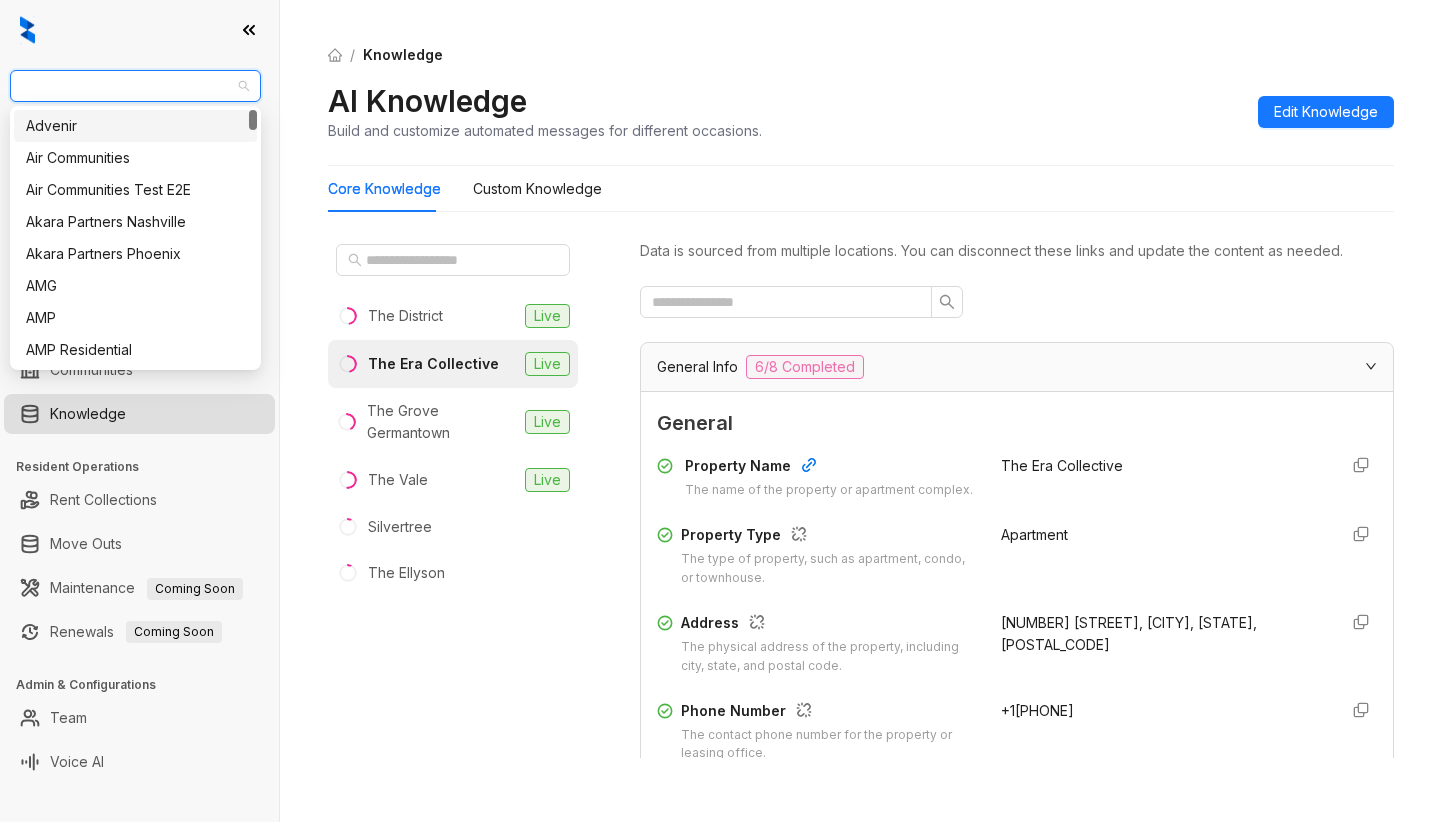 scroll, scrollTop: 0, scrollLeft: 0, axis: both 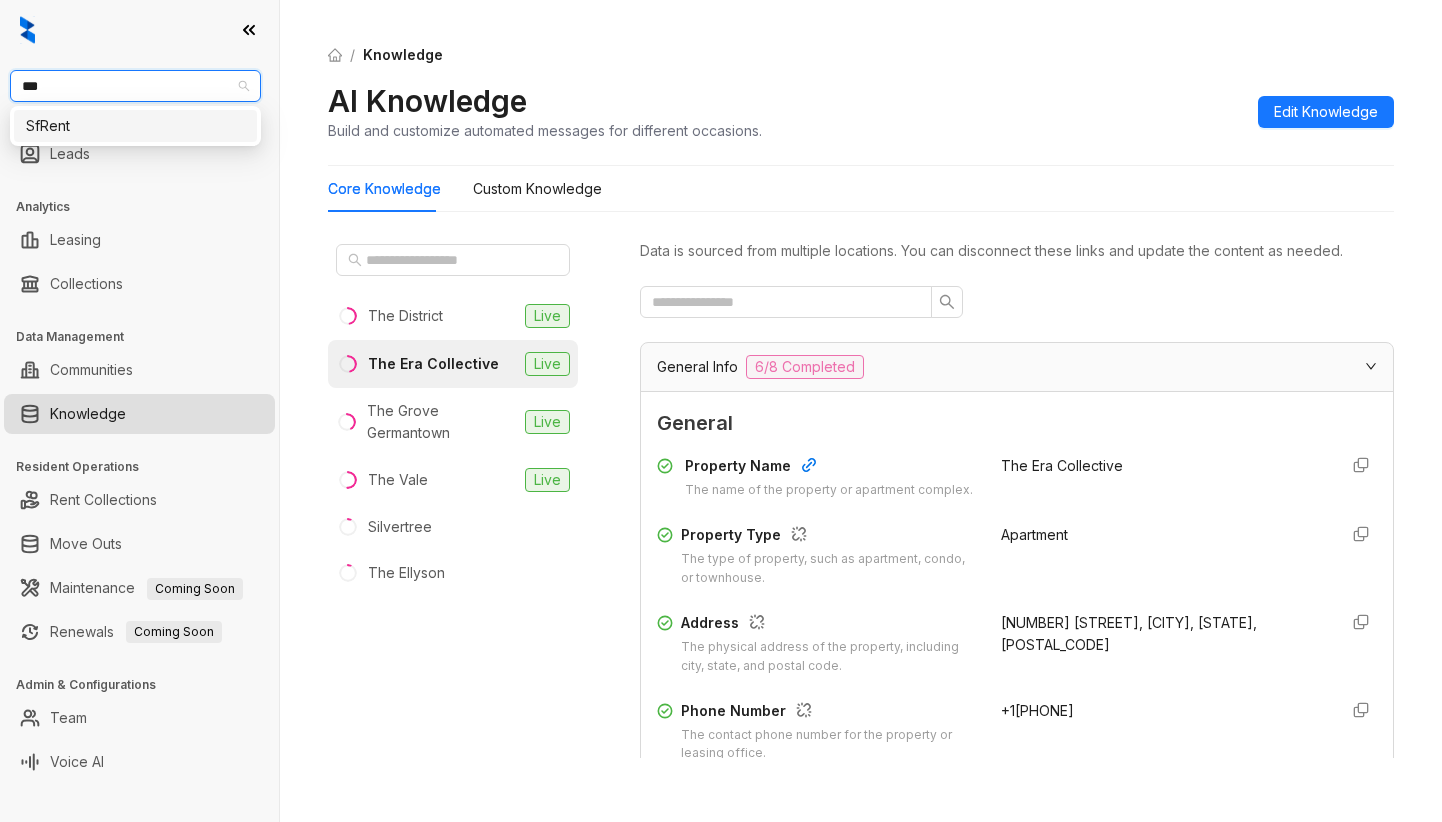 type on "****" 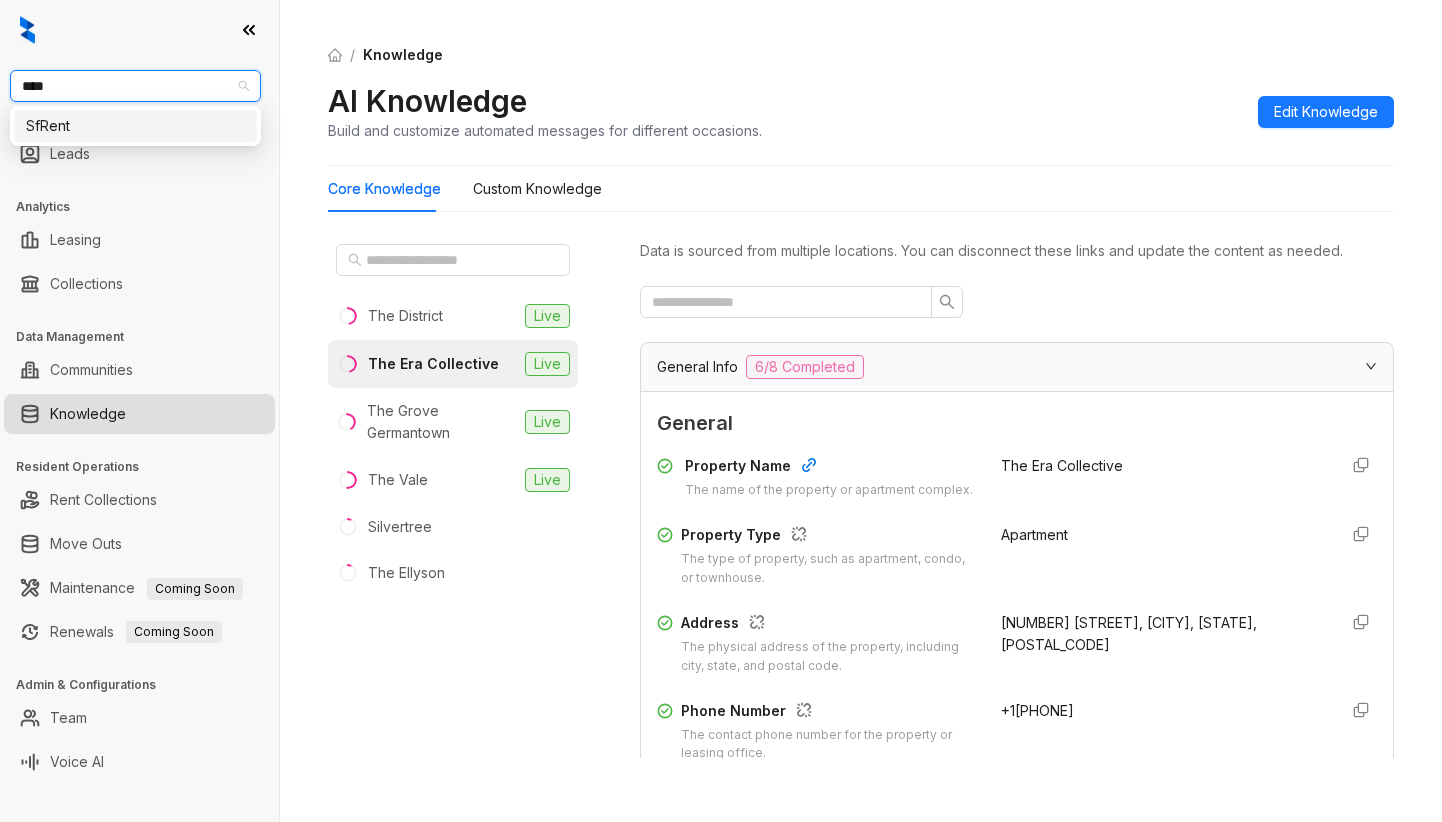 click on "SfRent" at bounding box center (135, 126) 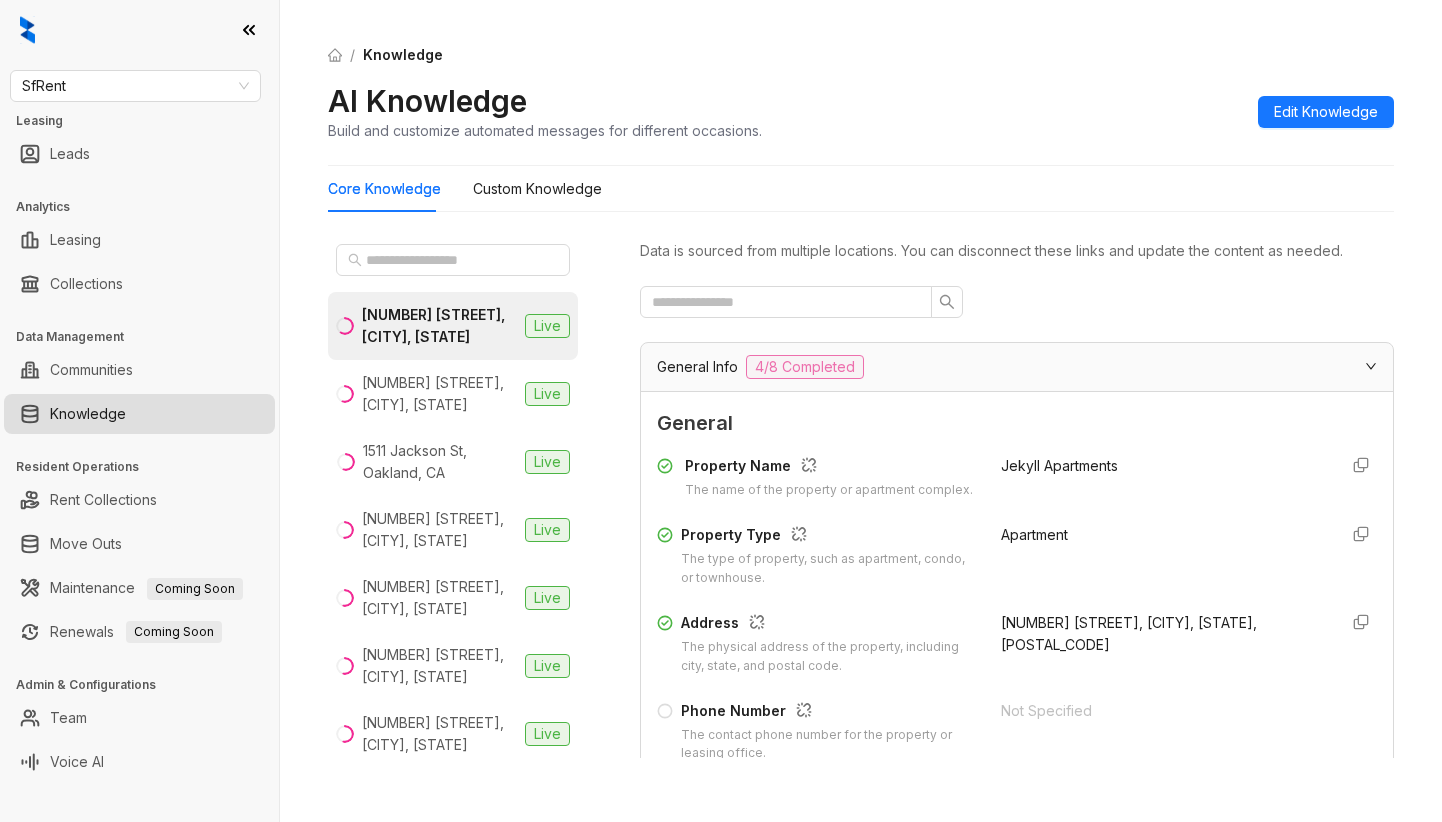 scroll, scrollTop: 0, scrollLeft: 0, axis: both 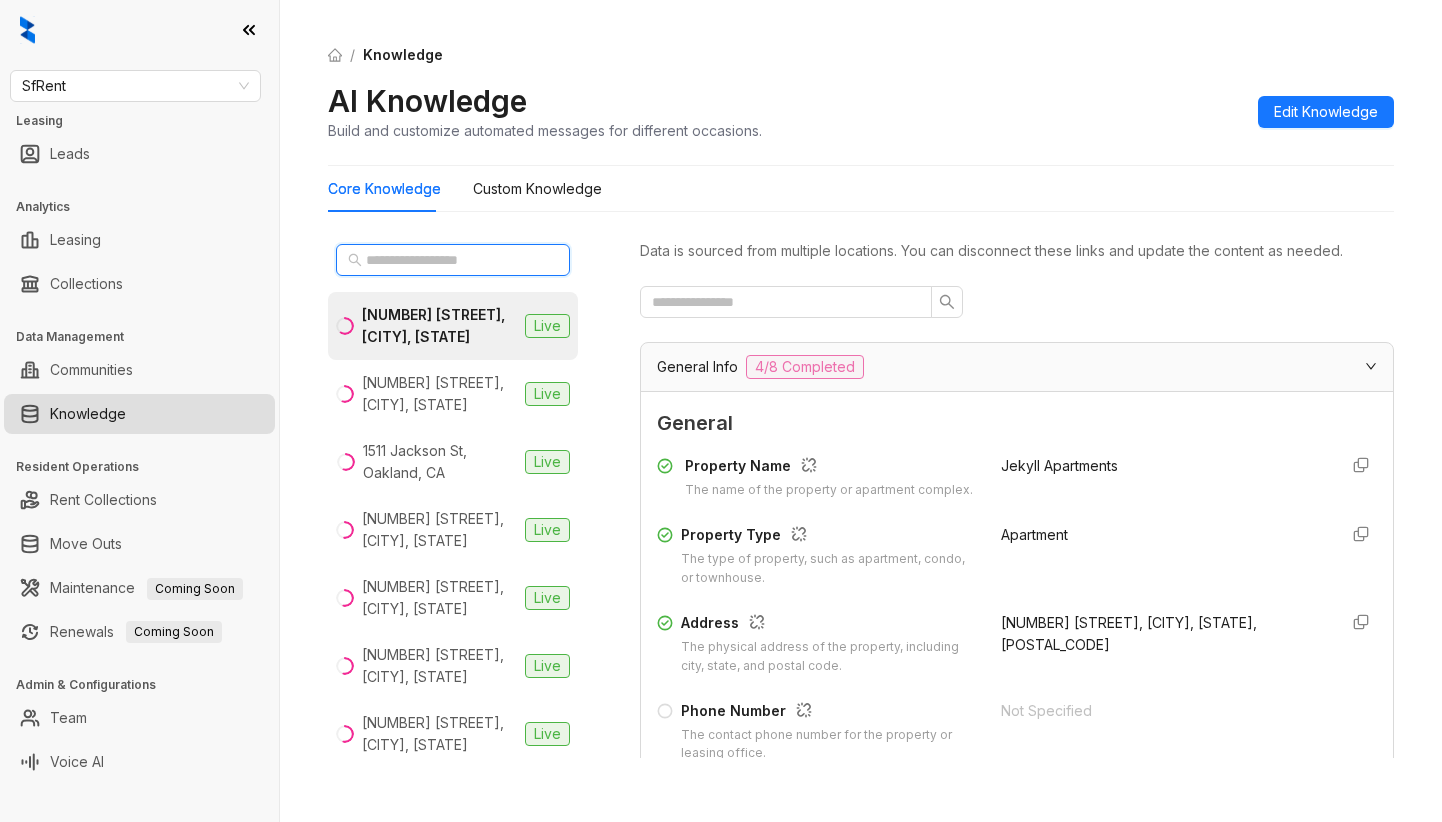 click at bounding box center (454, 260) 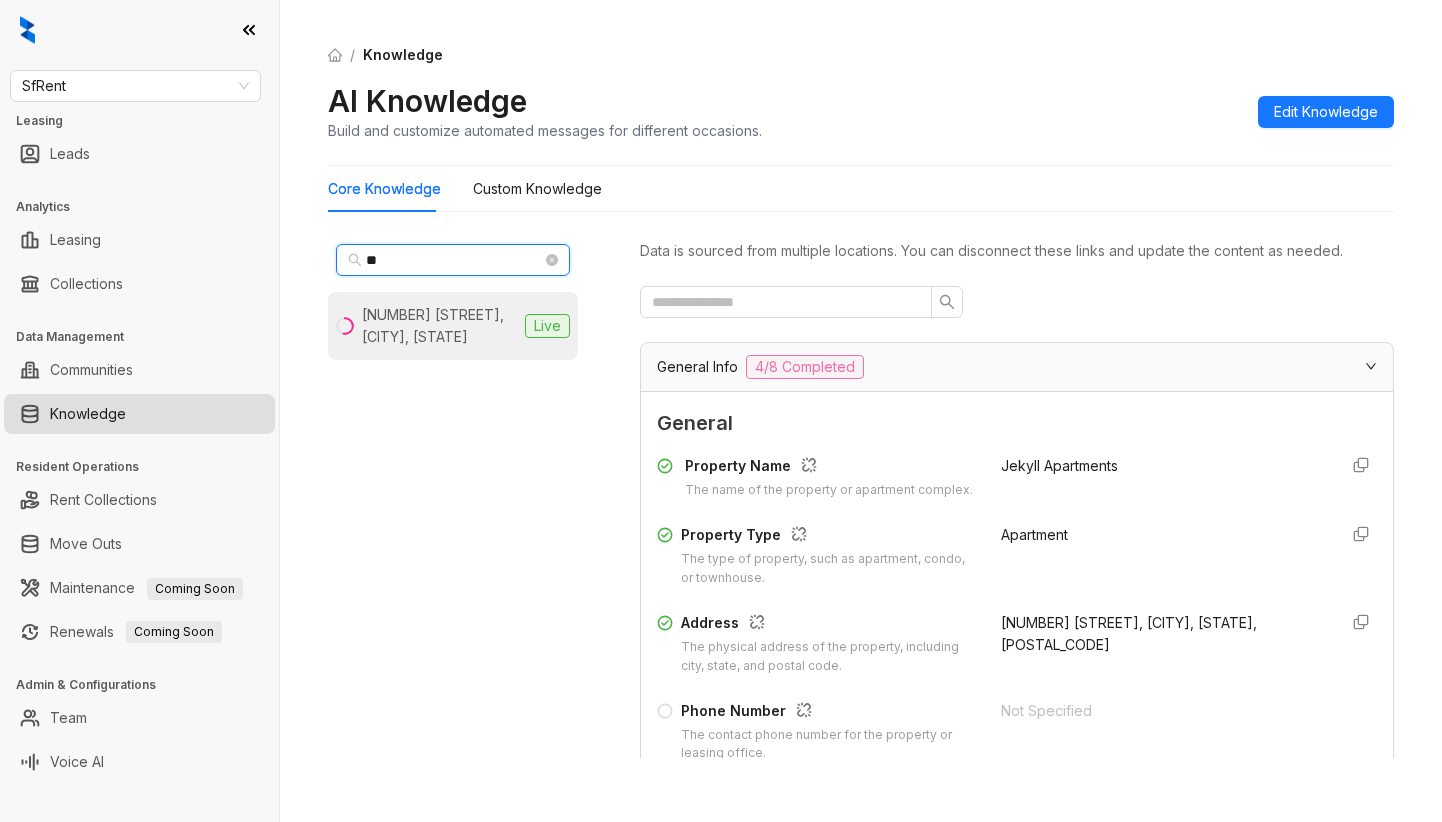 type on "**" 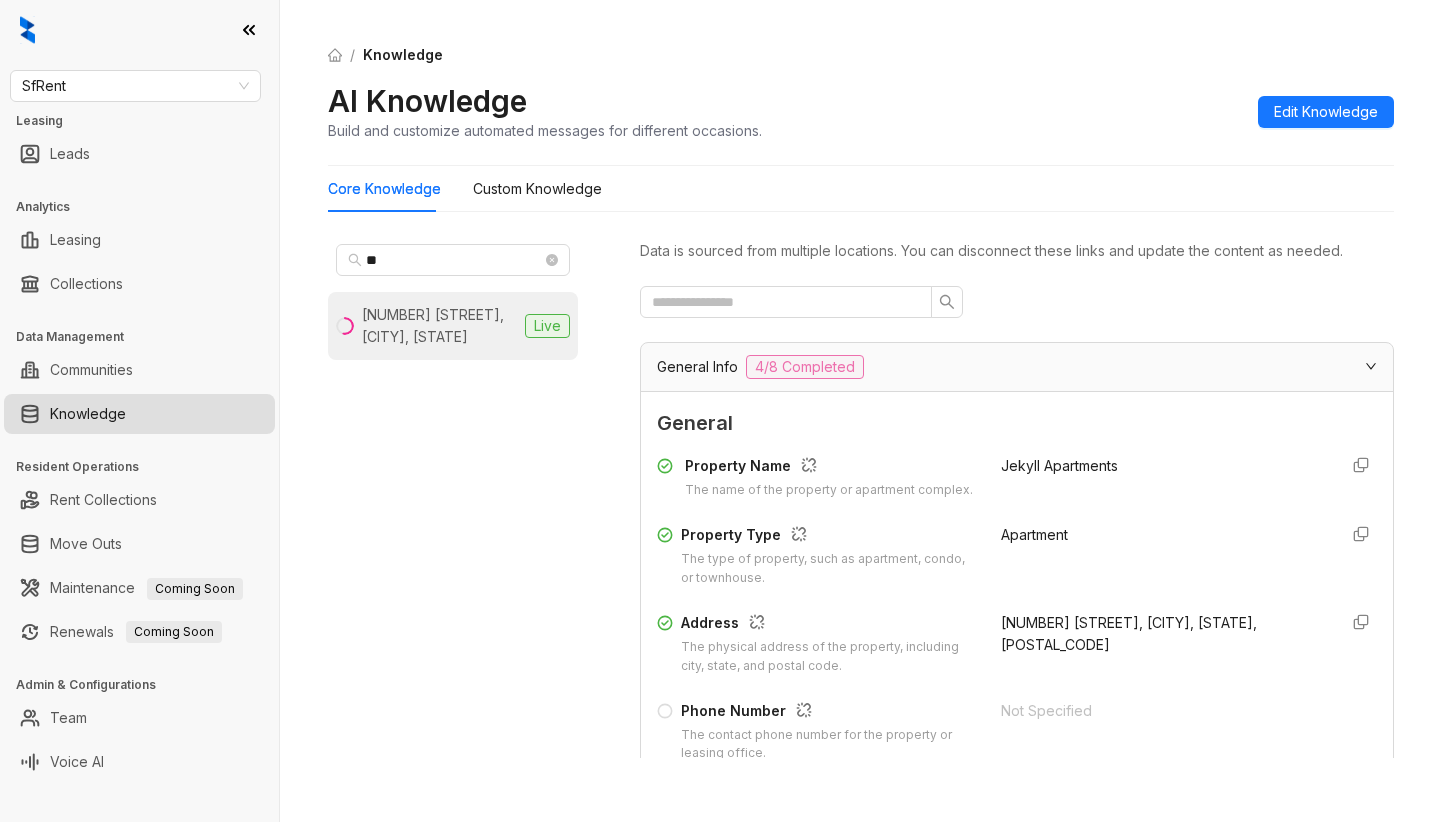 click on "2210 10th Ave, Oakland, CA" at bounding box center (439, 326) 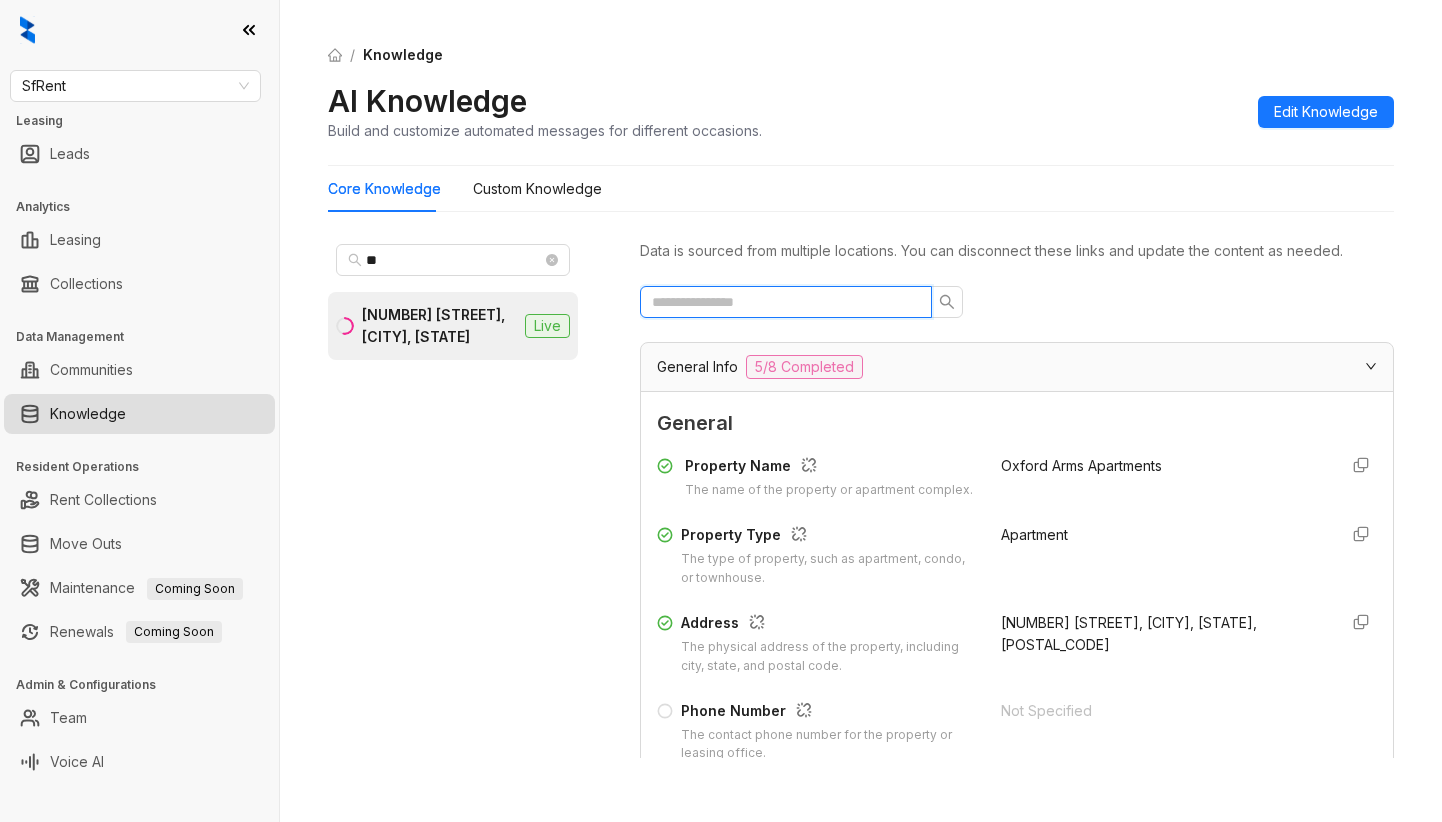 click at bounding box center [778, 302] 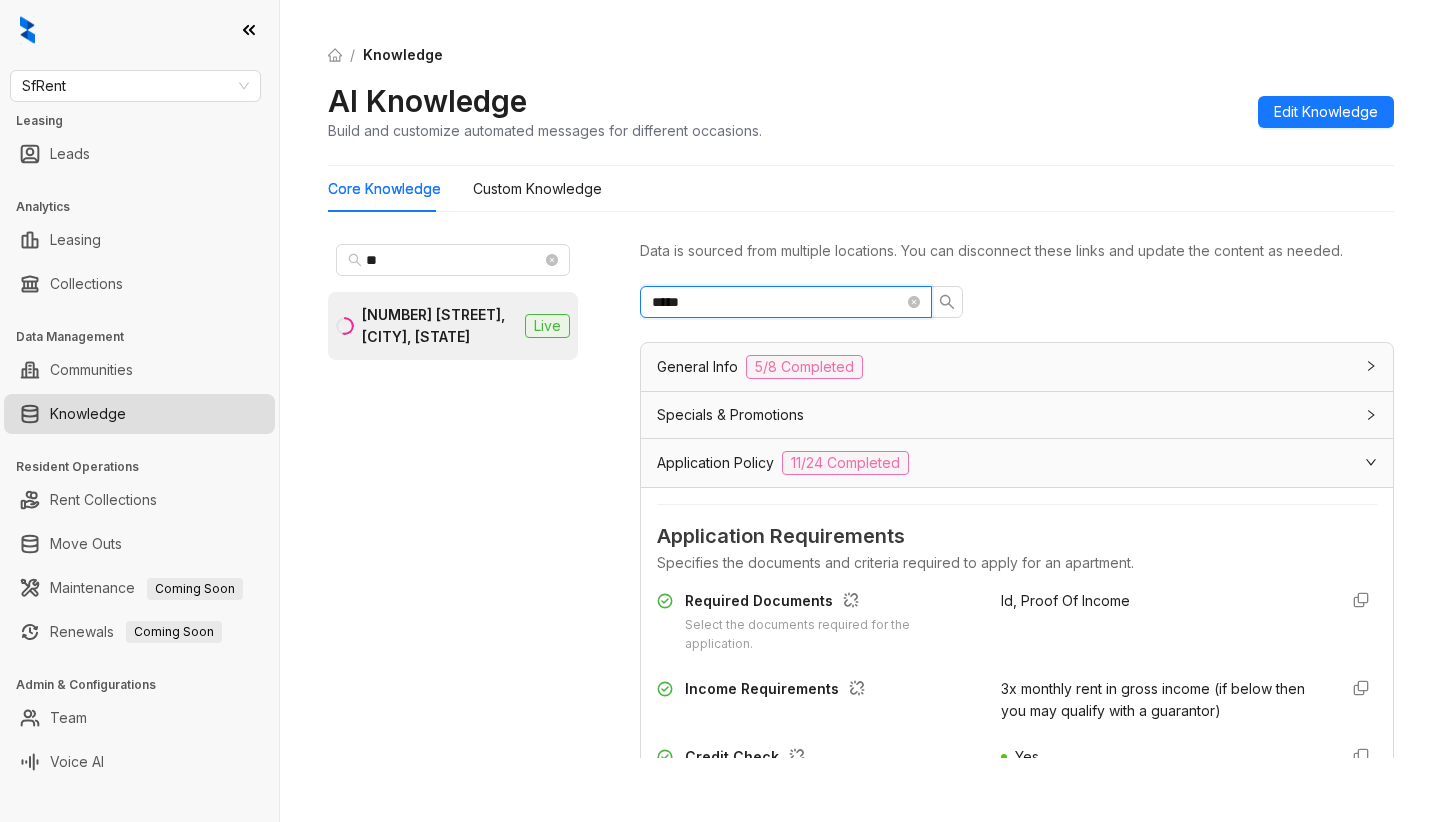type on "*****" 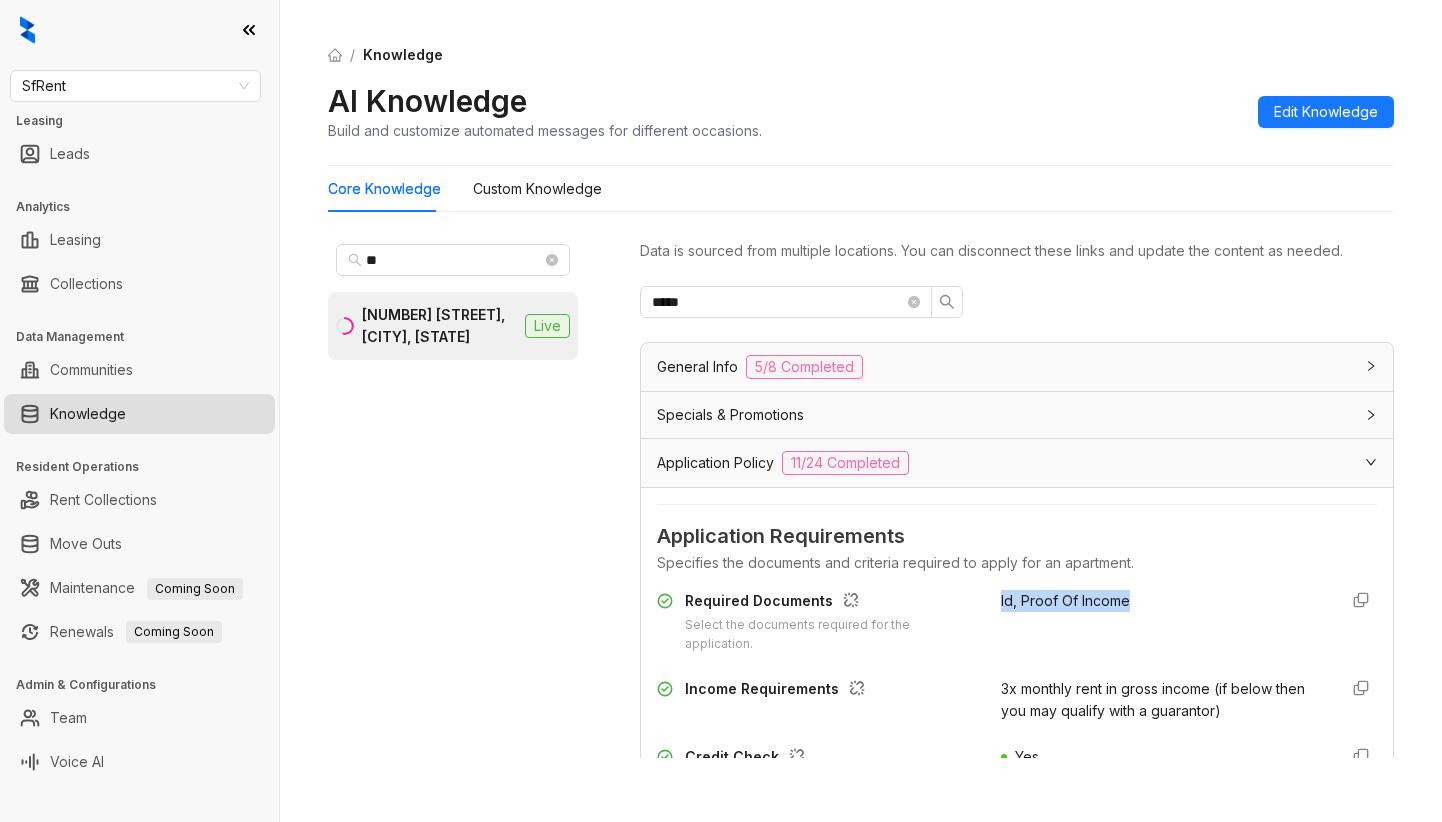 drag, startPoint x: 983, startPoint y: 600, endPoint x: 1131, endPoint y: 609, distance: 148.27339 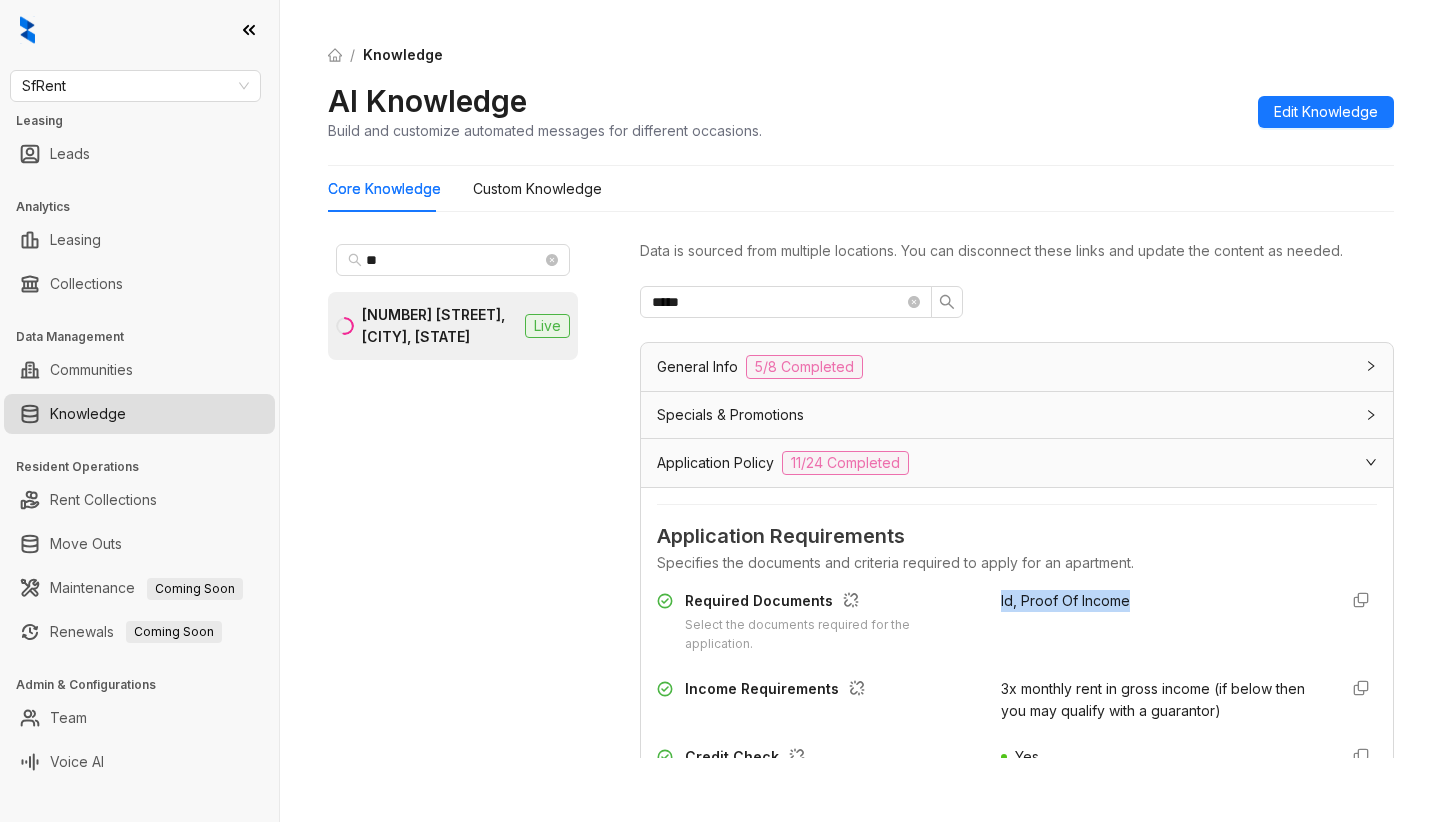 scroll, scrollTop: 100, scrollLeft: 0, axis: vertical 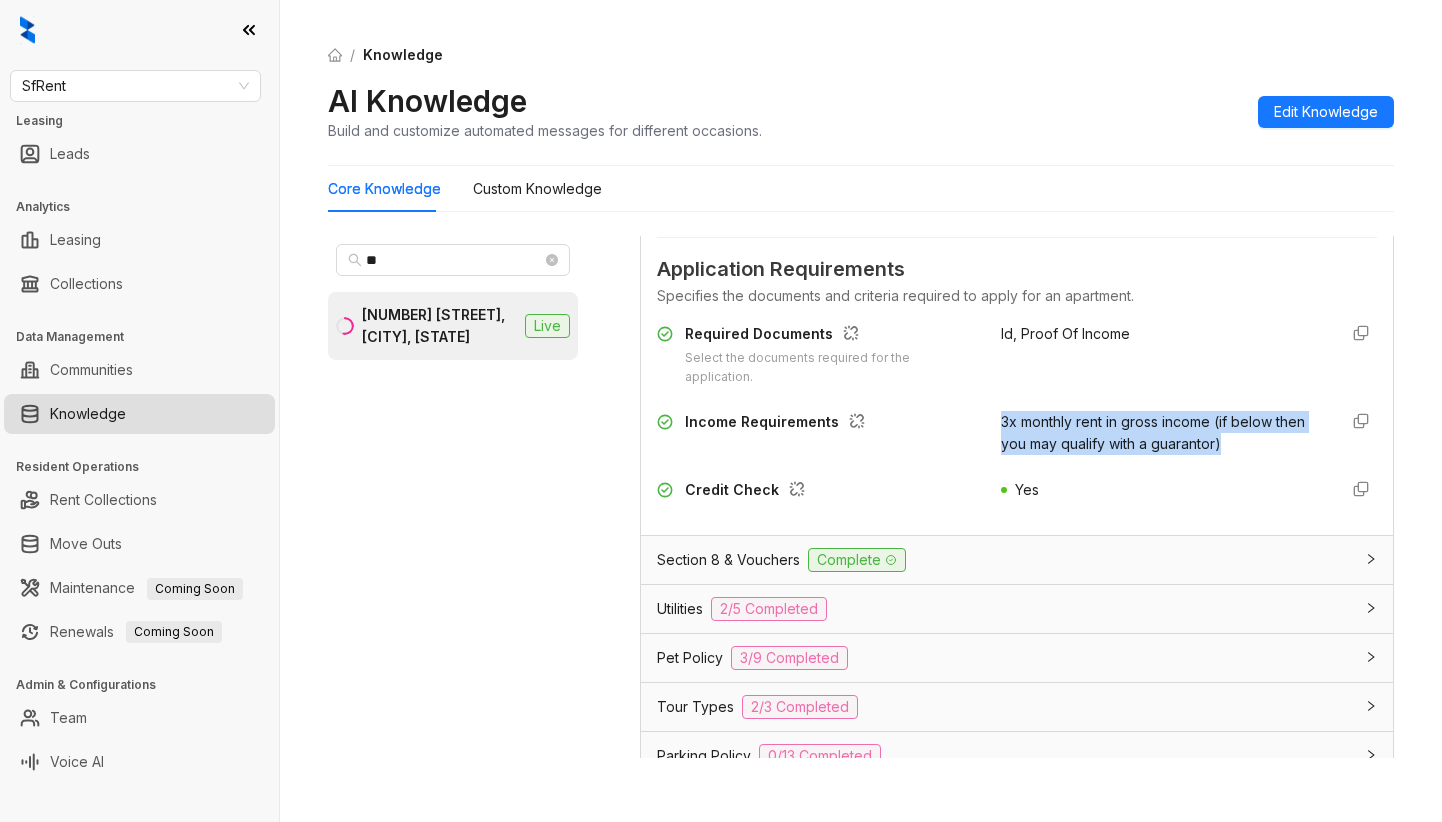 drag, startPoint x: 988, startPoint y: 417, endPoint x: 1217, endPoint y: 448, distance: 231.08873 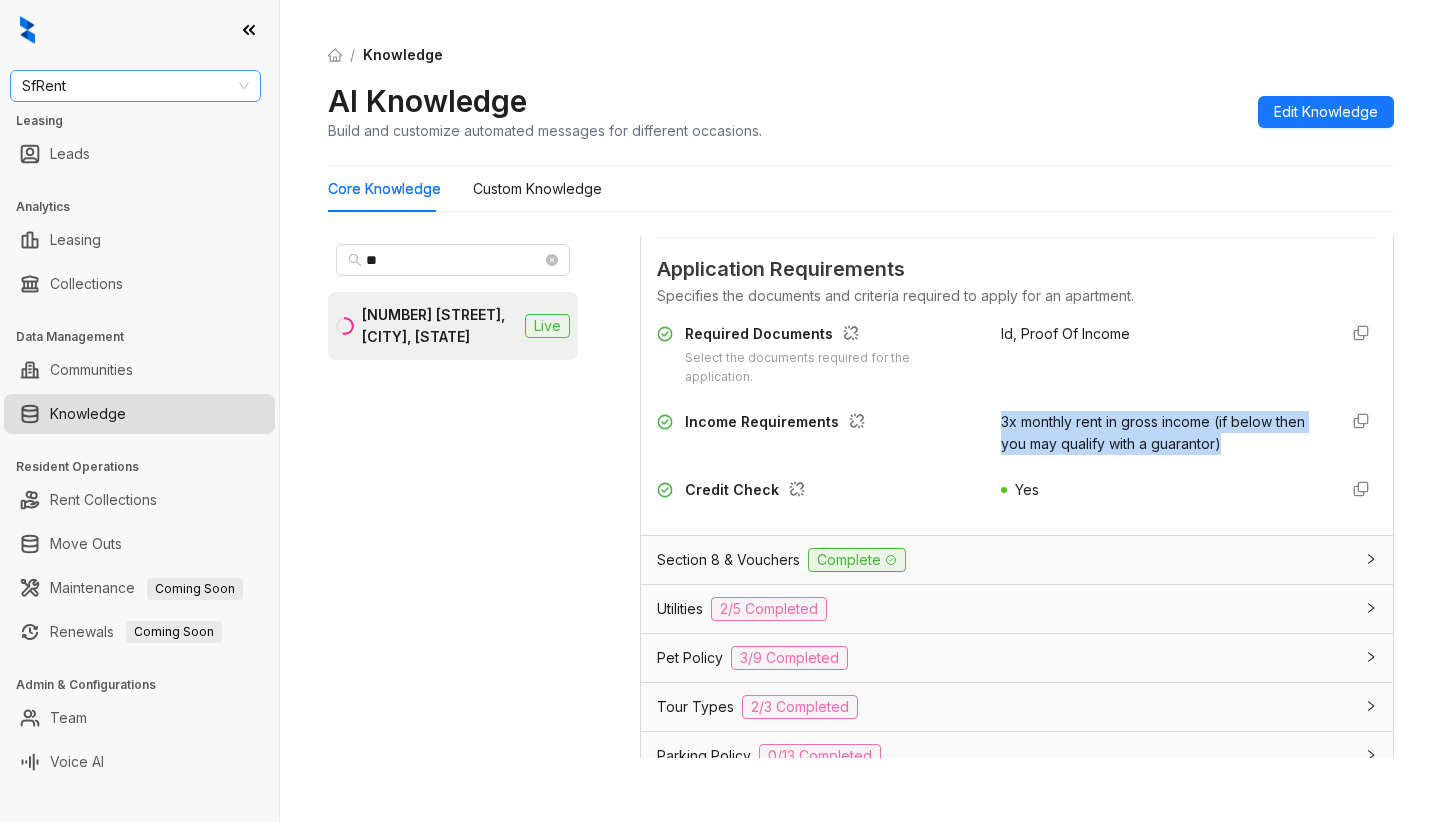 click on "SfRent" at bounding box center [135, 86] 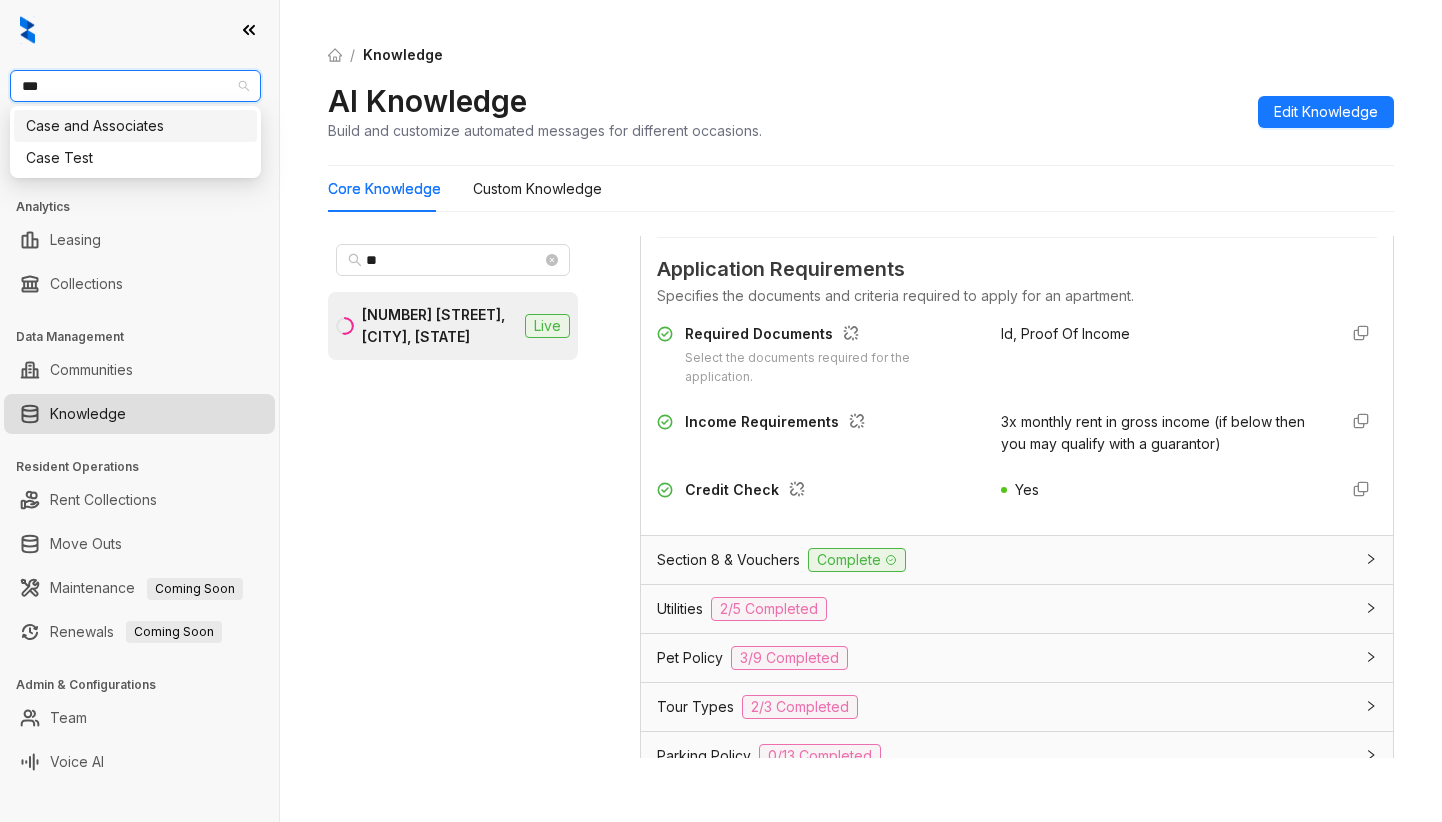 type on "****" 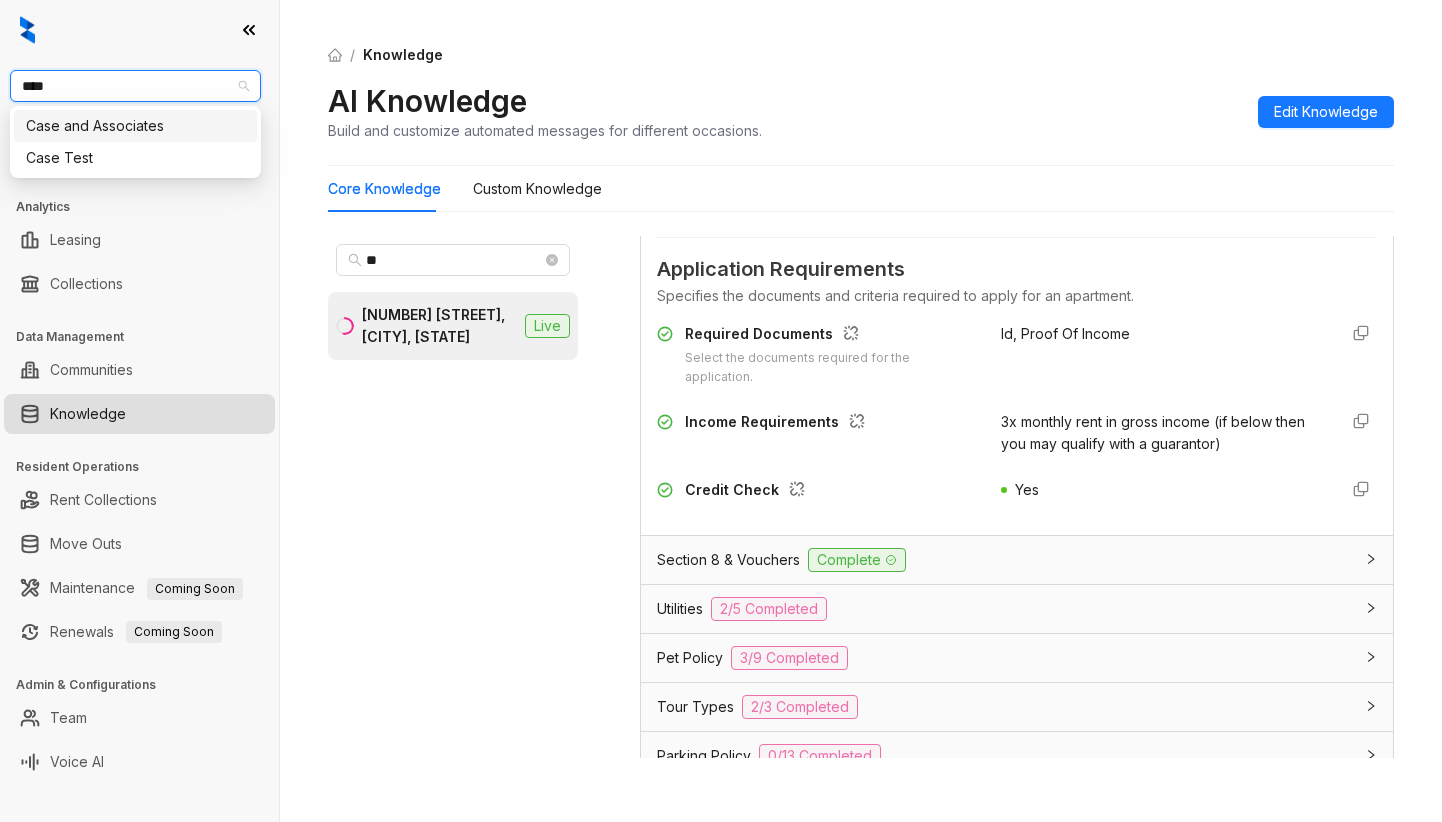 click on "Case and Associates" at bounding box center (135, 126) 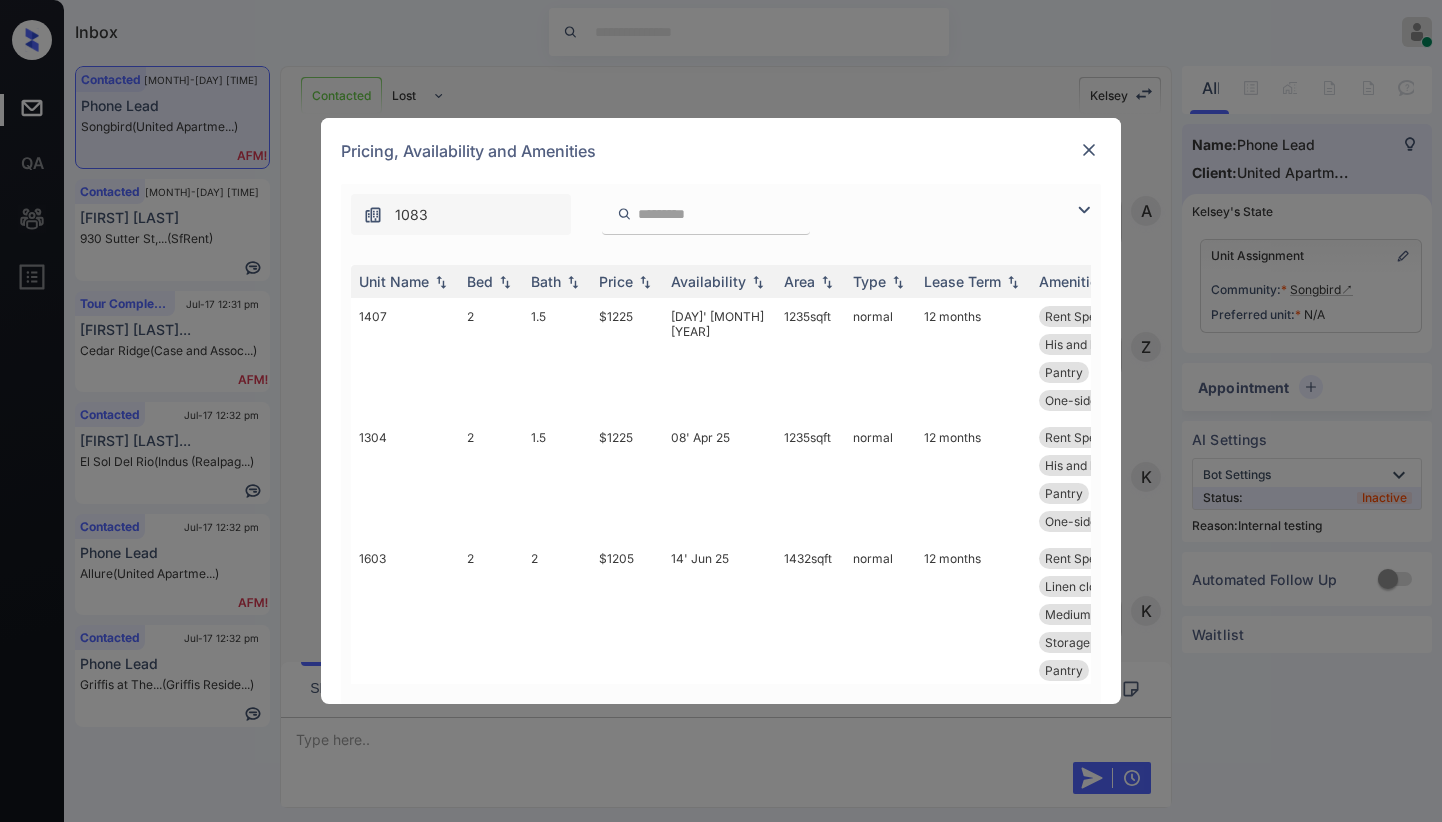 scroll, scrollTop: 0, scrollLeft: 0, axis: both 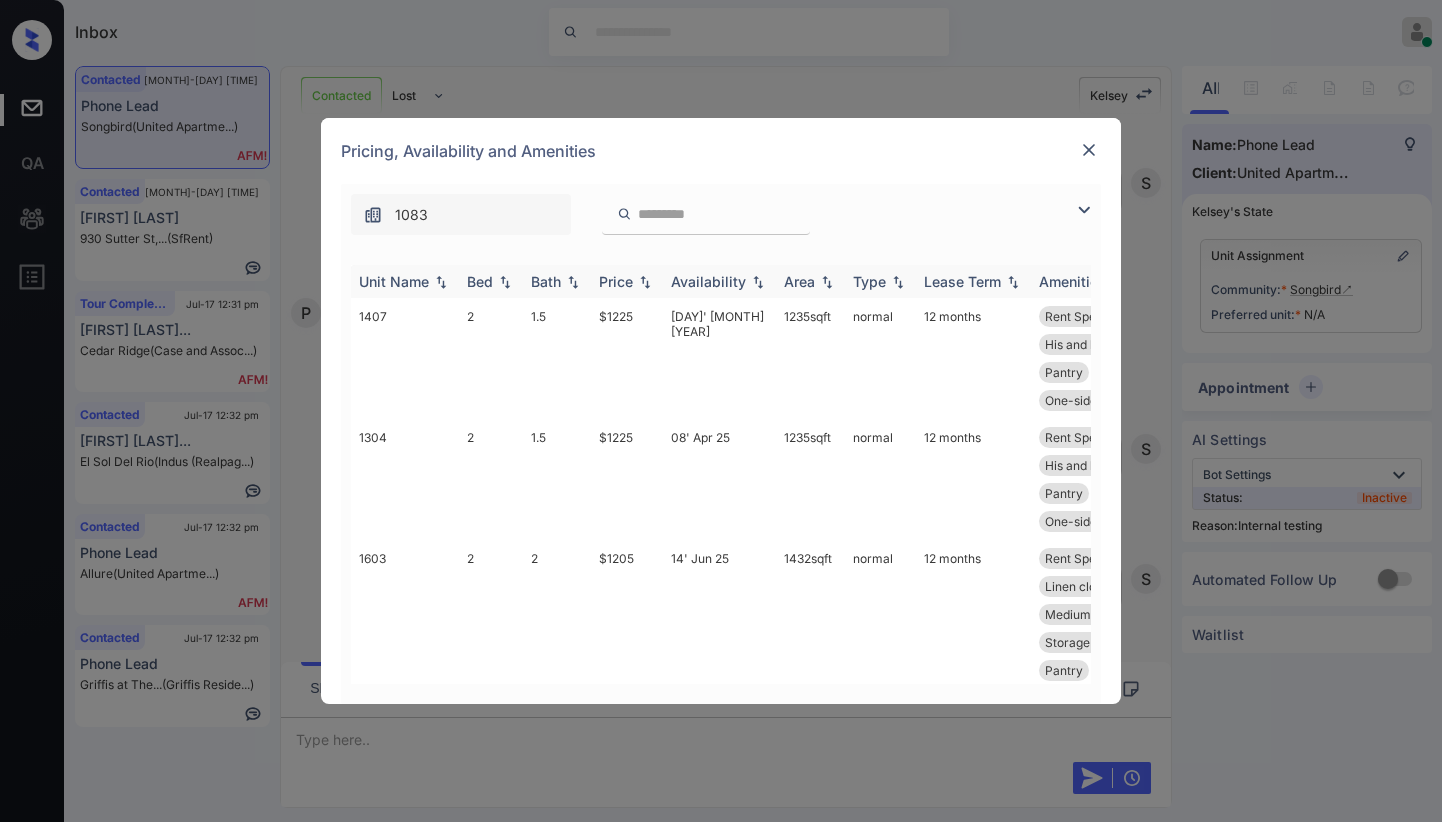 click on "Price" at bounding box center (616, 281) 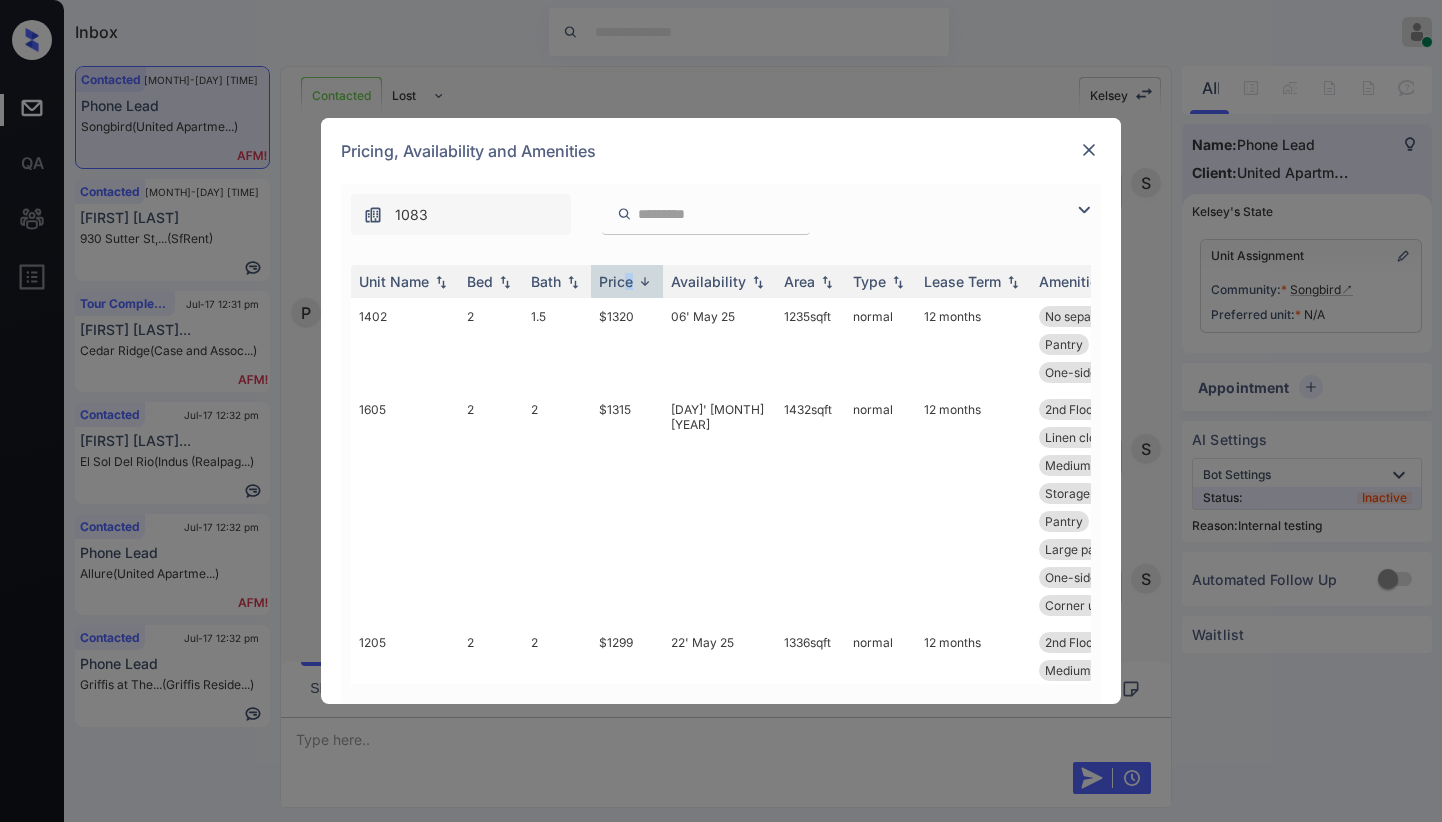 click at bounding box center (1084, 210) 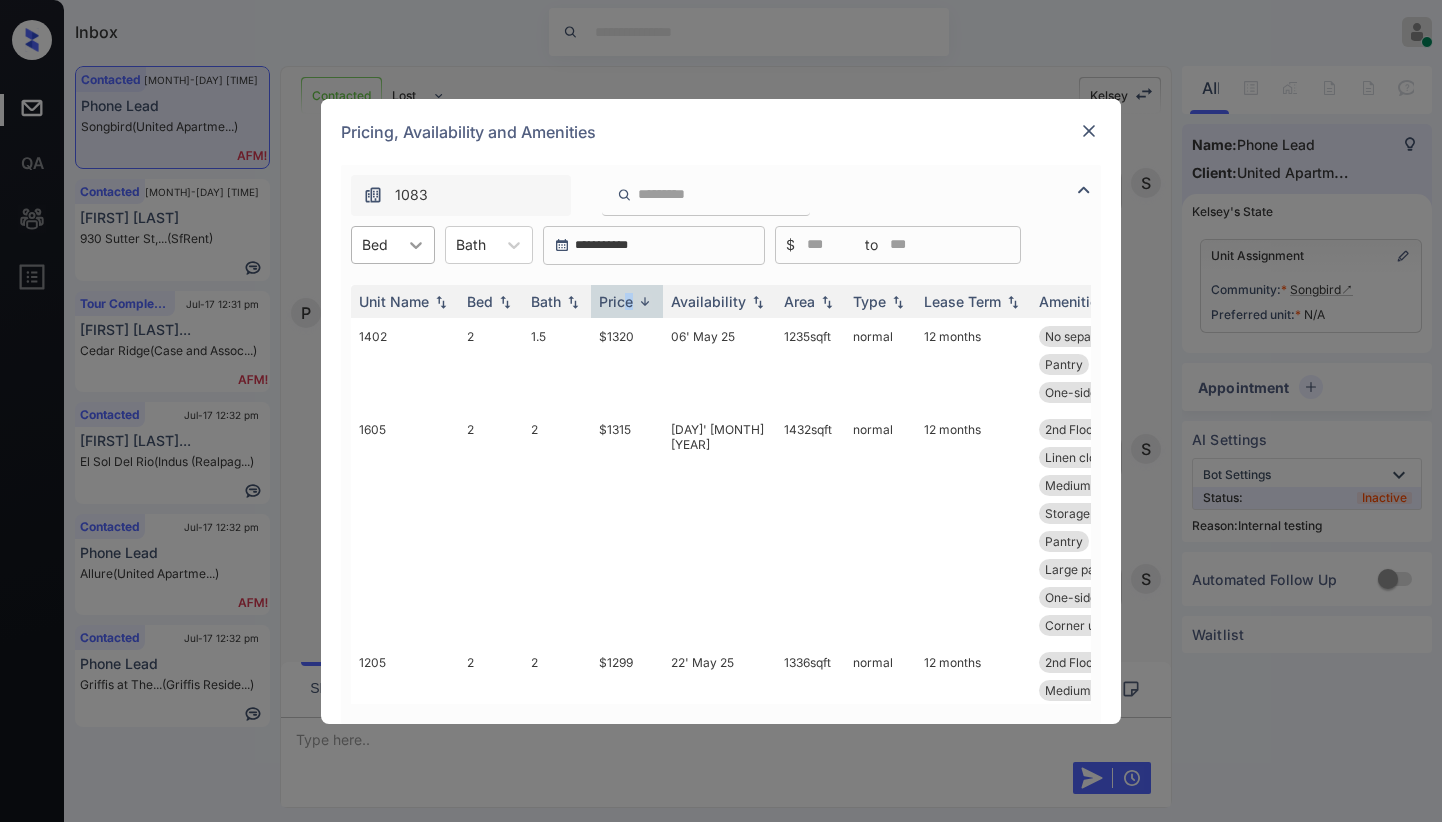 click at bounding box center (416, 245) 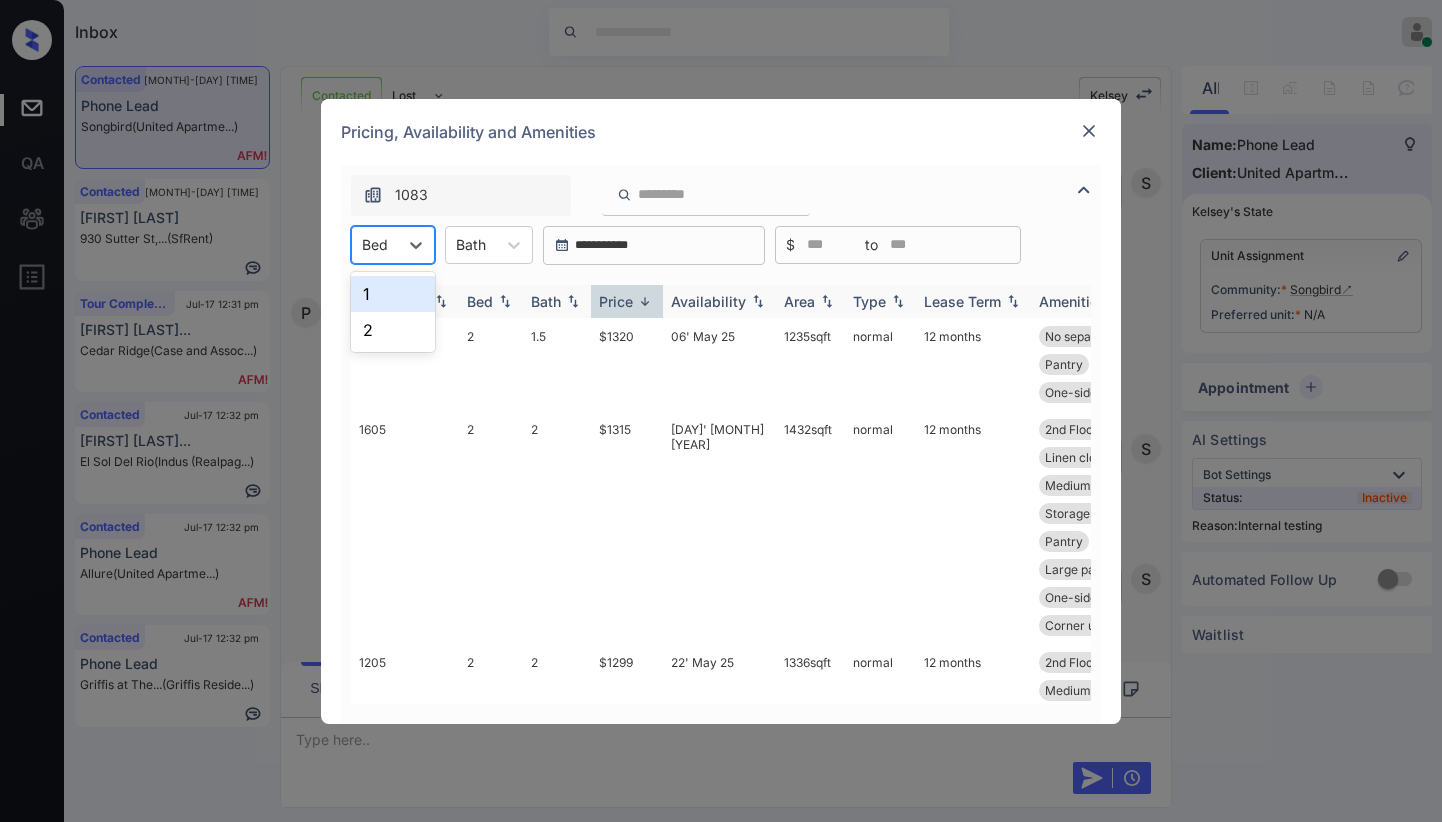 drag, startPoint x: 400, startPoint y: 300, endPoint x: 427, endPoint y: 302, distance: 27.073973 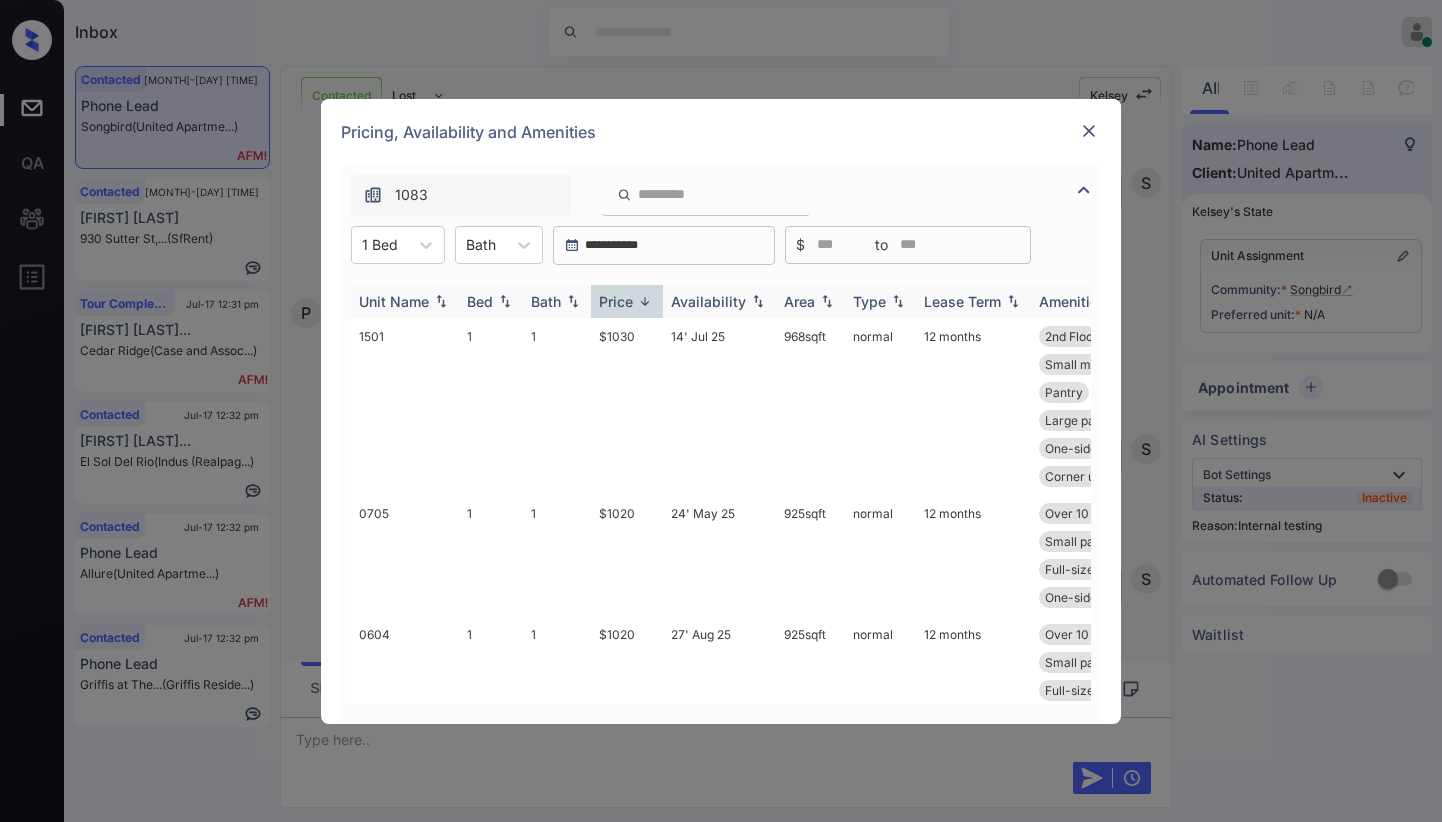 click at bounding box center (645, 301) 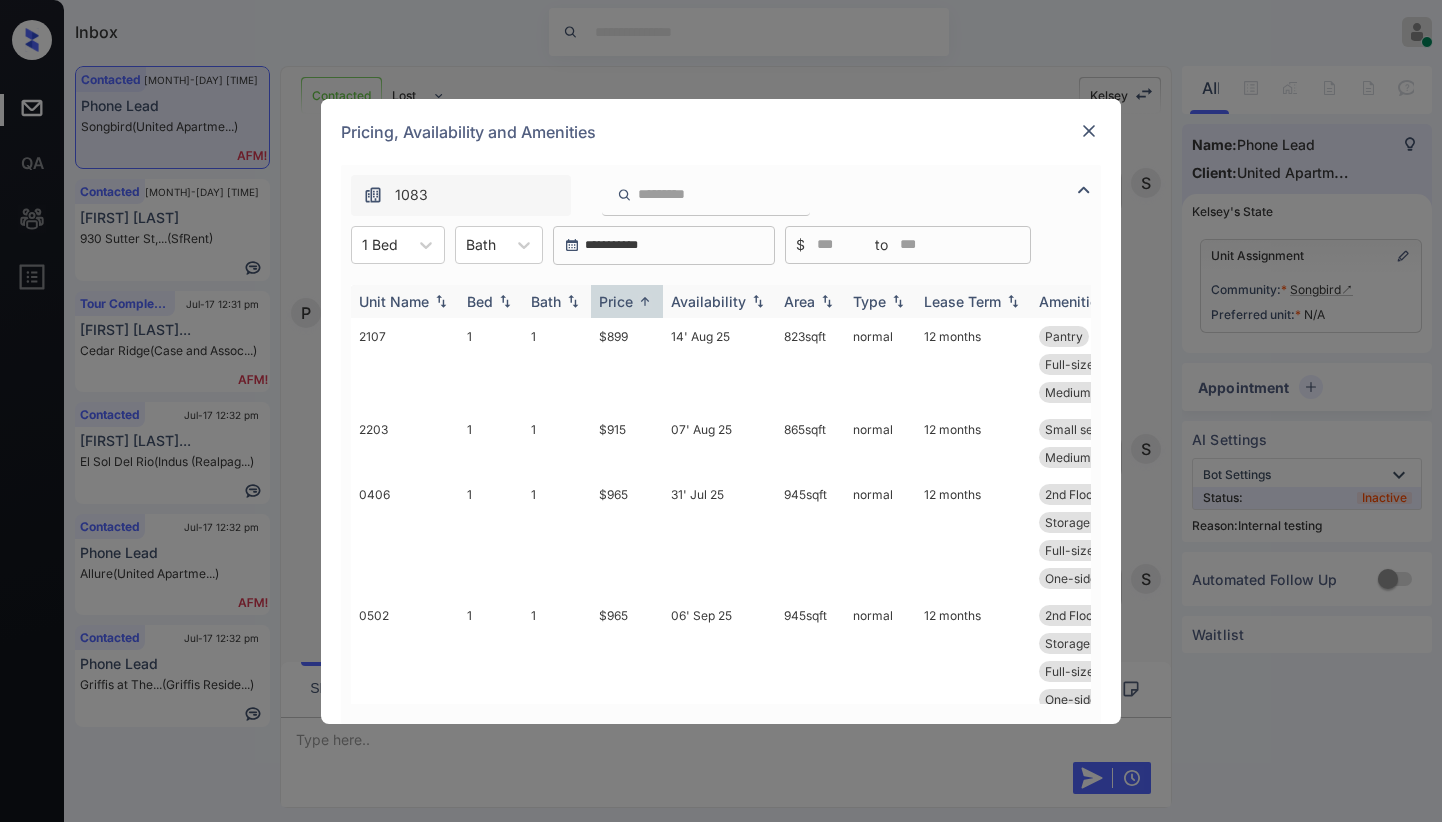 click at bounding box center (645, 301) 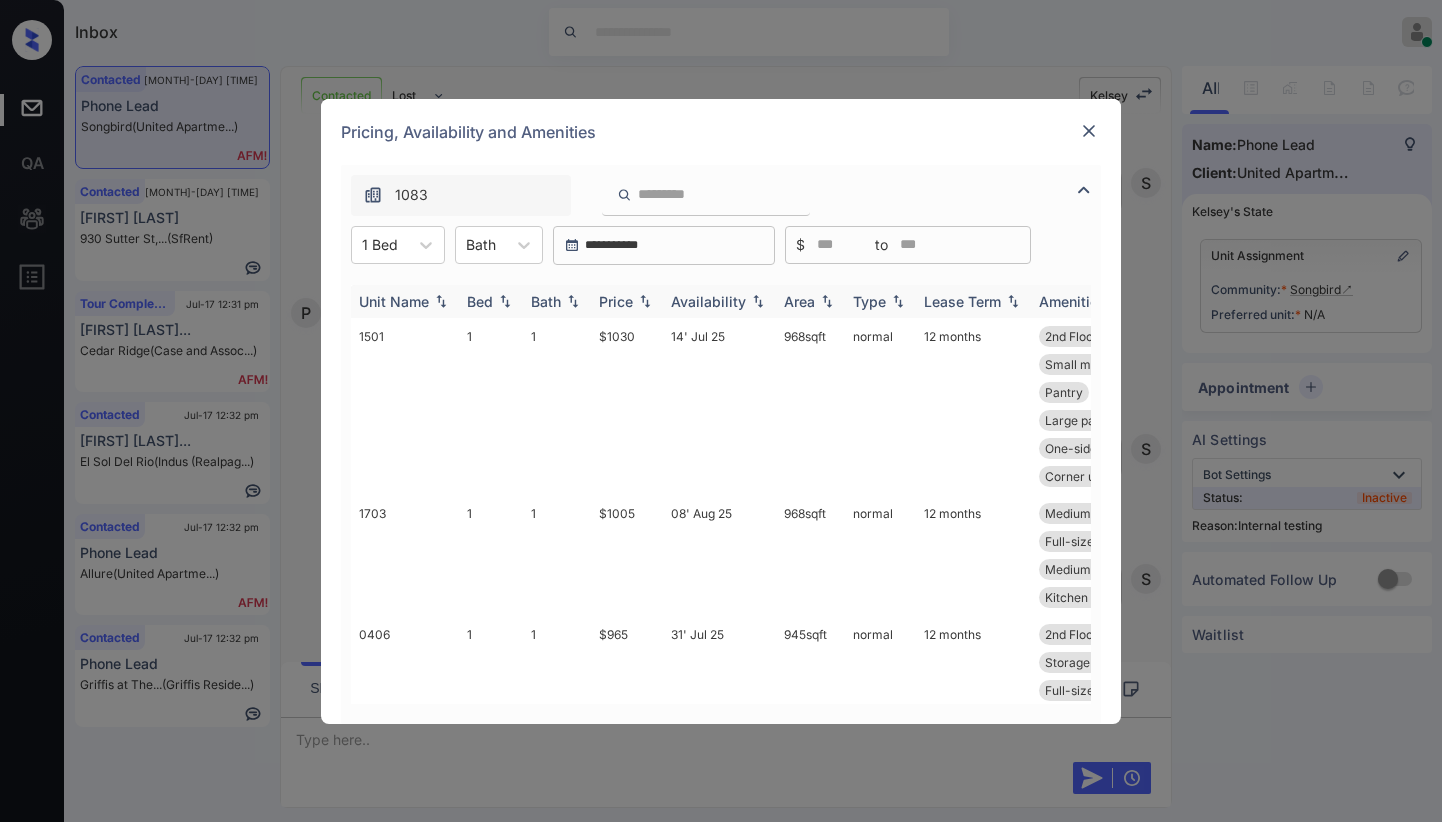 click at bounding box center [645, 301] 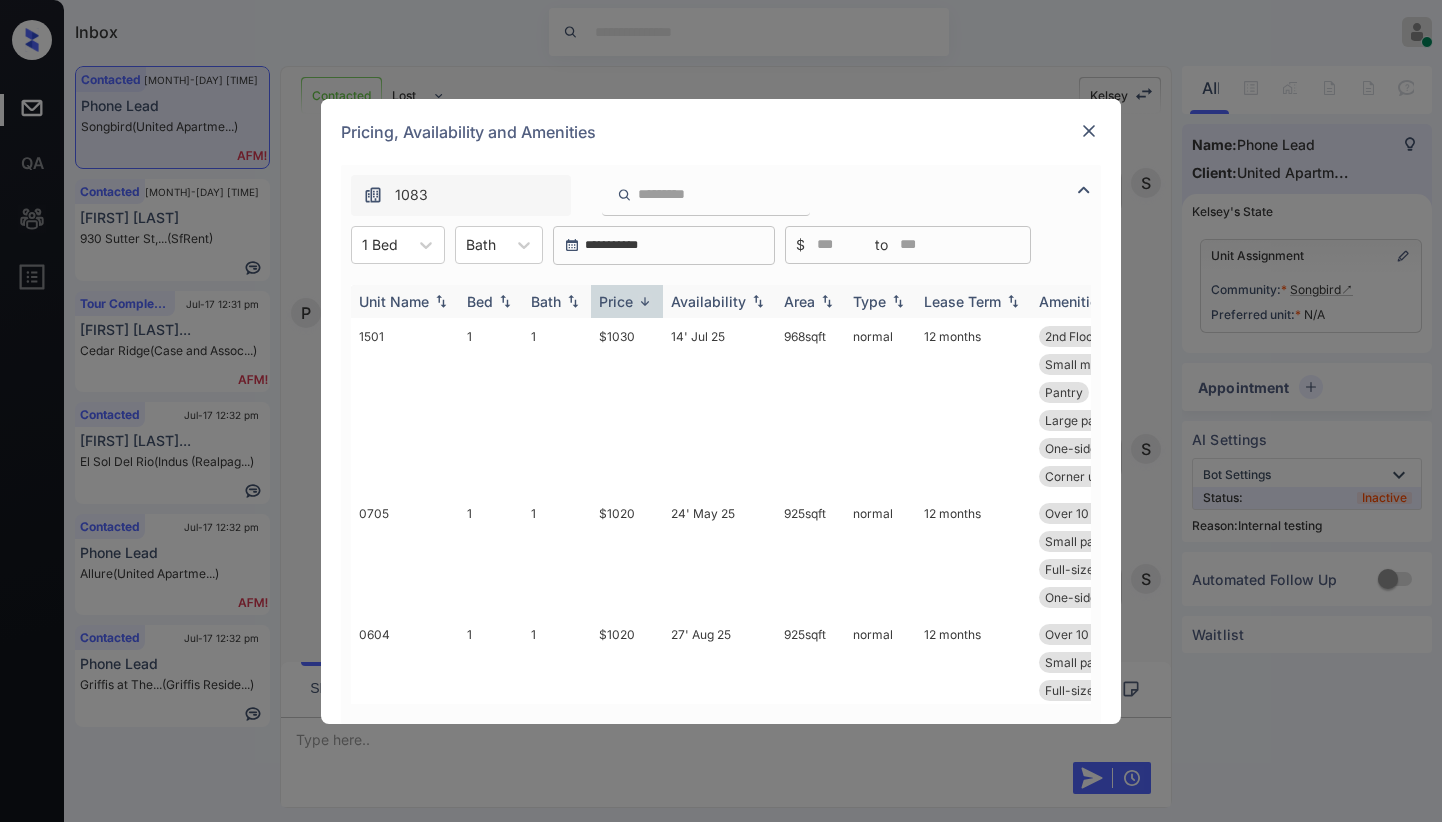 click at bounding box center [645, 301] 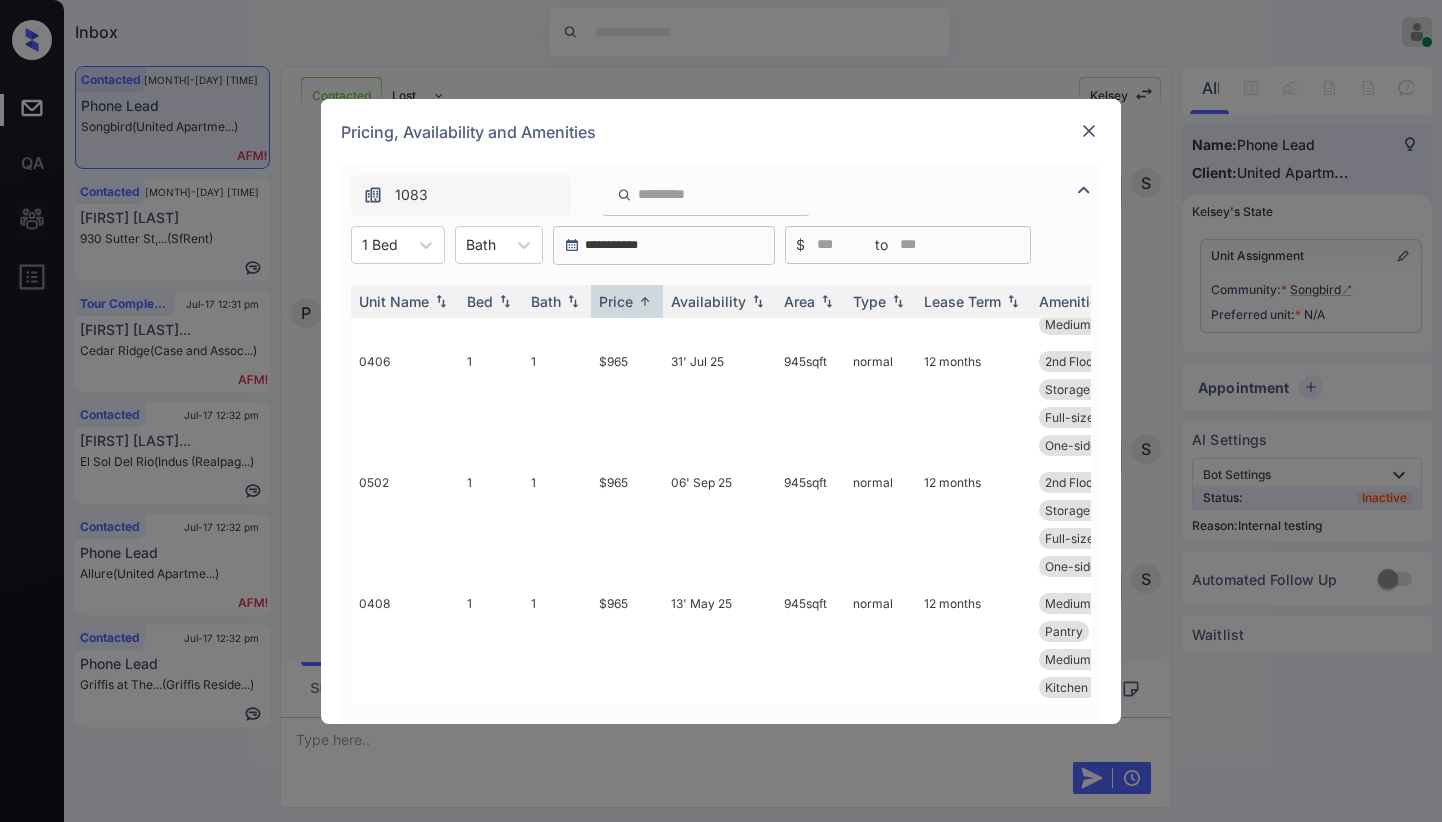scroll, scrollTop: 0, scrollLeft: 0, axis: both 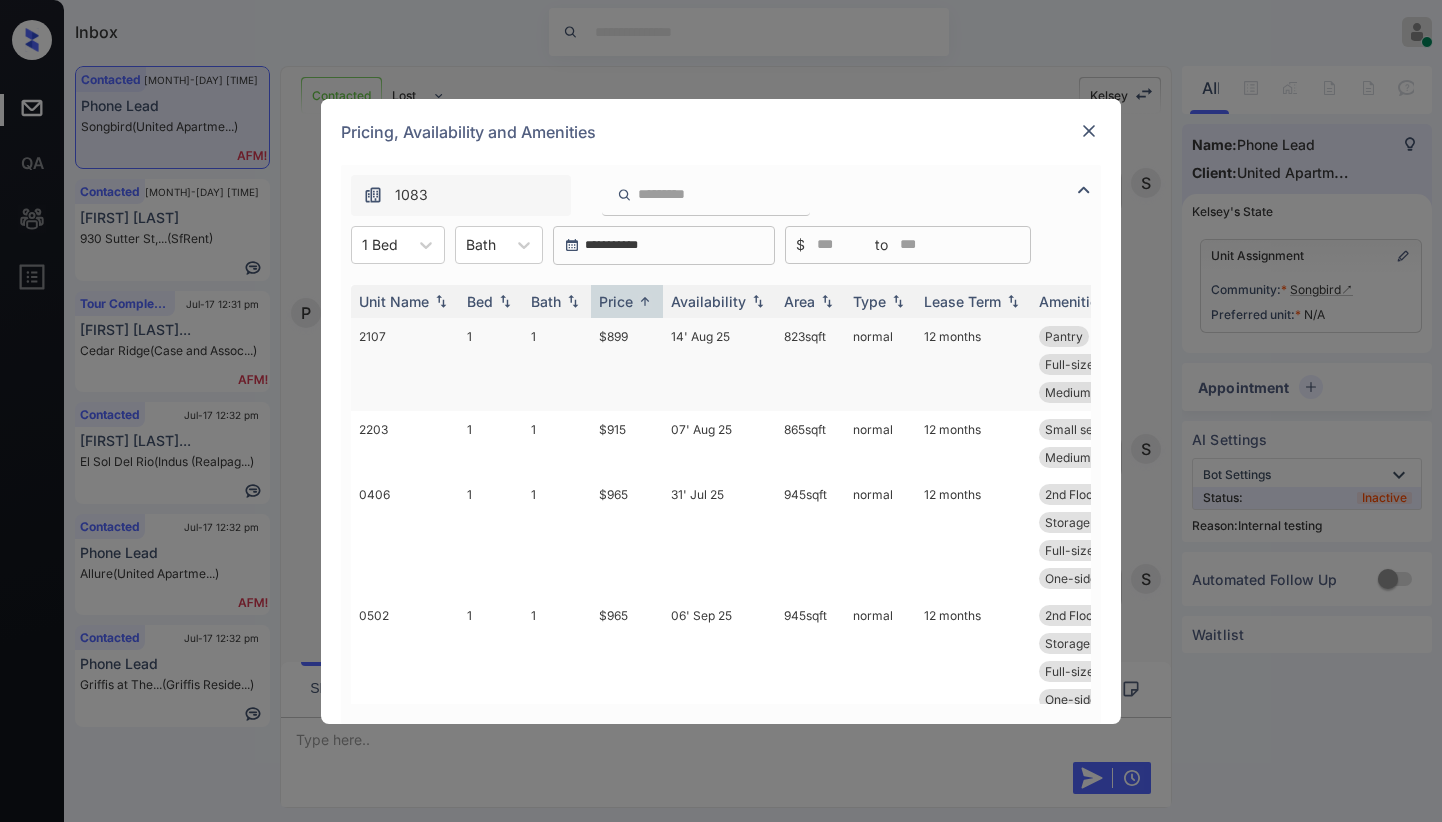 click on "$899" at bounding box center [627, 364] 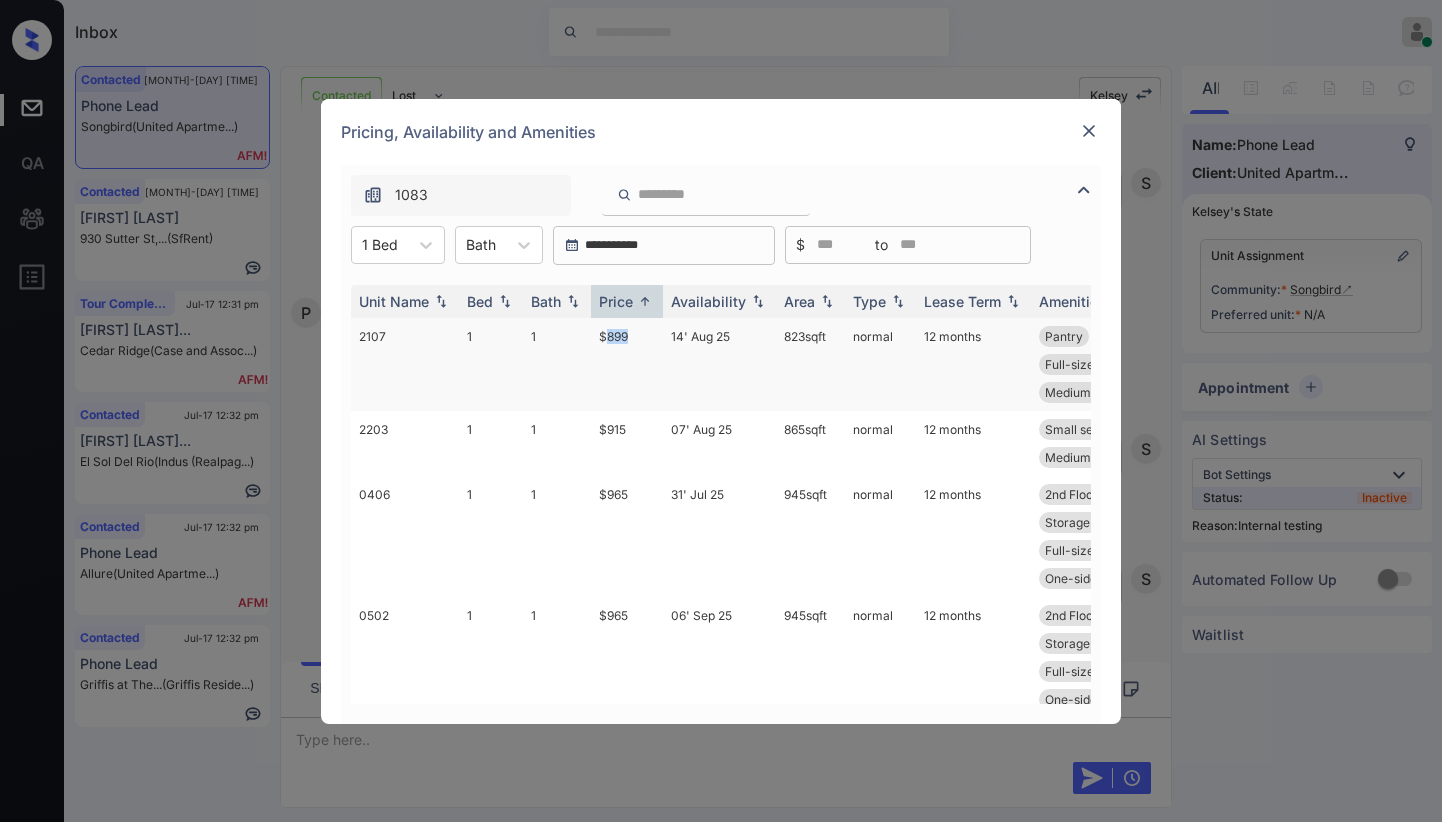 click on "$899" at bounding box center (627, 364) 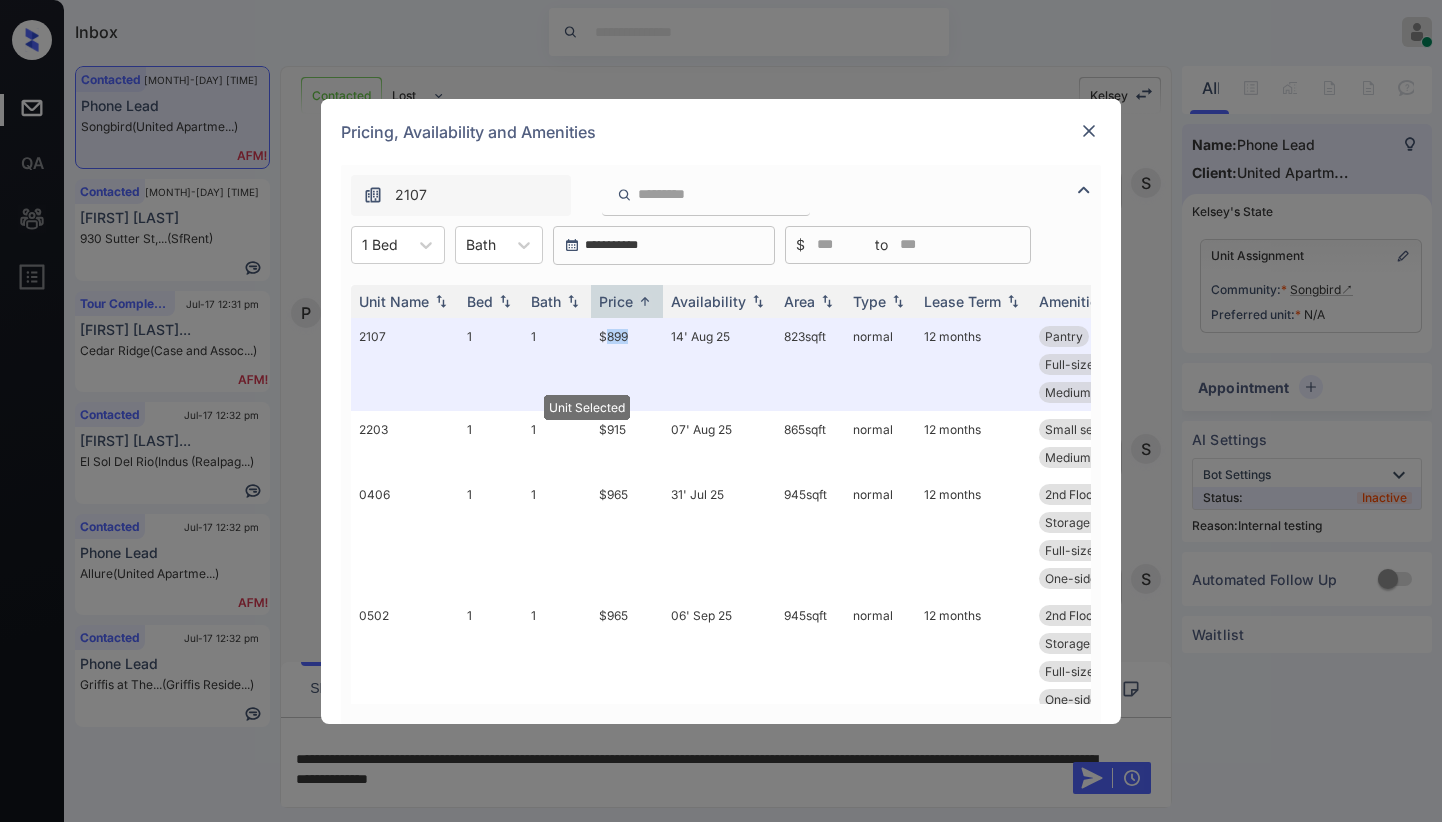 click at bounding box center [1089, 131] 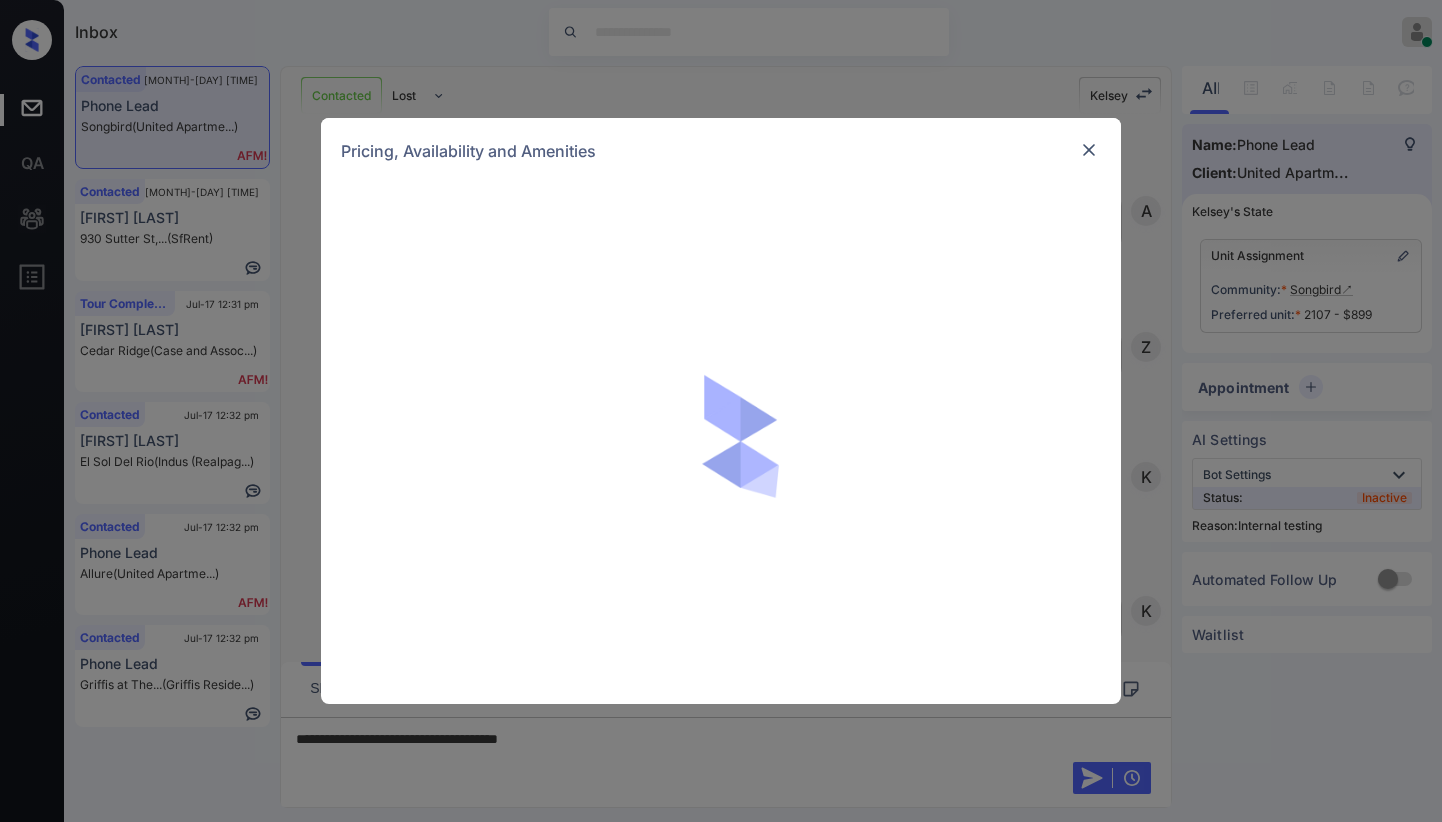 scroll, scrollTop: 0, scrollLeft: 0, axis: both 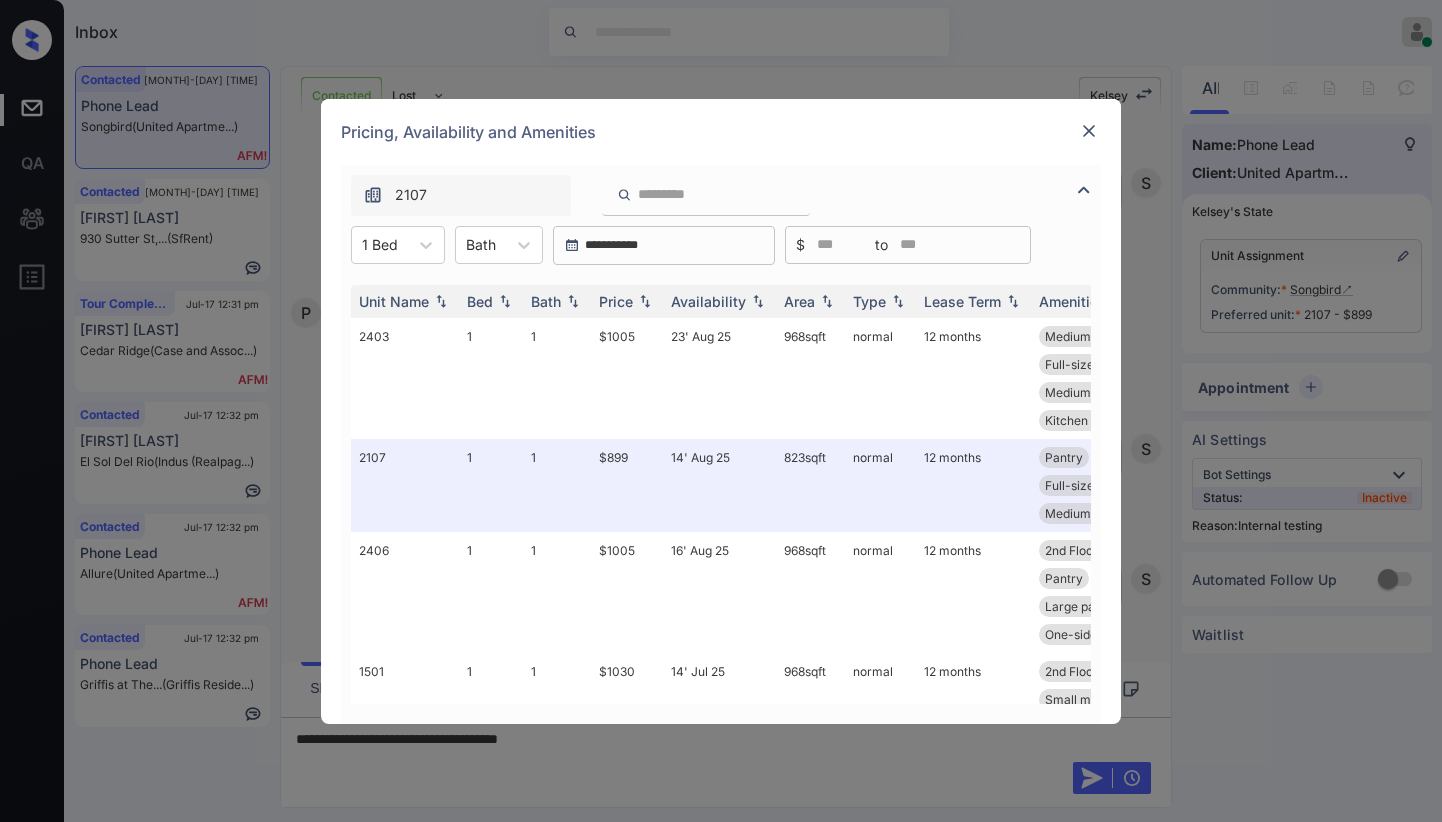 click at bounding box center (1089, 131) 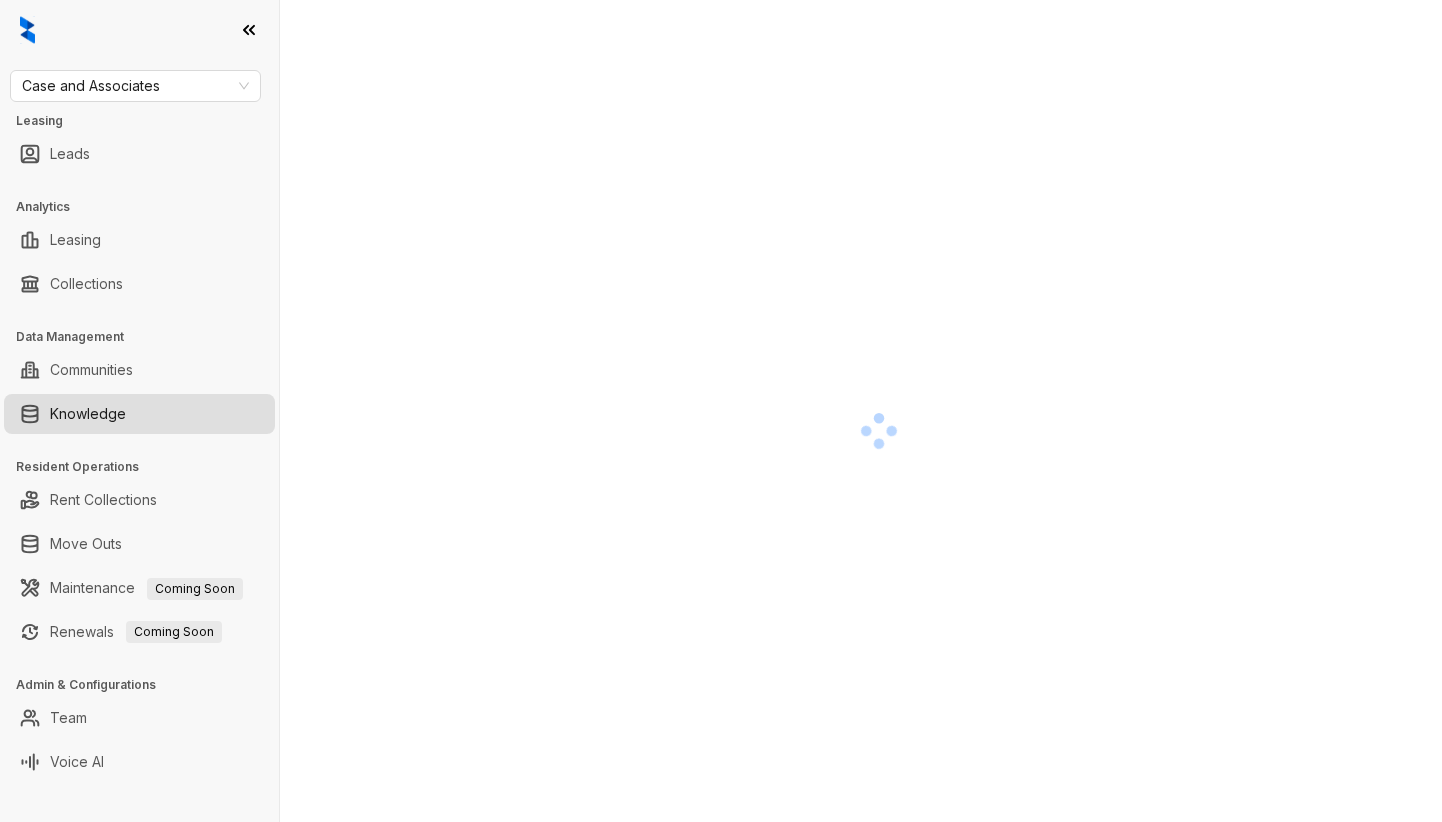 scroll, scrollTop: 0, scrollLeft: 0, axis: both 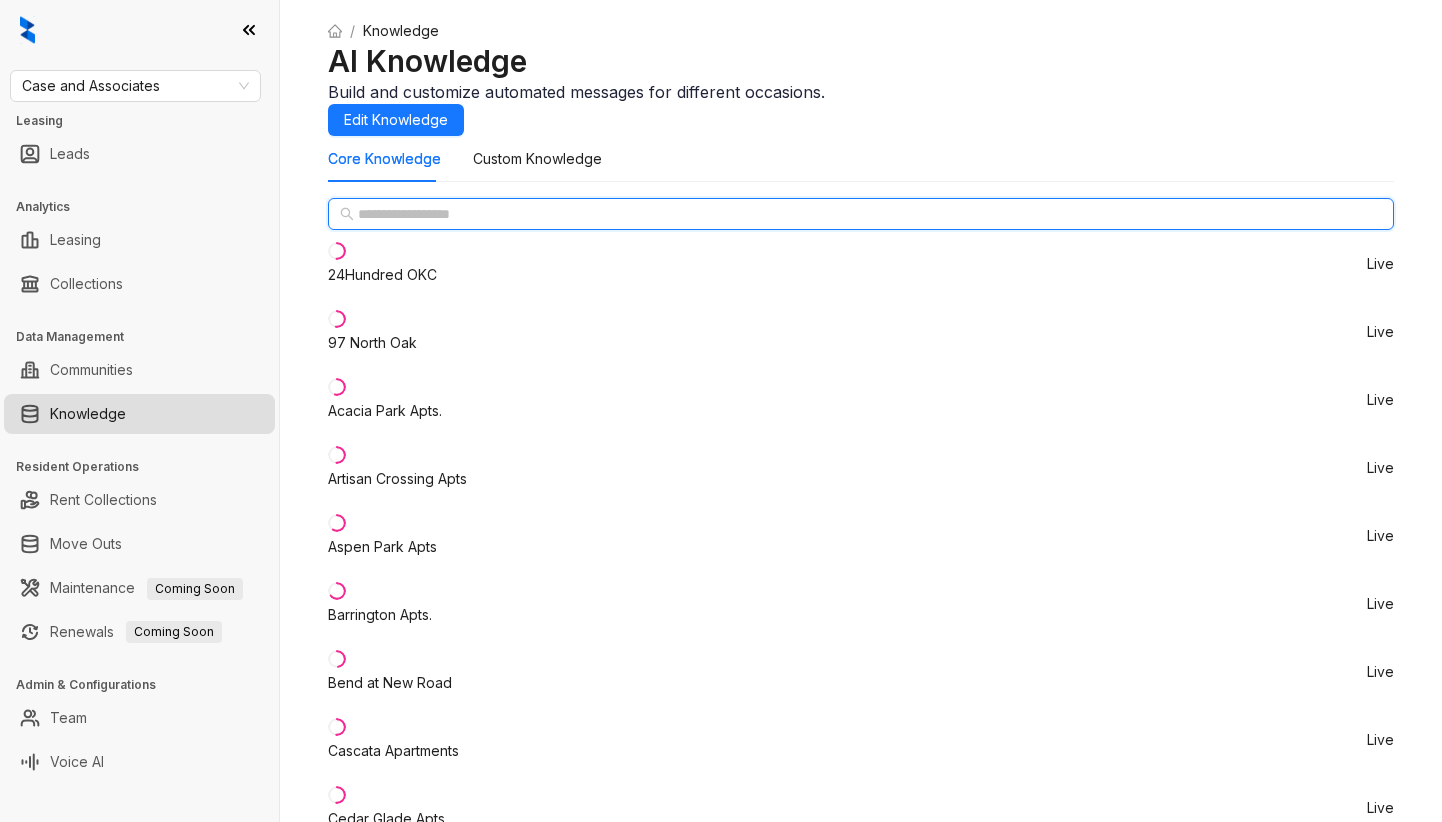 click at bounding box center [862, 214] 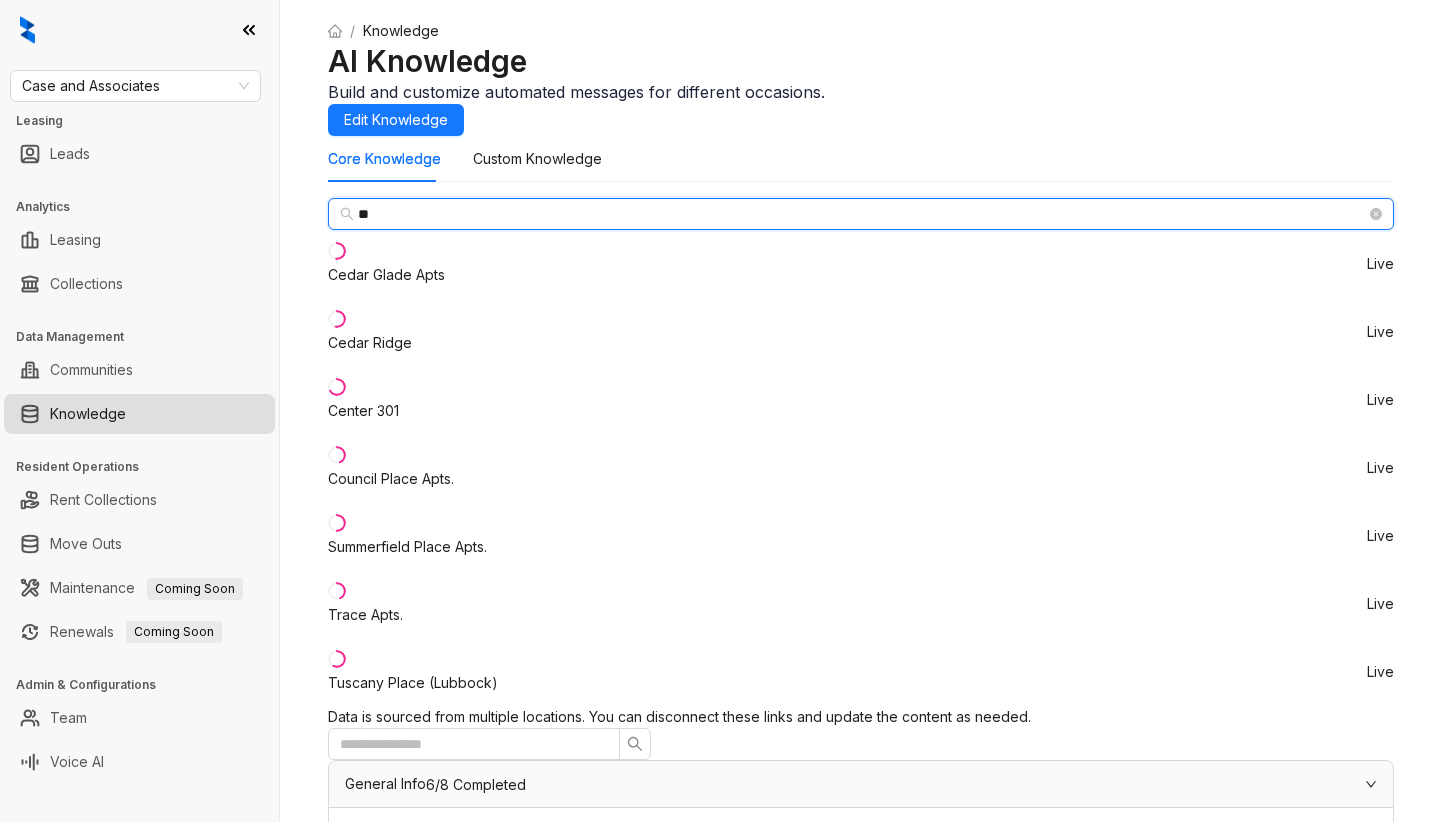 type on "**" 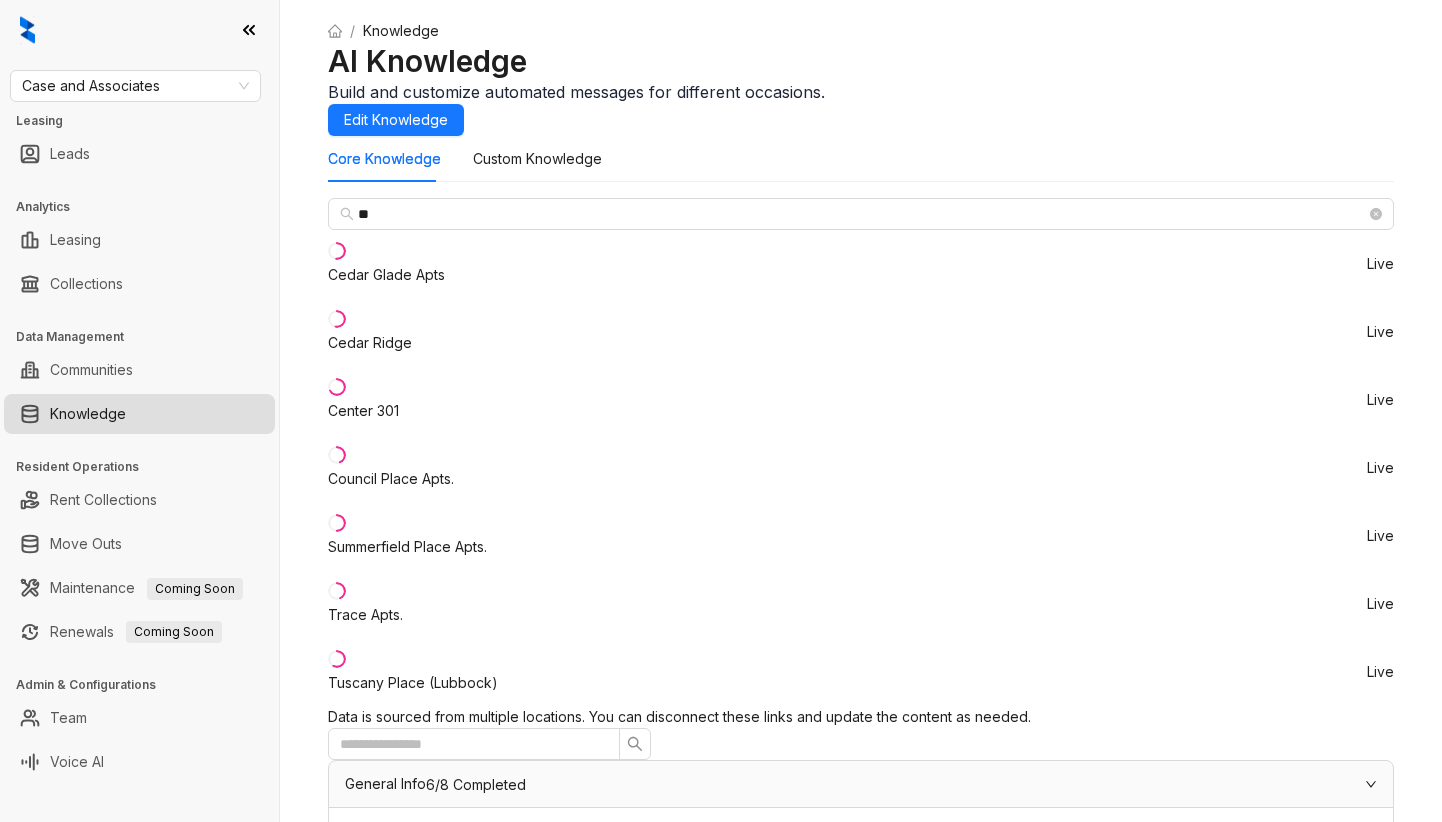 click on "Cedar Ridge" at bounding box center [370, 343] 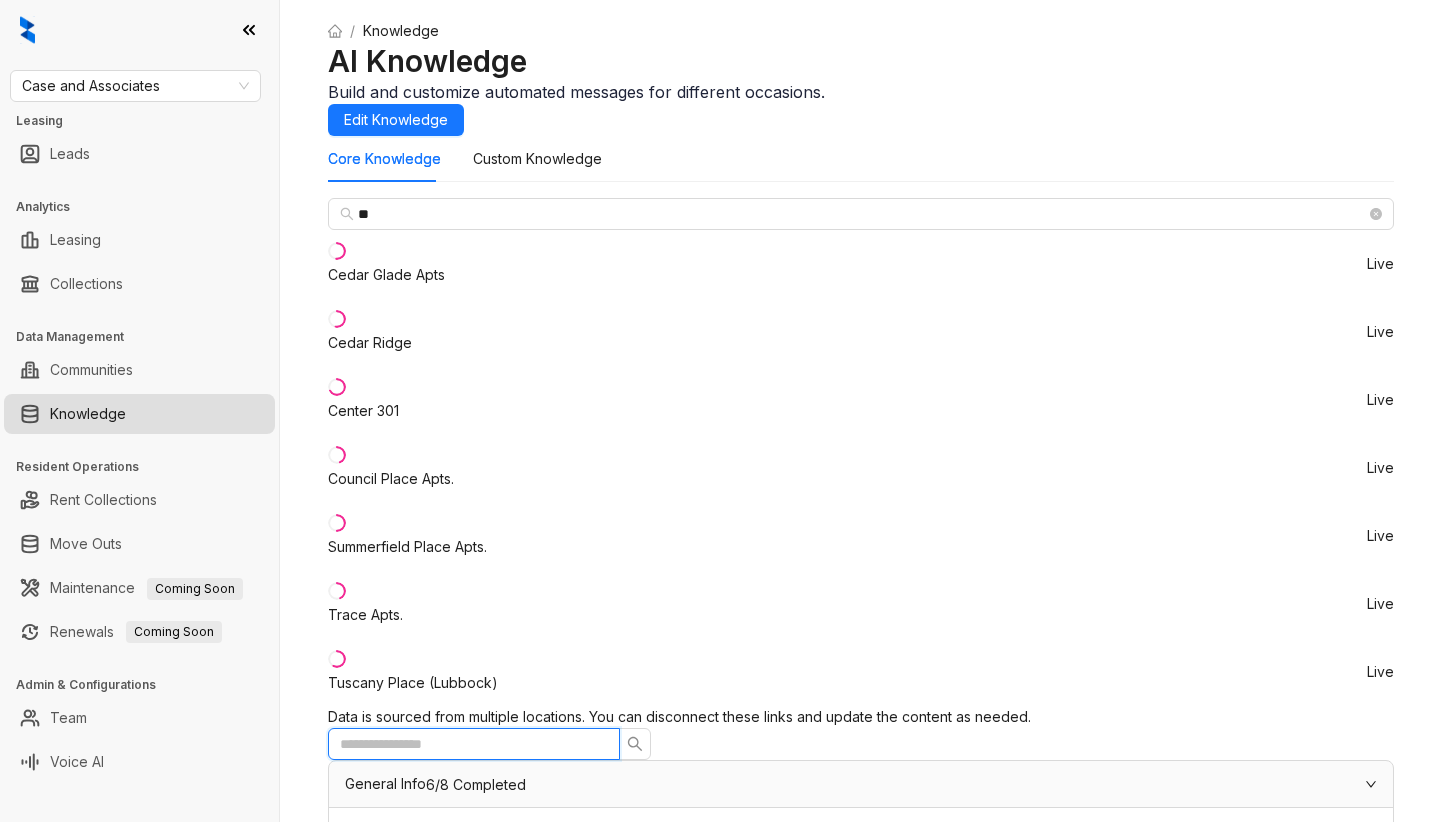 click at bounding box center [466, 744] 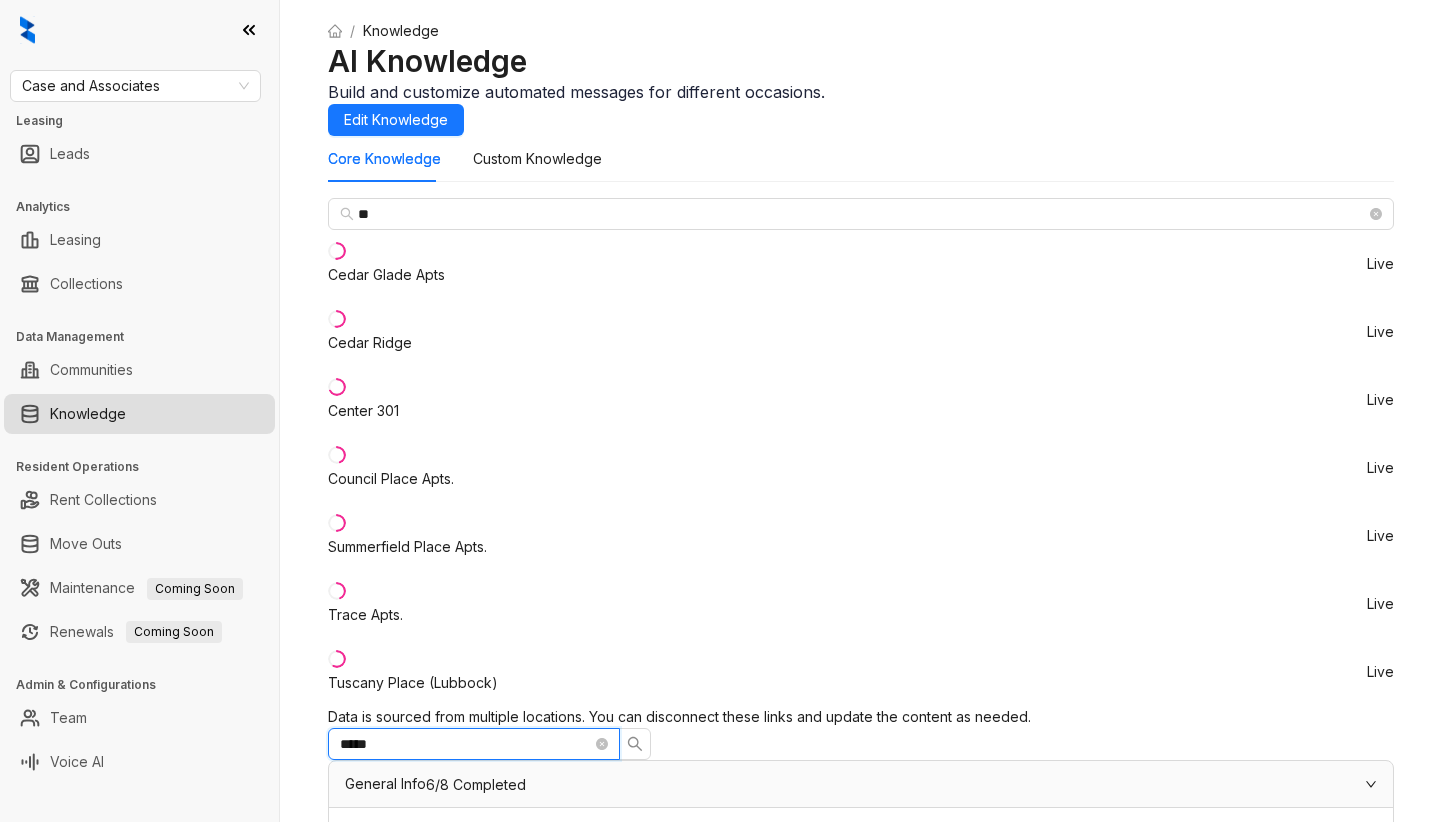 type on "*****" 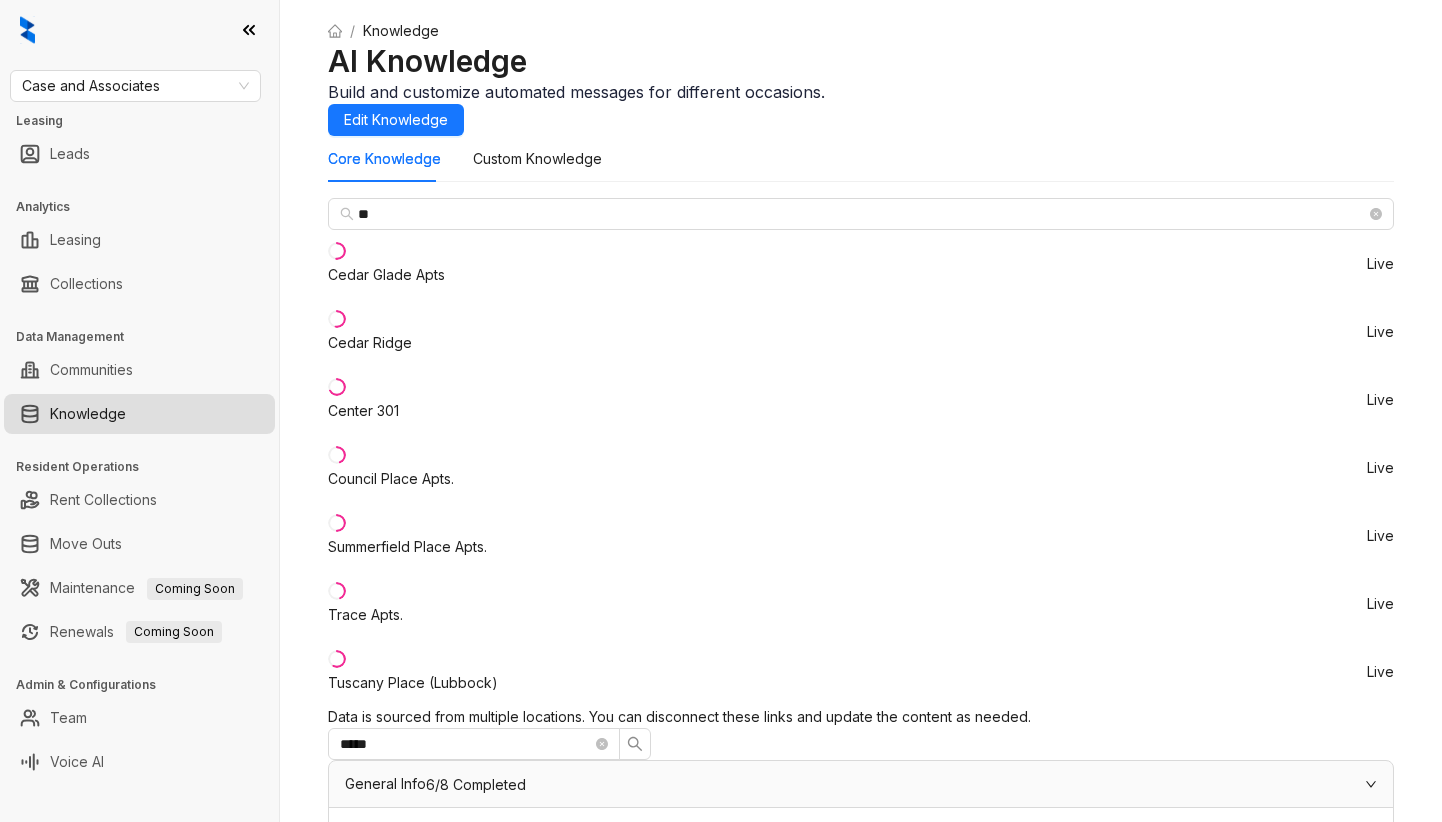 drag, startPoint x: 987, startPoint y: 451, endPoint x: 727, endPoint y: 222, distance: 346.46933 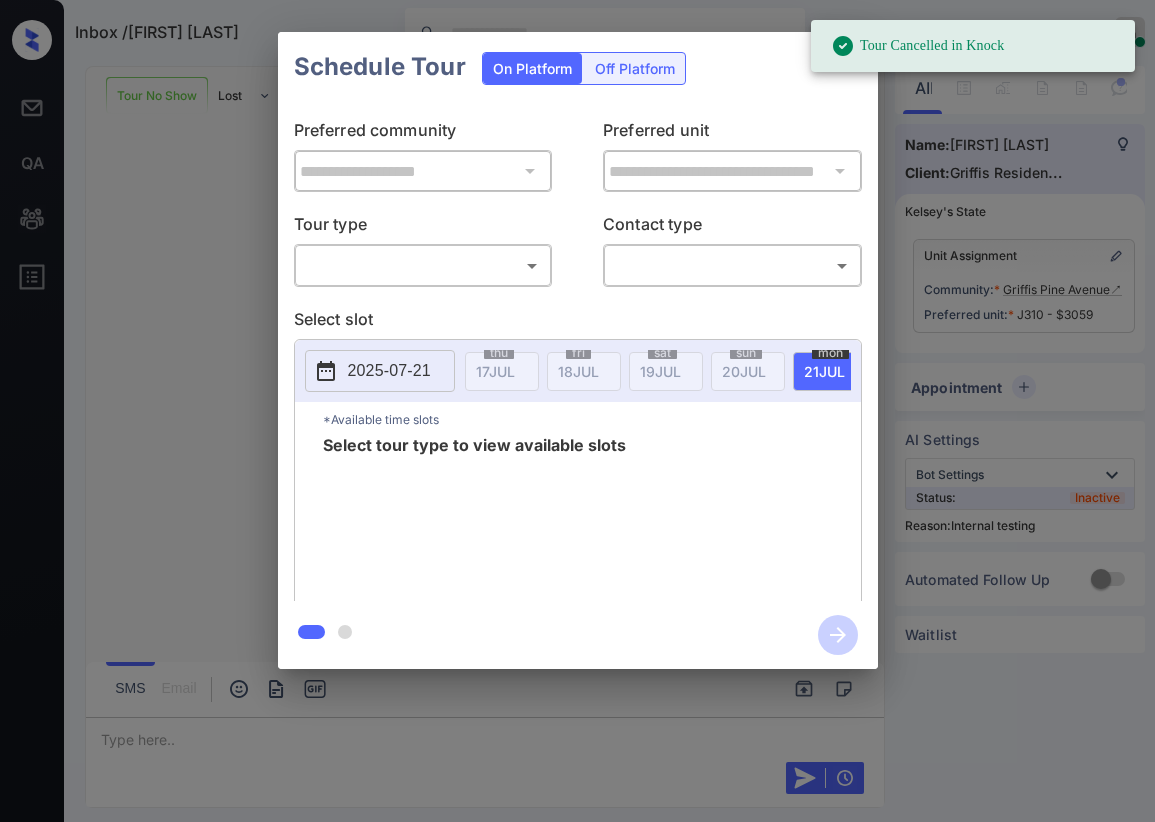 click on "Tour Cancelled in Knock Inbox / [FIRST] [LAST]  Online Set yourself   offline Set yourself   on break Profile Switch to  dark  mode Sign out Tour No Show Lost Lead Sentiment: Angry Upon sliding the acknowledgement:  Lead will move to lost stage. * ​ SMS and call option will be set to opt out. AFM will be turned off for the lead. Kelsey New Message Zuma Lead transferred to leasing agent: kelsey Jul 15, [YEAR] [TIME]  Sync'd w  knock Z New Message Agent Lead created via callToText in Inbound stage. Jul 15, [YEAR] [TIME] A New Message Agent AFM Request sent to Kelsey. Jul 15, [YEAR] [TIME] A New Message Kelsey Hi, this is Kelsey reaching out because I saw you submitted an inquiry for Griffis Pine Avenue. Would you like to schedule a tour or know any additional information? Also, please confirm that this is the best method to contact you. Jul 15, [YEAR] [TIME]   | TemplateAFMSms  Sync'd w  knock K New Message Kelsey Lead archived by Kelsey! Jul 15, [YEAR] [TIME] K New Message [FIRST] [LAST]   knock A" at bounding box center (577, 411) 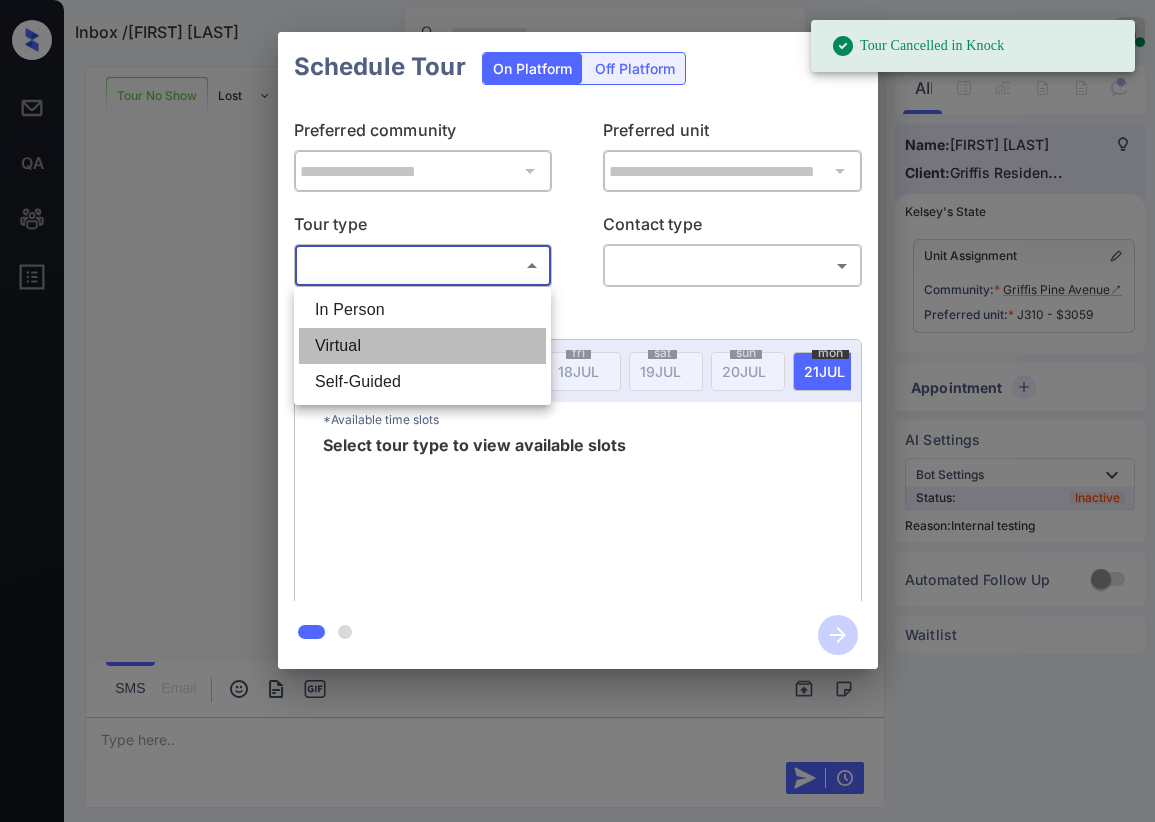 click on "Virtual" at bounding box center (422, 346) 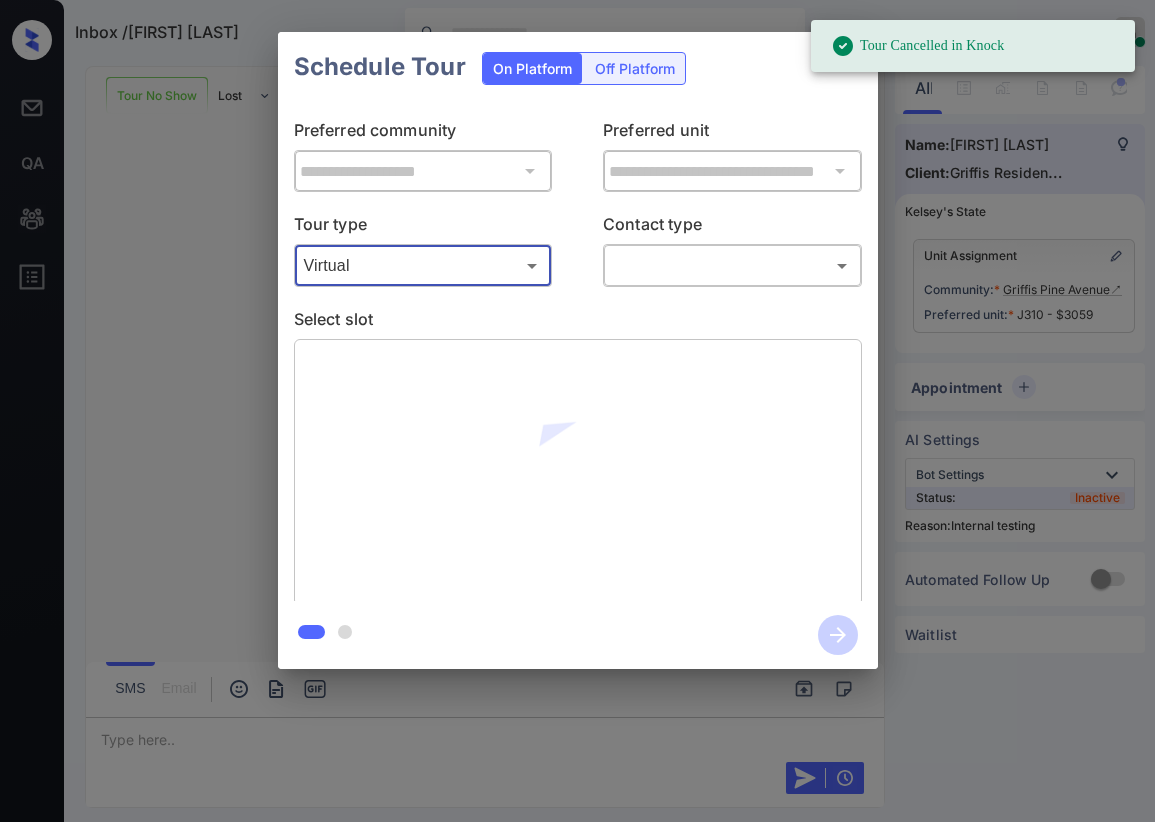 click on "Tour Cancelled in Knock Inbox / Abimael Cruz Paolo Gabriel  Online Set yourself   offline Set yourself   on break Profile Switch to  dark  mode Sign out Tour No Show Lost Lead Sentiment: Angry Upon sliding the acknowledgement:  Lead will move to lost stage. * ​ SMS and call option will be set to opt out. AFM will be turned off for the lead. Kelsey New Message Zuma Lead transferred to leasing agent: kelsey Jul 15, 2025 12:51 pm  Sync'd w  knock Z New Message Agent Lead created via callToText in Inbound stage. Jul 15, 2025 12:51 pm A New Message Agent AFM Request sent to Kelsey. Jul 15, 2025 12:51 pm A New Message Kelsey Hi, this is Kelsey reaching out because I saw you submitted an inquiry for Griffis Pine Avenue. Would you like to schedule a tour or know any additional information? Also, please confirm that this is the best method to contact you. Jul 15, 2025 12:51 pm   | TemplateAFMSms  Sync'd w  knock K New Message Kelsey Lead archived by Kelsey! Jul 15, 2025 12:51 pm K New Message Abimael Cruz   knock A" at bounding box center (577, 411) 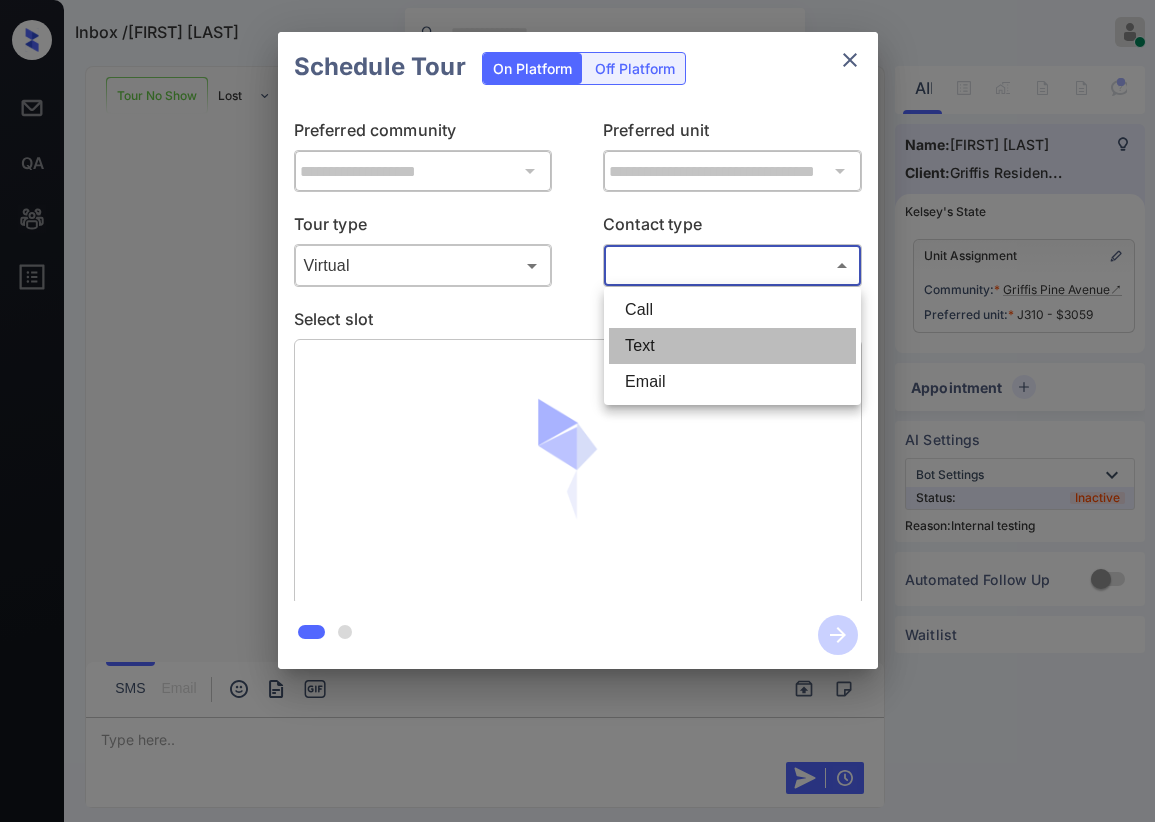 click on "Text" at bounding box center (732, 346) 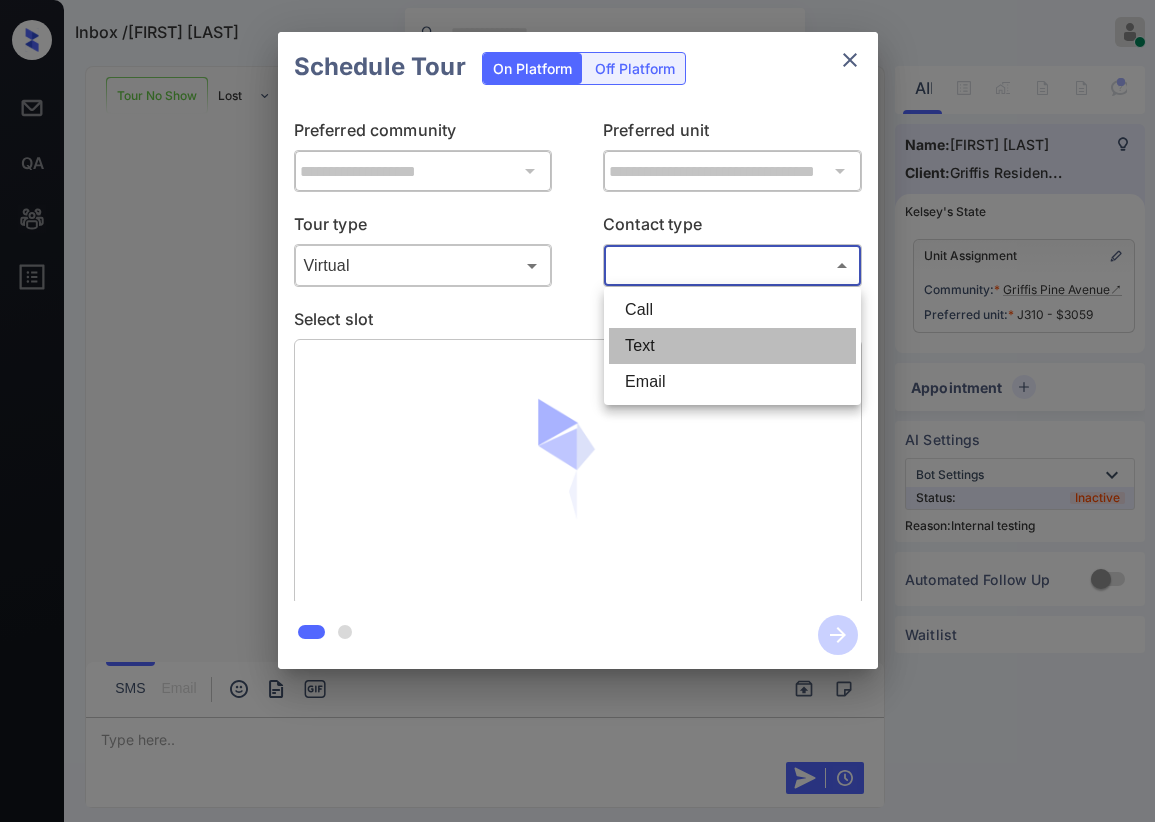type on "****" 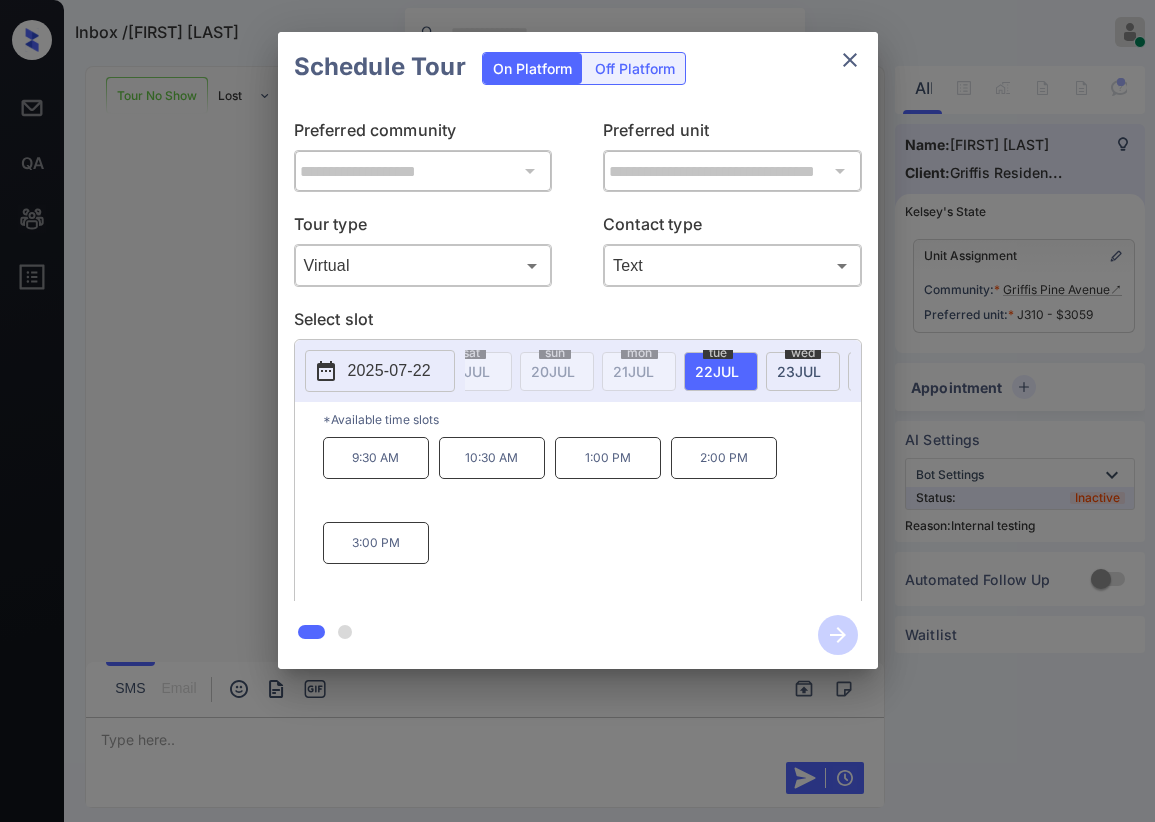 scroll, scrollTop: 0, scrollLeft: 205, axis: horizontal 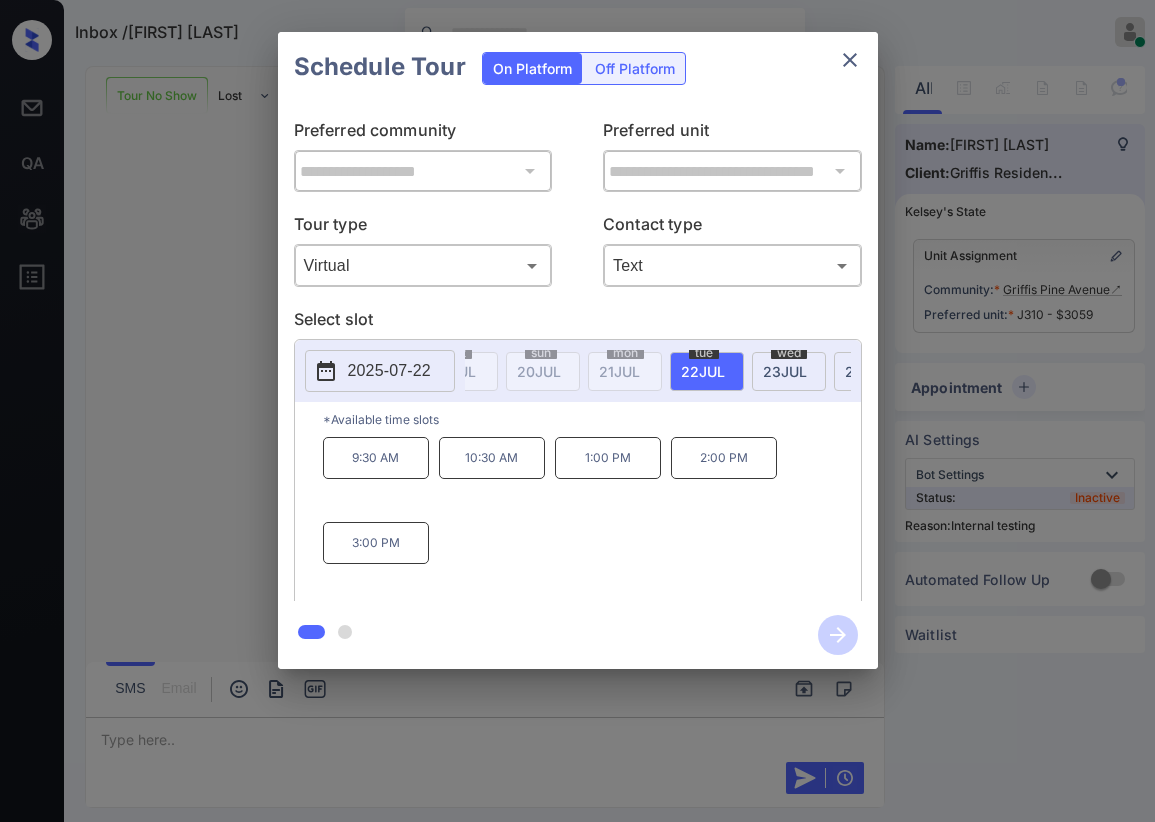 click 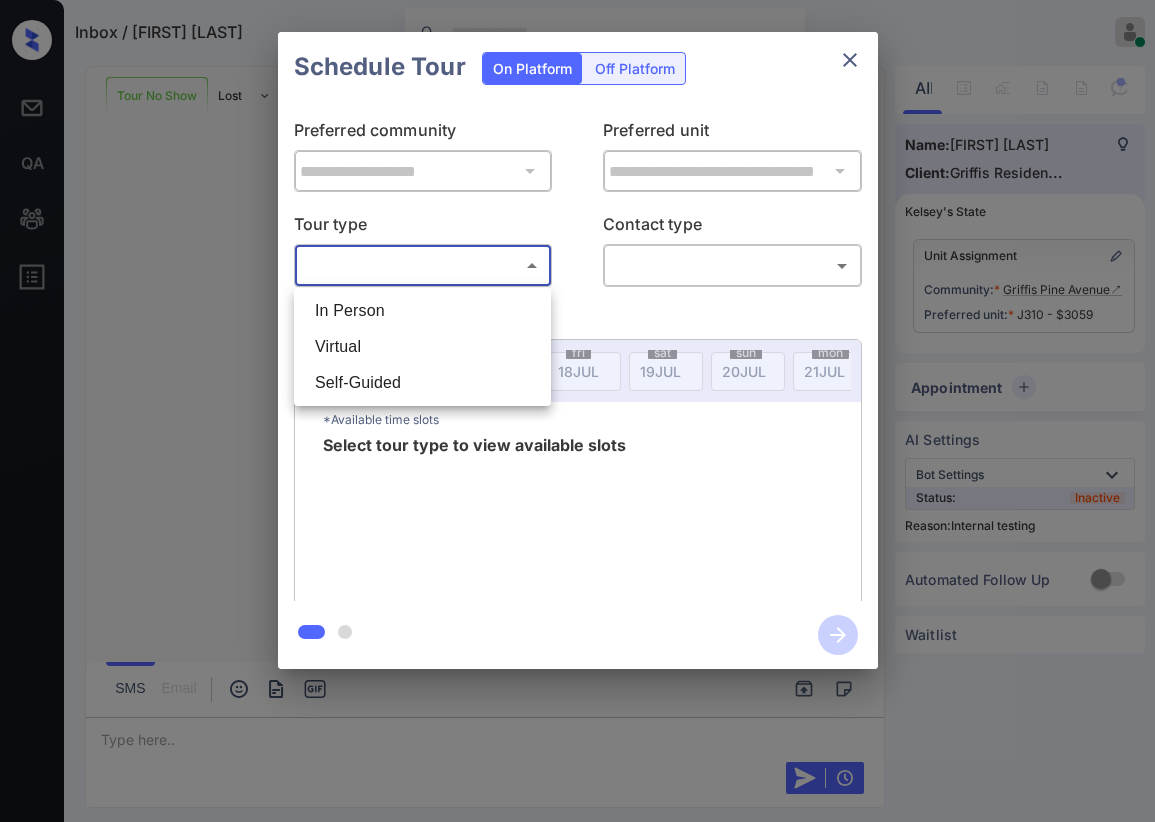 click on "Inbox / [FIRST] [LAST]  Online Set yourself   offline Set yourself   on break Profile Switch to  dark  mode Sign out Tour No Show Lost Lead Sentiment: Angry Upon sliding the acknowledgement:  Lead will move to lost stage. * ​ SMS and call option will be set to opt out. AFM will be turned off for the lead. Kelsey New Message Zuma Lead transferred to leasing agent: kelsey Jul 15, 2025 12:51 pm  Sync'd w  knock Z New Message Agent Lead created via callToText in Inbound stage. Jul 15, 2025 12:51 pm A New Message Agent AFM Request sent to Kelsey. Jul 15, 2025 12:51 pm A New Message Kelsey Hi, this is Kelsey reaching out because I saw you submitted an inquiry for Griffis Pine Avenue. Would you like to schedule a tour or know any additional information? Also, please confirm that this is the best method to contact you. Jul 15, 2025 12:51 pm   | TemplateAFMSms  Sync'd w  knock K New Message Kelsey Lead archived by Kelsey! Jul 15, 2025 12:51 pm K New Message [FIRST] [LAST] Jul 15, 2025 12:52 pm    Sync'd w" at bounding box center [577, 411] 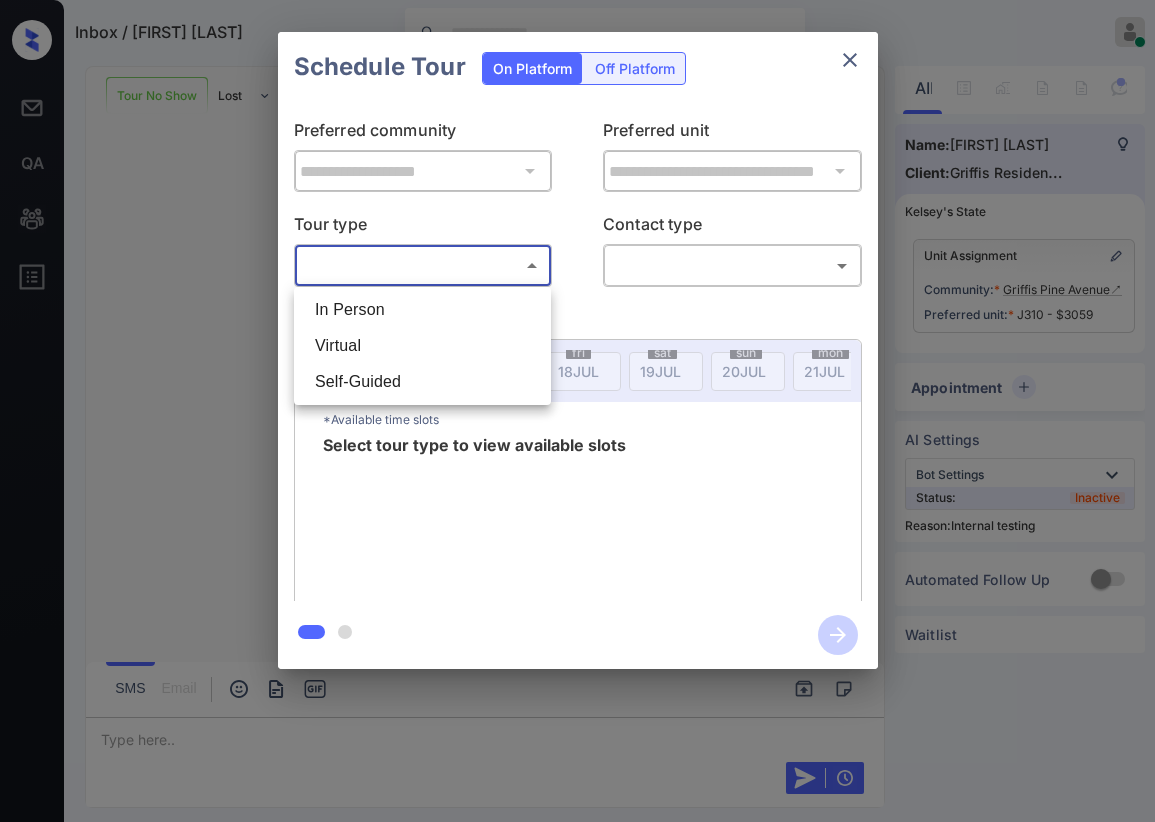 click on "Virtual" at bounding box center (422, 346) 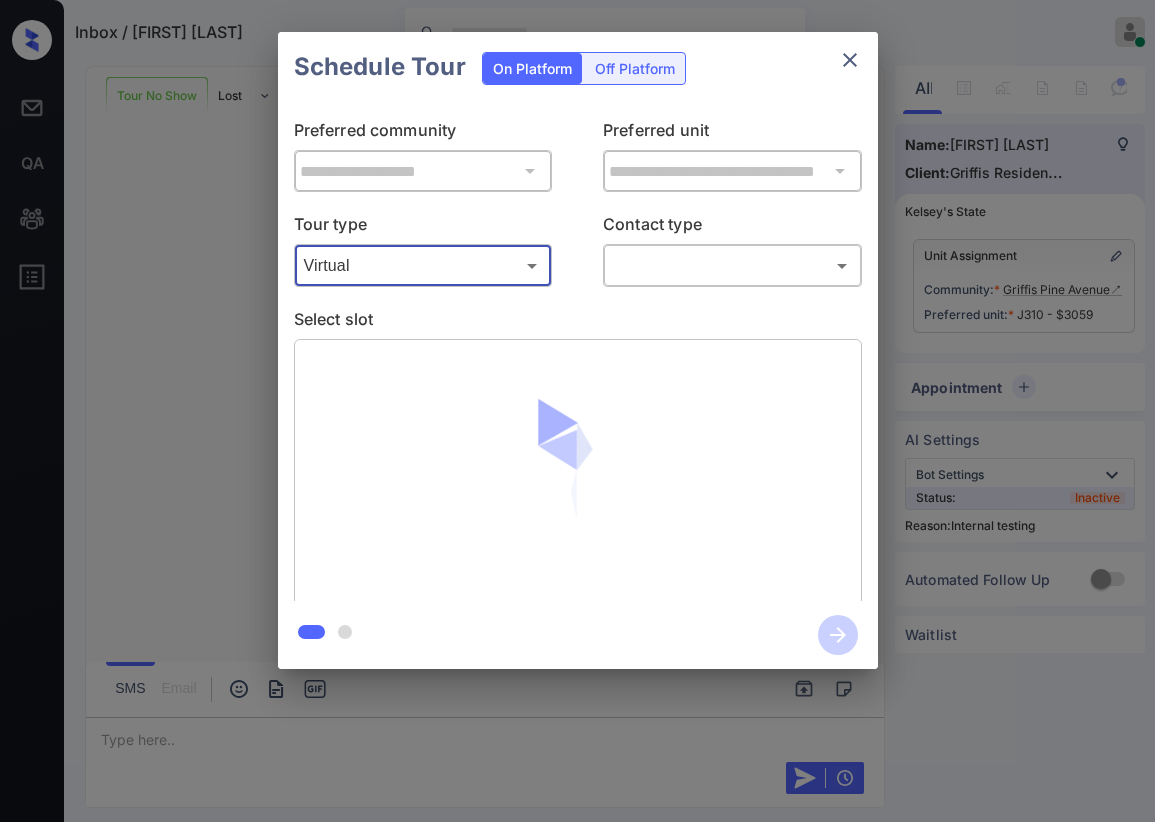 click on "Inbox / Abimael Cruz Paolo Gabriel  Online Set yourself   offline Set yourself   on break Profile Switch to  dark  mode Sign out Tour No Show Lost Lead Sentiment: Angry Upon sliding the acknowledgement:  Lead will move to lost stage. * ​ SMS and call option will be set to opt out. AFM will be turned off for the lead. Kelsey New Message Zuma Lead transferred to leasing agent: kelsey Jul 15, 2025 12:51 pm  Sync'd w  knock Z New Message Agent Lead created via callToText in Inbound stage. Jul 15, 2025 12:51 pm A New Message Agent AFM Request sent to Kelsey. Jul 15, 2025 12:51 pm A New Message Kelsey Hi, this is Kelsey reaching out because I saw you submitted an inquiry for Griffis Pine Avenue. Would you like to schedule a tour or know any additional information? Also, please confirm that this is the best method to contact you. Jul 15, 2025 12:51 pm   | TemplateAFMSms  Sync'd w  knock K New Message Kelsey Lead archived by Kelsey! Jul 15, 2025 12:51 pm K New Message Abimael Cruz Jul 15, 2025 12:52 pm    Sync'd w" at bounding box center [577, 411] 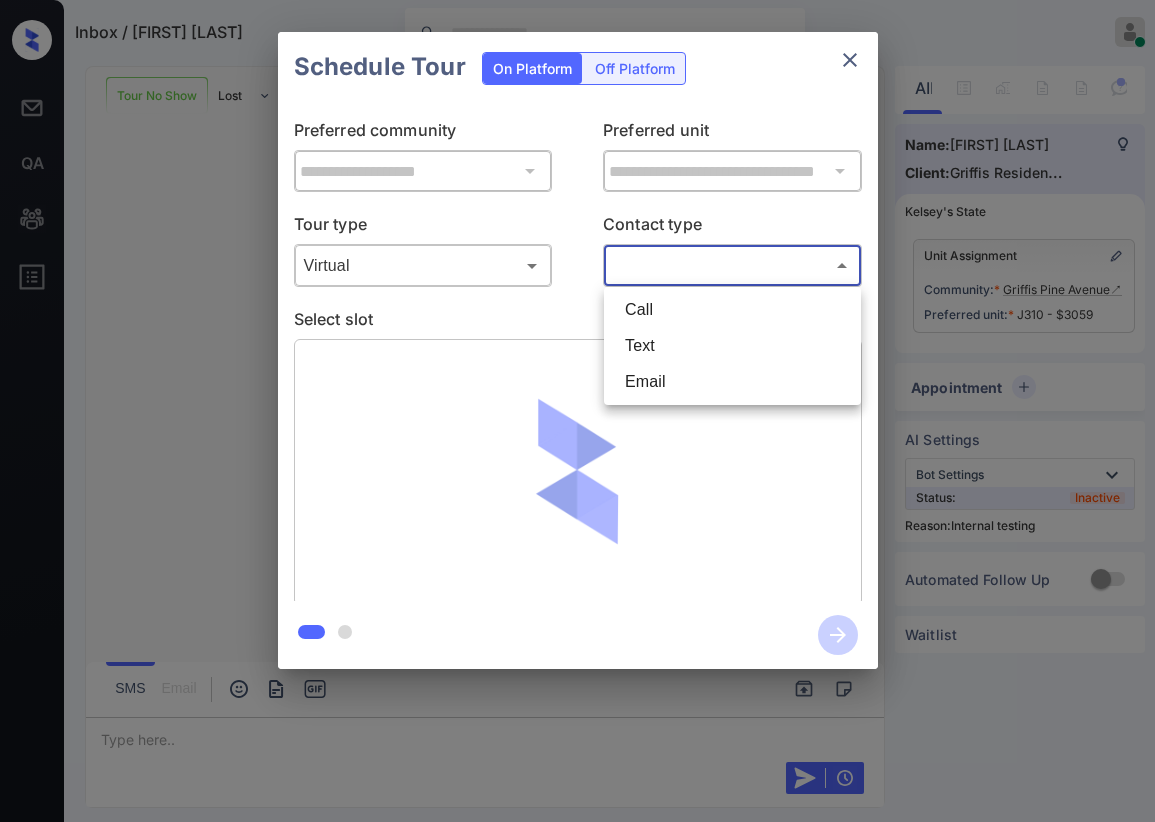click on "Text" at bounding box center (732, 346) 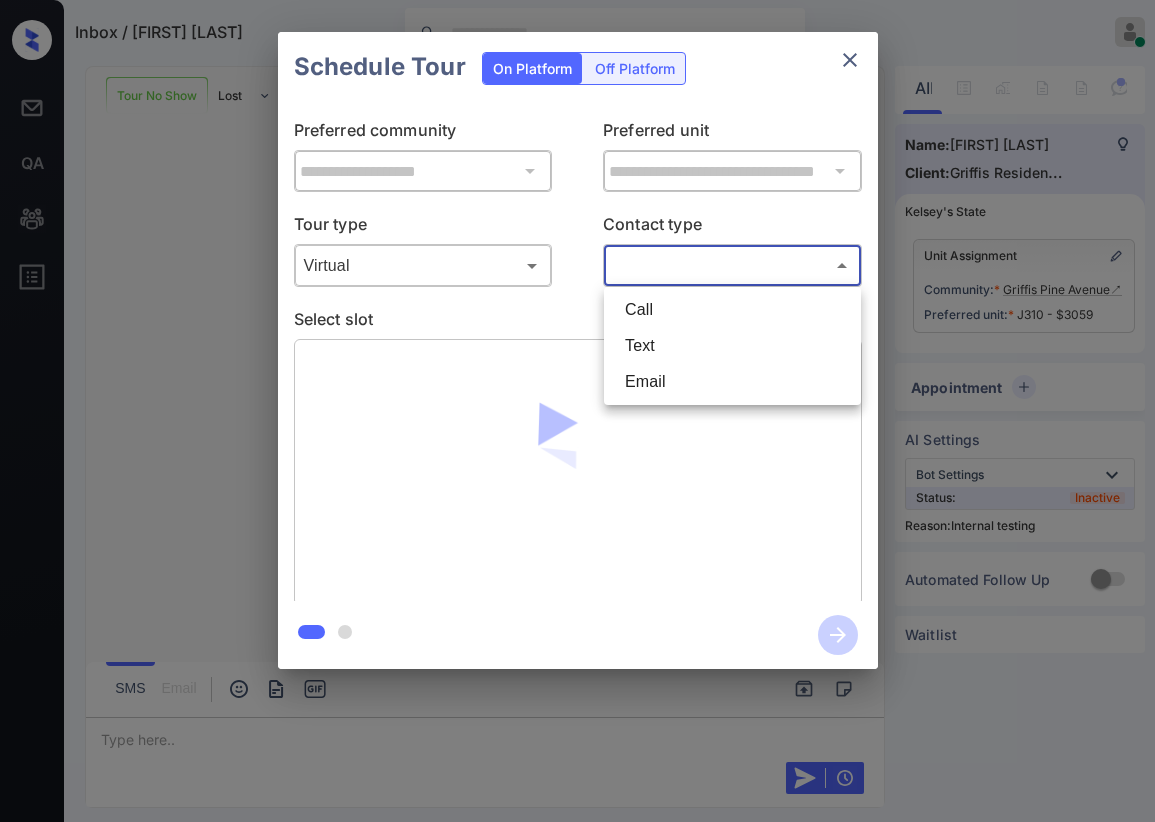 type on "****" 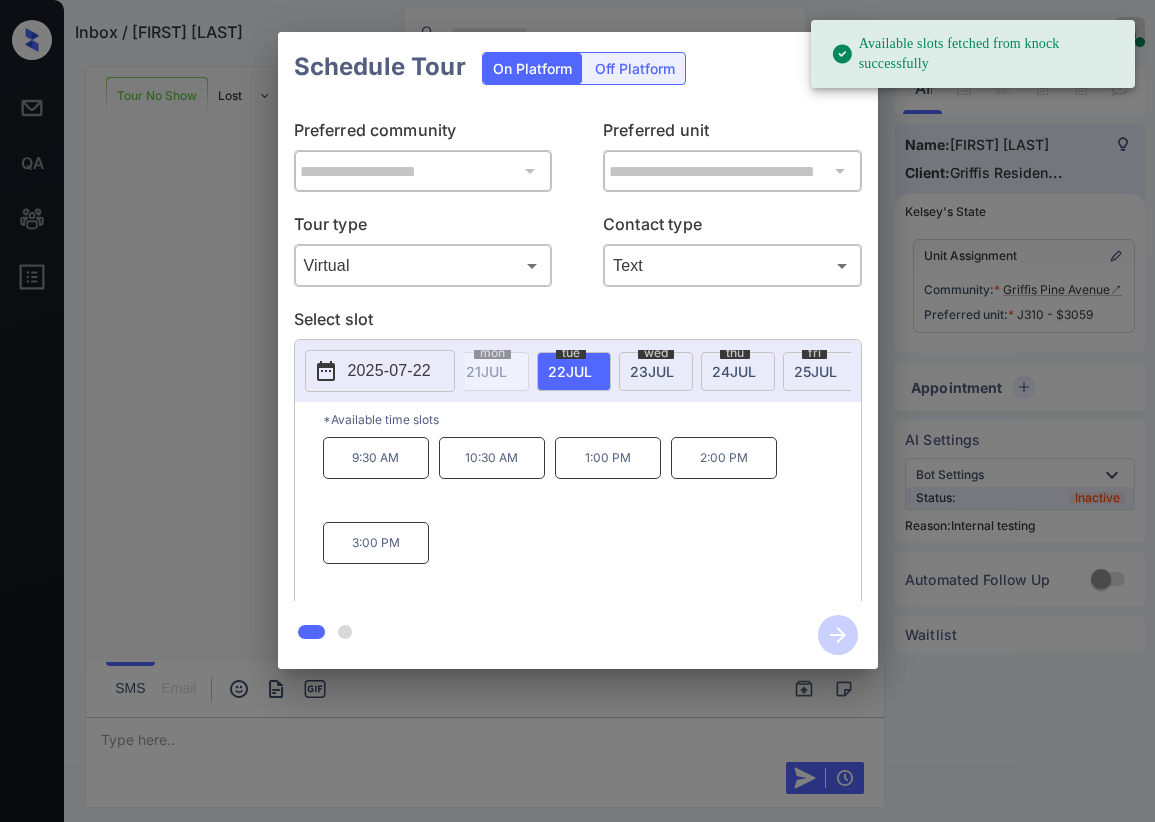 scroll, scrollTop: 0, scrollLeft: 352, axis: horizontal 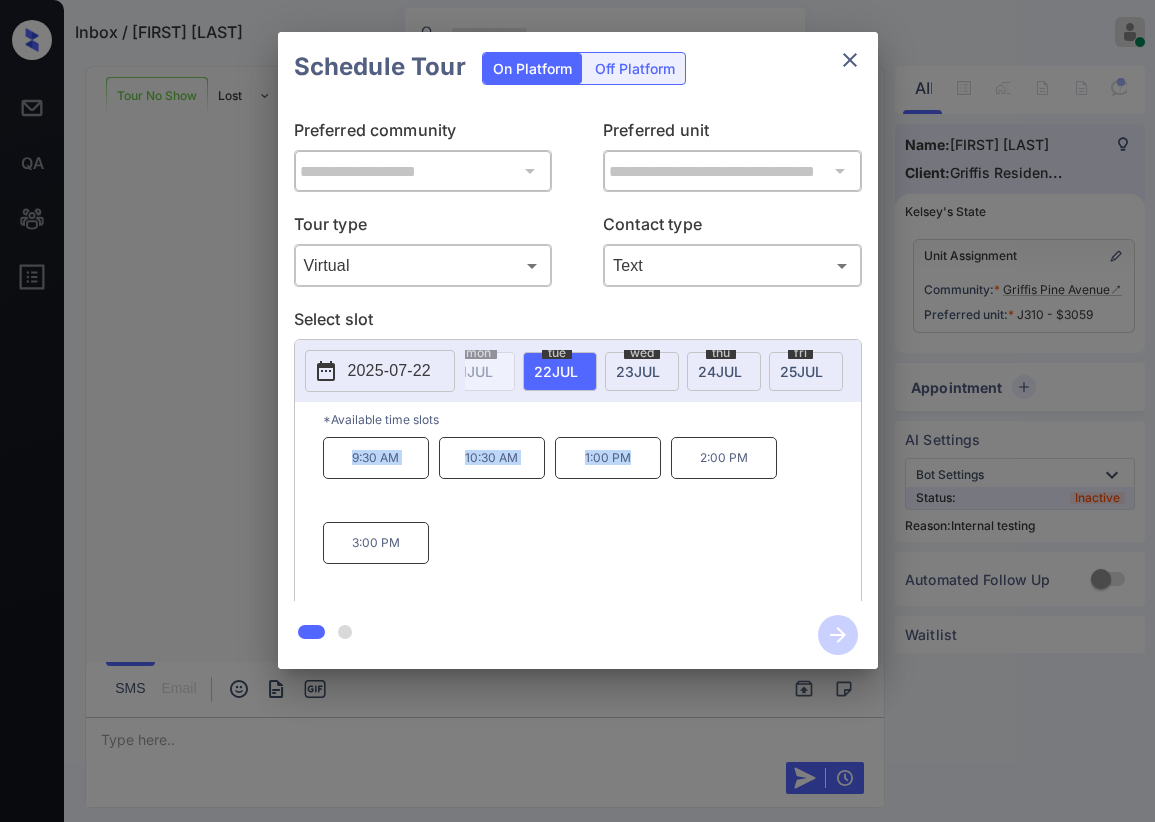 drag, startPoint x: 345, startPoint y: 458, endPoint x: 626, endPoint y: 482, distance: 282.02304 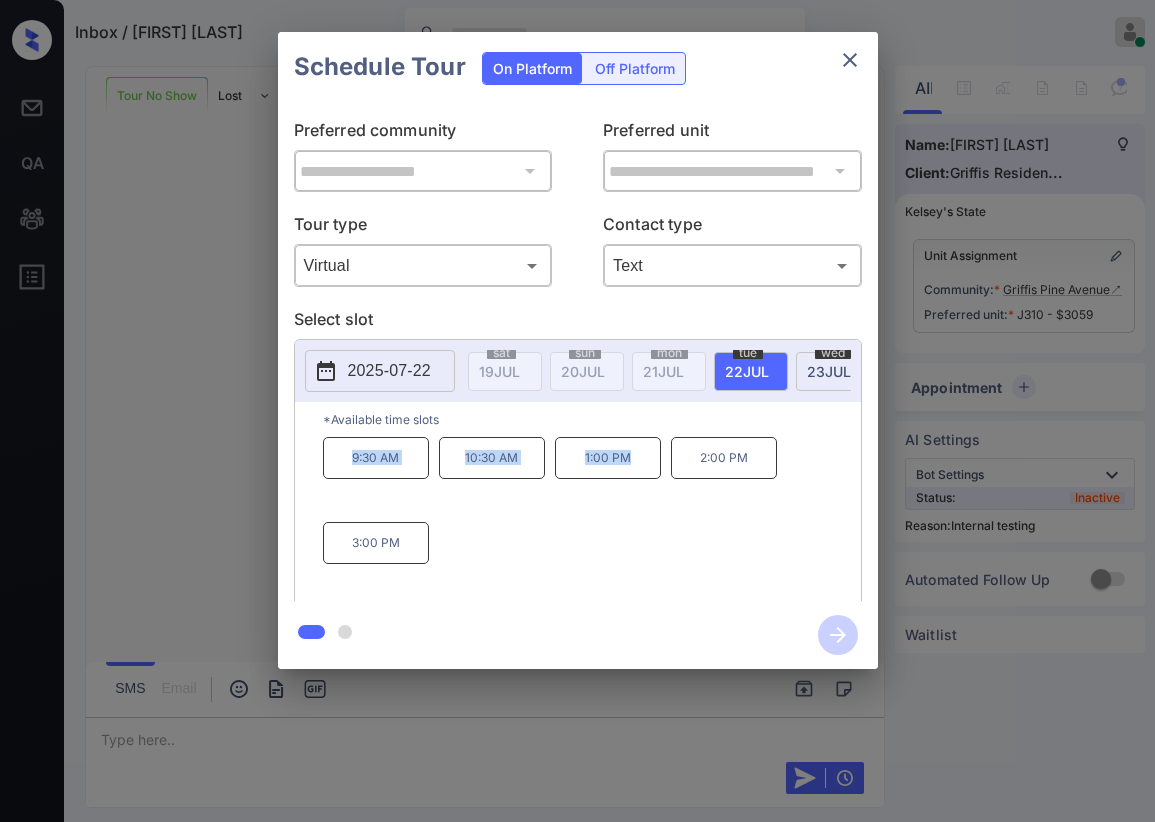 scroll, scrollTop: 0, scrollLeft: 176, axis: horizontal 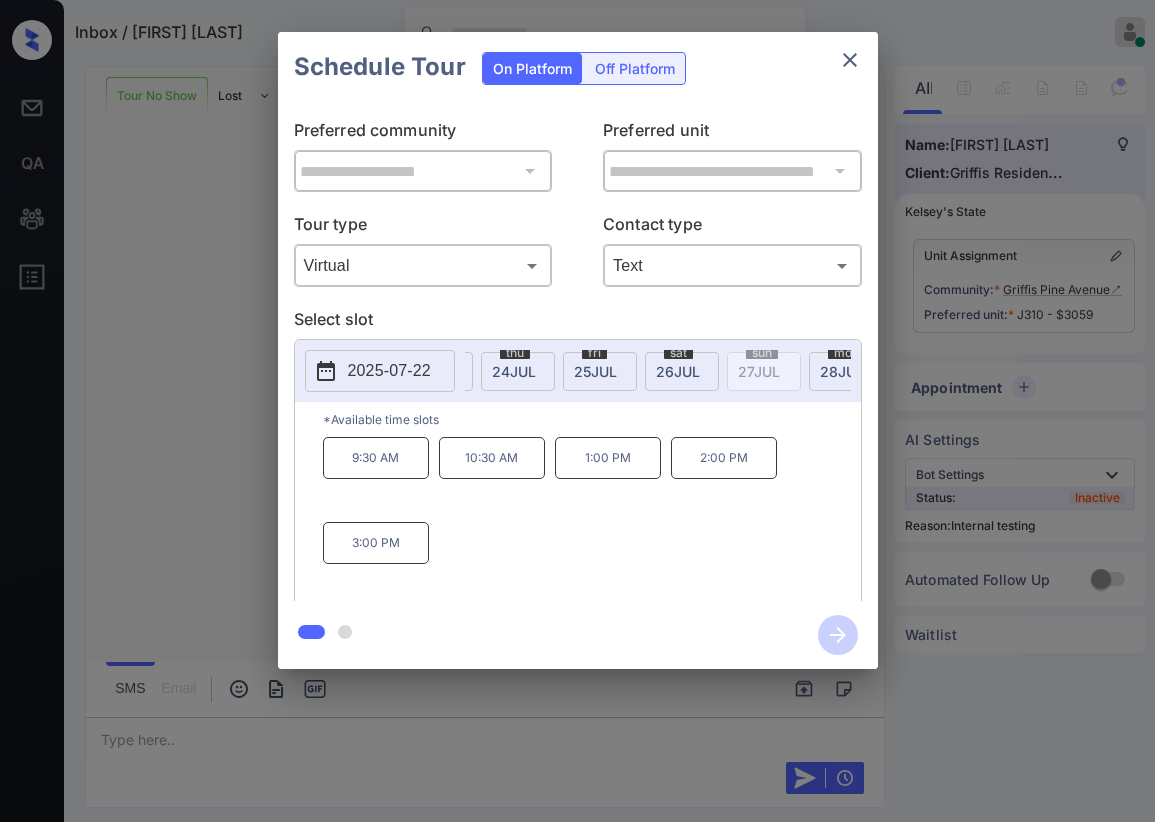 click on "25 JUL" at bounding box center [-63, 371] 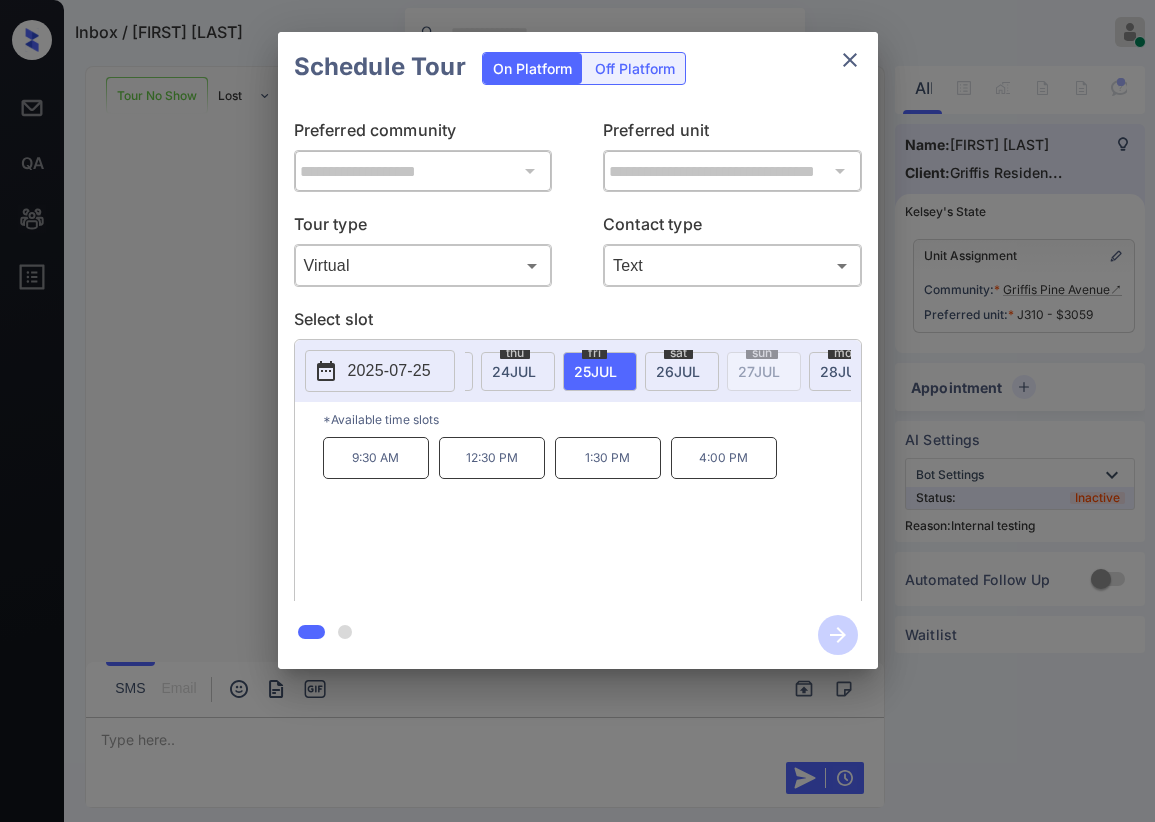 click 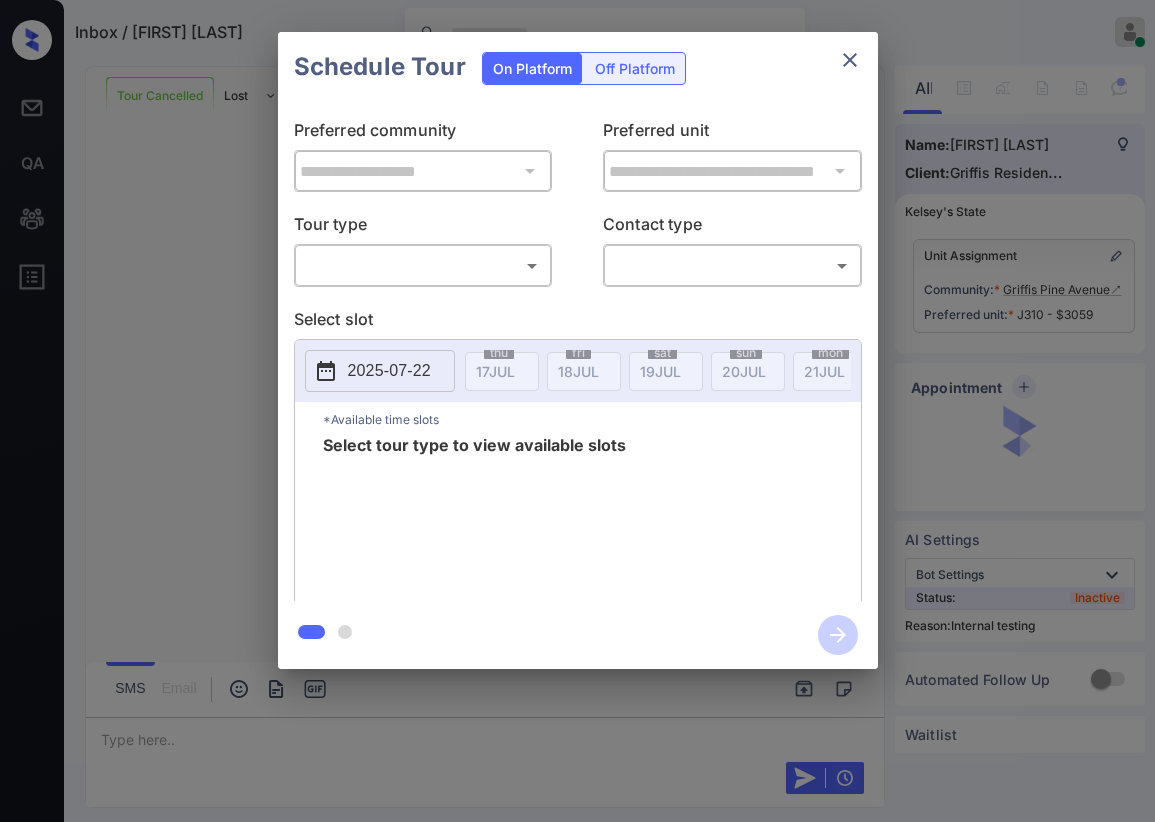 click on "Inbox / [FIRST] [LAST] Paolo Gabriel  Online Set yourself   offline Set yourself   on break Profile Switch to  dark  mode Sign out Tour Cancelled Lost Lead Sentiment: Angry Upon sliding the acknowledgement:  Lead will move to lost stage. * ​ SMS and call option will be set to opt out. AFM will be turned off for the lead. Kelsey New Message Zuma Lead transferred to leasing agent: kelsey Jul 15, 2025 12:51 pm  Sync'd w  knock Z New Message Agent Lead created via callToText in Inbound stage. Jul 15, 2025 12:51 pm A New Message Agent AFM Request sent to Kelsey. Jul 15, 2025 12:51 pm A New Message Kelsey Hi, this is Kelsey reaching out because I saw you submitted an inquiry for Griffis Pine Avenue. Would you like to schedule a tour or know any additional information? Also, please confirm that this is the best method to contact you. Jul 15, 2025 12:51 pm   | TemplateAFMSms  Sync'd w  knock K New Message Kelsey Lead archived by Kelsey! Jul 15, 2025 12:51 pm K New Message [FIRST] [LAST] Jul 15, 2025 12:52 pm   knock A" at bounding box center [577, 411] 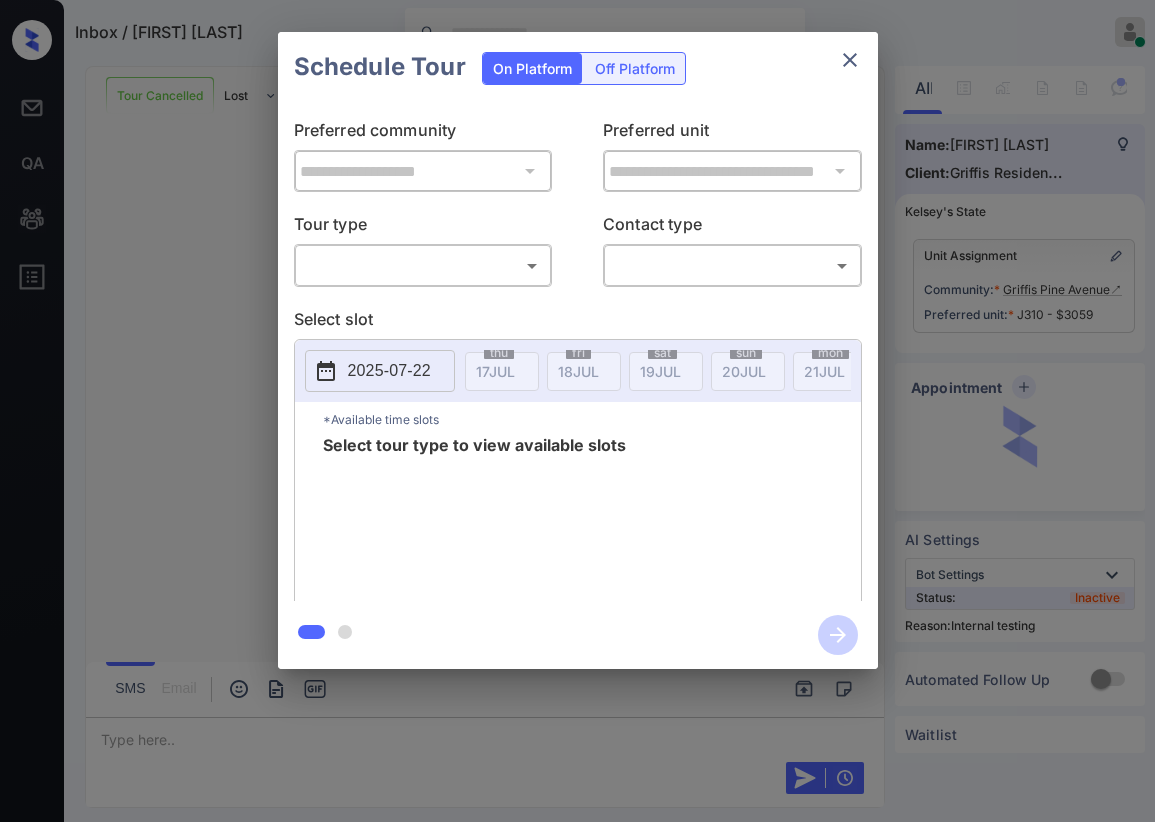 scroll, scrollTop: 0, scrollLeft: 0, axis: both 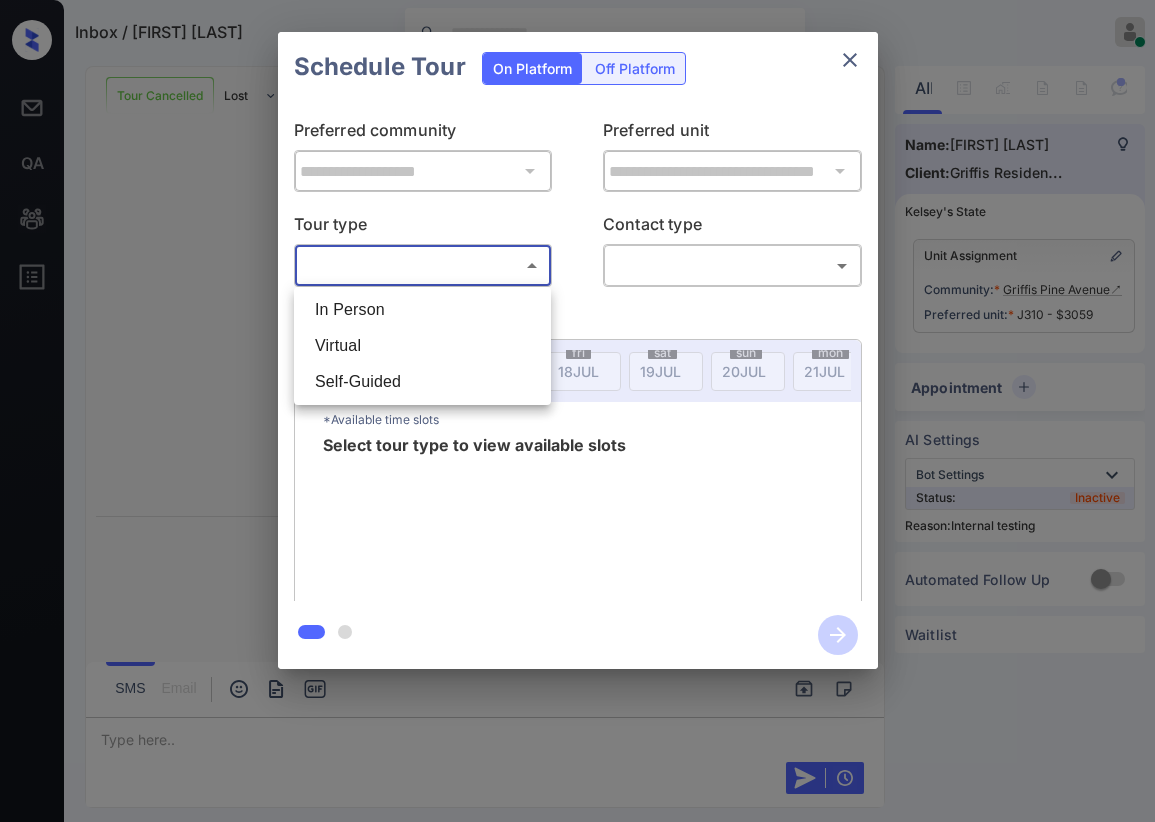 click on "Virtual" at bounding box center [422, 346] 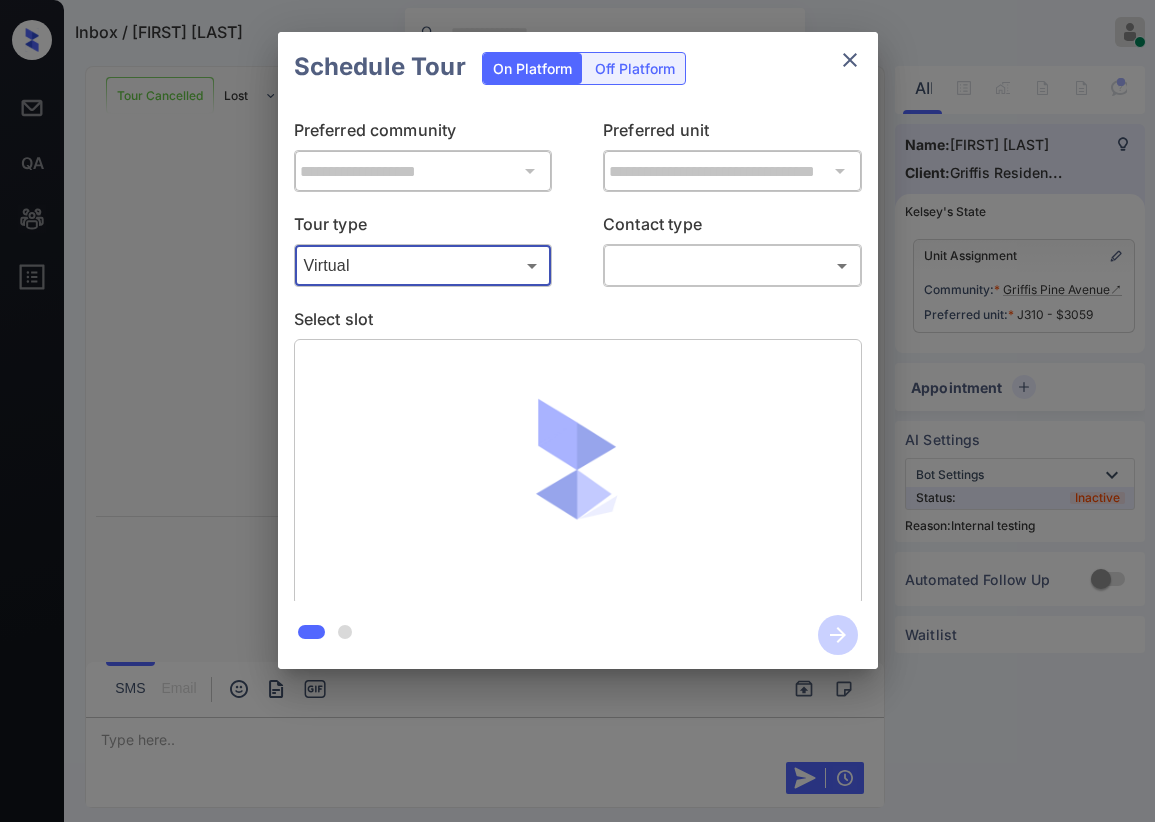 click on "Inbox / [FIRST] [LAST] Paolo Gabriel  Online Set yourself   offline Set yourself   on break Profile Switch to  dark  mode Sign out Tour Cancelled Lost Lead Sentiment: Angry Upon sliding the acknowledgement:  Lead will move to lost stage. * ​ SMS and call option will be set to opt out. AFM will be turned off for the lead. Kelsey New Message Zuma Lead transferred to leasing agent: kelsey Jul 15, 2025 12:51 pm  Sync'd w  knock Z New Message Agent Lead created via callToText in Inbound stage. Jul 15, 2025 12:51 pm A New Message Agent AFM Request sent to Kelsey. Jul 15, 2025 12:51 pm A New Message Kelsey Hi, this is Kelsey reaching out because I saw you submitted an inquiry for Griffis Pine Avenue. Would you like to schedule a tour or know any additional information? Also, please confirm that this is the best method to contact you. Jul 15, 2025 12:51 pm   | TemplateAFMSms  Sync'd w  knock K New Message Kelsey Lead archived by Kelsey! Jul 15, 2025 12:51 pm K New Message [FIRST] [LAST] Jul 15, 2025 12:52 pm   knock A" at bounding box center [577, 411] 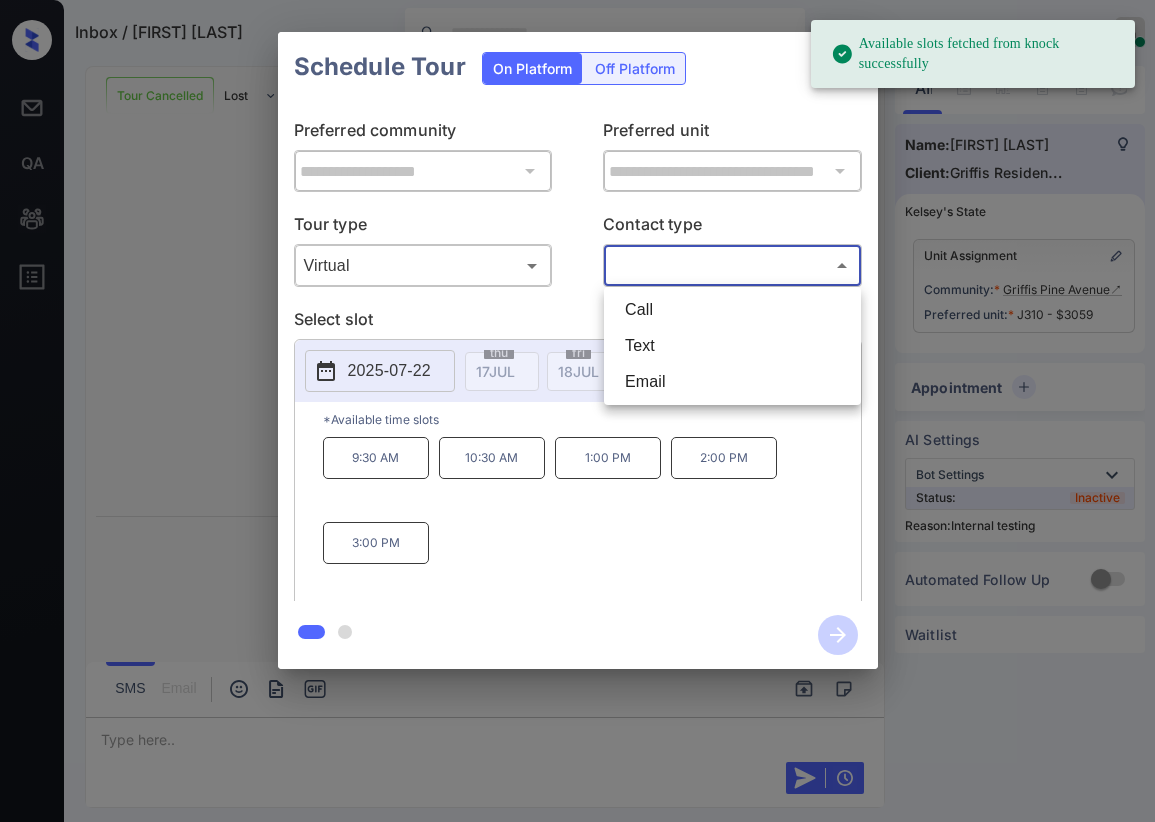 click on "Text" at bounding box center [732, 346] 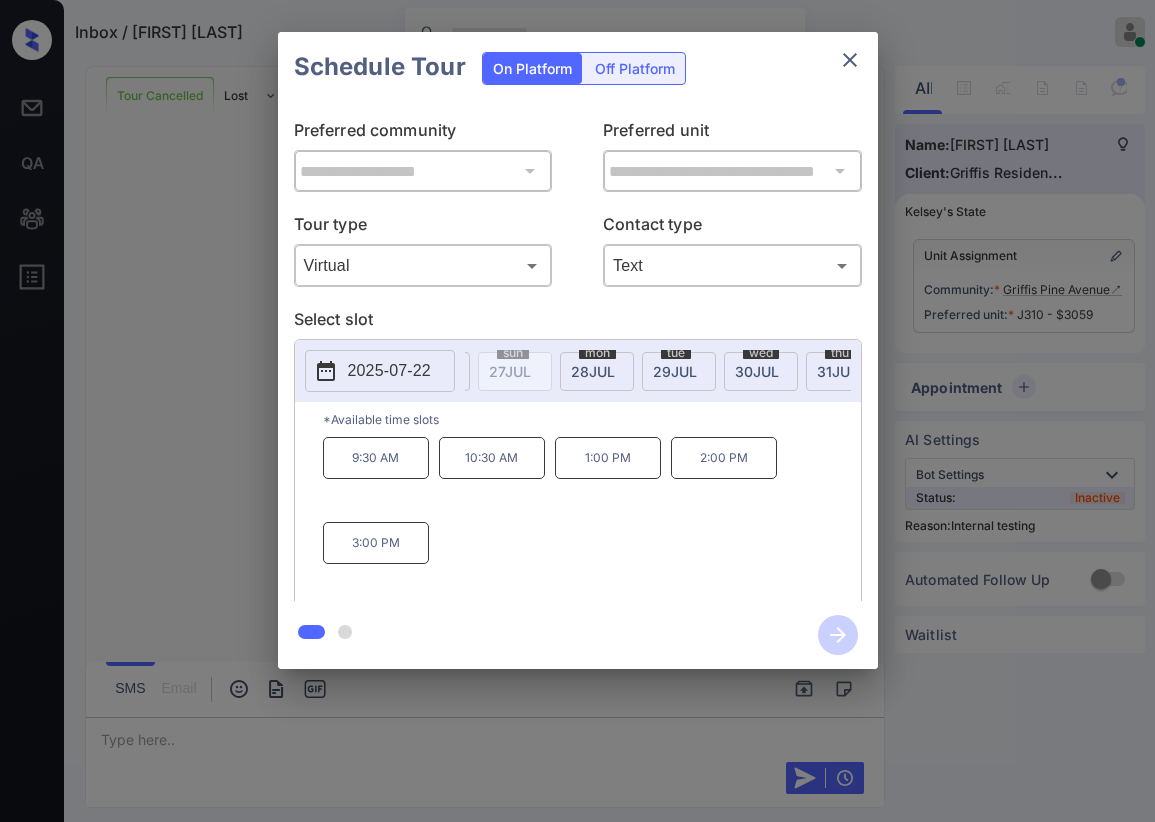 scroll, scrollTop: 0, scrollLeft: 704, axis: horizontal 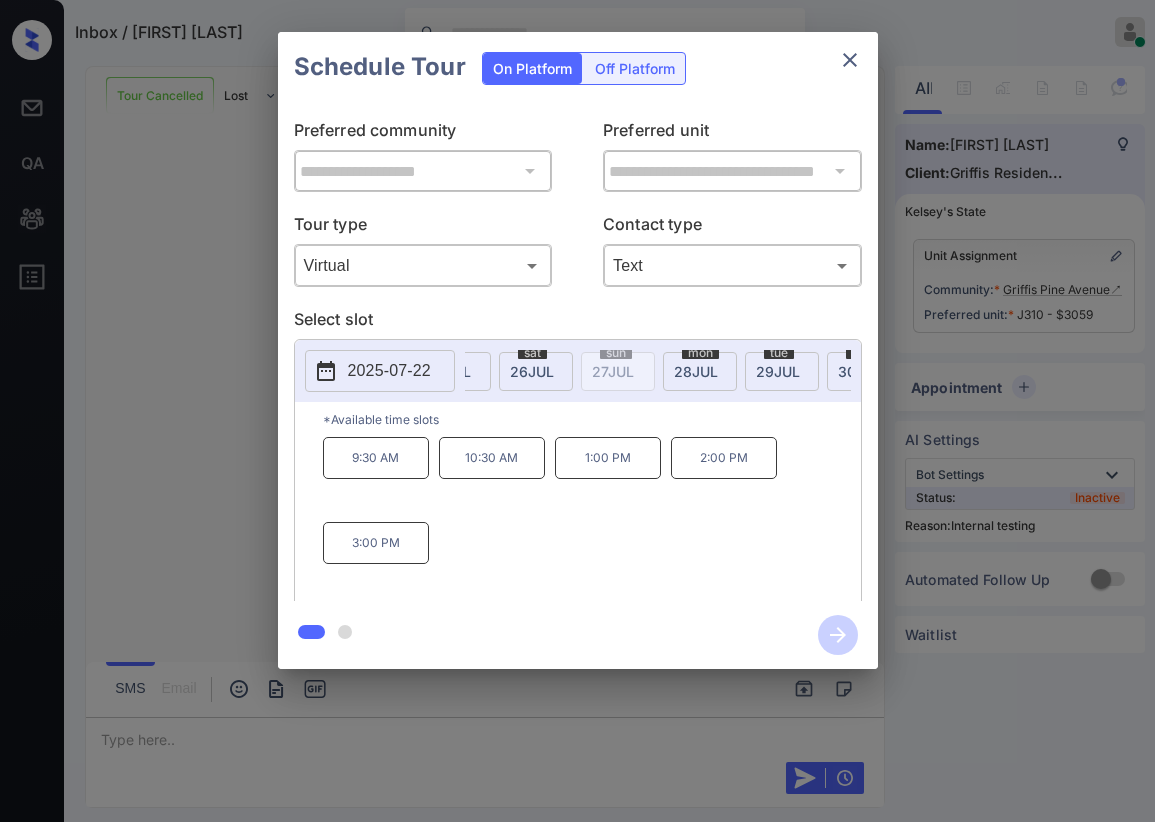 click on "26 JUL" at bounding box center (-209, 371) 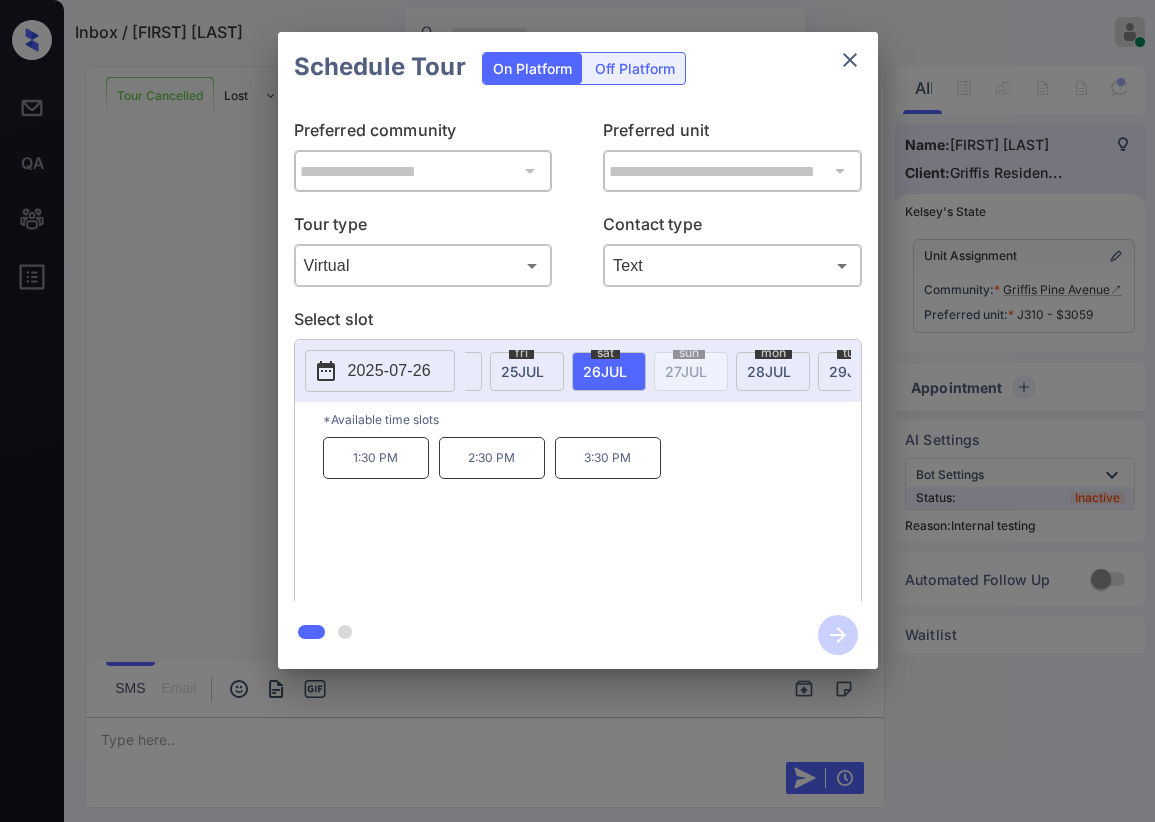 scroll, scrollTop: 0, scrollLeft: 616, axis: horizontal 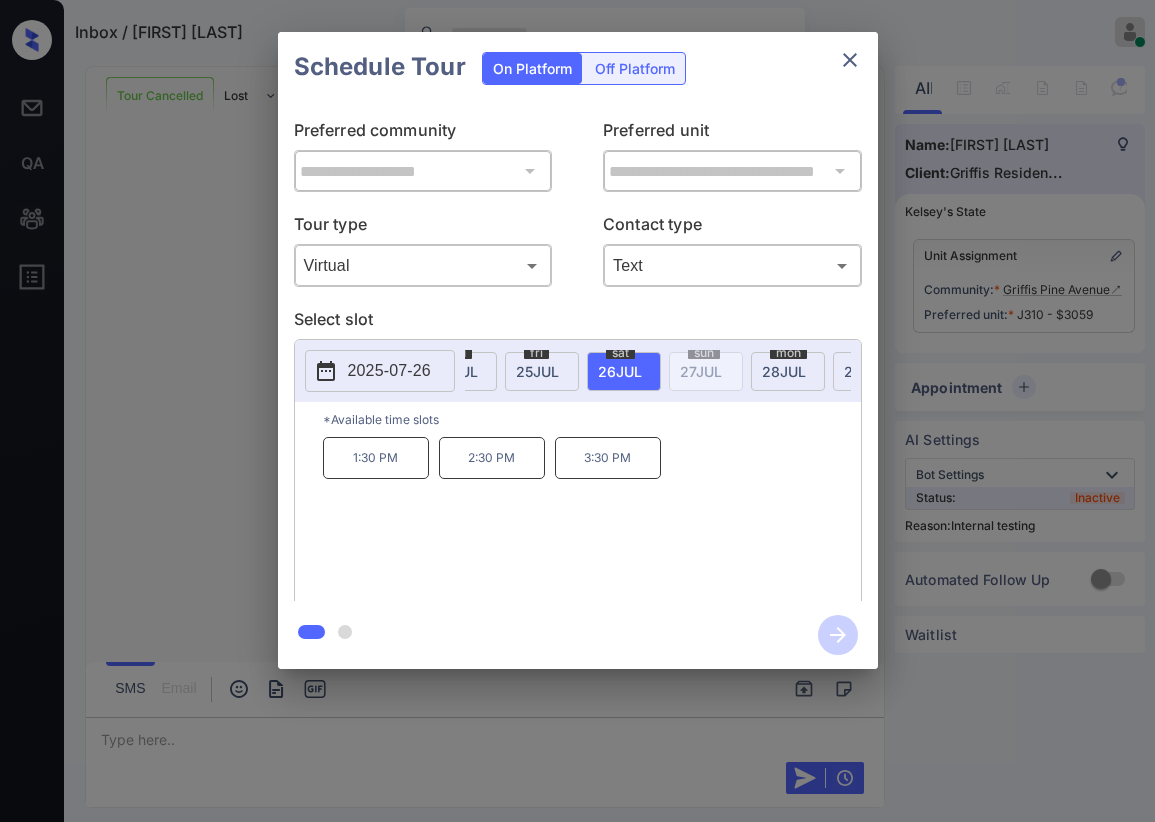 click on "25 JUL" at bounding box center (-121, 371) 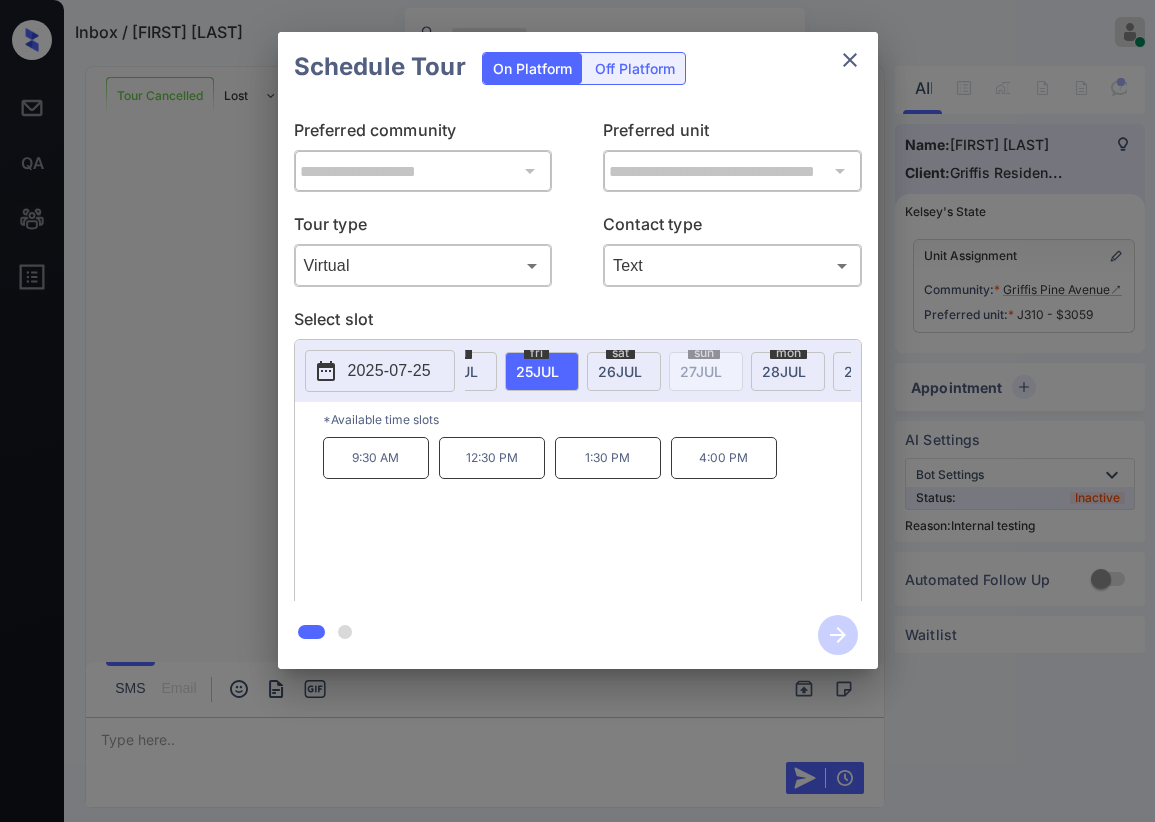 click on "12:30 PM" at bounding box center [492, 458] 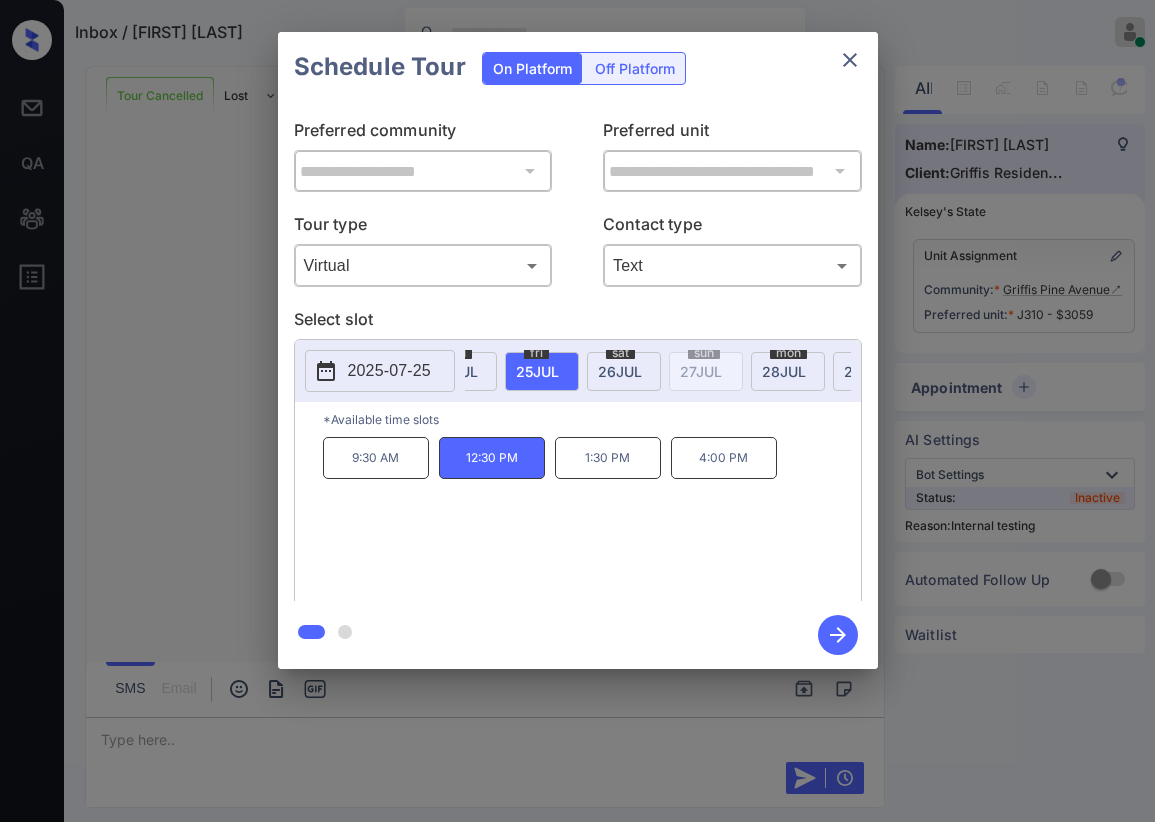 click on "9:30 AM 12:30 PM 1:30 PM 4:00 PM" at bounding box center (592, 517) 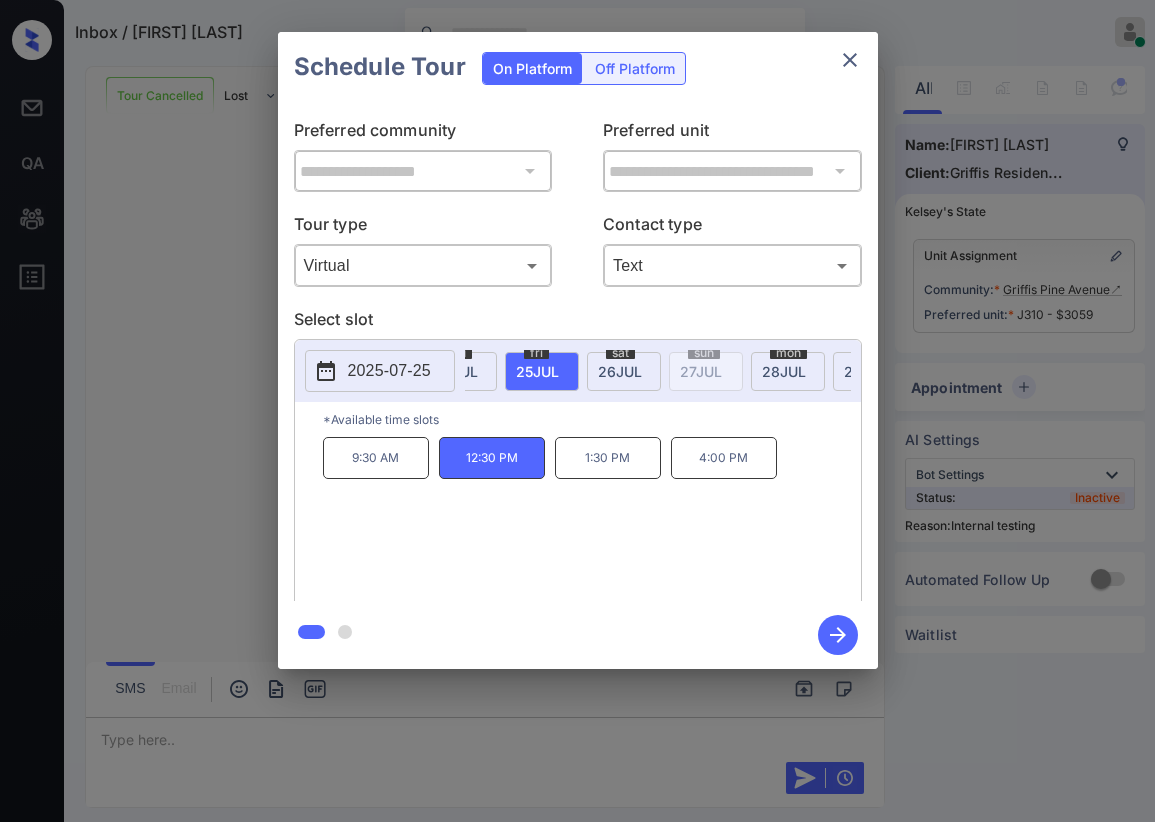 click on "12:30 PM" at bounding box center [492, 458] 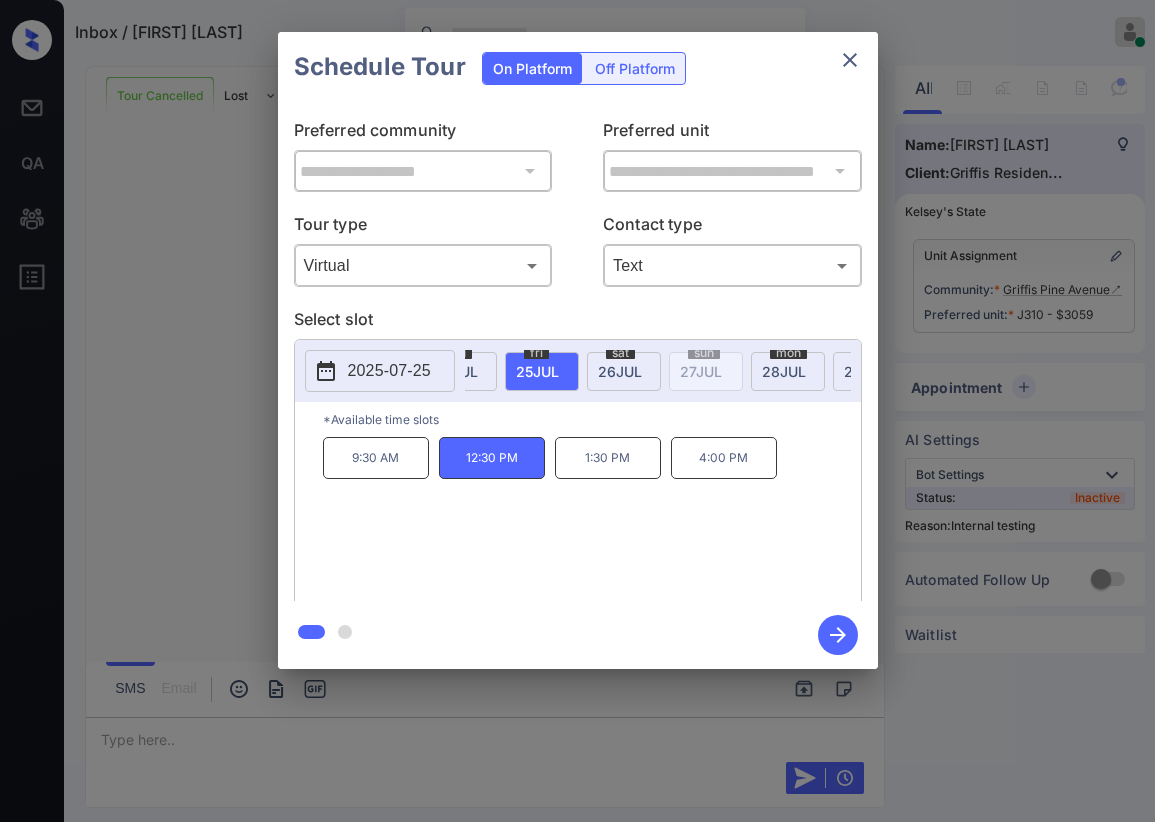 click on "9:30 AM 12:30 PM 1:30 PM 4:00 PM" at bounding box center [592, 517] 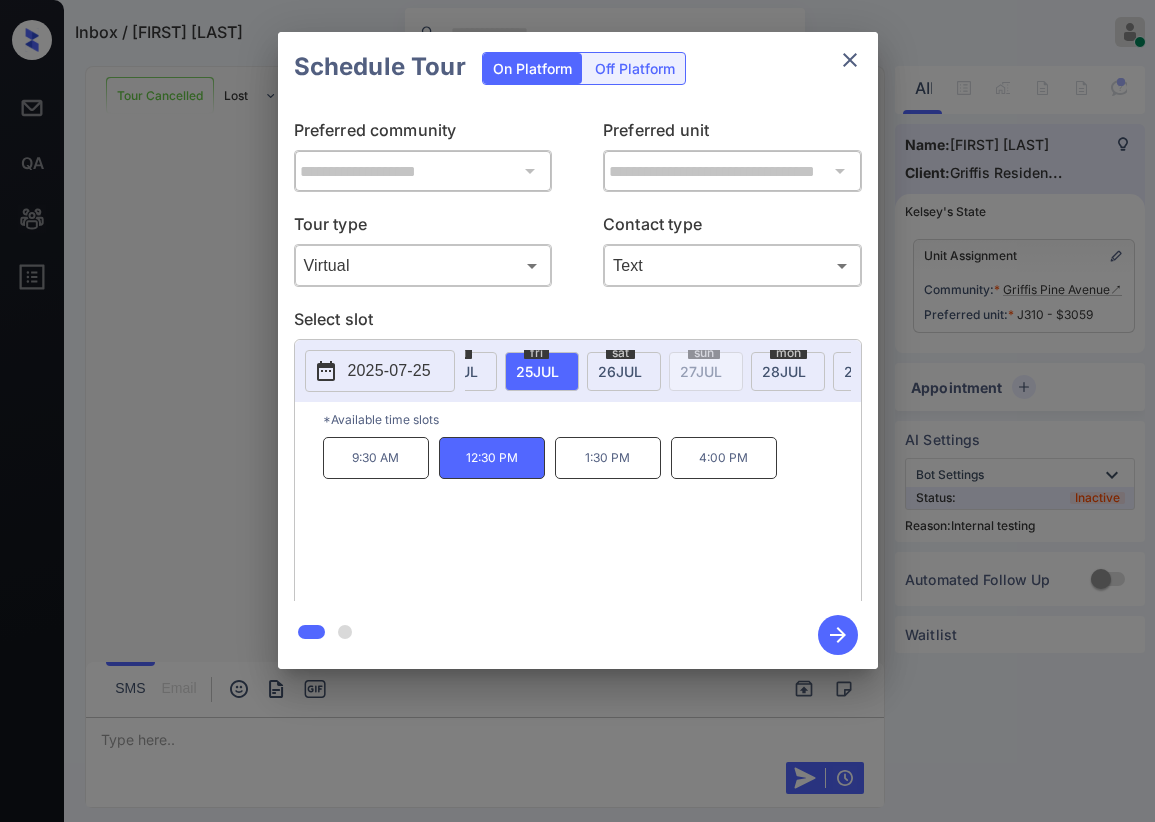 click 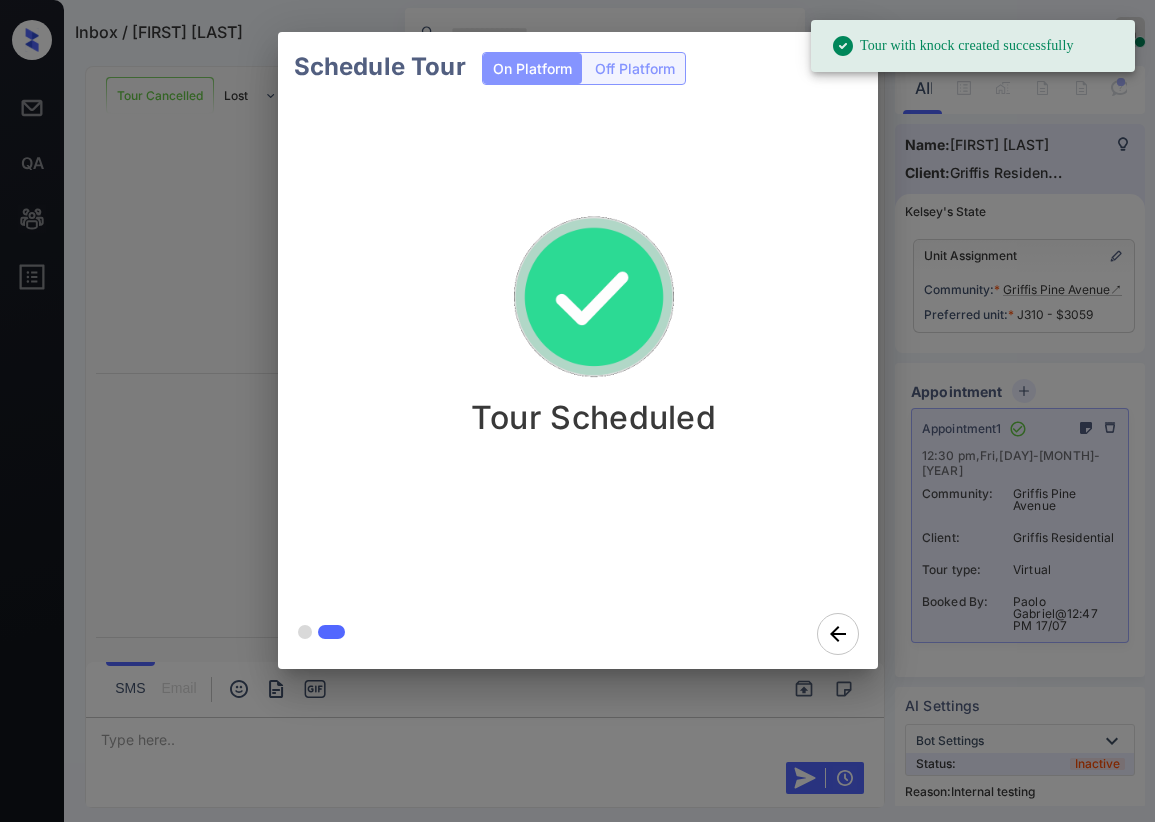 scroll, scrollTop: 10227, scrollLeft: 0, axis: vertical 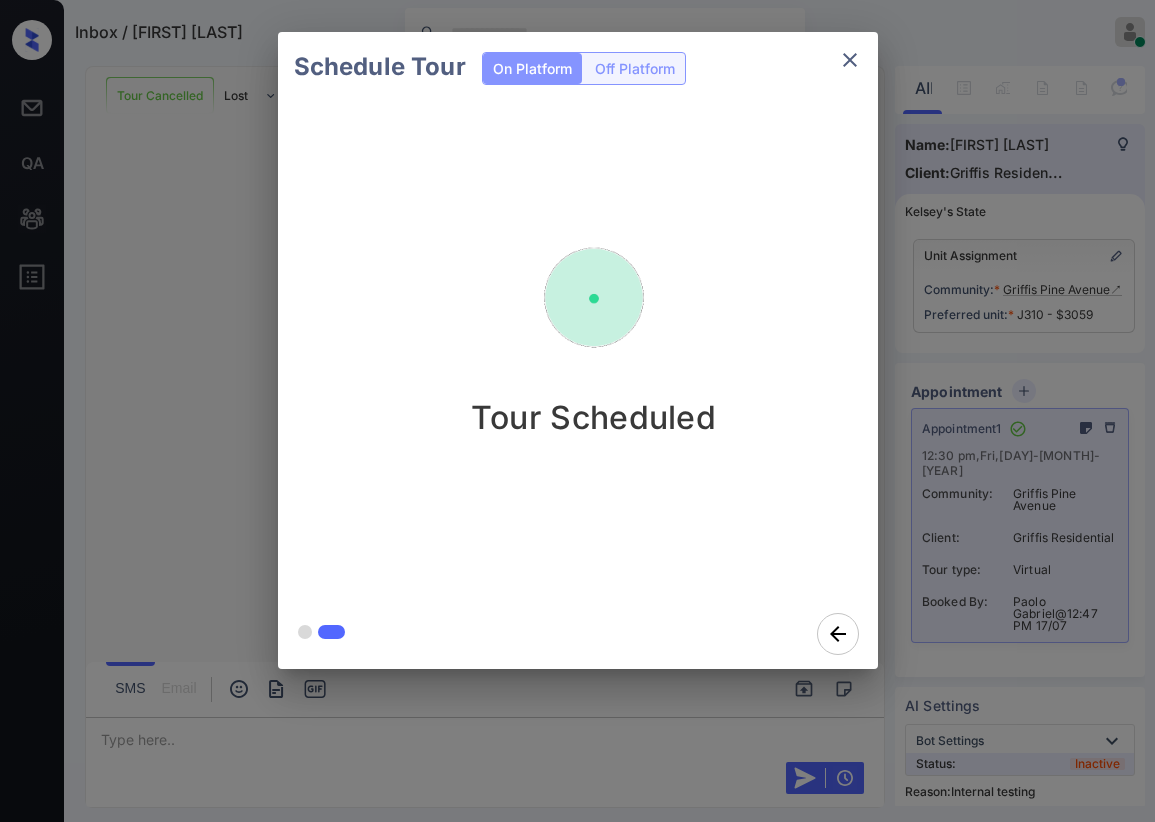 drag, startPoint x: 573, startPoint y: 700, endPoint x: 589, endPoint y: 701, distance: 16.03122 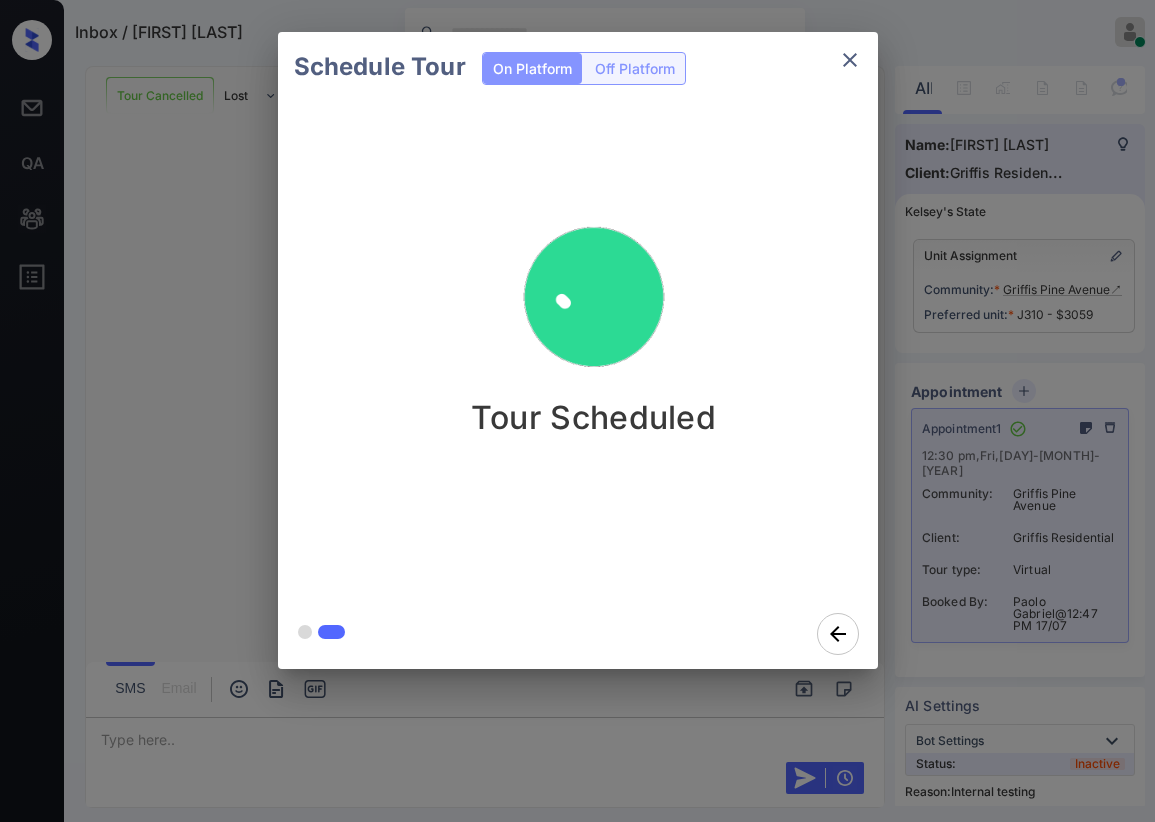 click on "Schedule Tour On Platform Off Platform Tour Scheduled" at bounding box center (577, 350) 